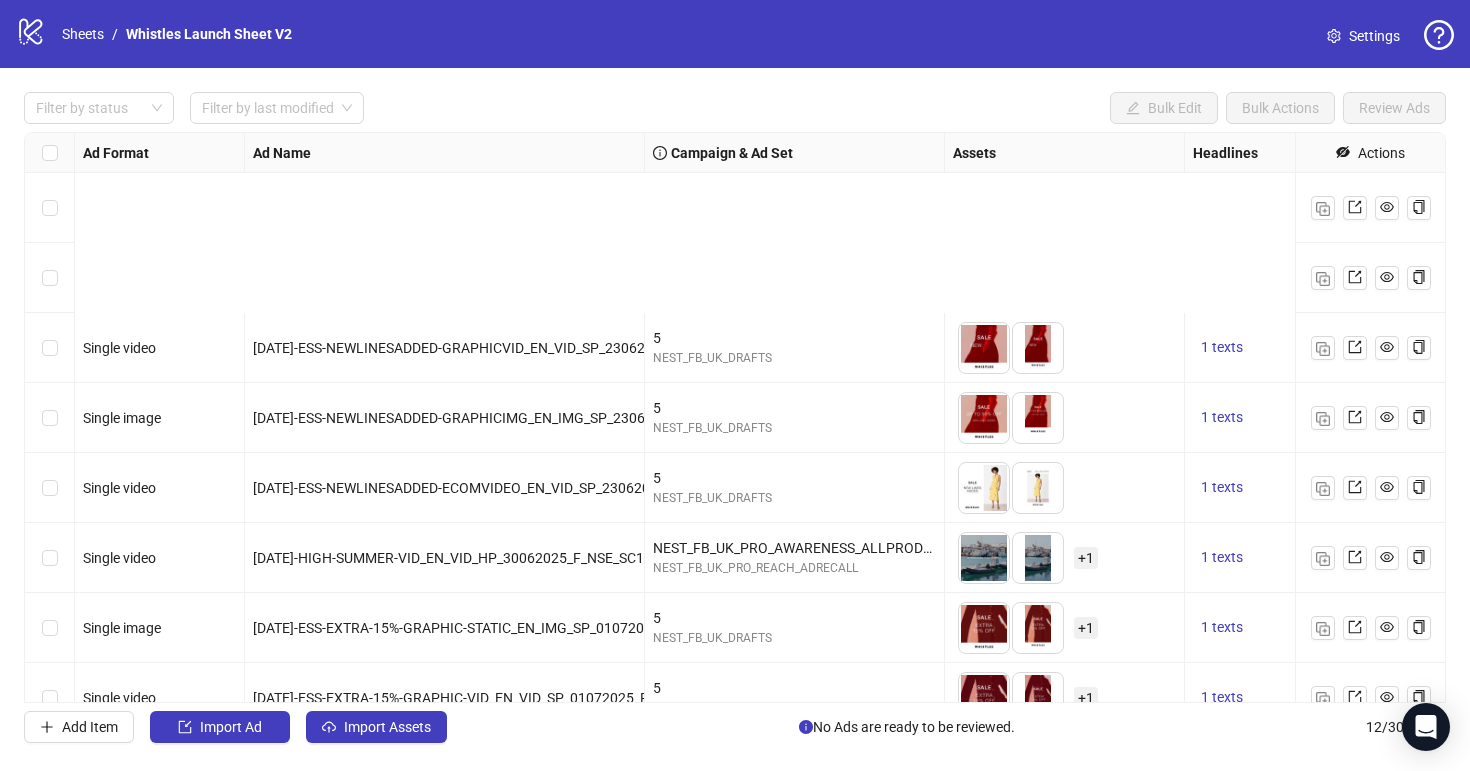 scroll, scrollTop: 0, scrollLeft: 0, axis: both 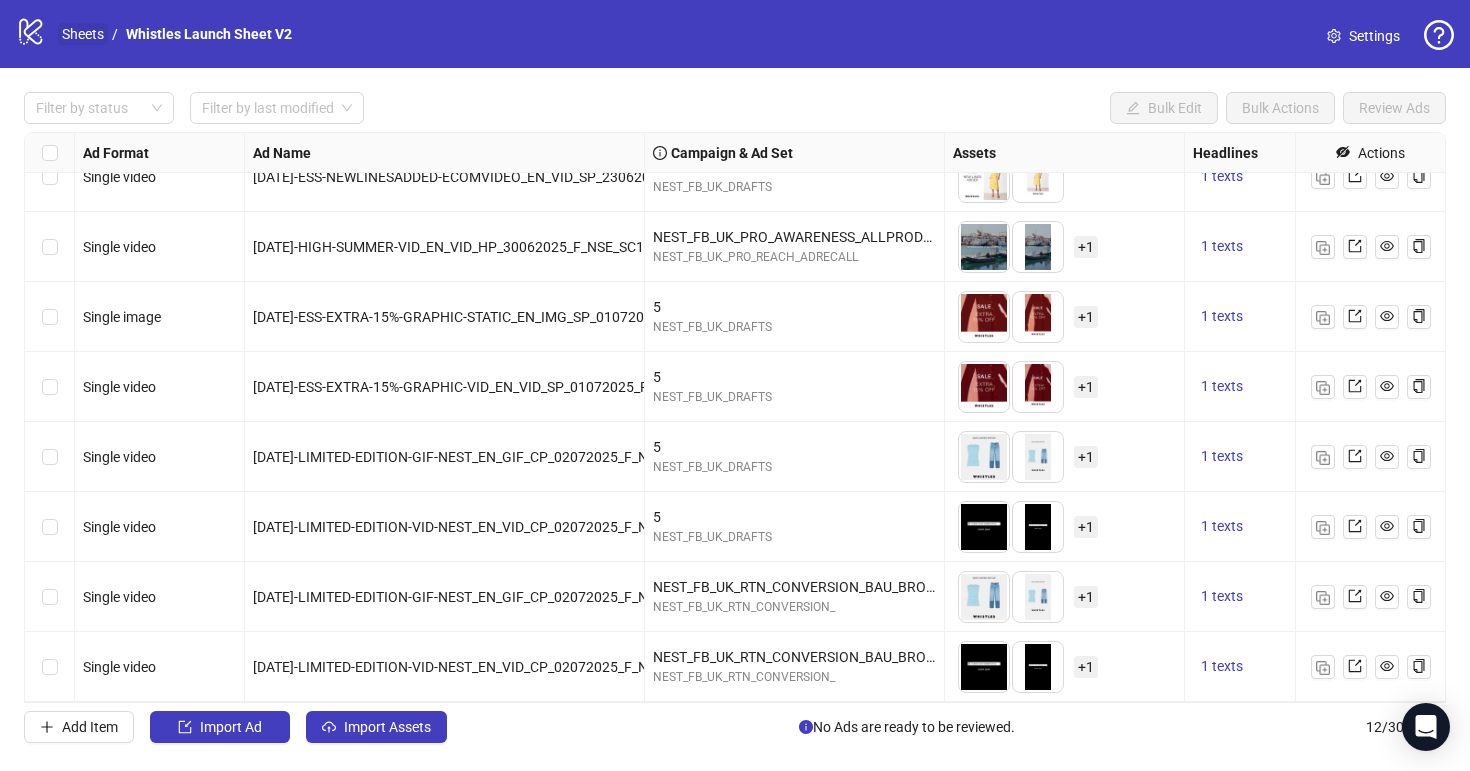 click on "Sheets" at bounding box center (83, 34) 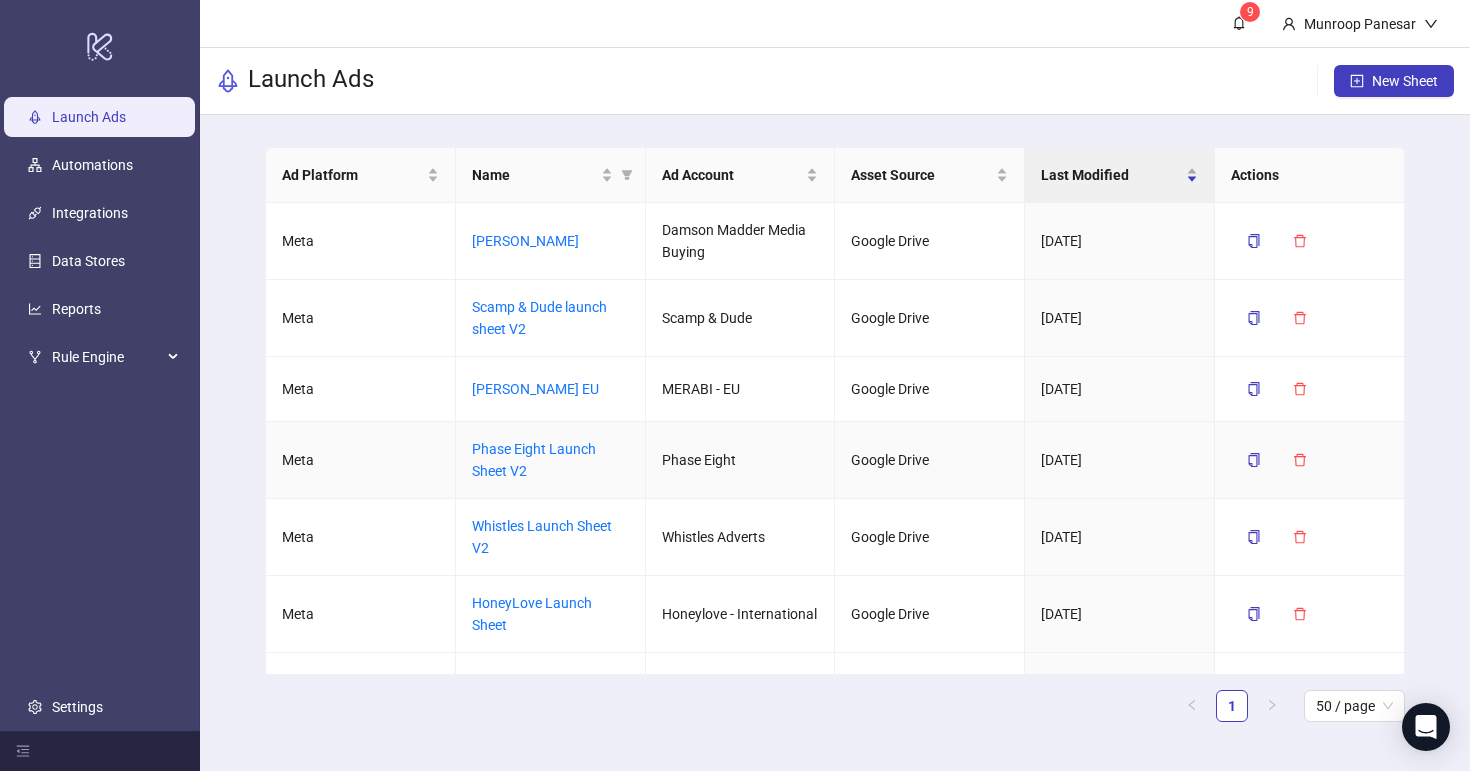 click on "Phase Eight Launch Sheet V2" at bounding box center [534, 460] 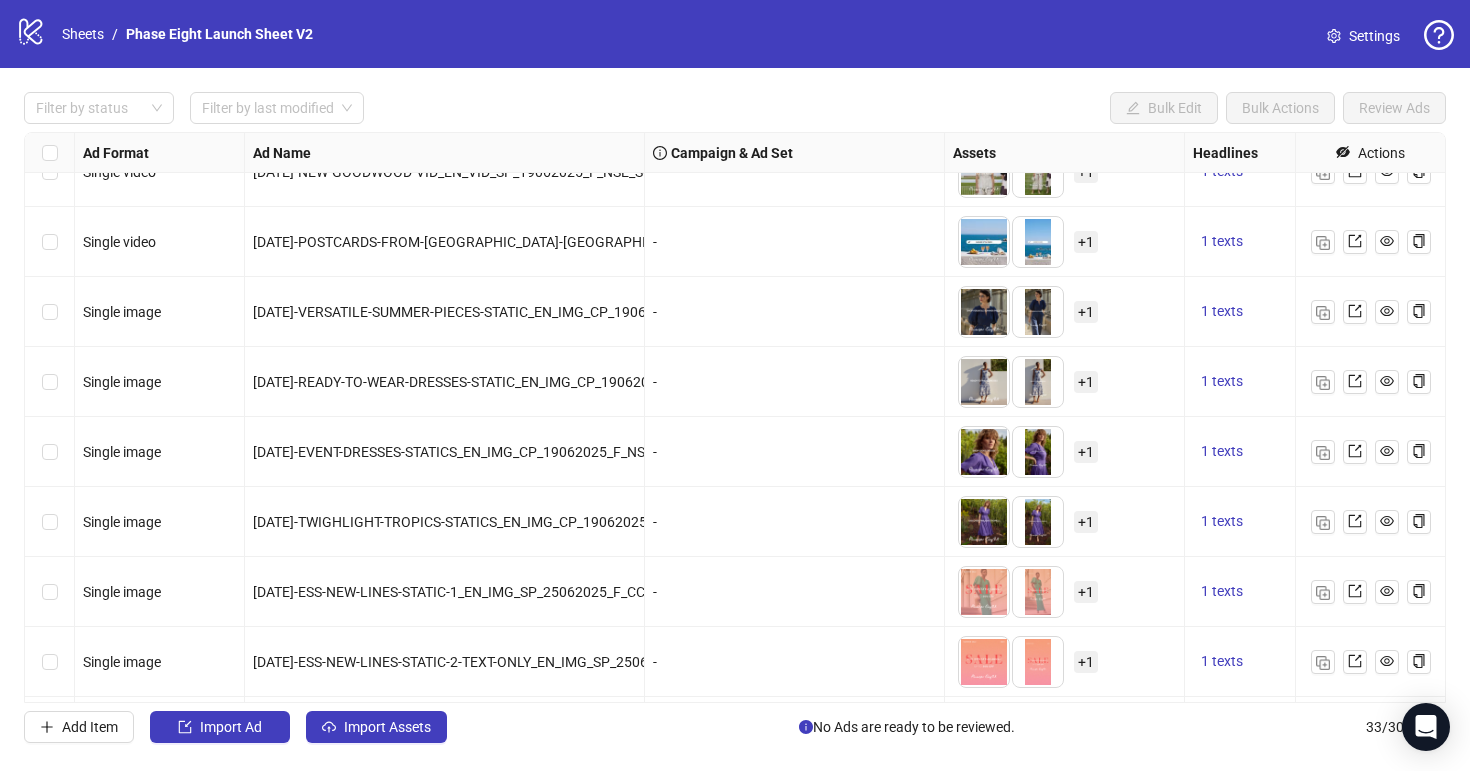 scroll, scrollTop: 1781, scrollLeft: 0, axis: vertical 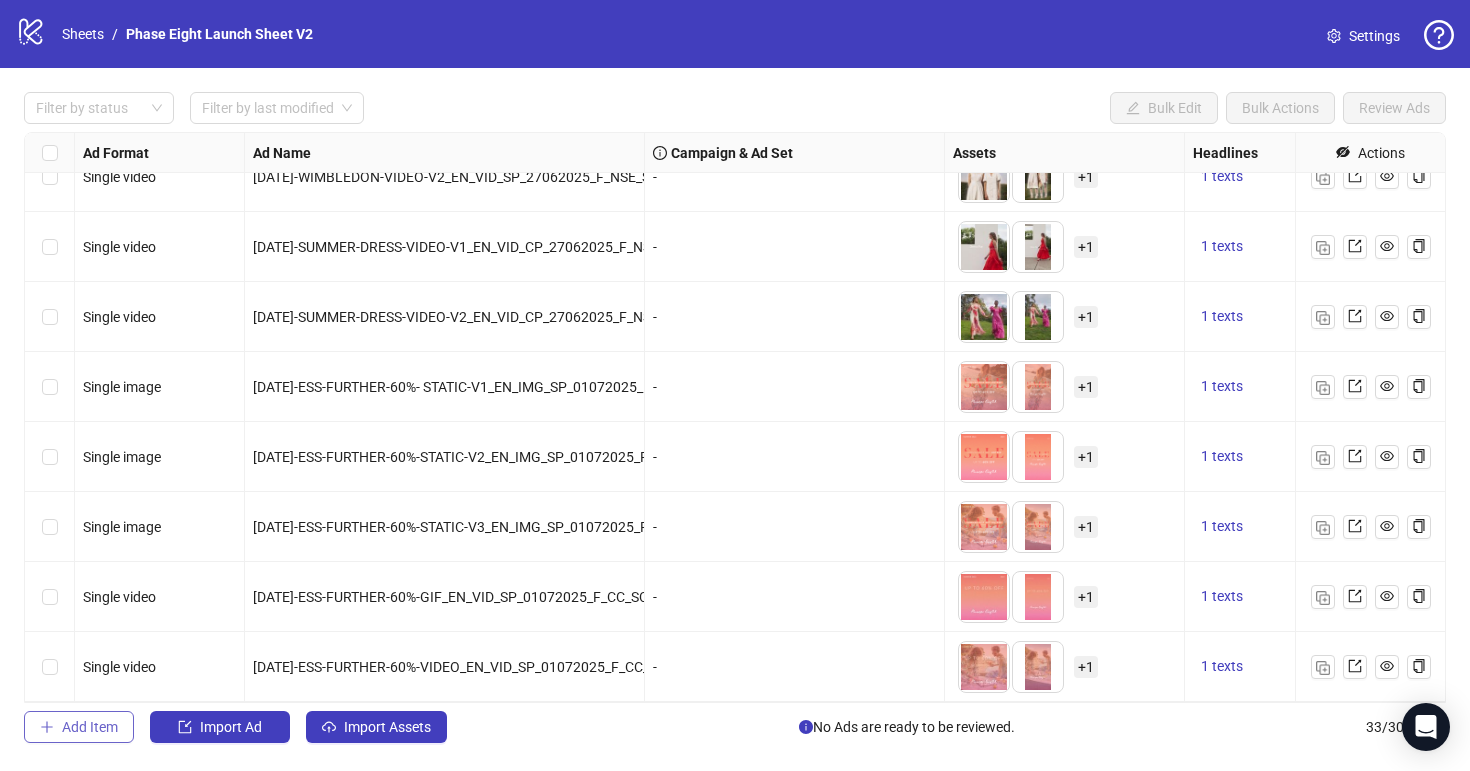click on "Add Item" at bounding box center [79, 727] 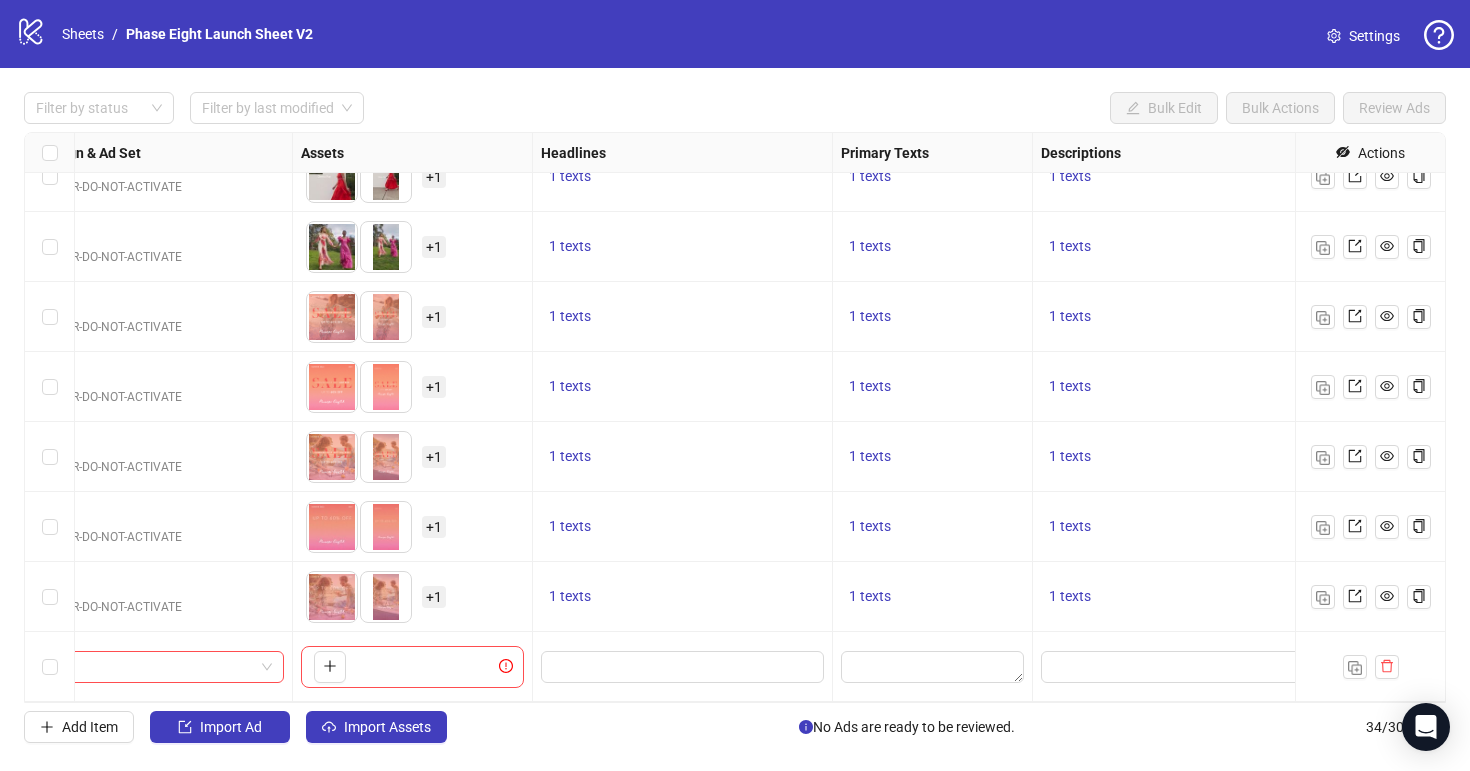 scroll, scrollTop: 1851, scrollLeft: 653, axis: both 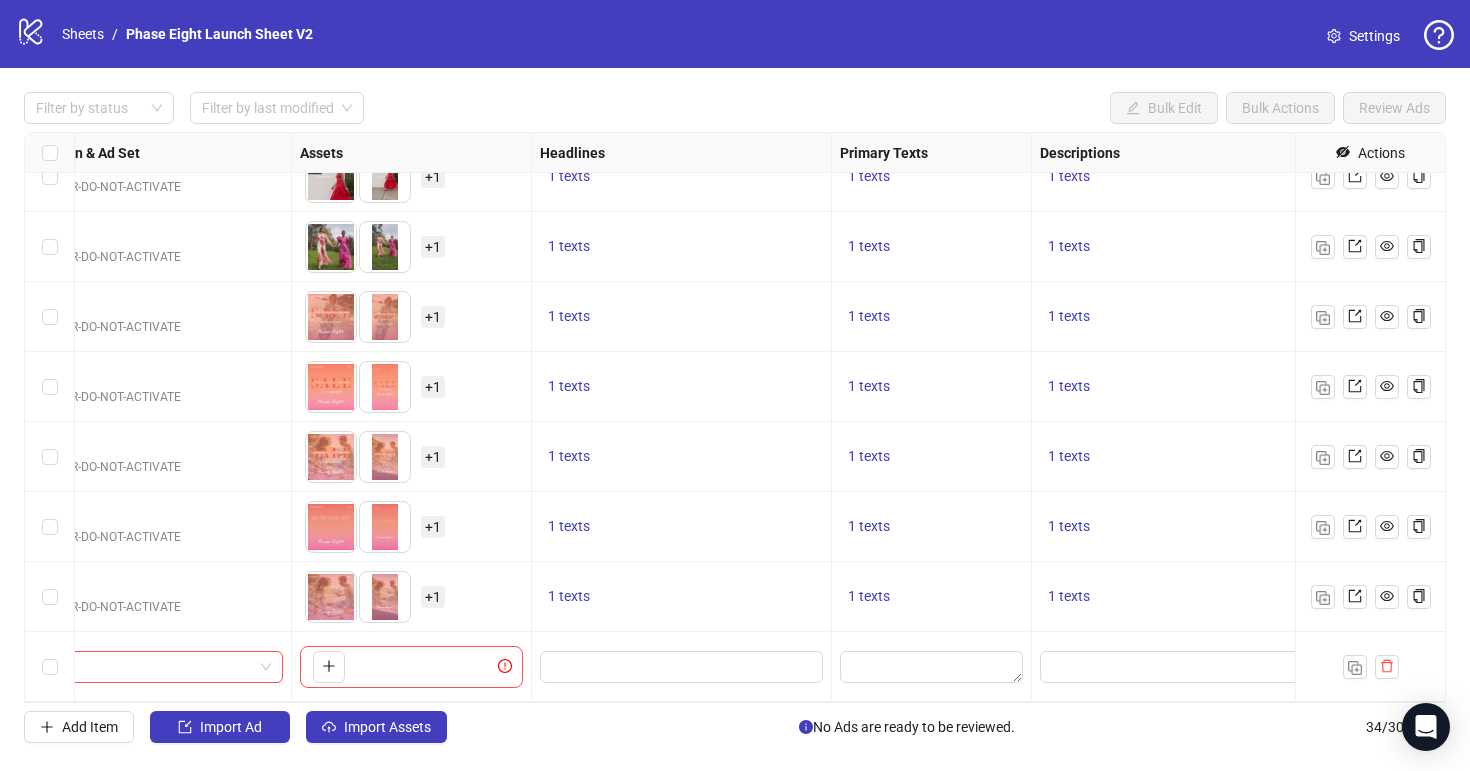 click at bounding box center (682, 667) 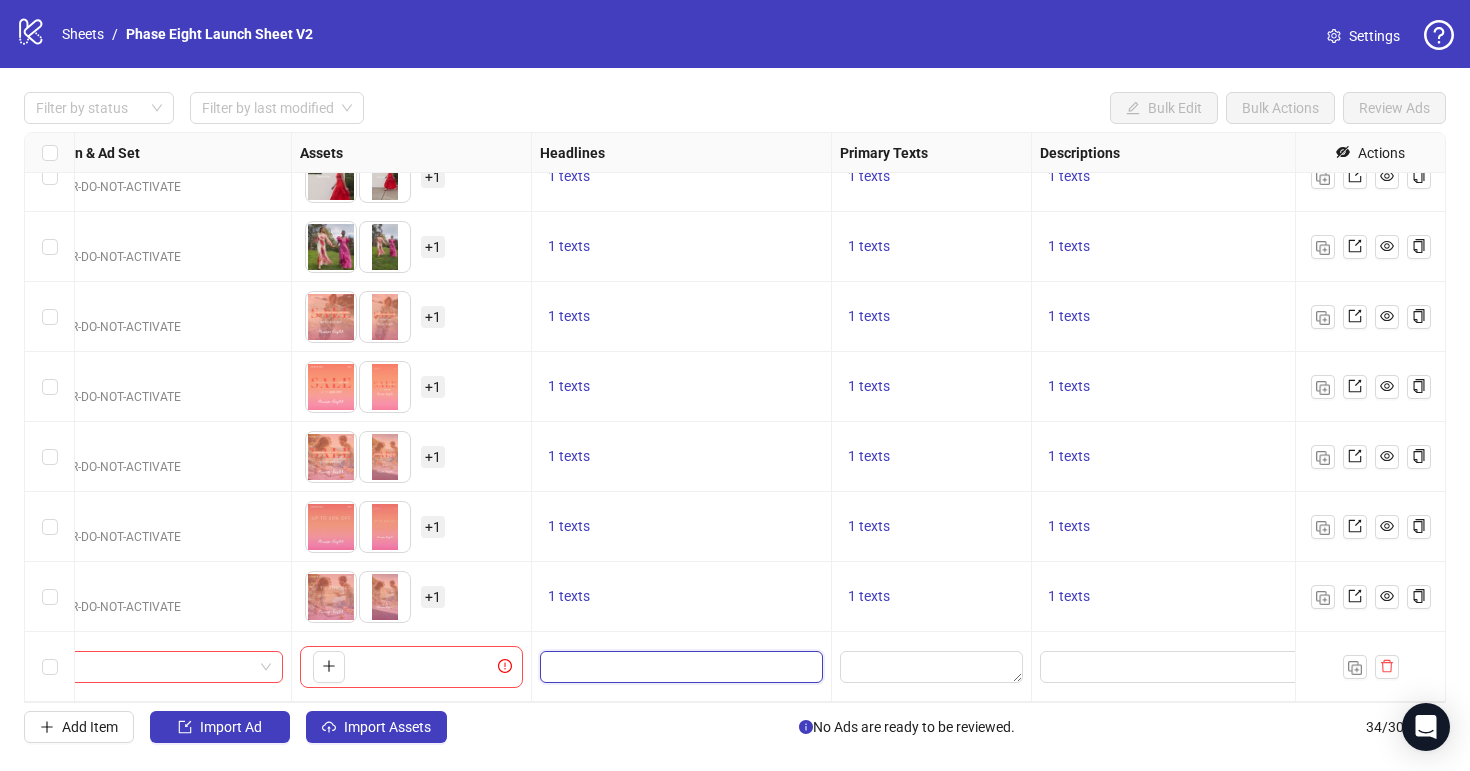 click at bounding box center [679, 667] 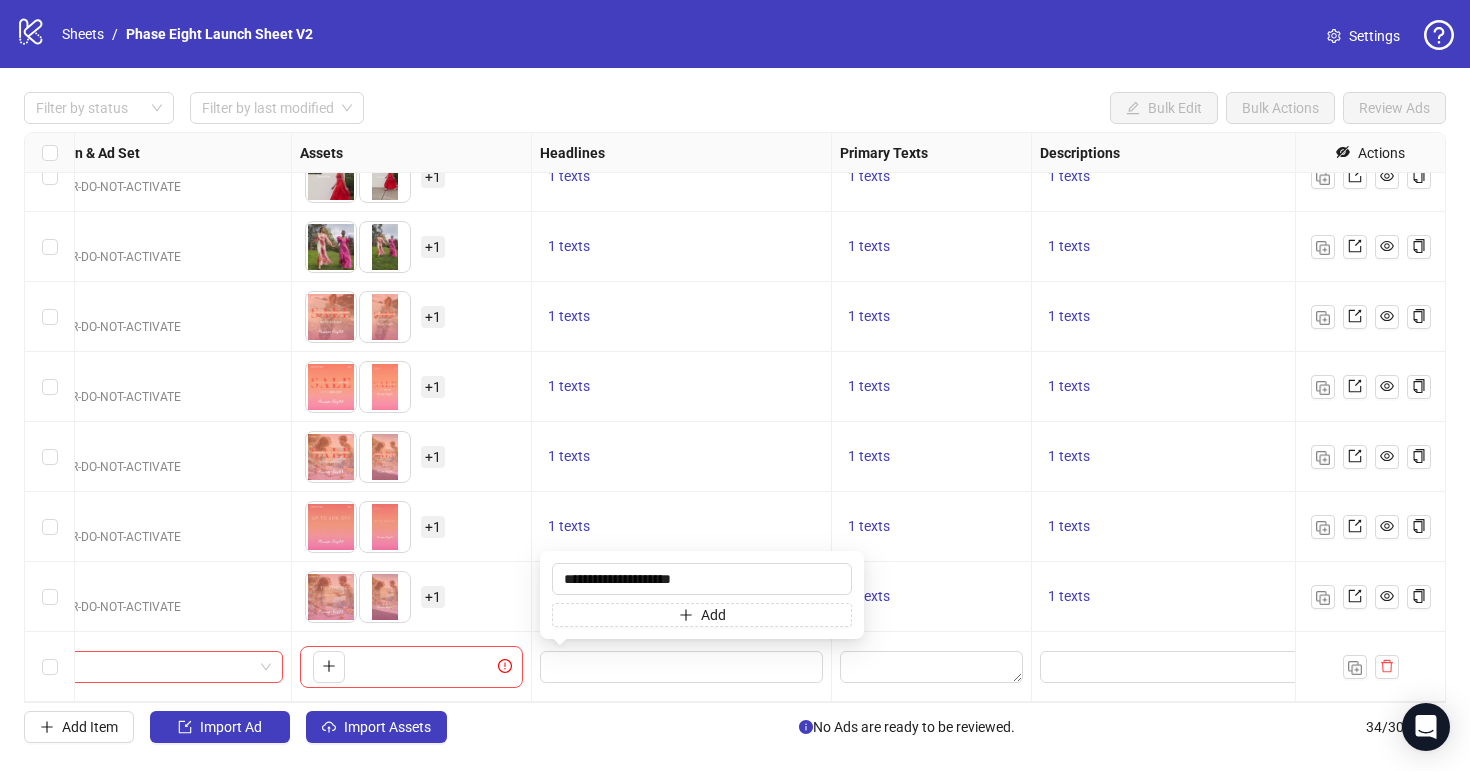 type on "**********" 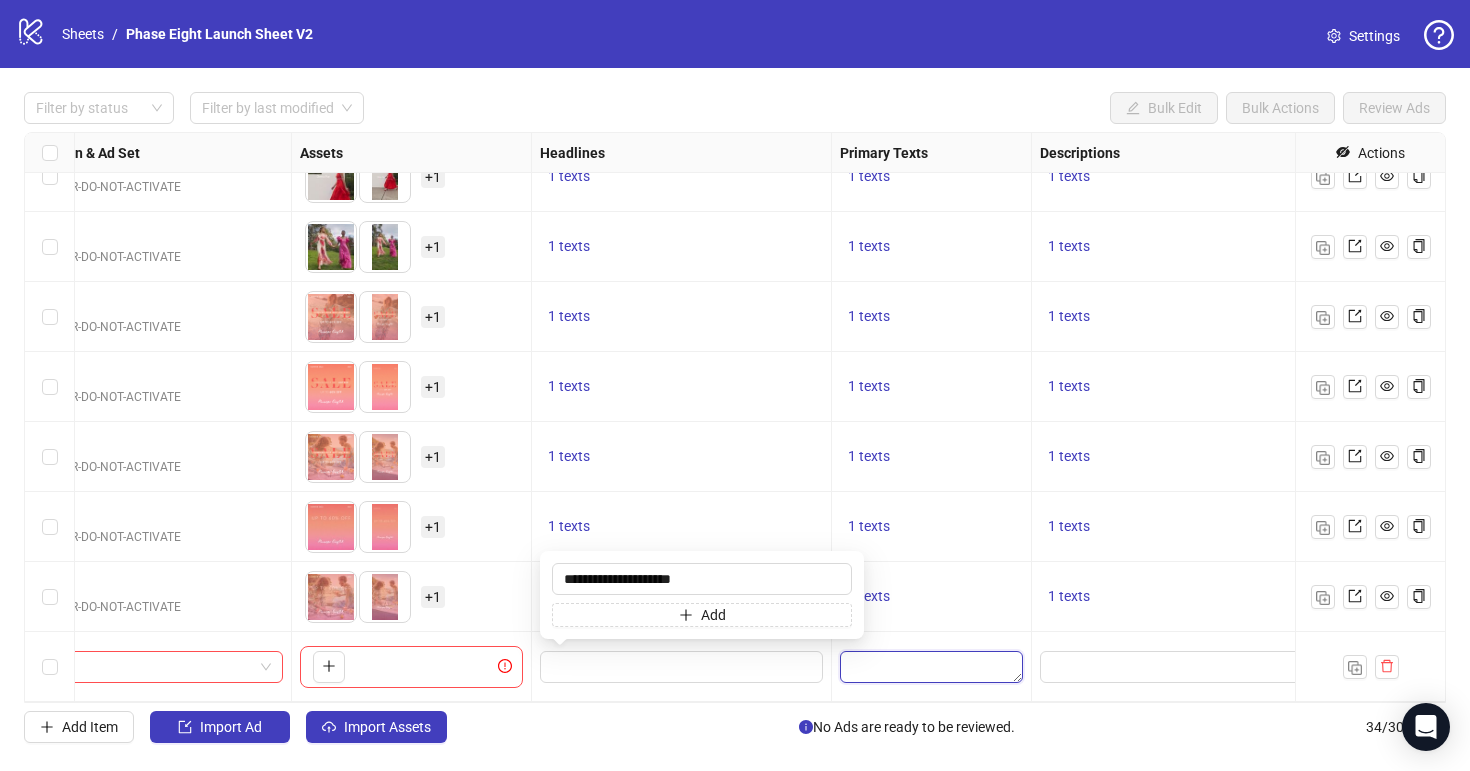 click at bounding box center [931, 667] 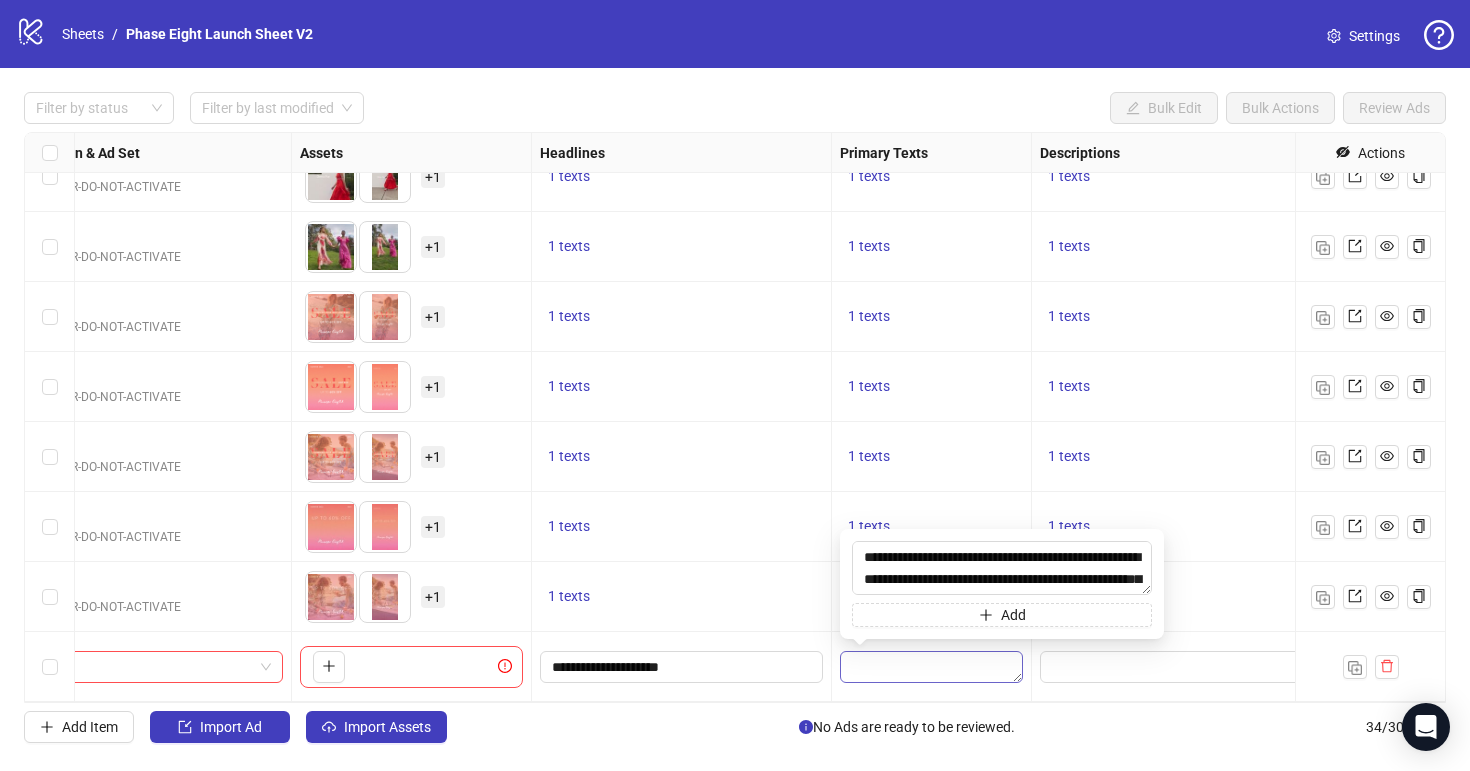 scroll, scrollTop: 37, scrollLeft: 0, axis: vertical 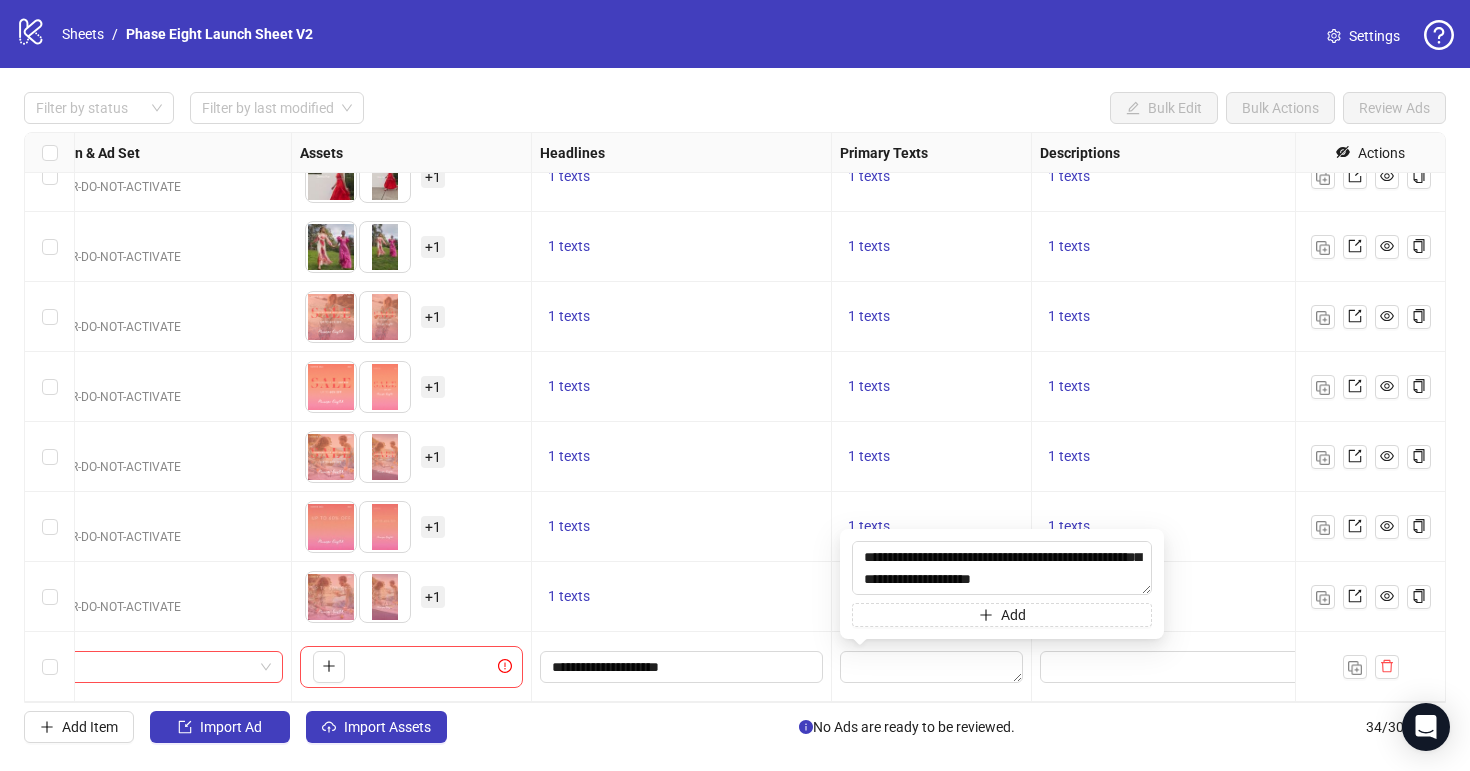 type on "**********" 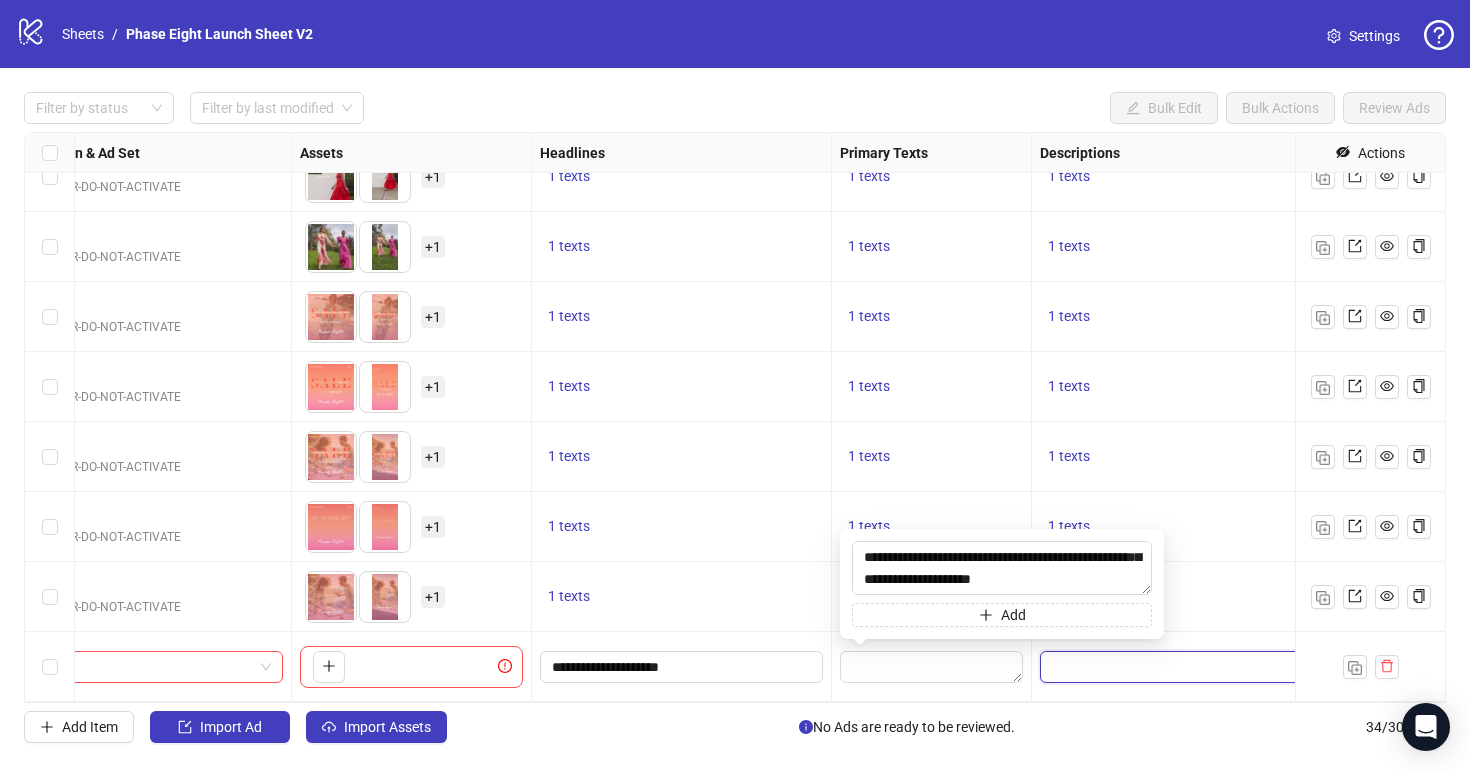 click at bounding box center [1181, 667] 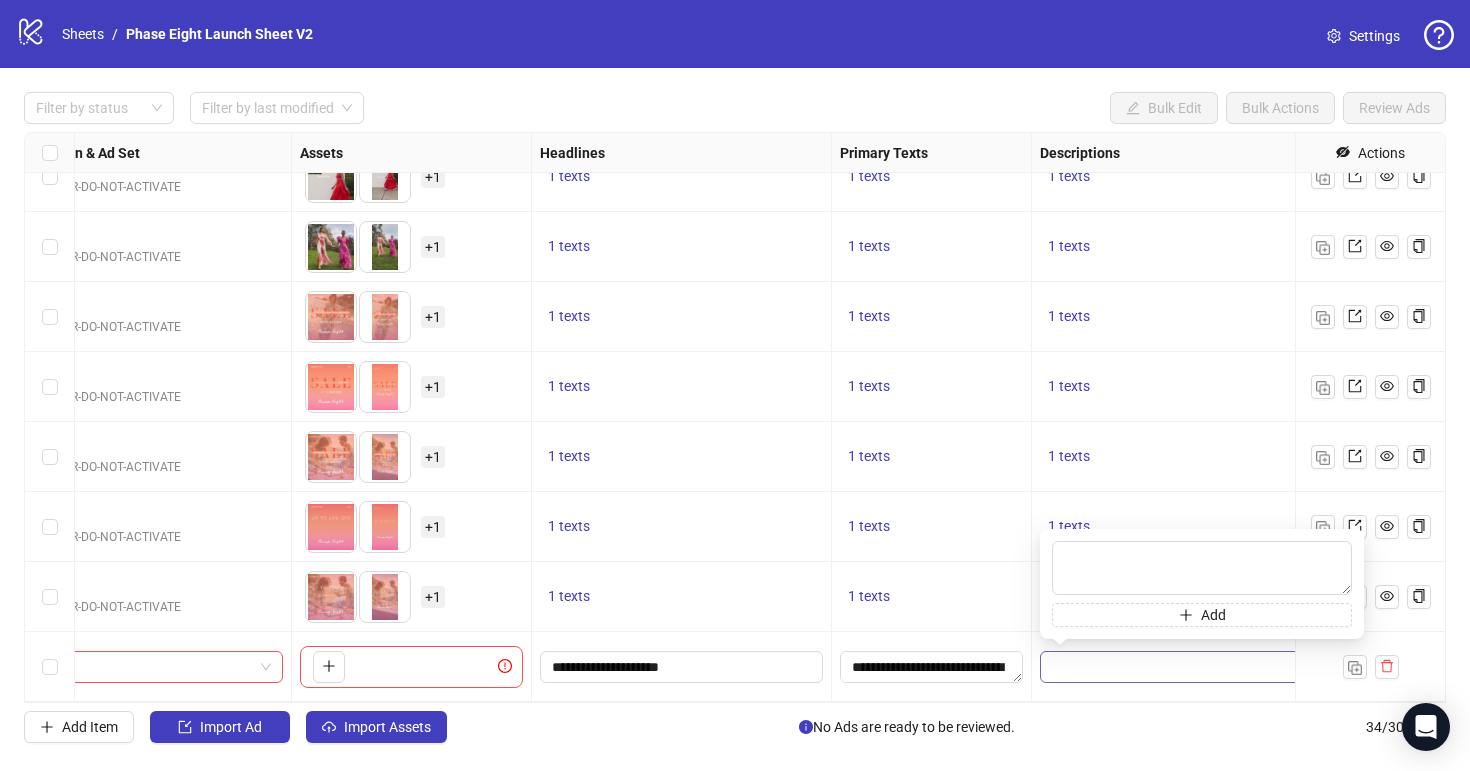 type on "**********" 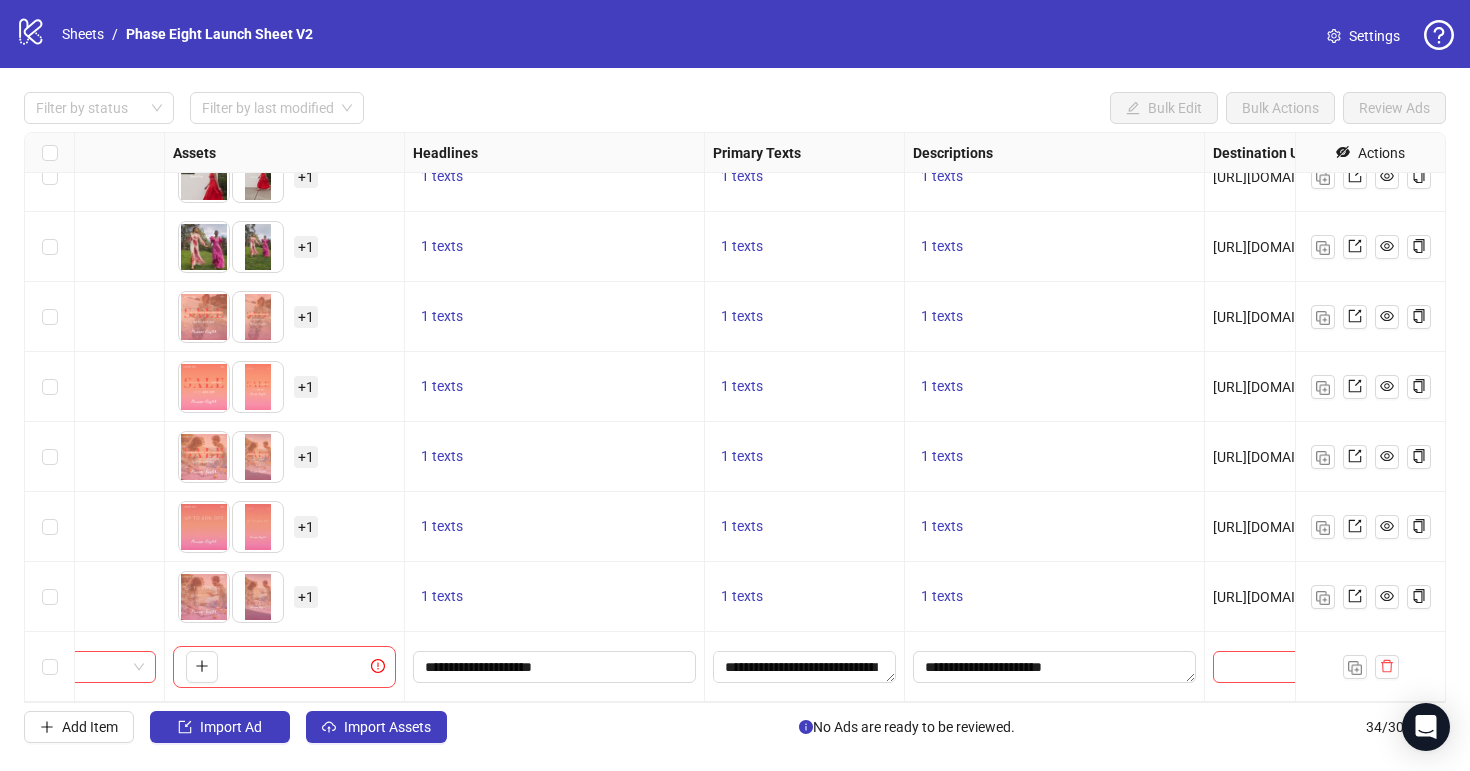scroll, scrollTop: 1851, scrollLeft: 845, axis: both 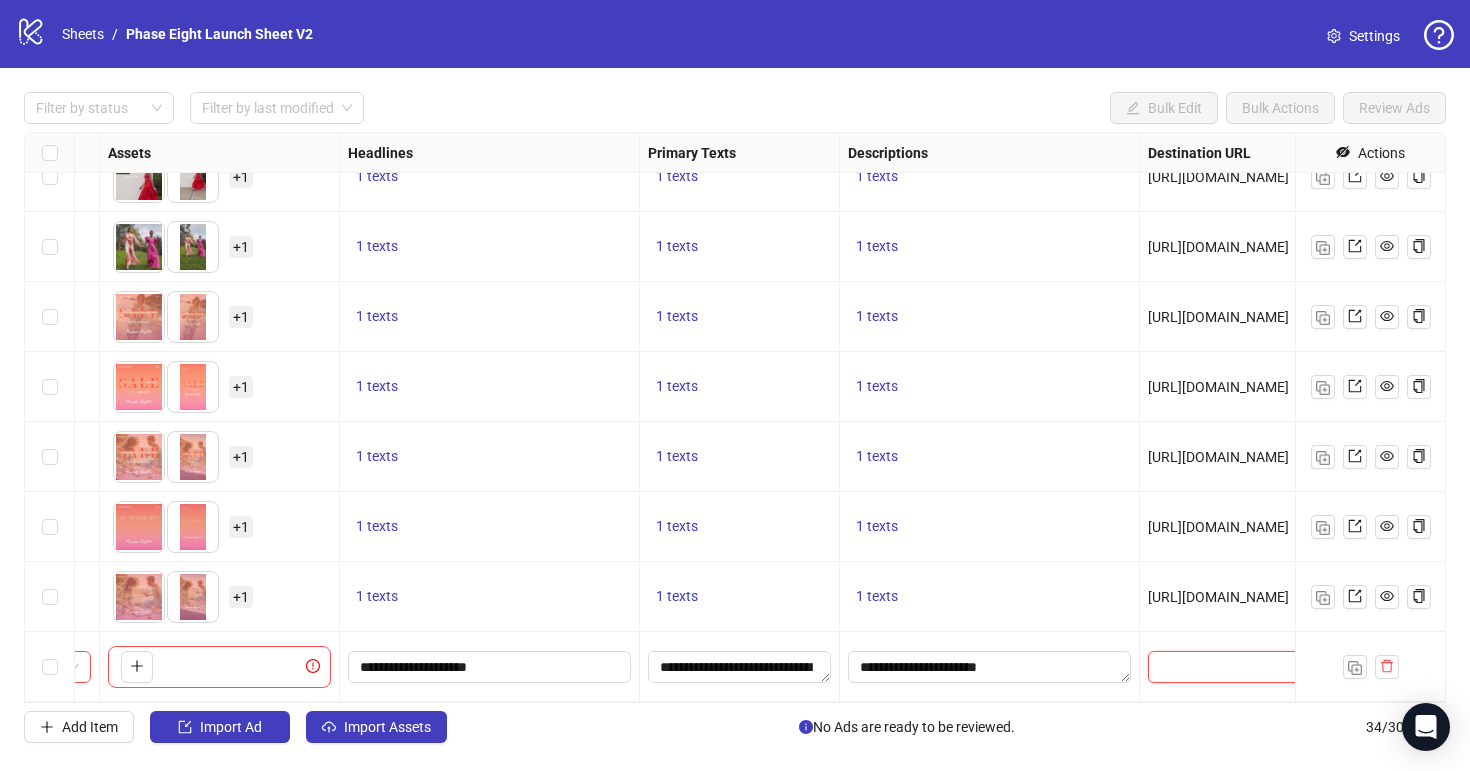 click at bounding box center [1218, 667] 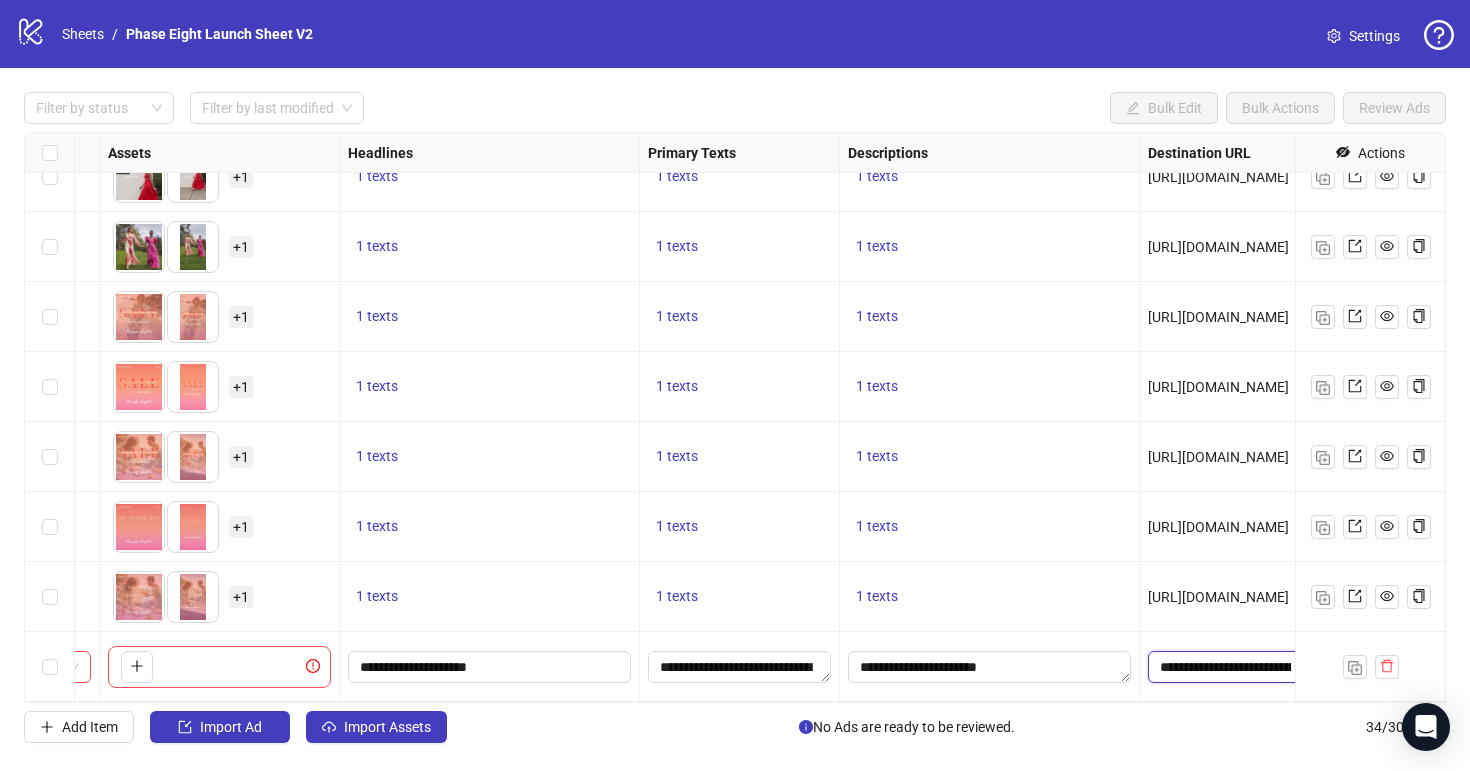 scroll, scrollTop: 0, scrollLeft: 89, axis: horizontal 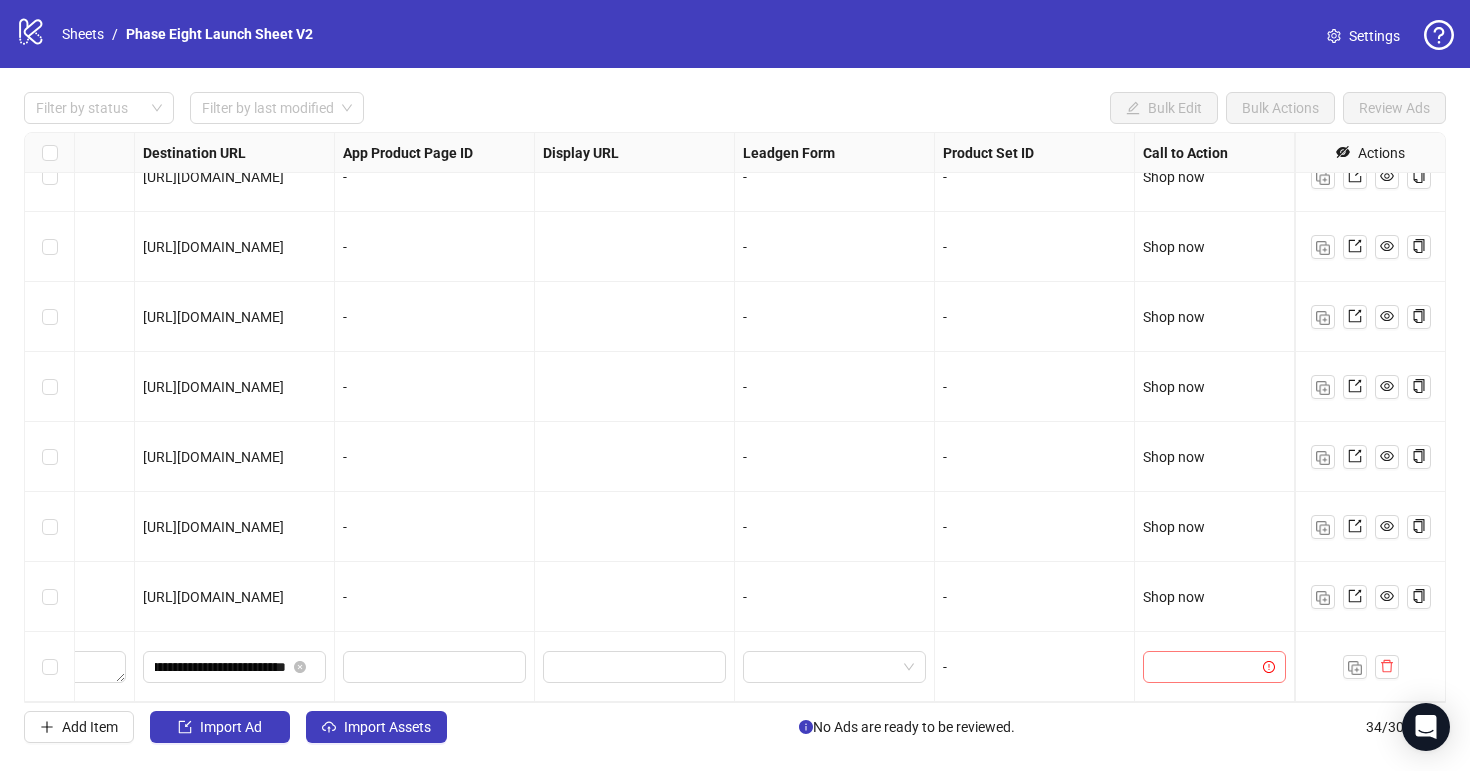 click at bounding box center [1205, 667] 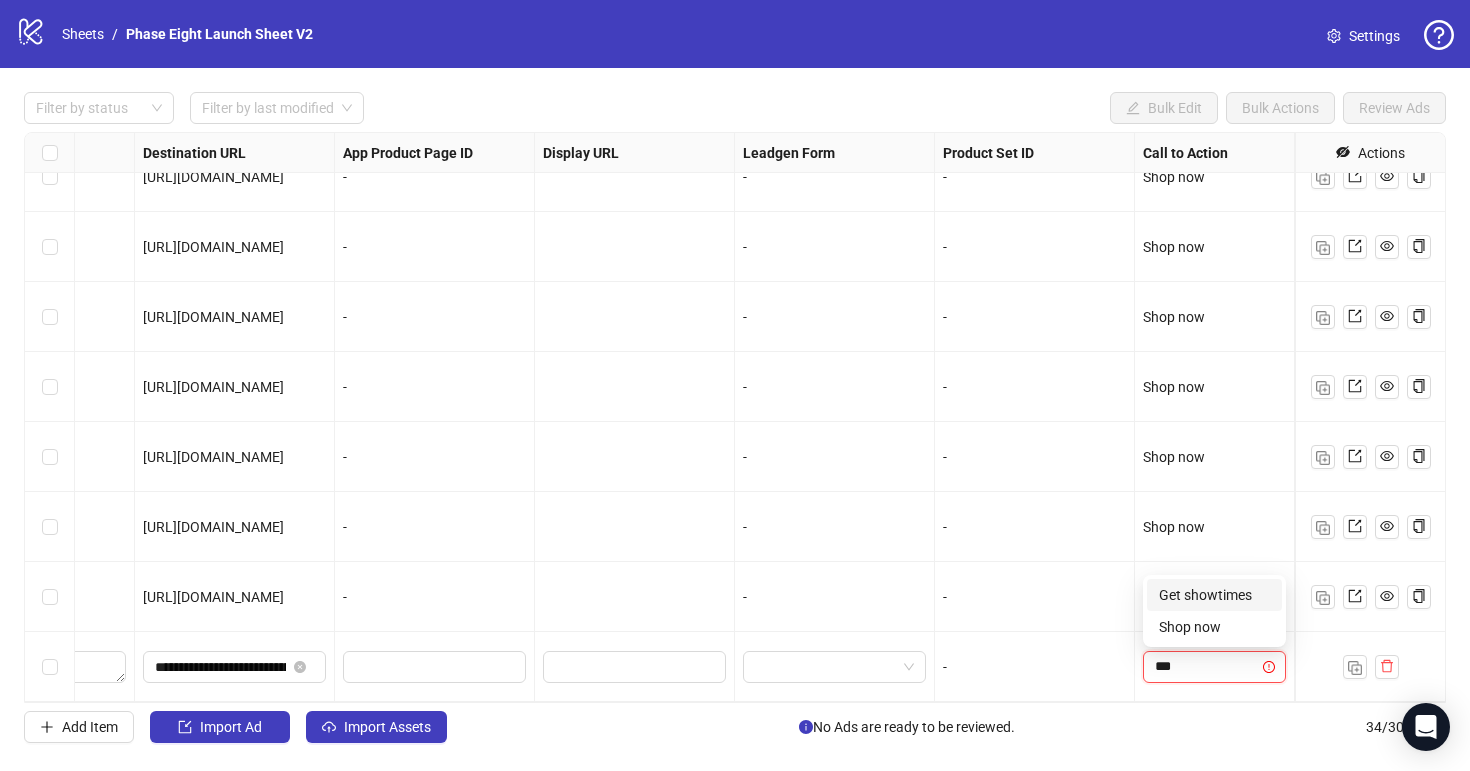 type on "****" 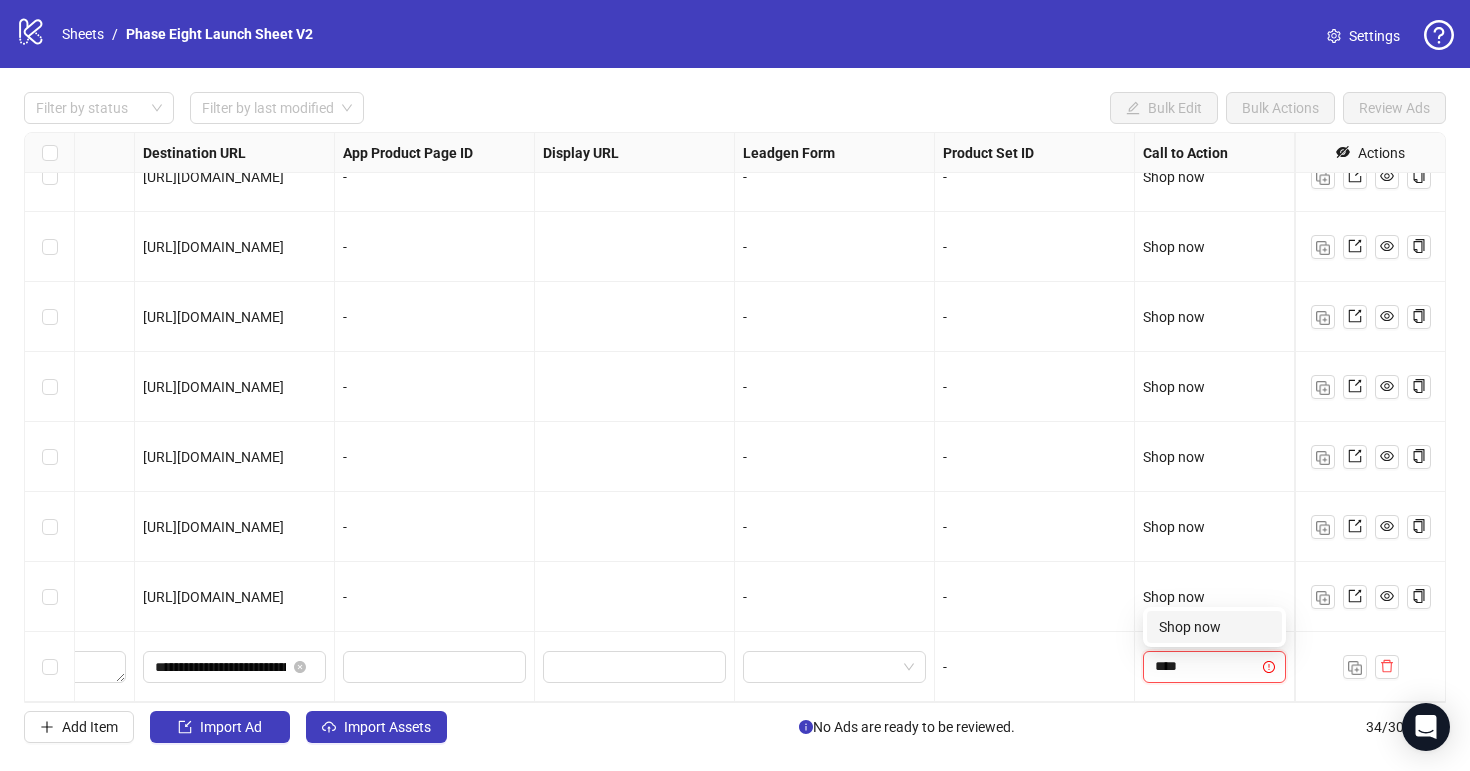 drag, startPoint x: 1195, startPoint y: 634, endPoint x: 1206, endPoint y: 647, distance: 17.029387 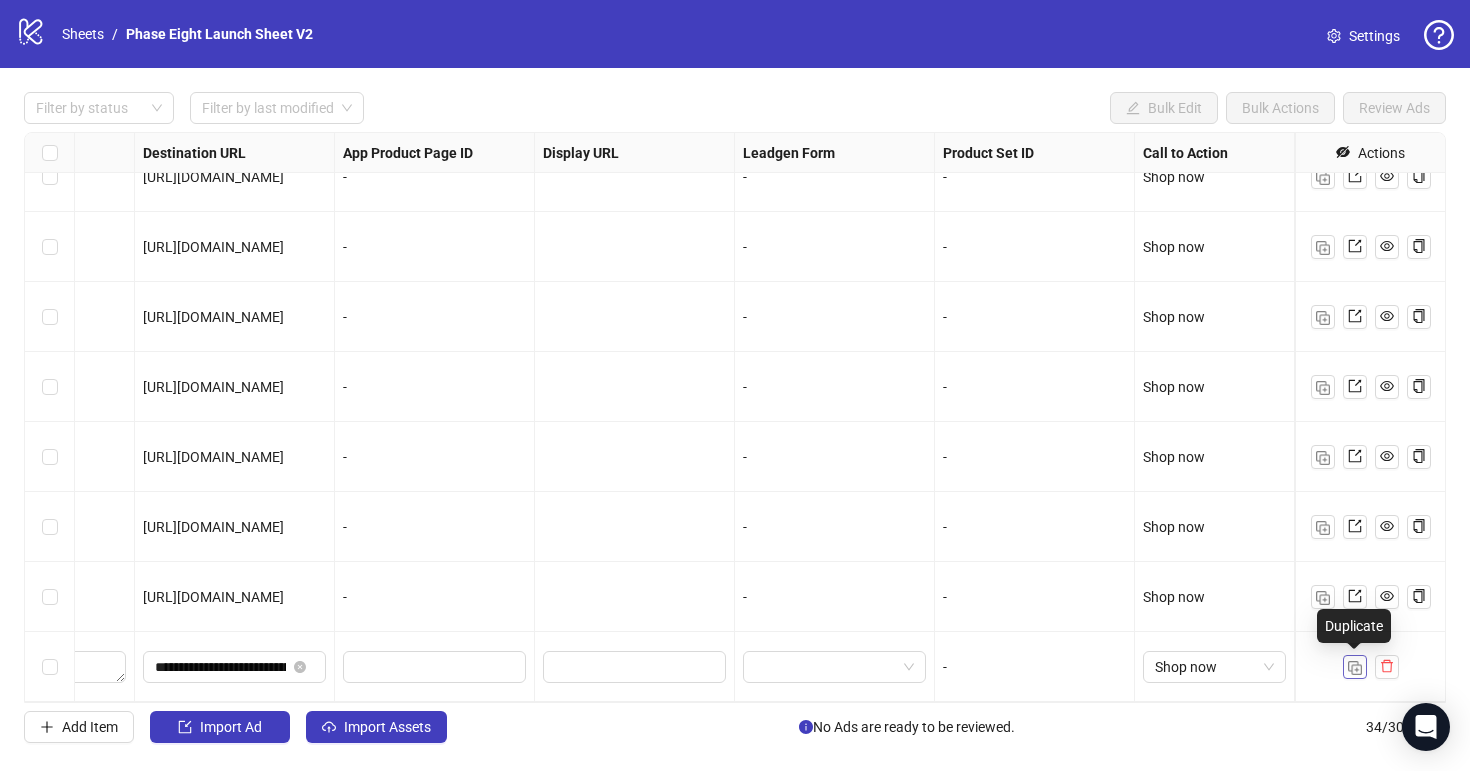 click at bounding box center (1355, 667) 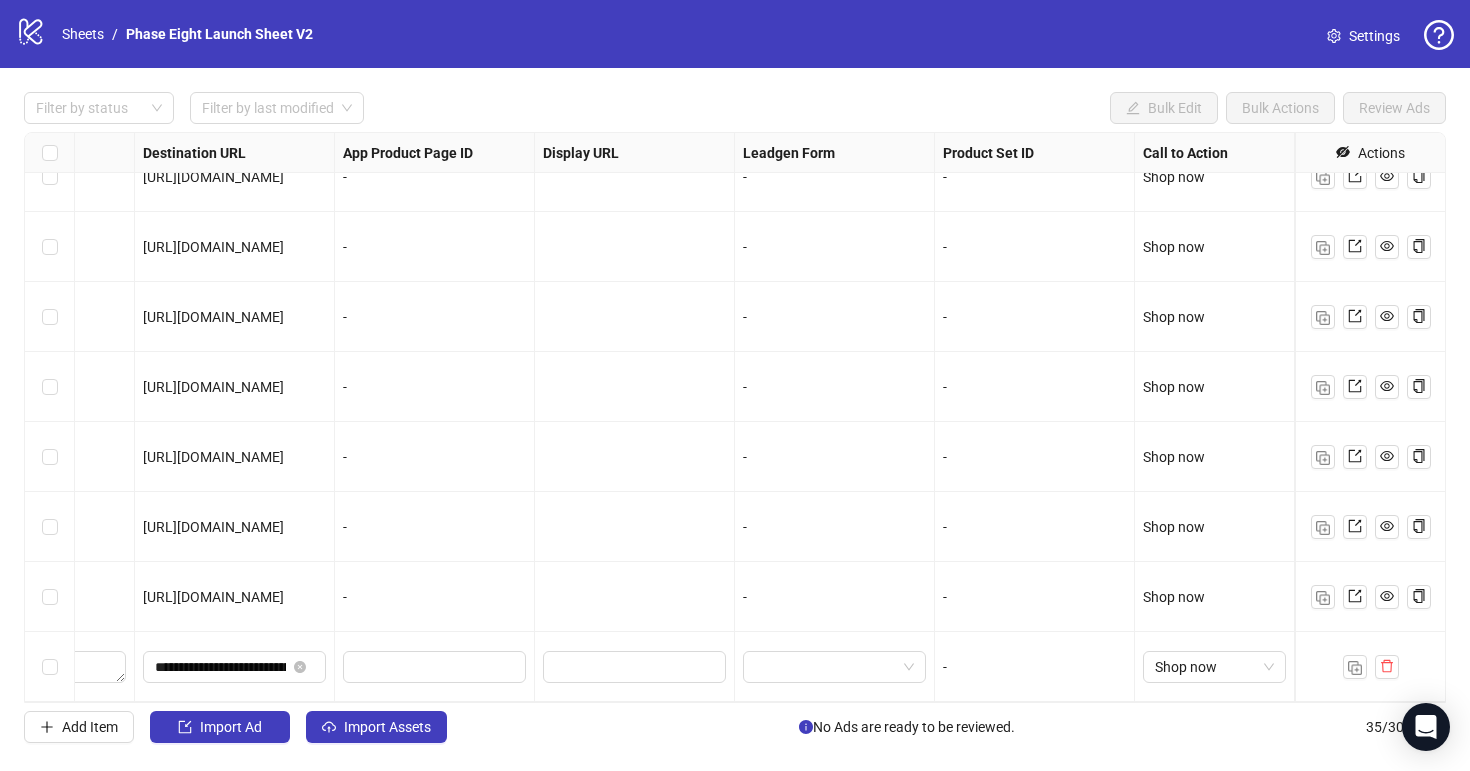 scroll, scrollTop: 1921, scrollLeft: 1850, axis: both 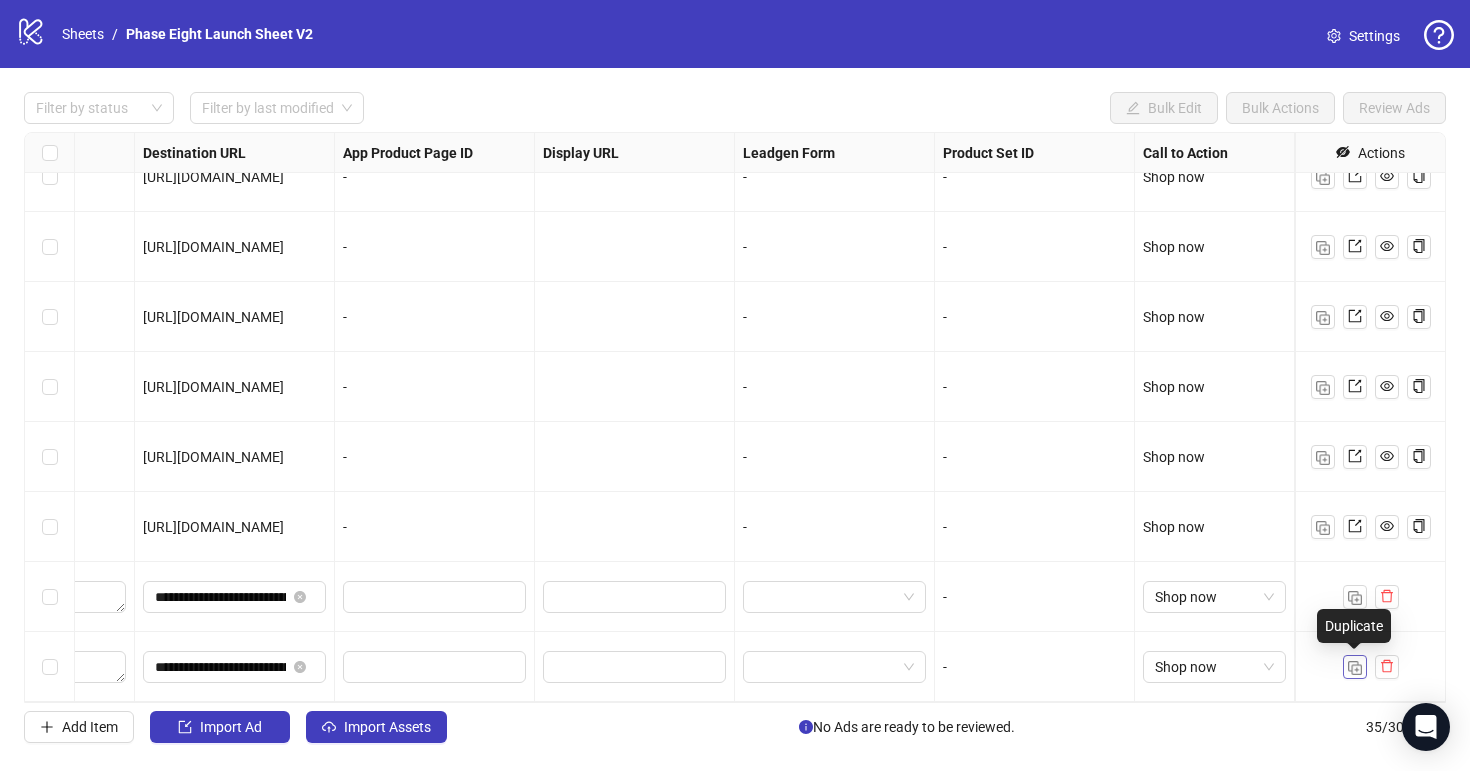 click at bounding box center [1355, 667] 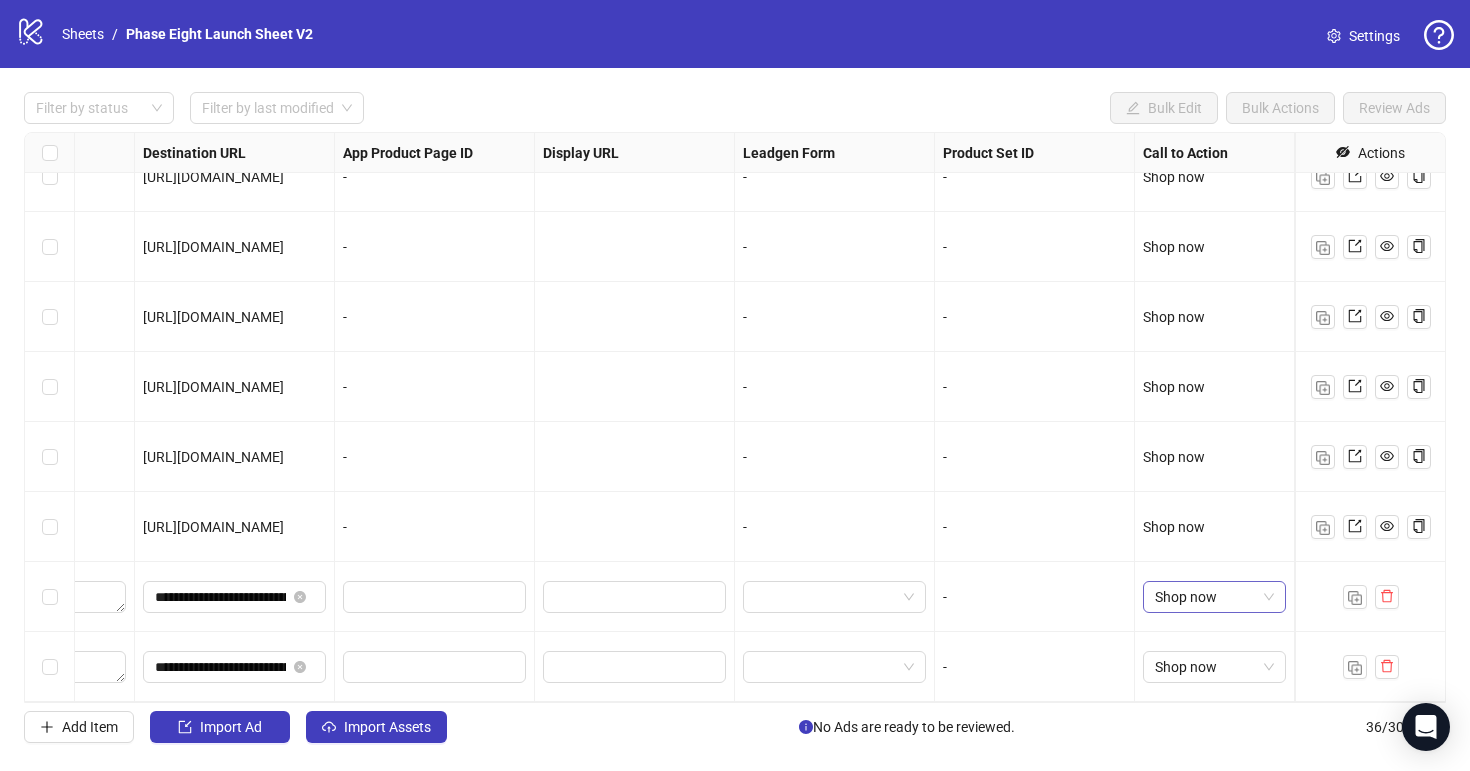 scroll, scrollTop: 1991, scrollLeft: 1850, axis: both 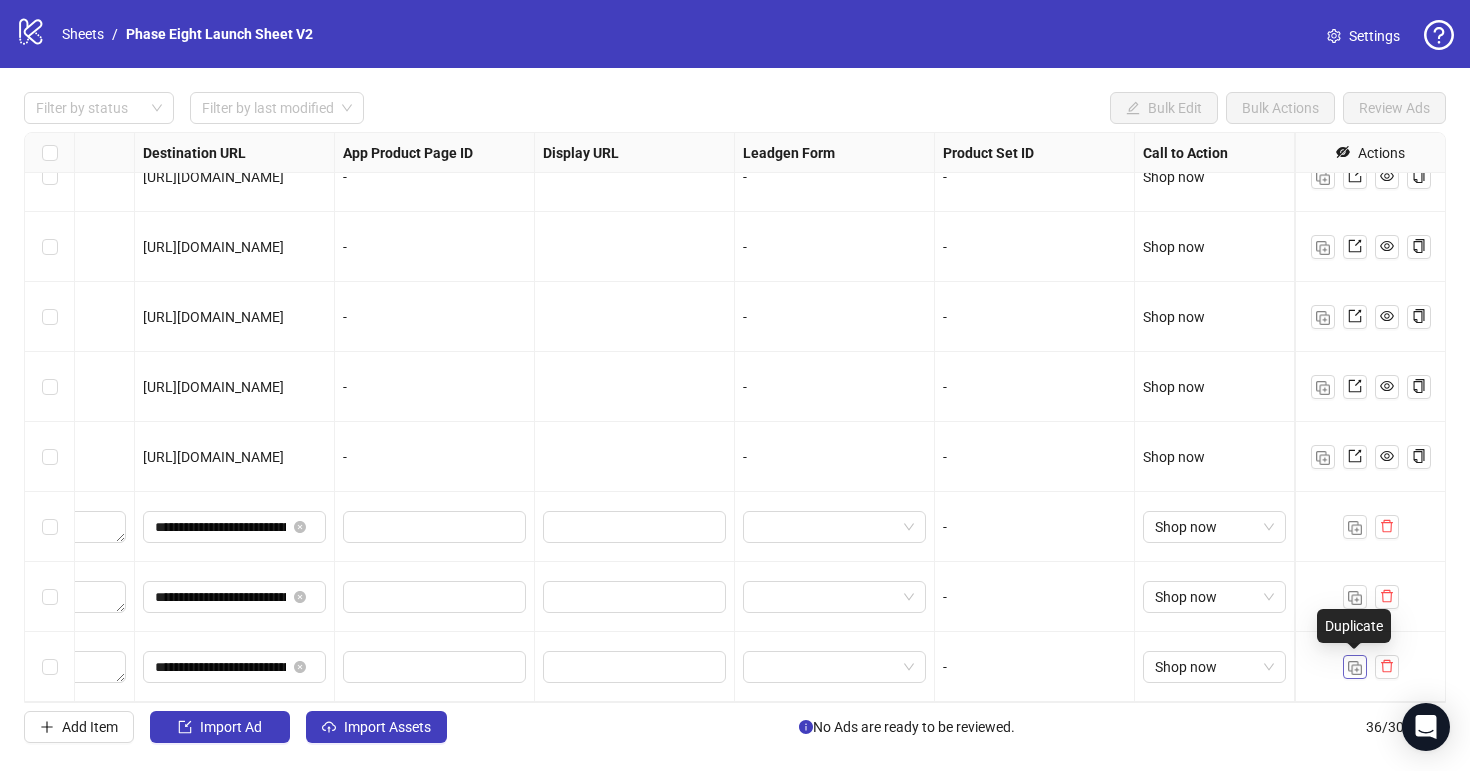 click at bounding box center [1355, 668] 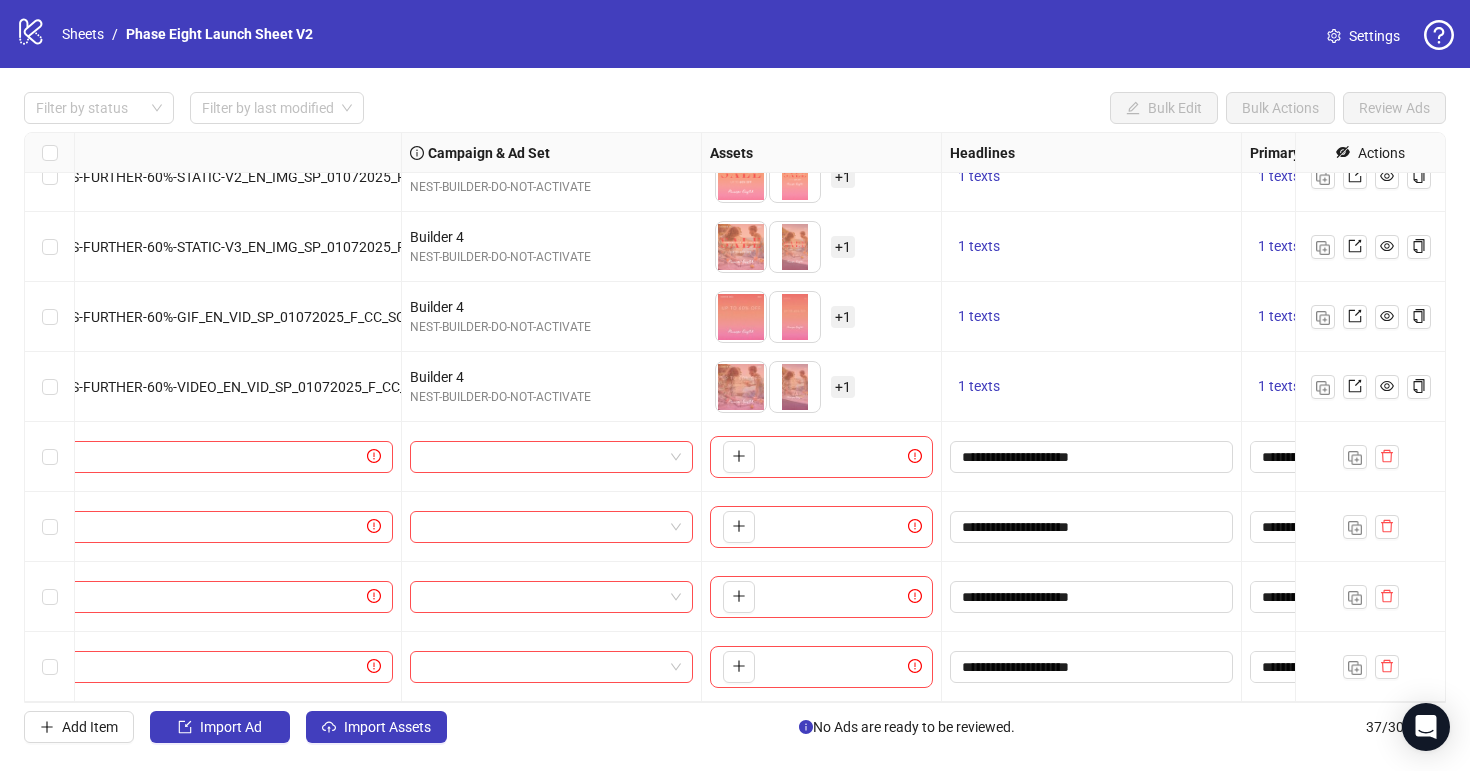 scroll, scrollTop: 2061, scrollLeft: 69, axis: both 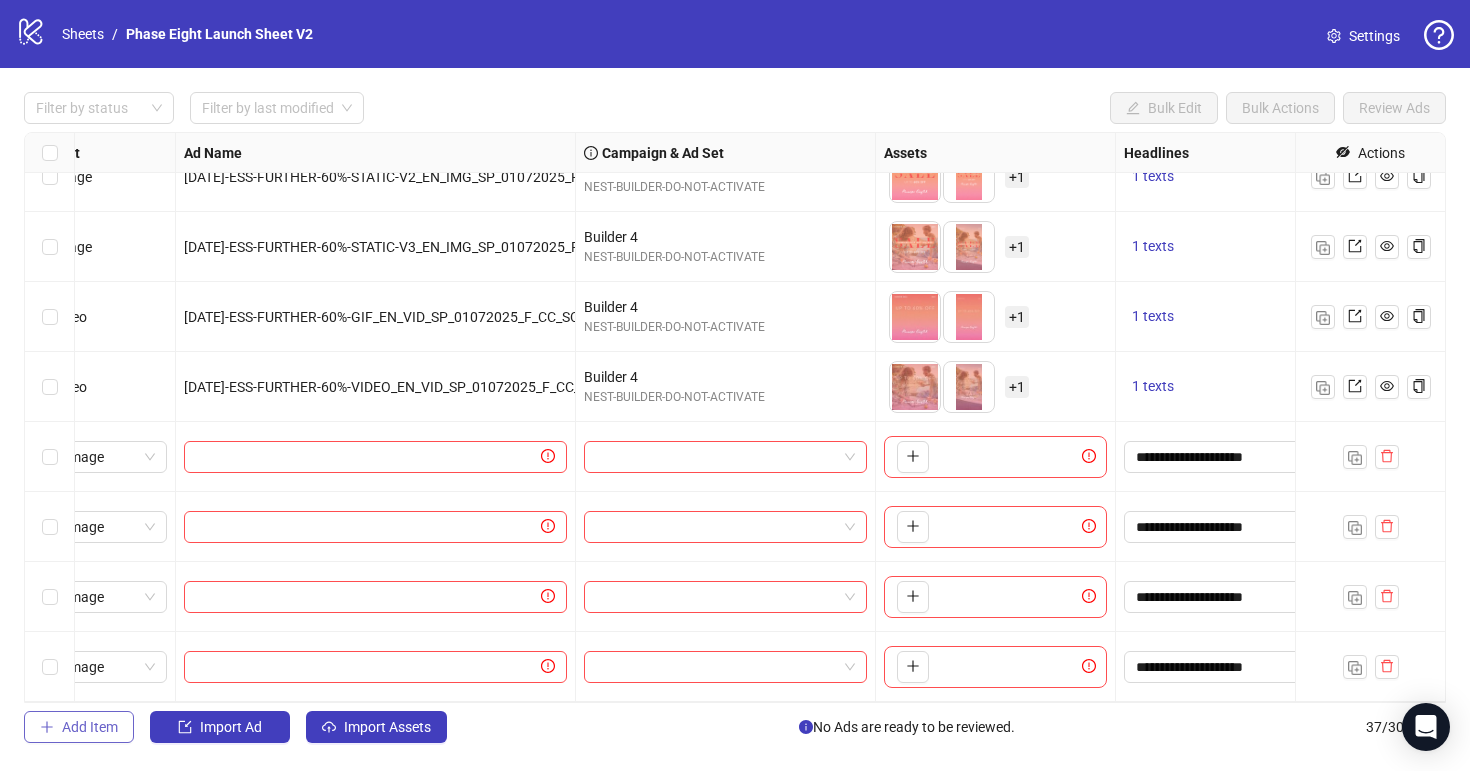 click on "Add Item" at bounding box center (90, 727) 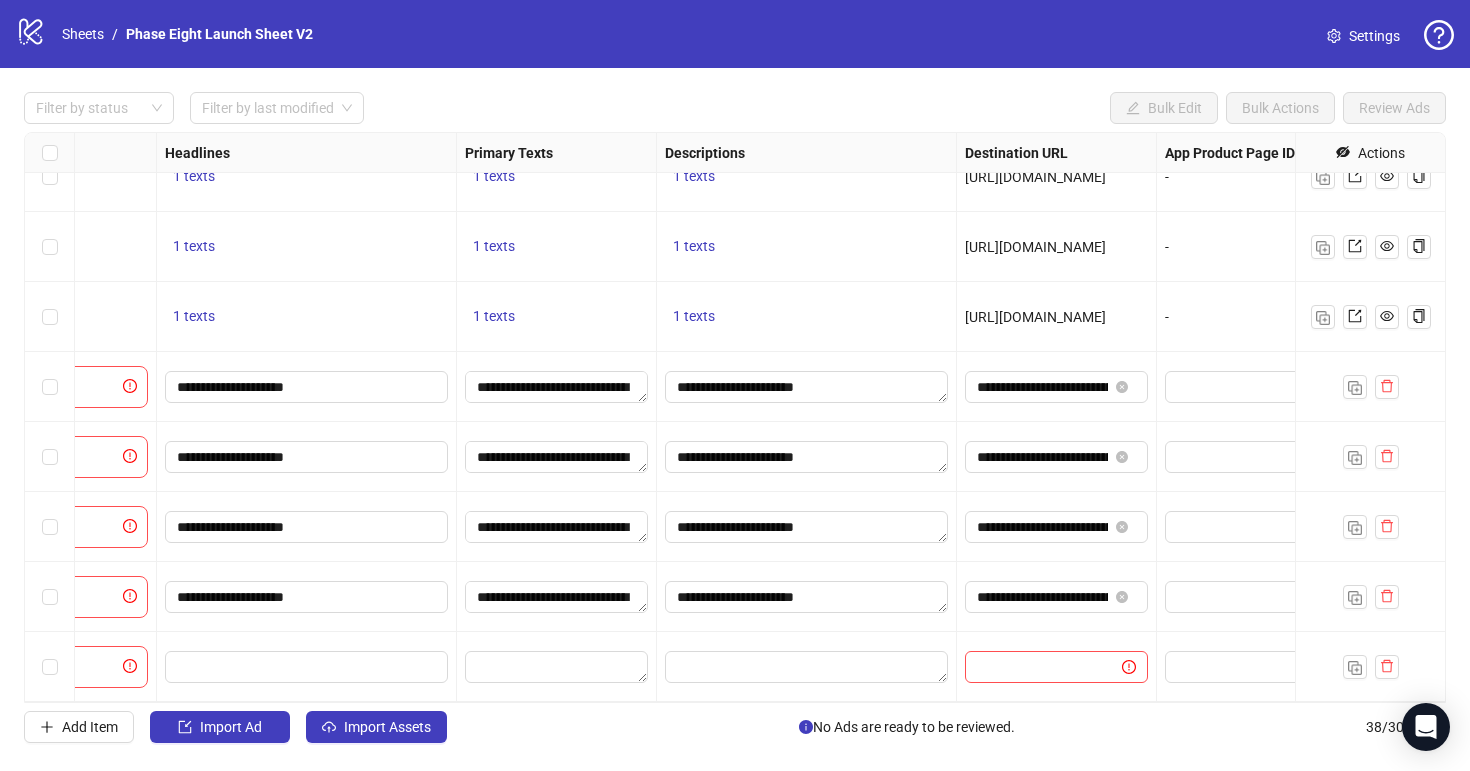 scroll, scrollTop: 2131, scrollLeft: 984, axis: both 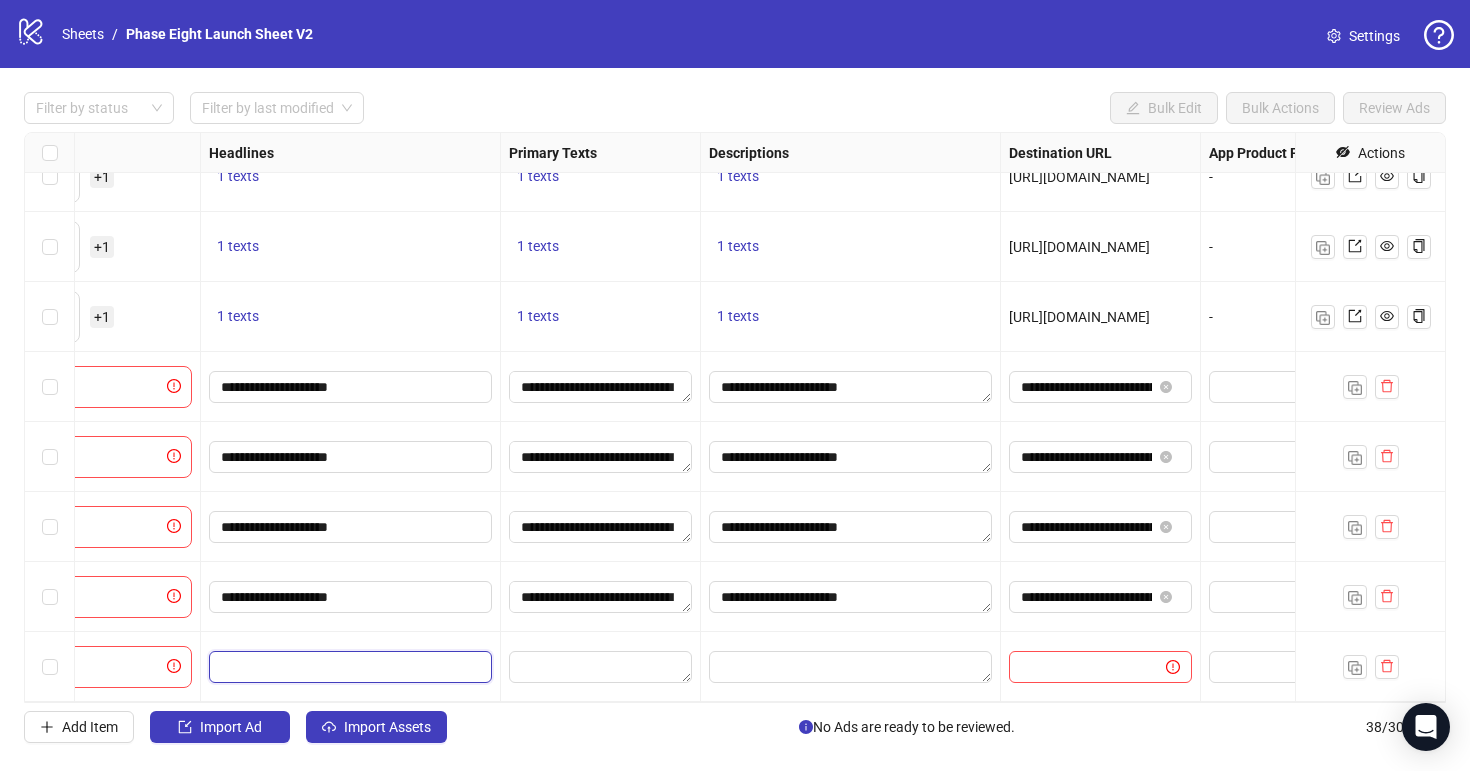 click at bounding box center [348, 667] 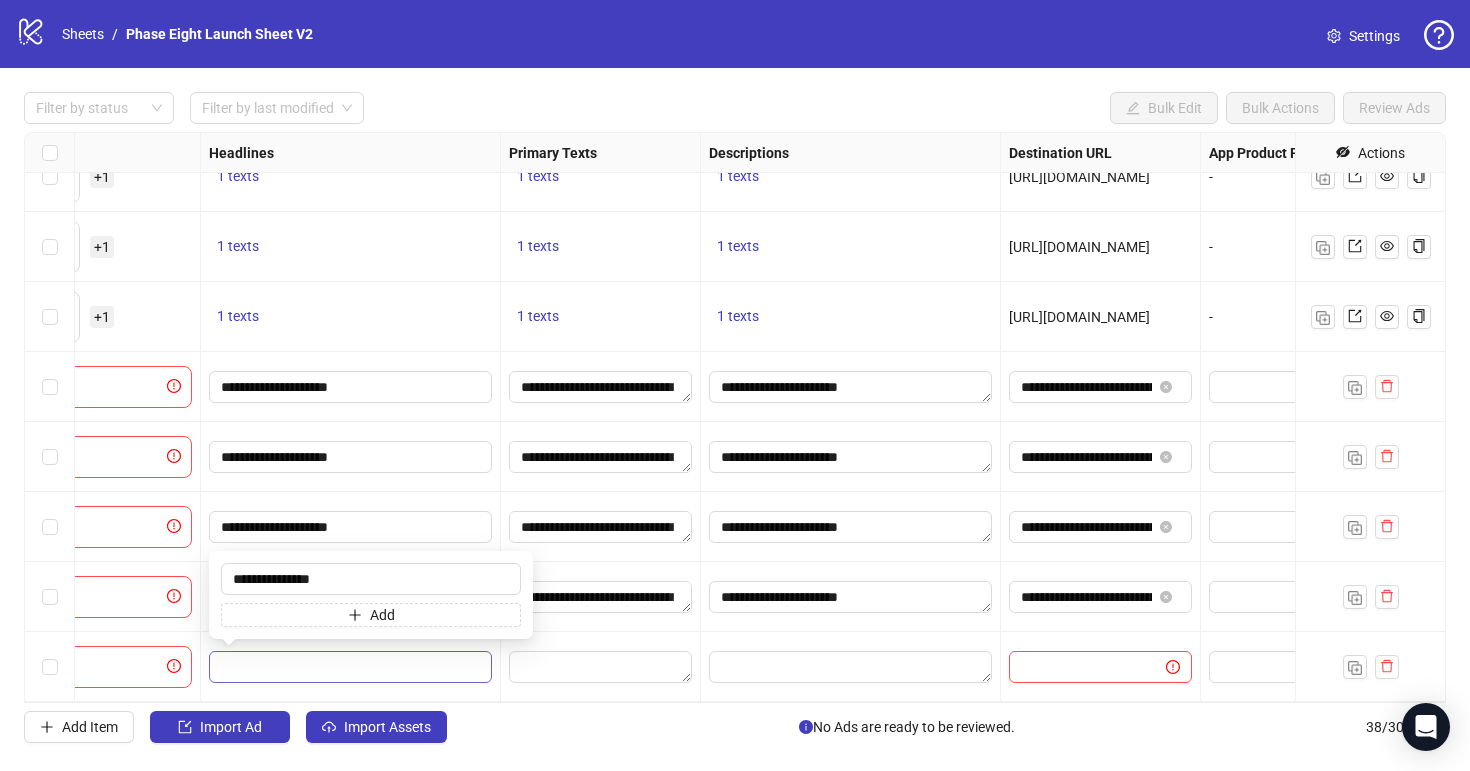type on "**********" 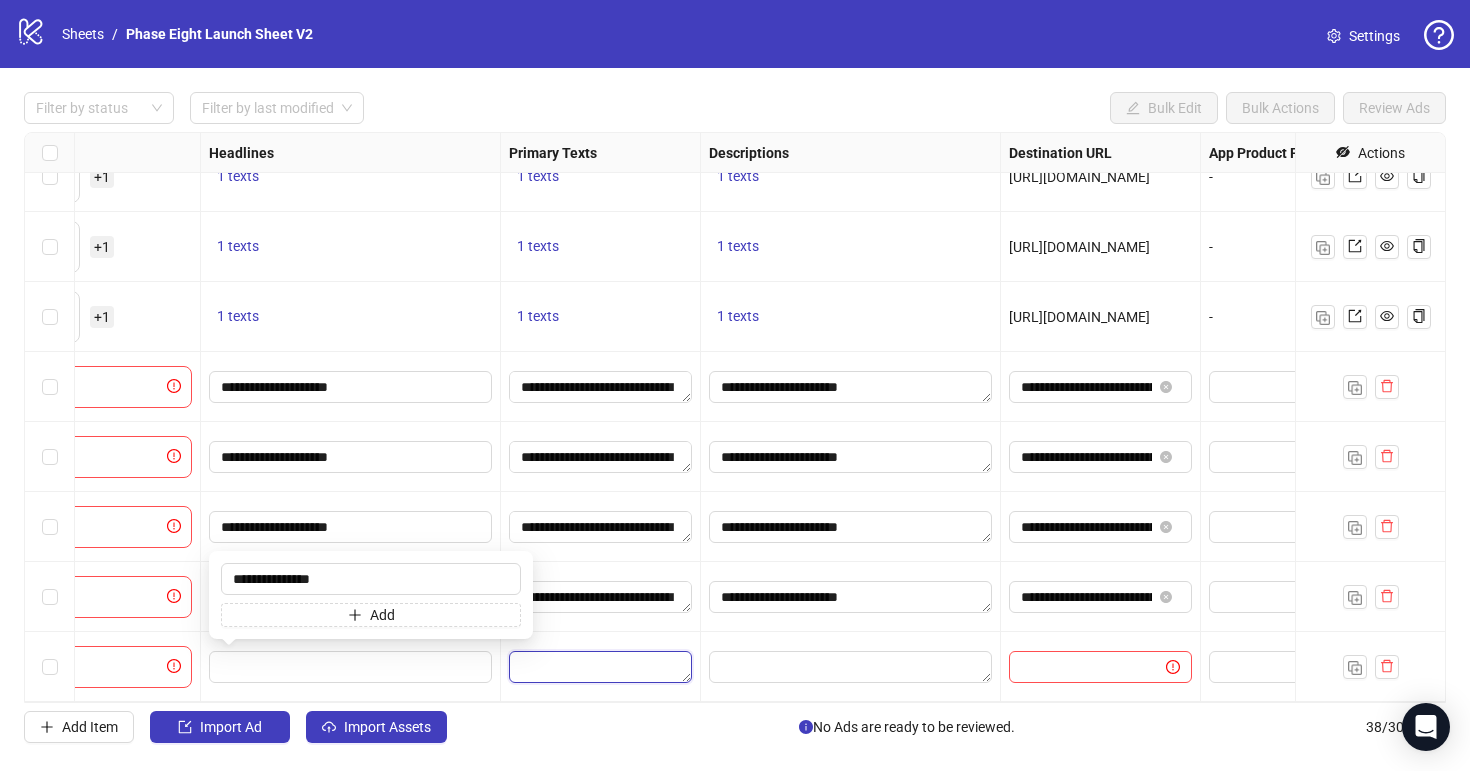 click at bounding box center [600, 667] 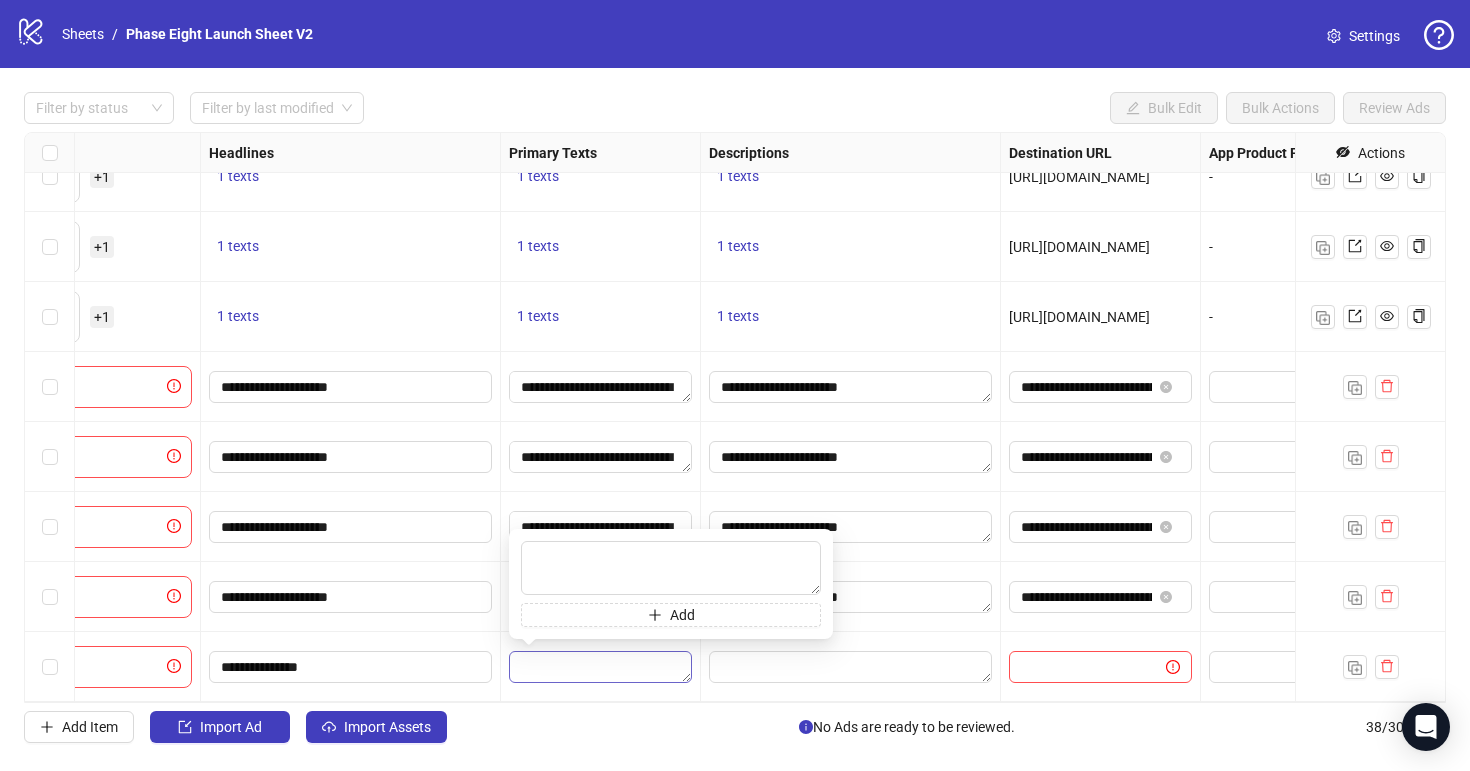 type on "**********" 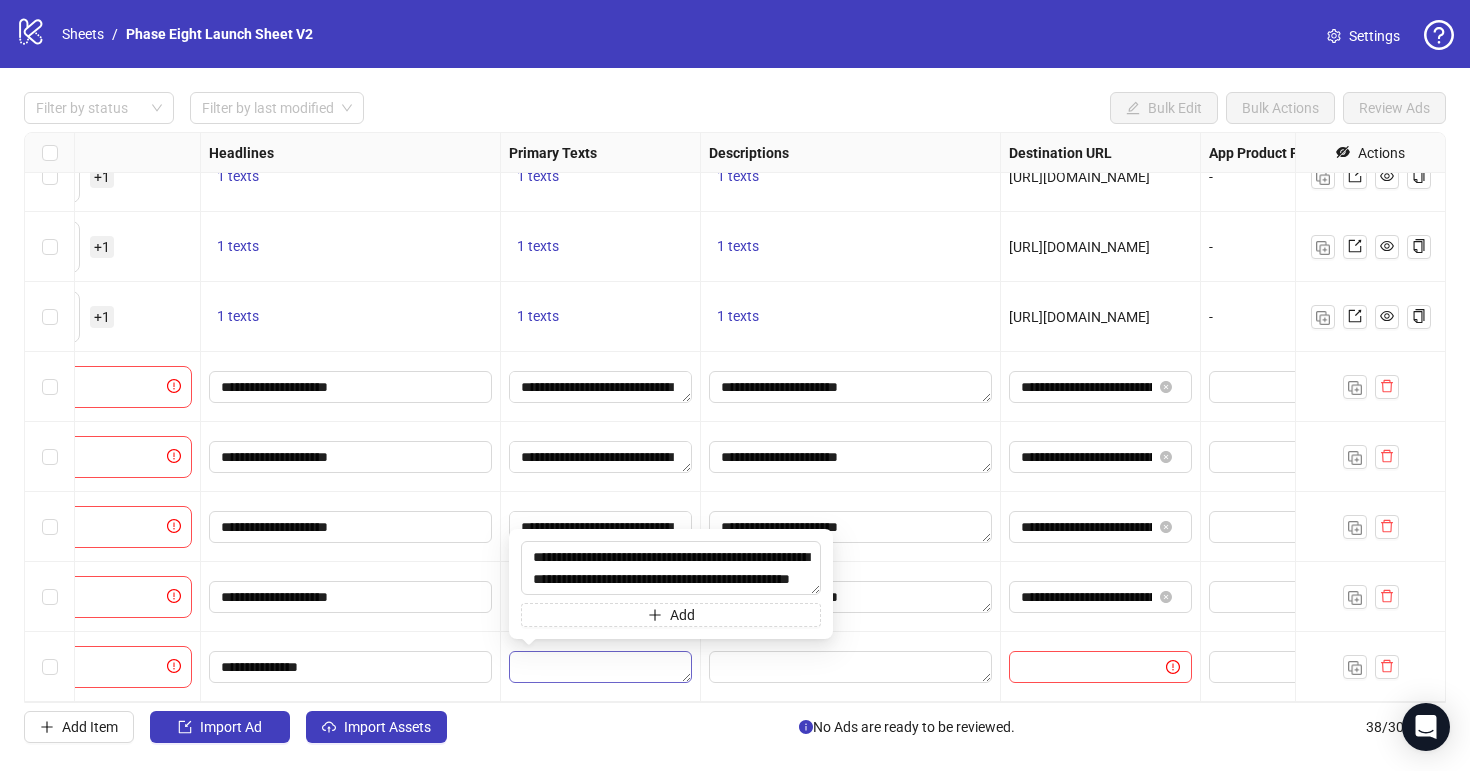 scroll, scrollTop: 15, scrollLeft: 0, axis: vertical 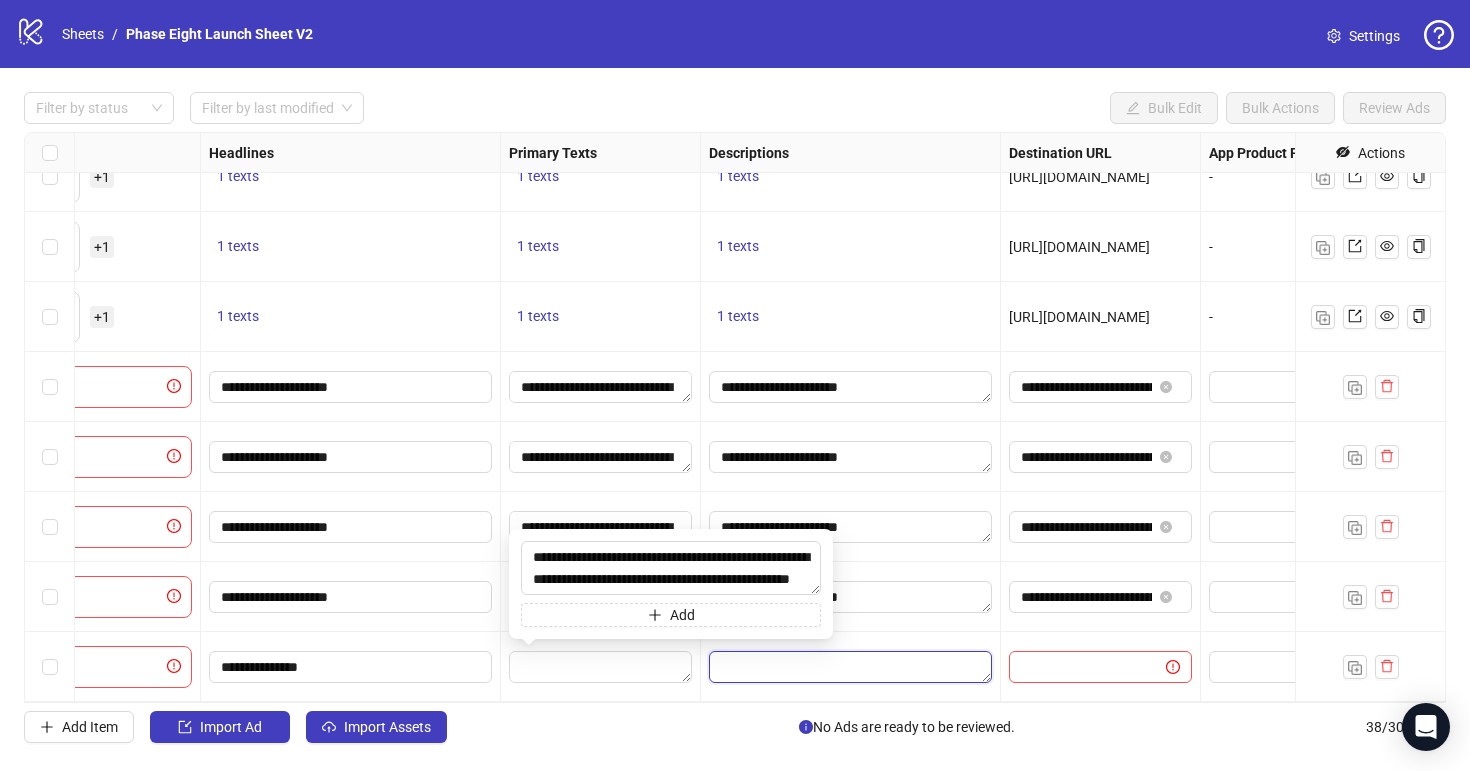 click at bounding box center (850, 667) 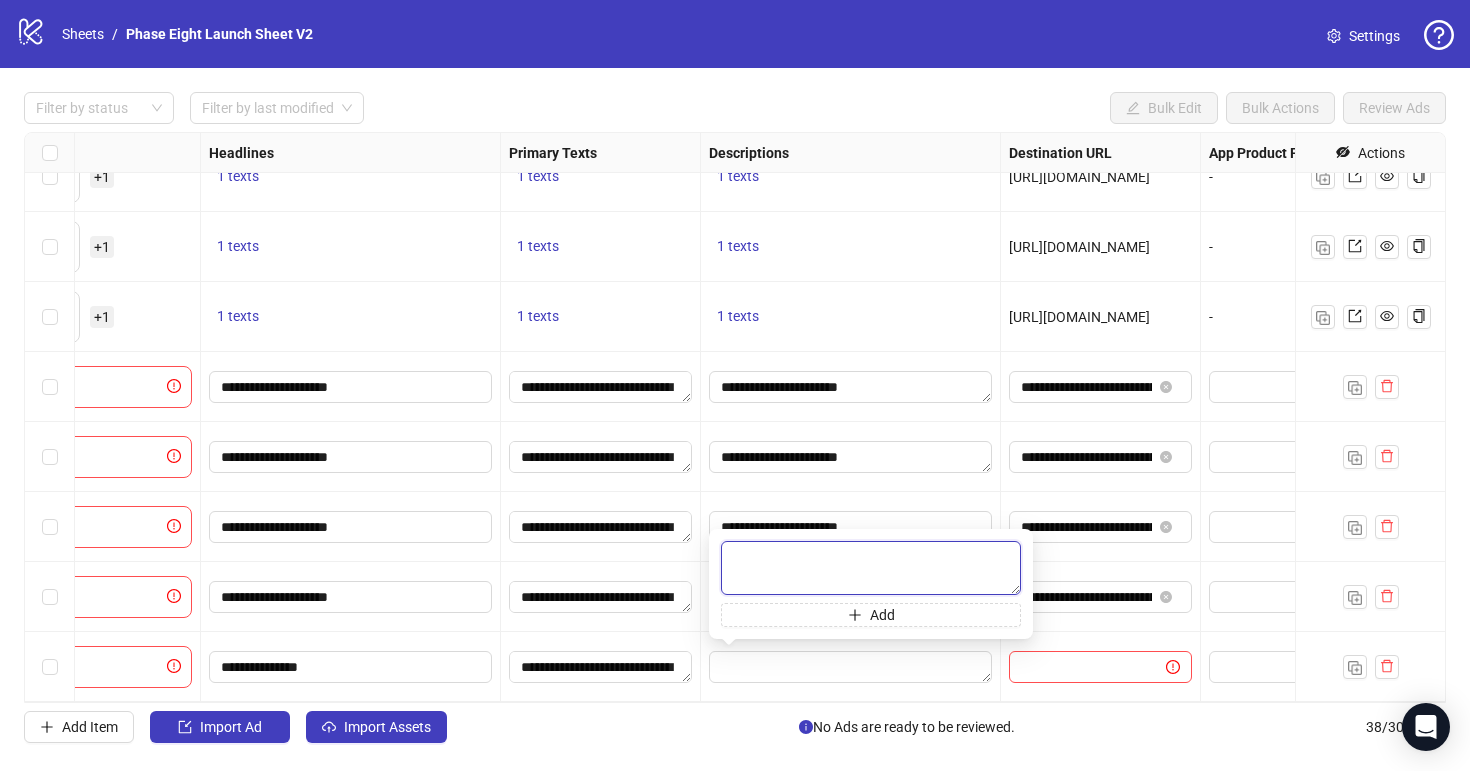 click at bounding box center (871, 568) 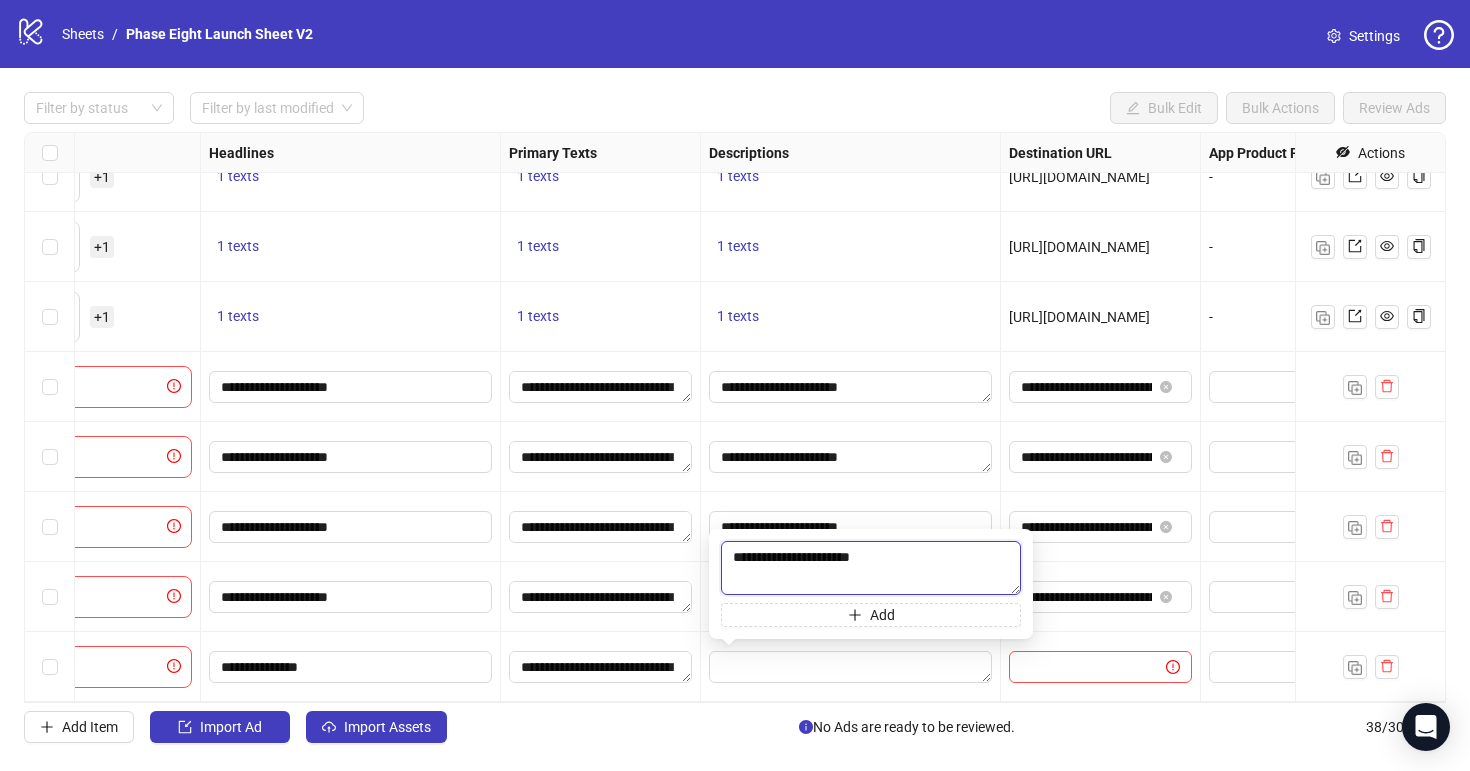 type on "**********" 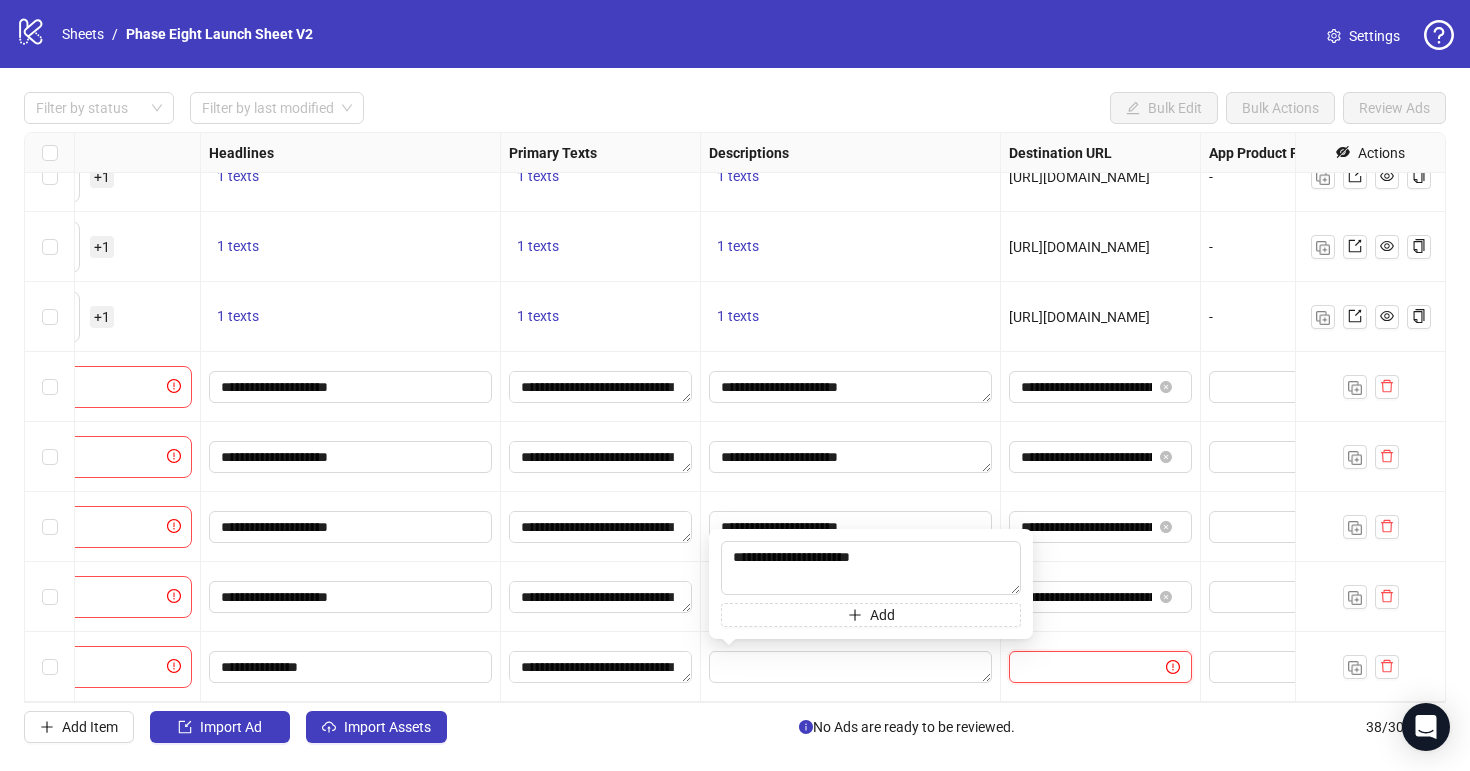 click at bounding box center (1079, 667) 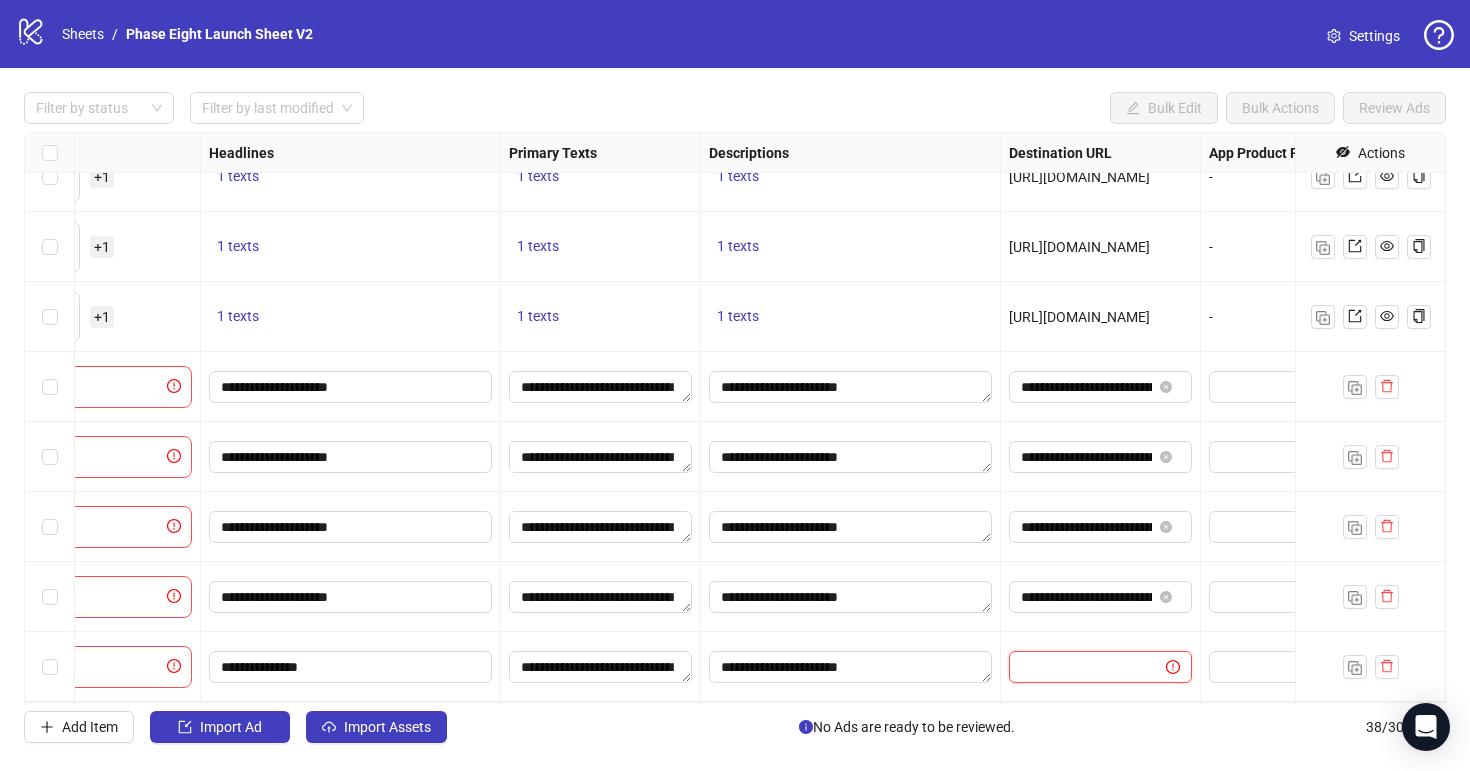 paste on "**********" 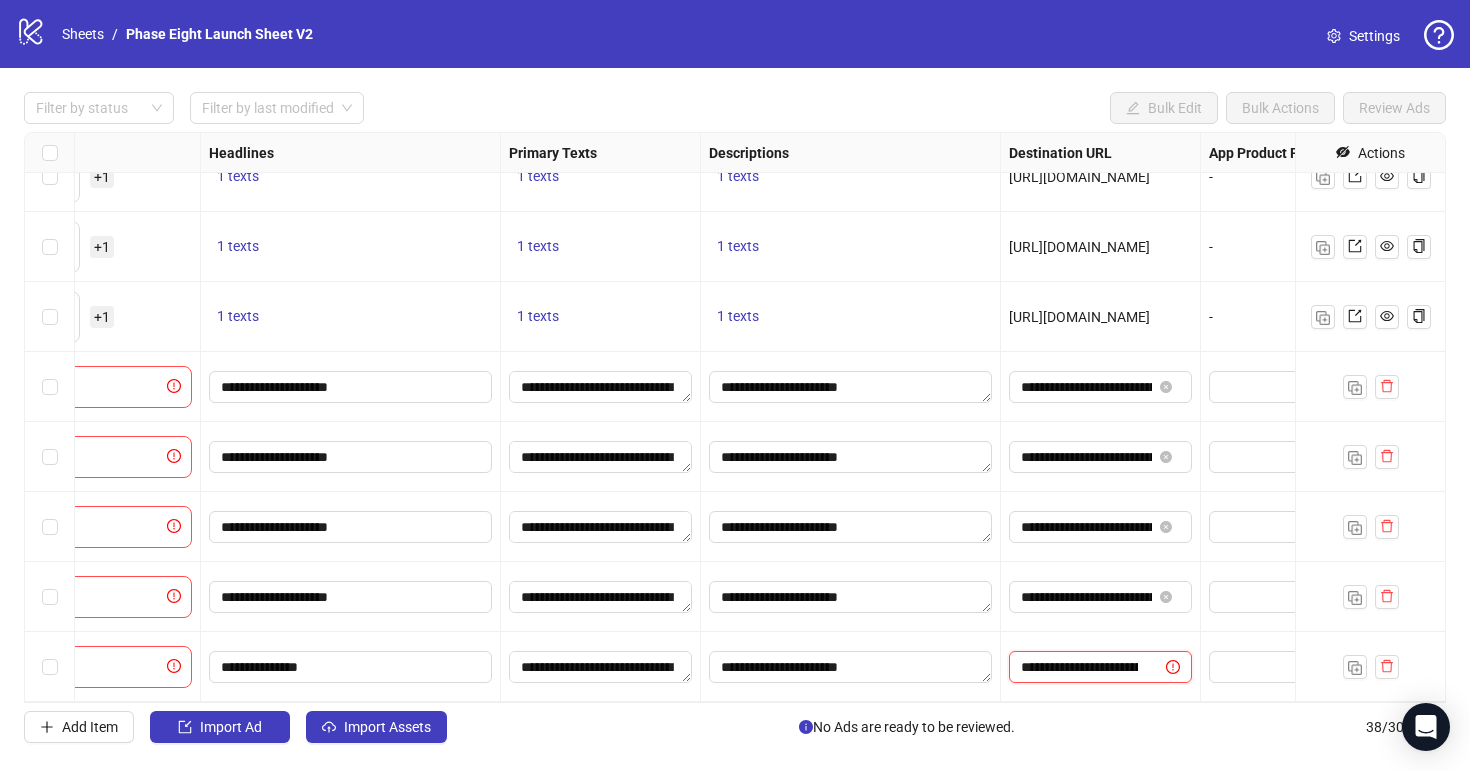 scroll, scrollTop: 0, scrollLeft: 206, axis: horizontal 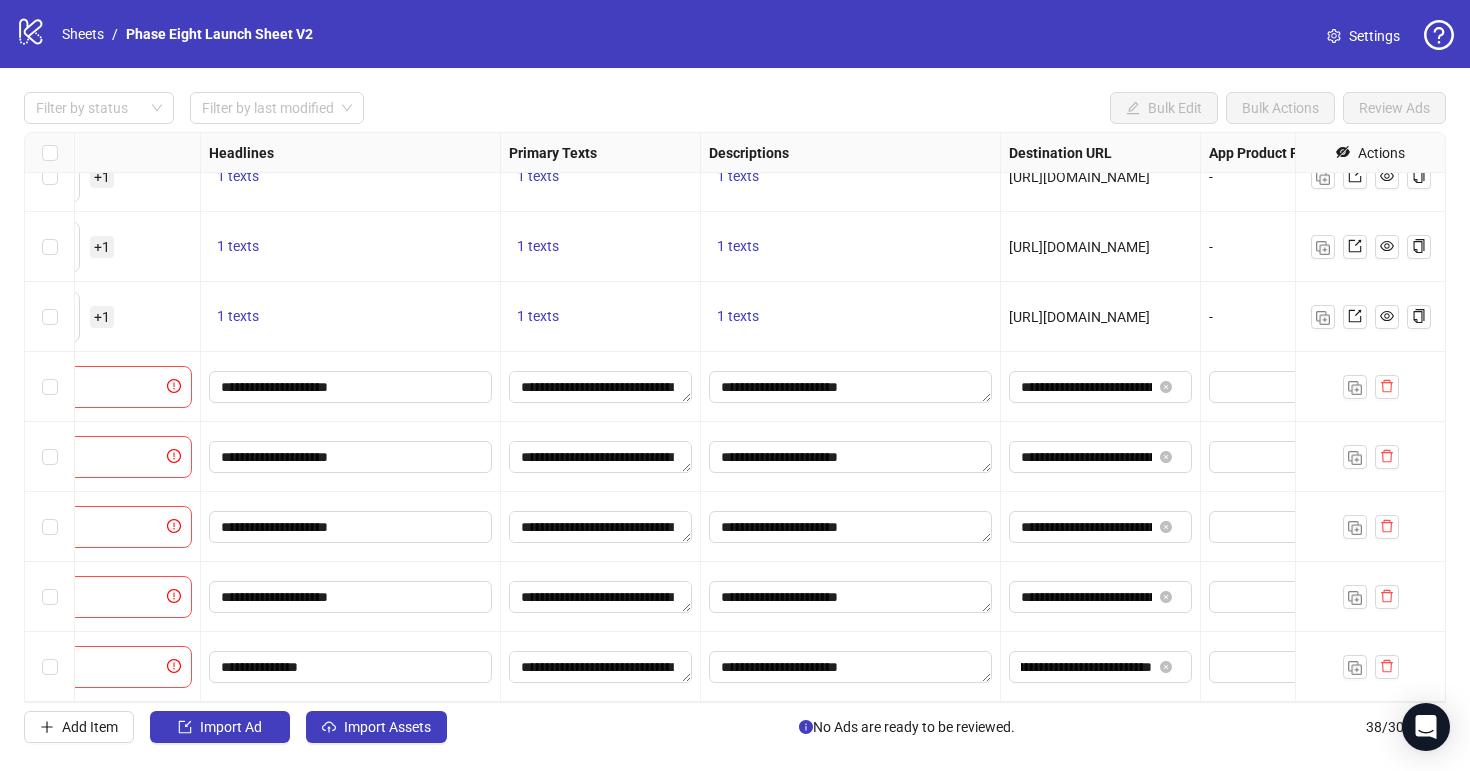 click on "Add Item Import Ad Import Assets  No Ads are ready to be reviewed. 38 / 300  items" at bounding box center (735, 727) 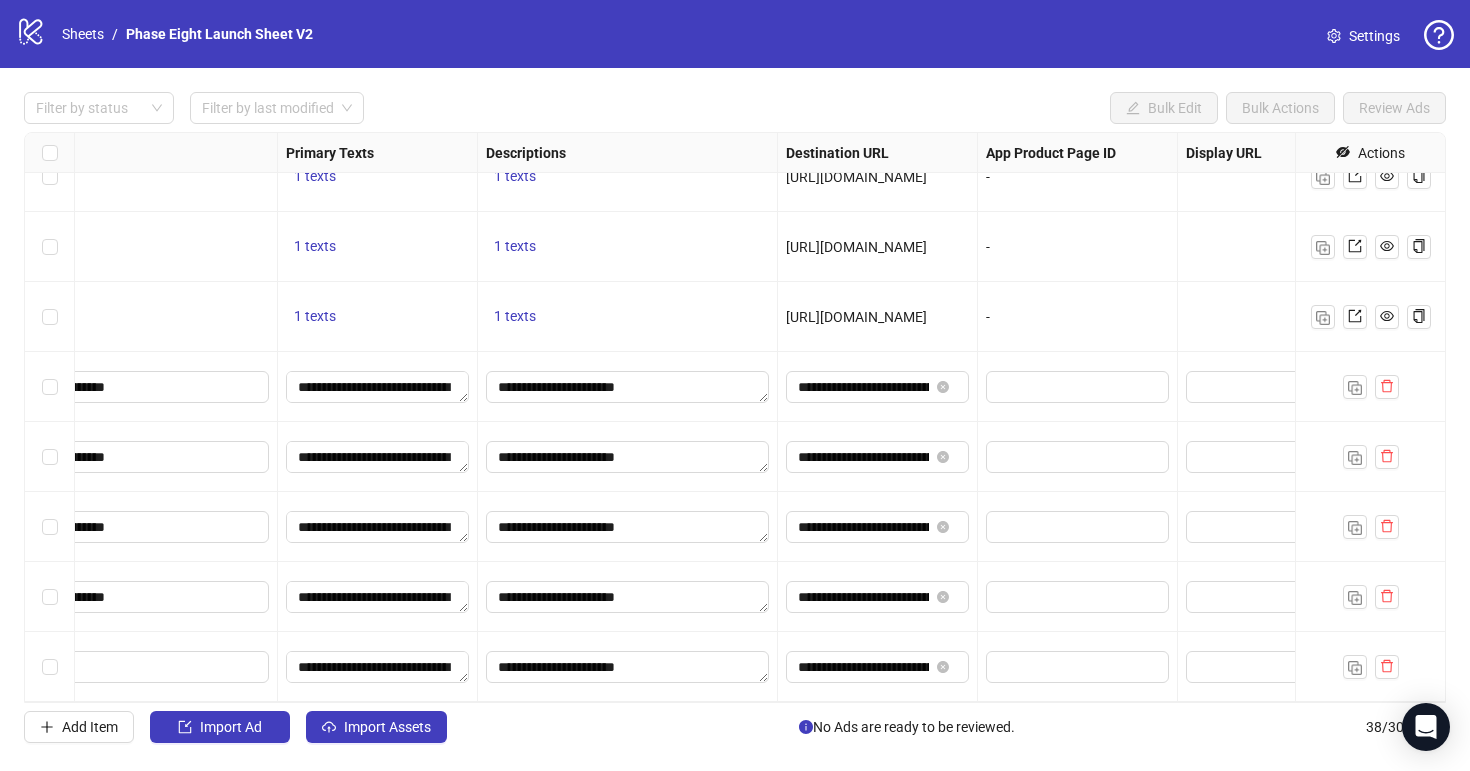 scroll, scrollTop: 2131, scrollLeft: 1850, axis: both 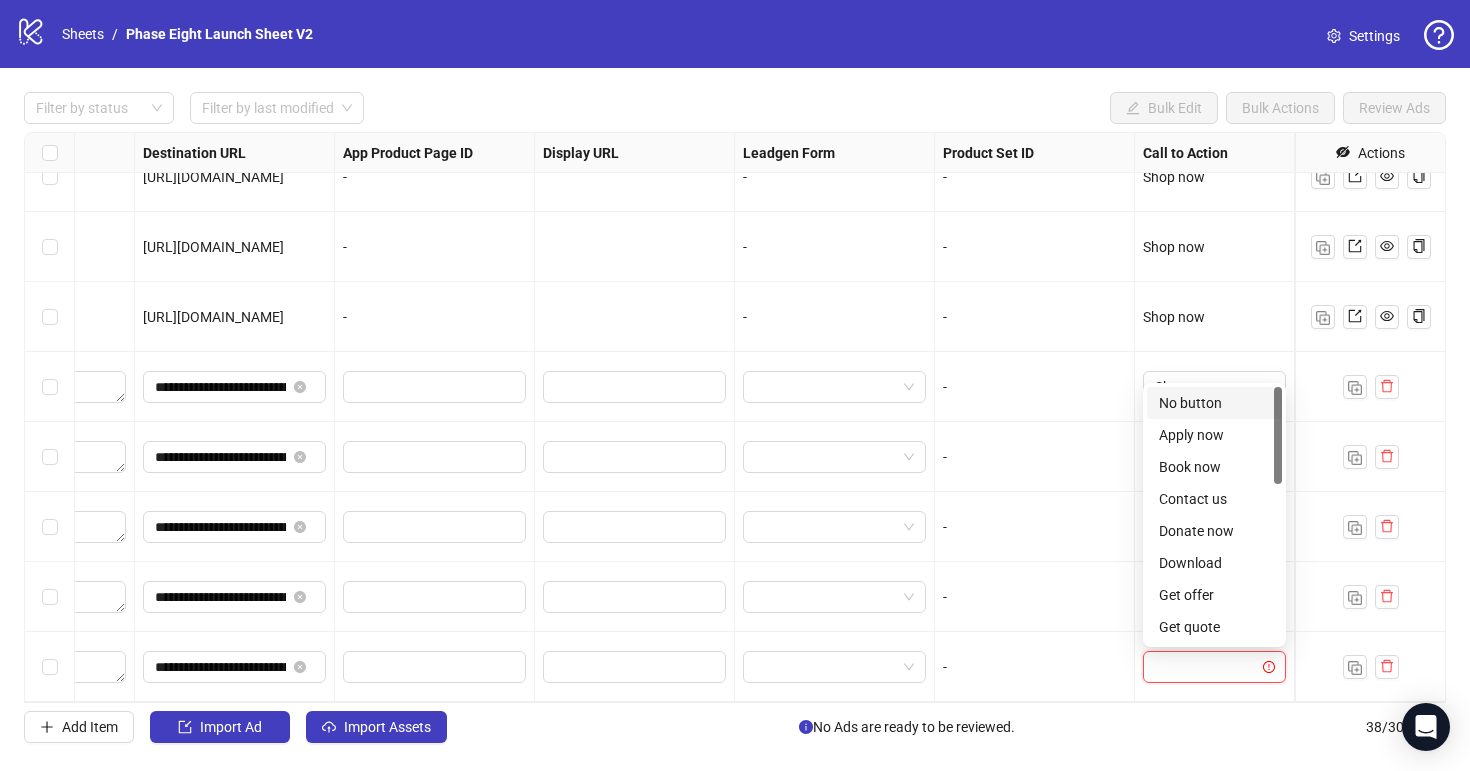 click at bounding box center [1205, 667] 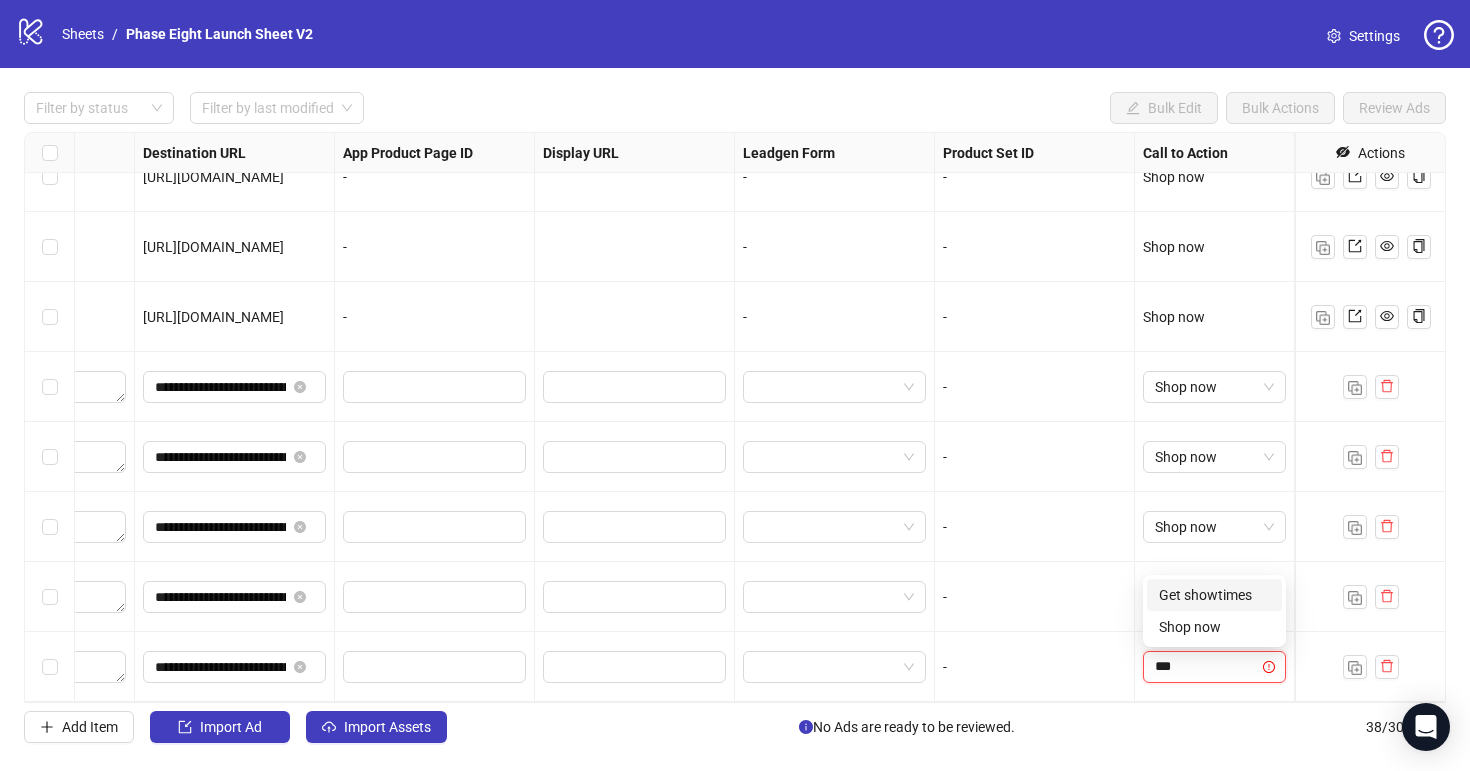 type on "****" 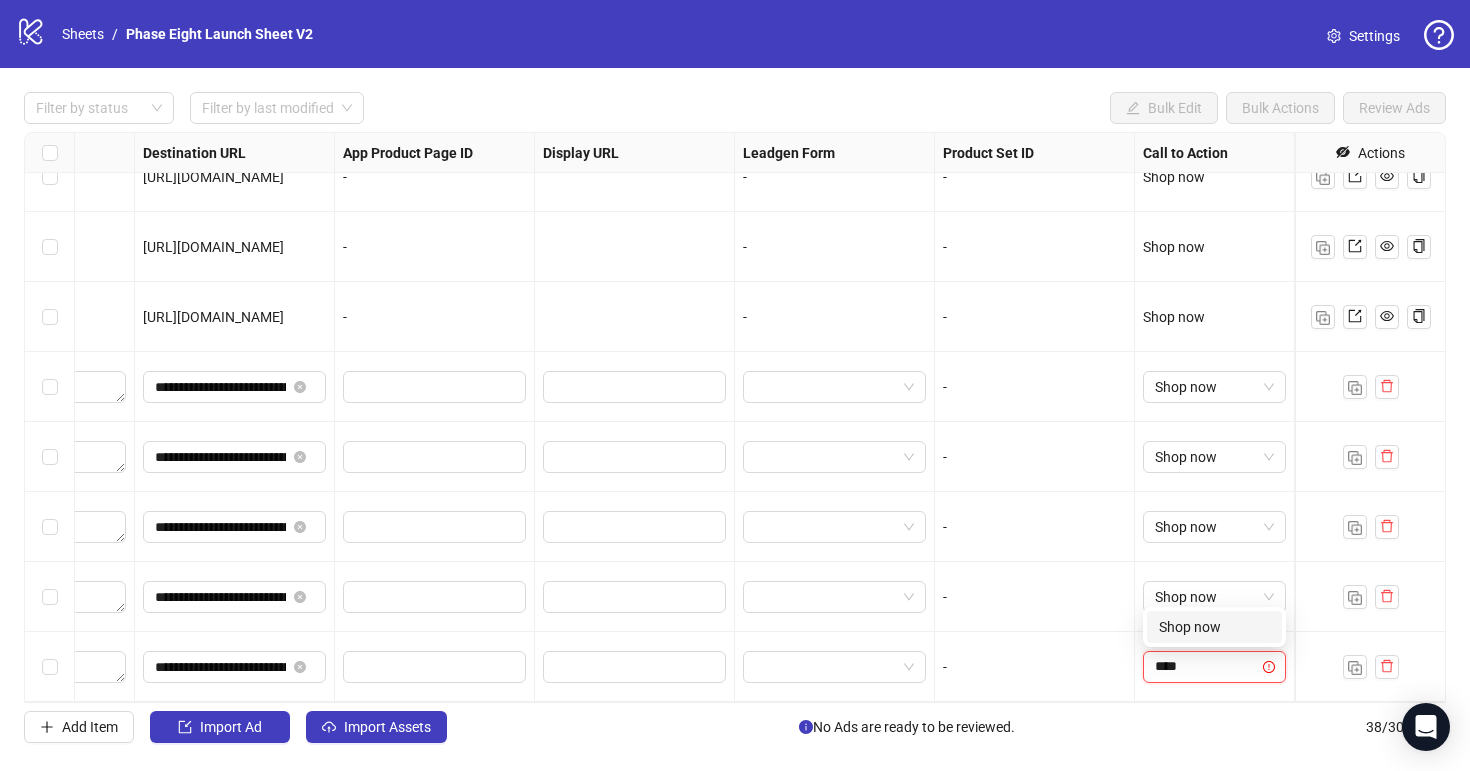 click on "Shop now" at bounding box center (1214, 627) 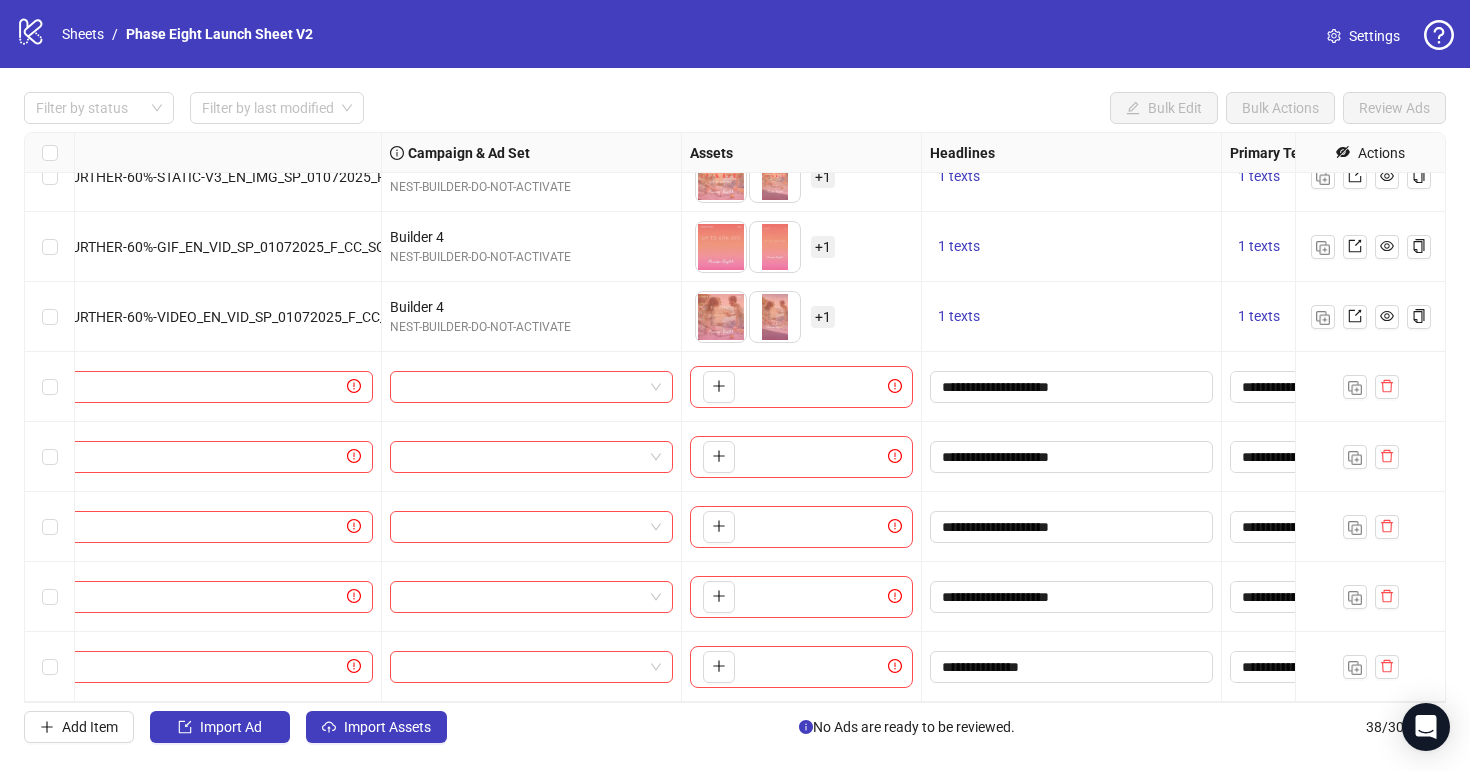 scroll, scrollTop: 2131, scrollLeft: 542, axis: both 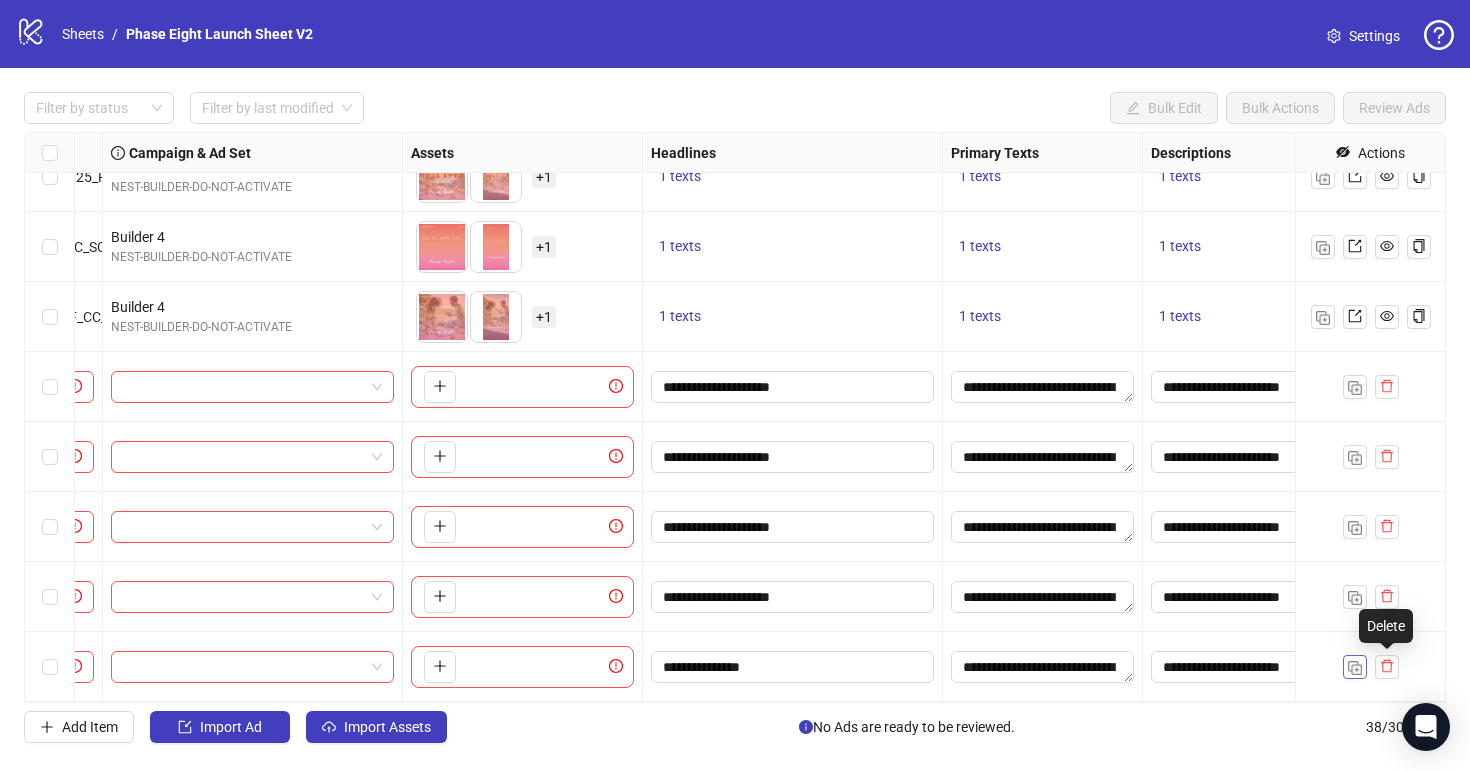 click at bounding box center (1355, 667) 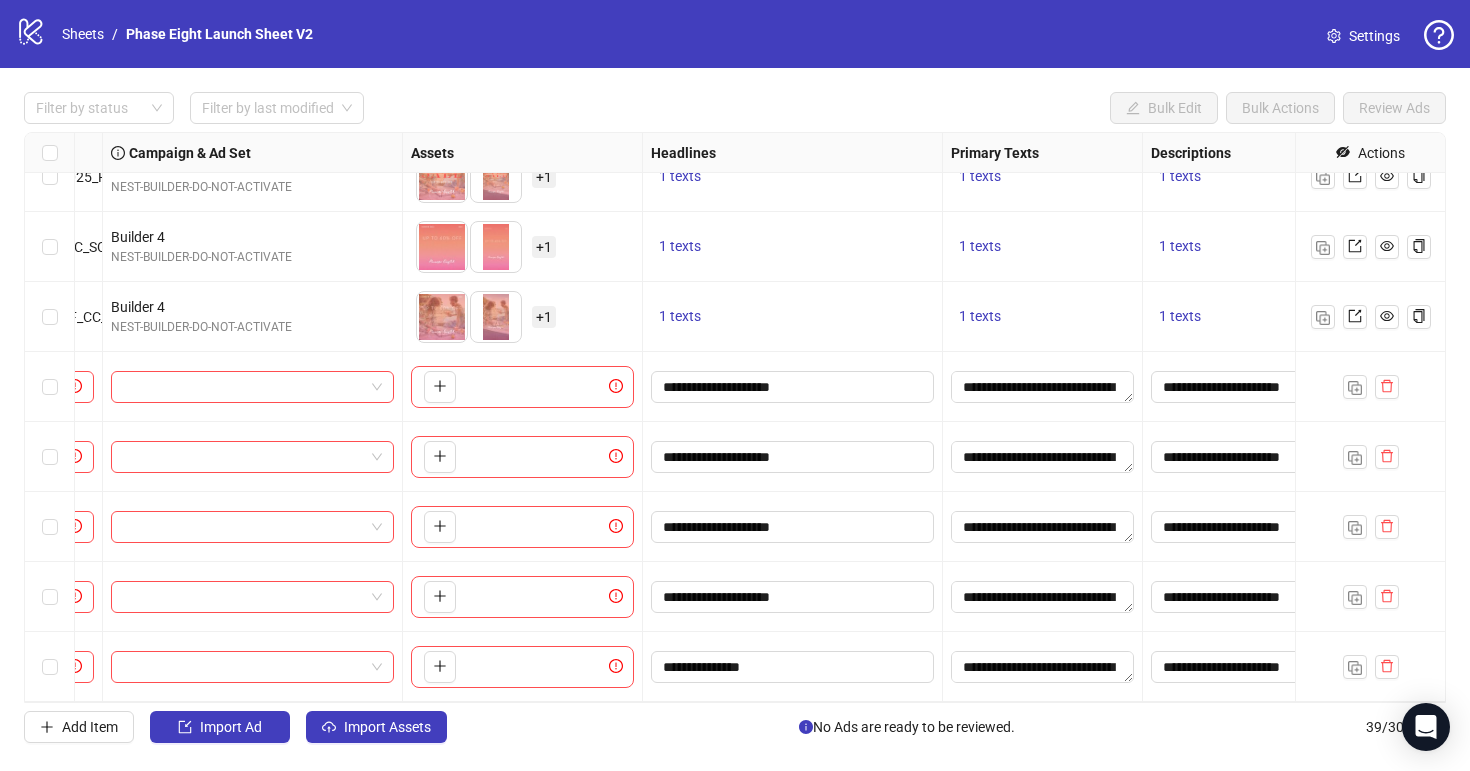scroll, scrollTop: 2201, scrollLeft: 542, axis: both 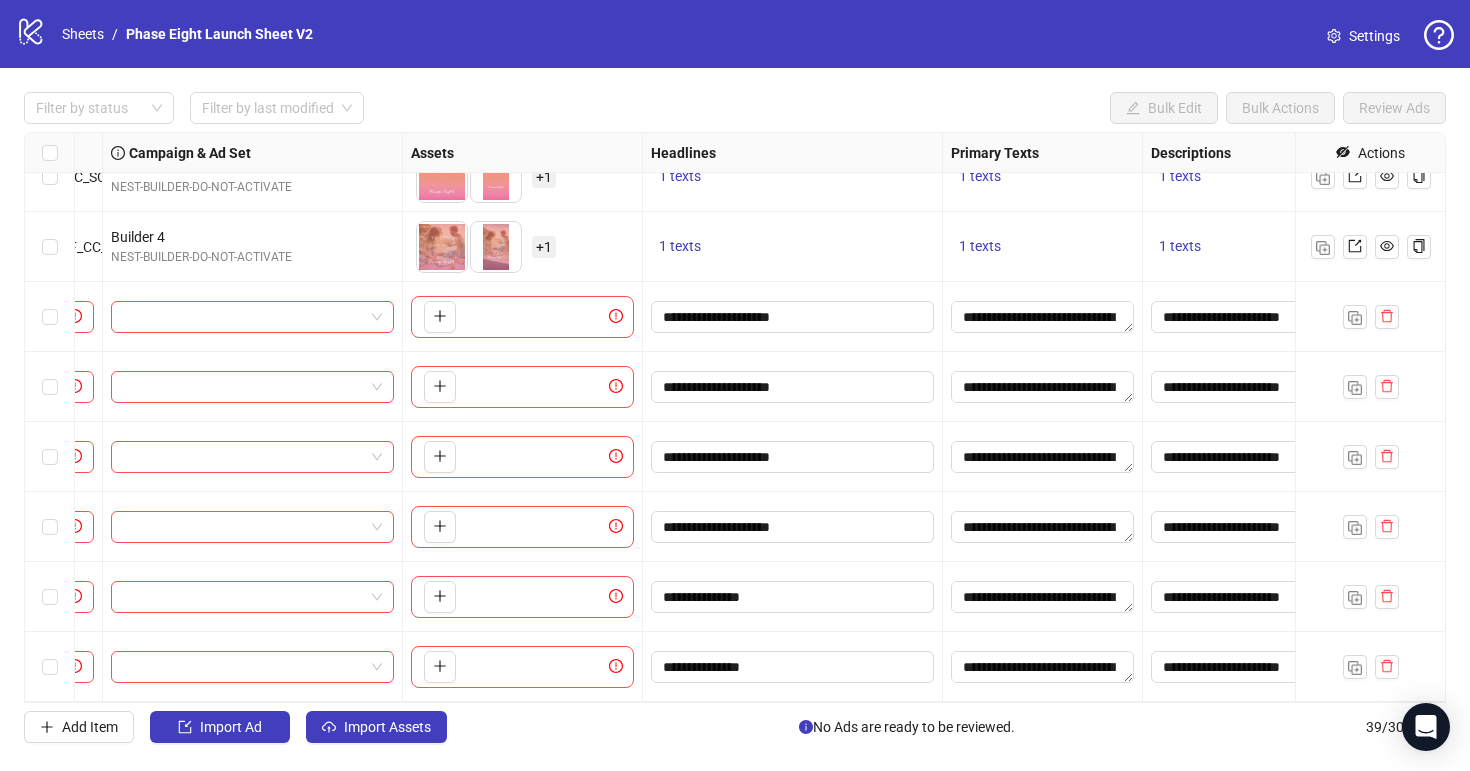 click at bounding box center (1370, 667) 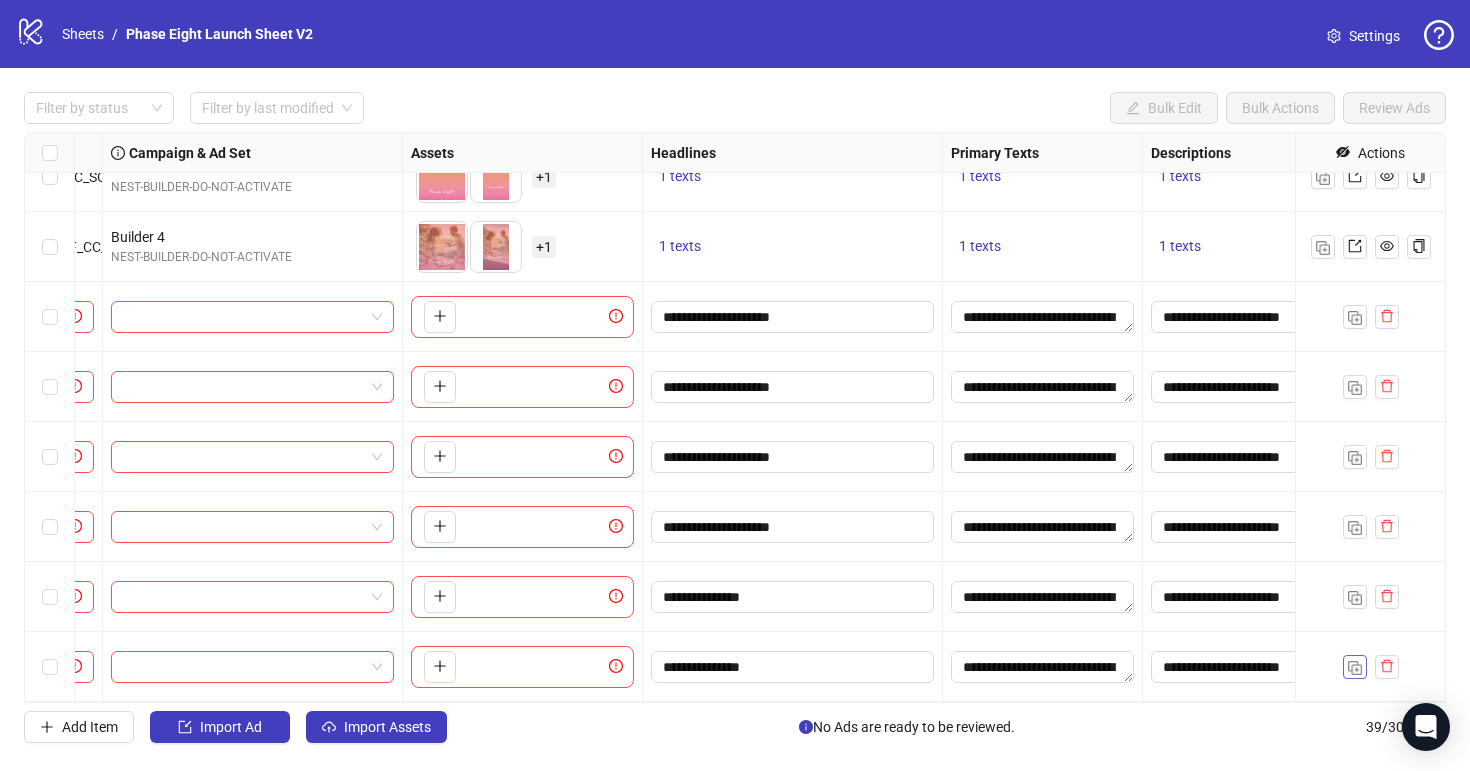 click at bounding box center [1355, 667] 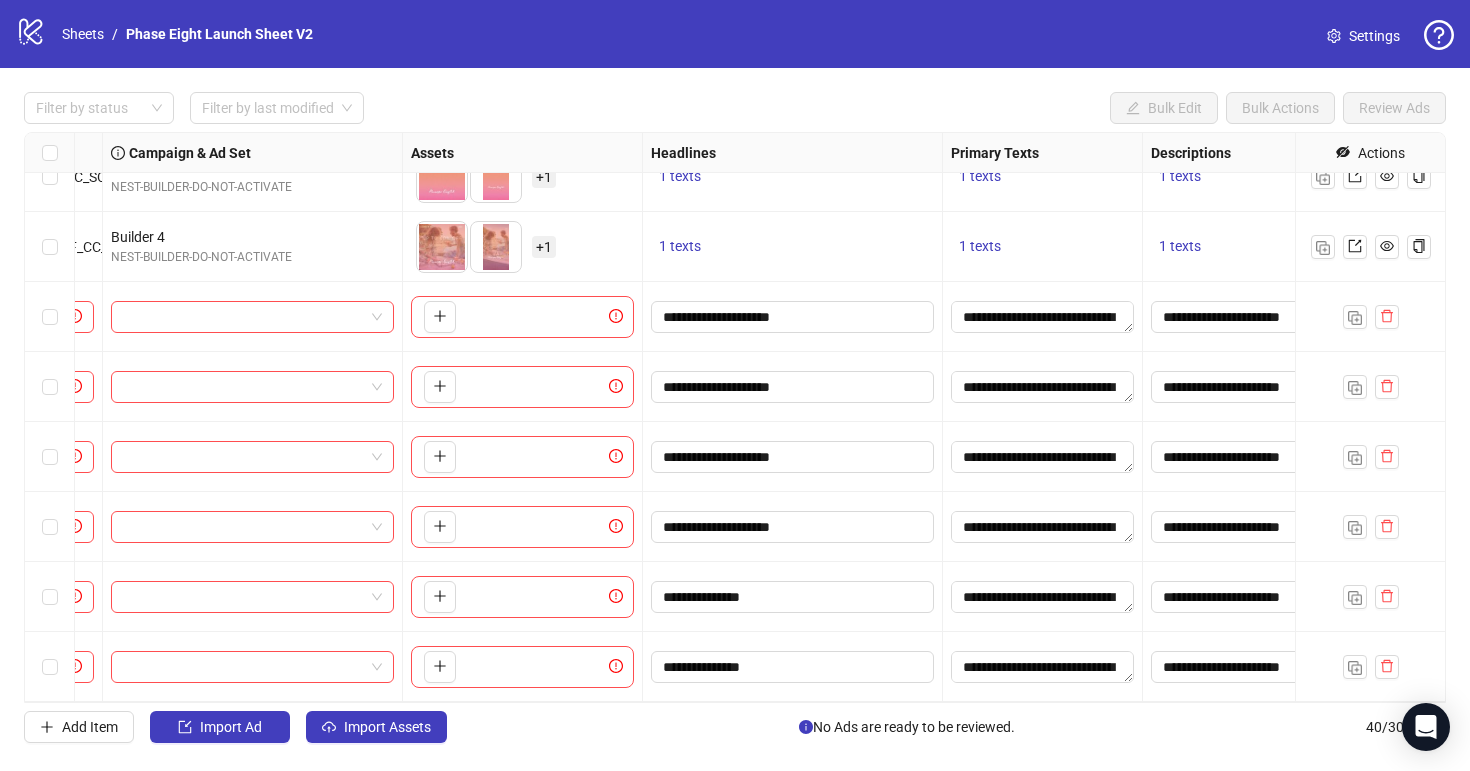 scroll, scrollTop: 2271, scrollLeft: 542, axis: both 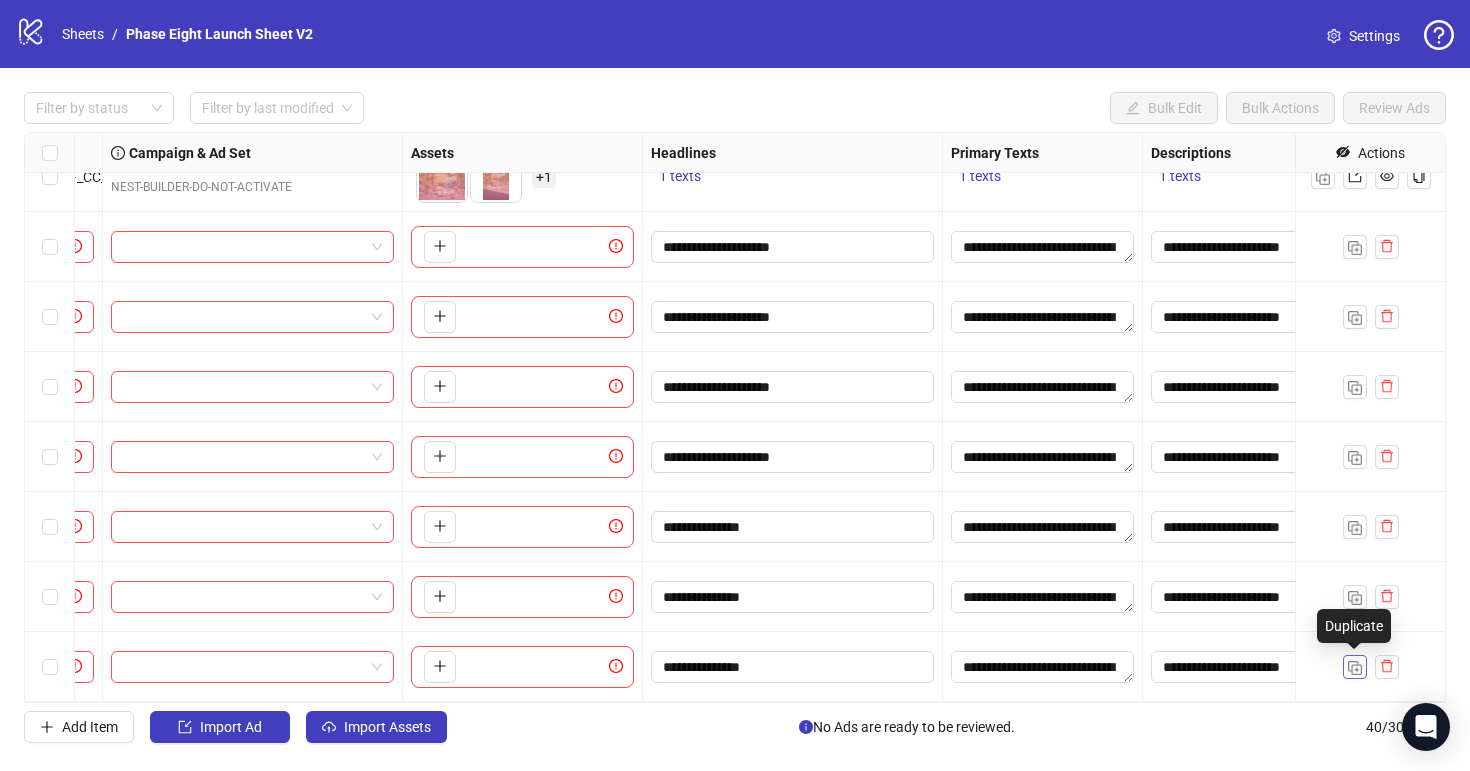click at bounding box center [1355, 667] 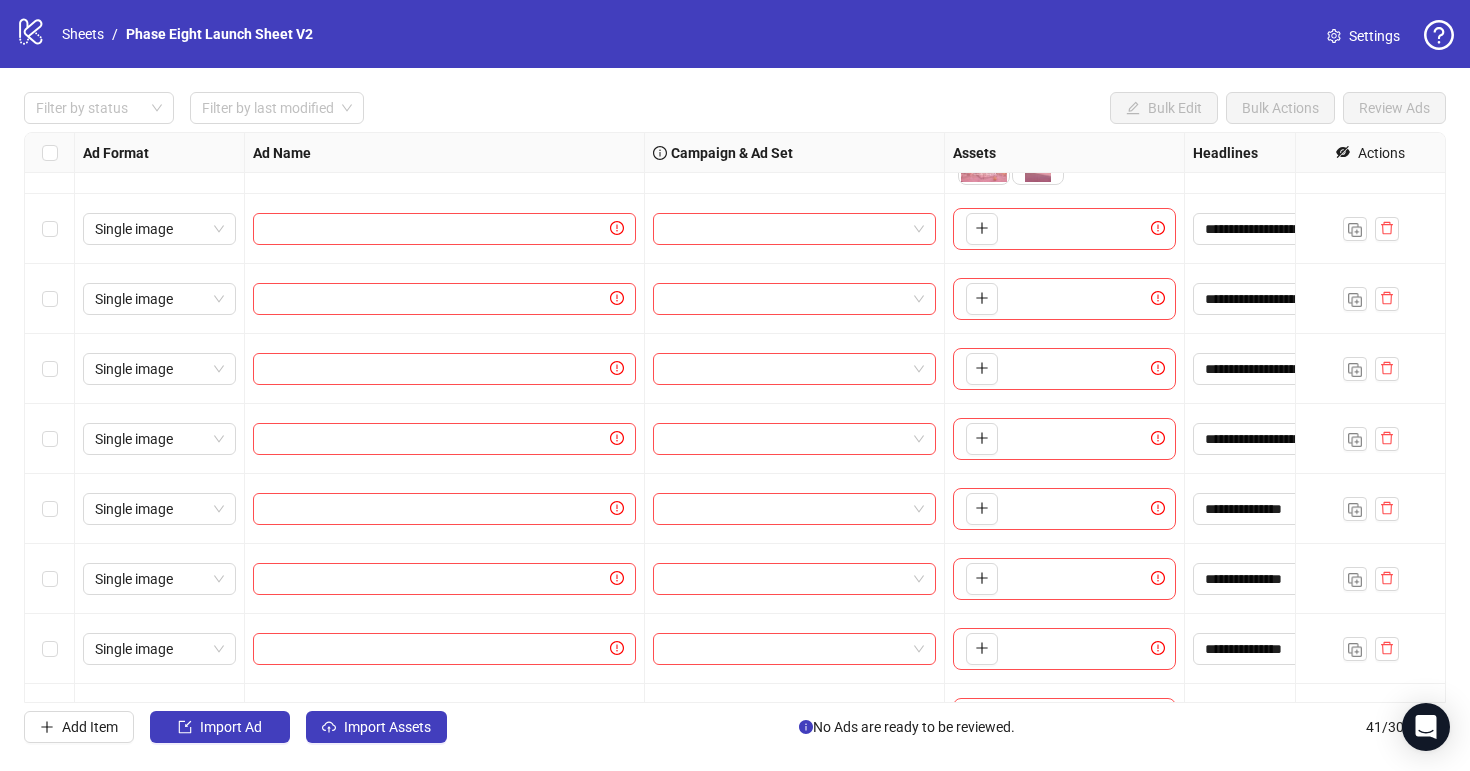 scroll, scrollTop: 2247, scrollLeft: 0, axis: vertical 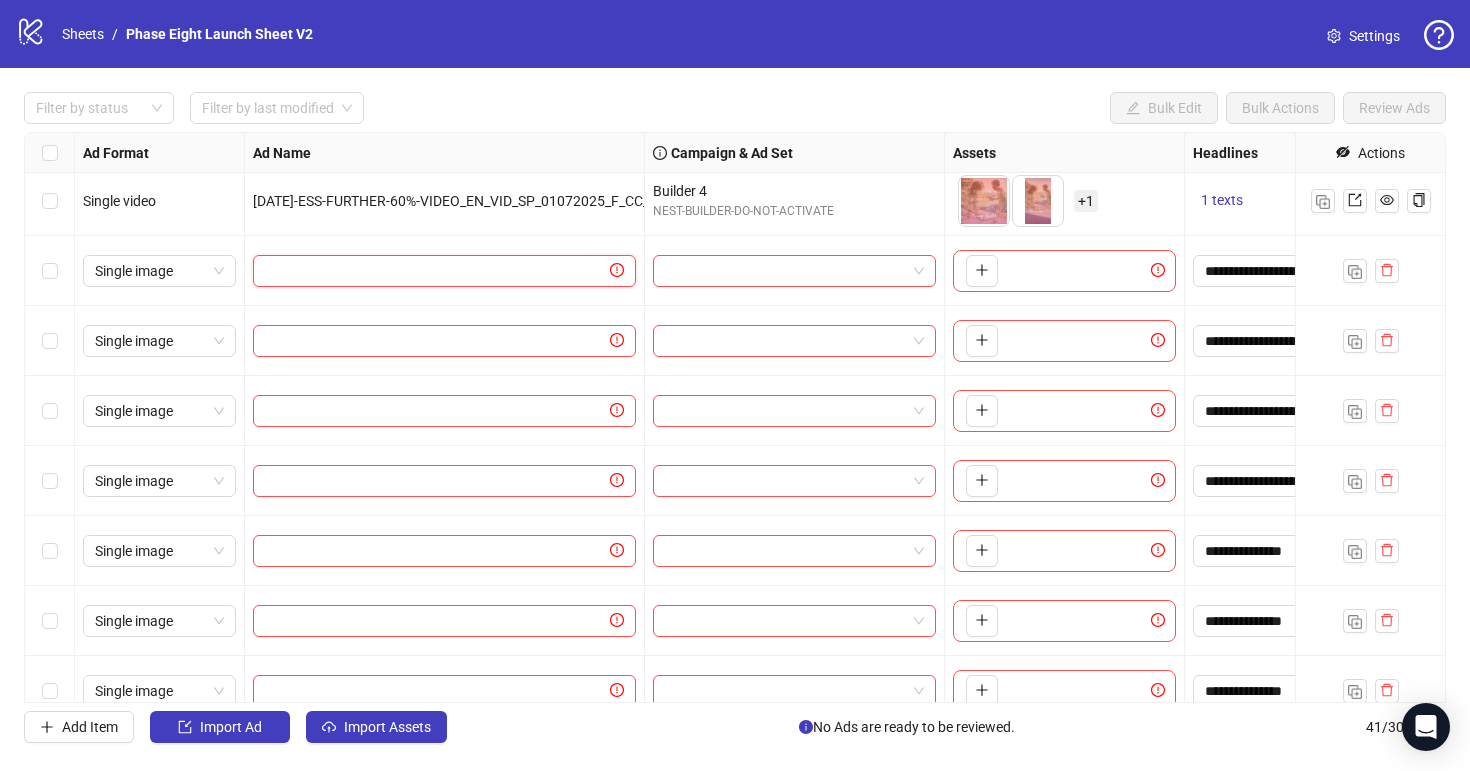 click at bounding box center (435, 271) 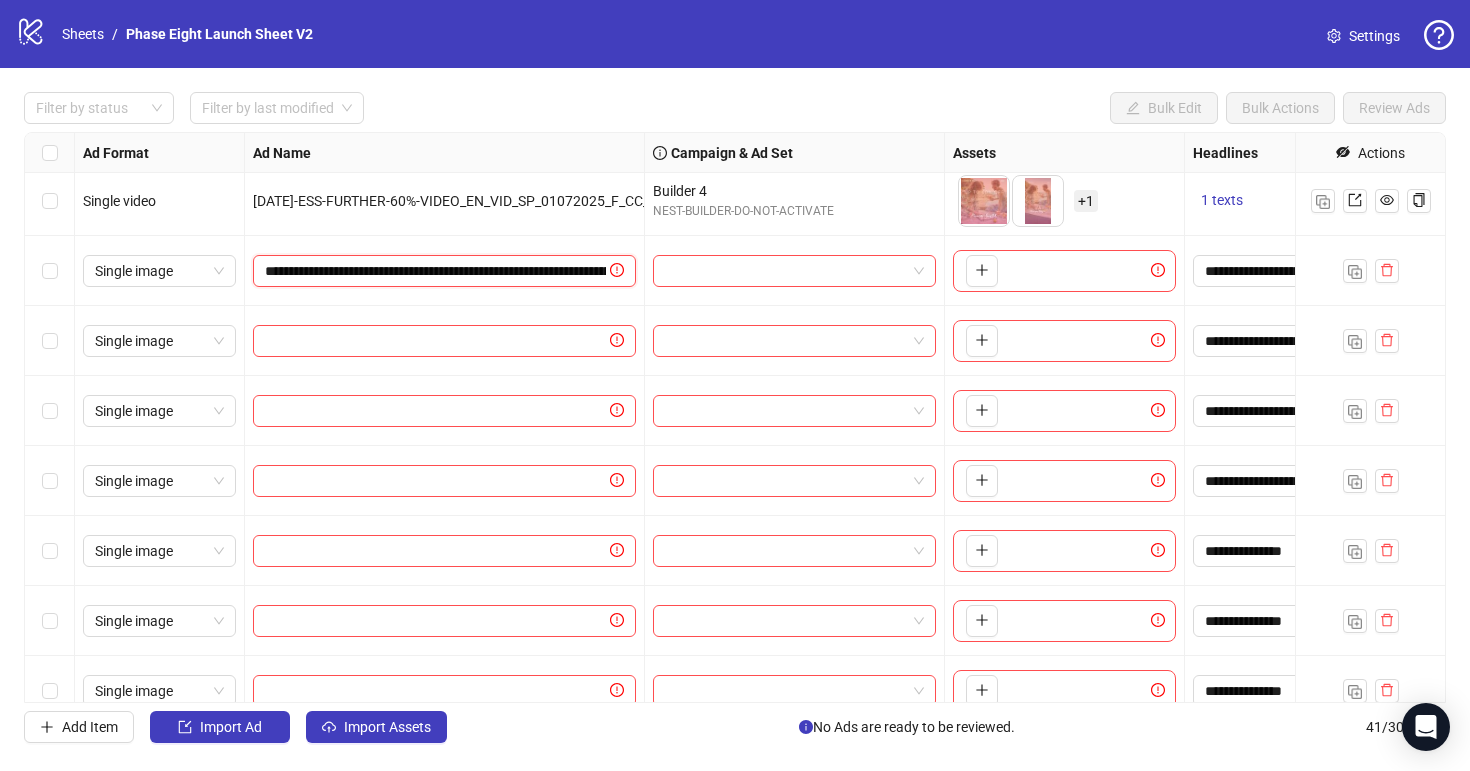 scroll, scrollTop: 0, scrollLeft: 241, axis: horizontal 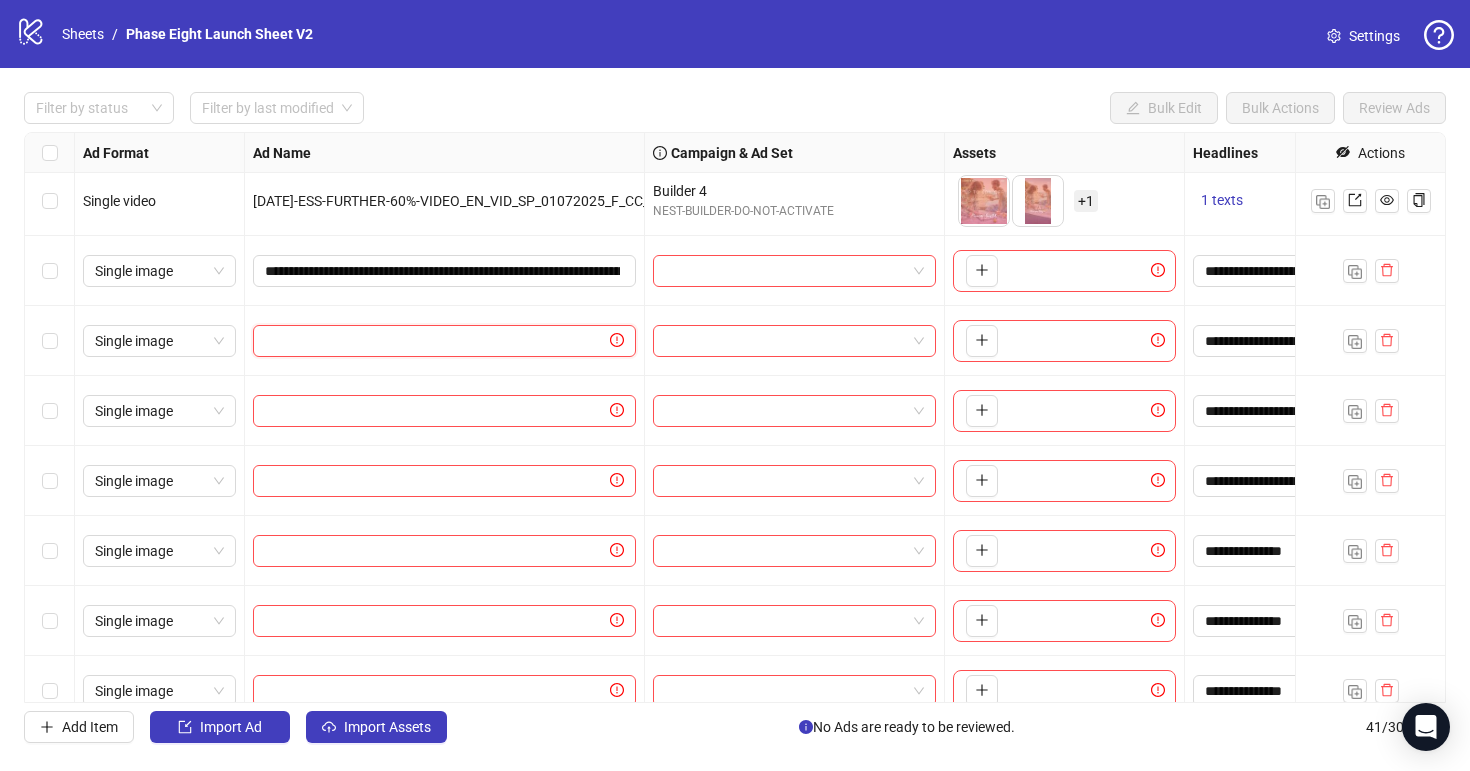 click at bounding box center [435, 341] 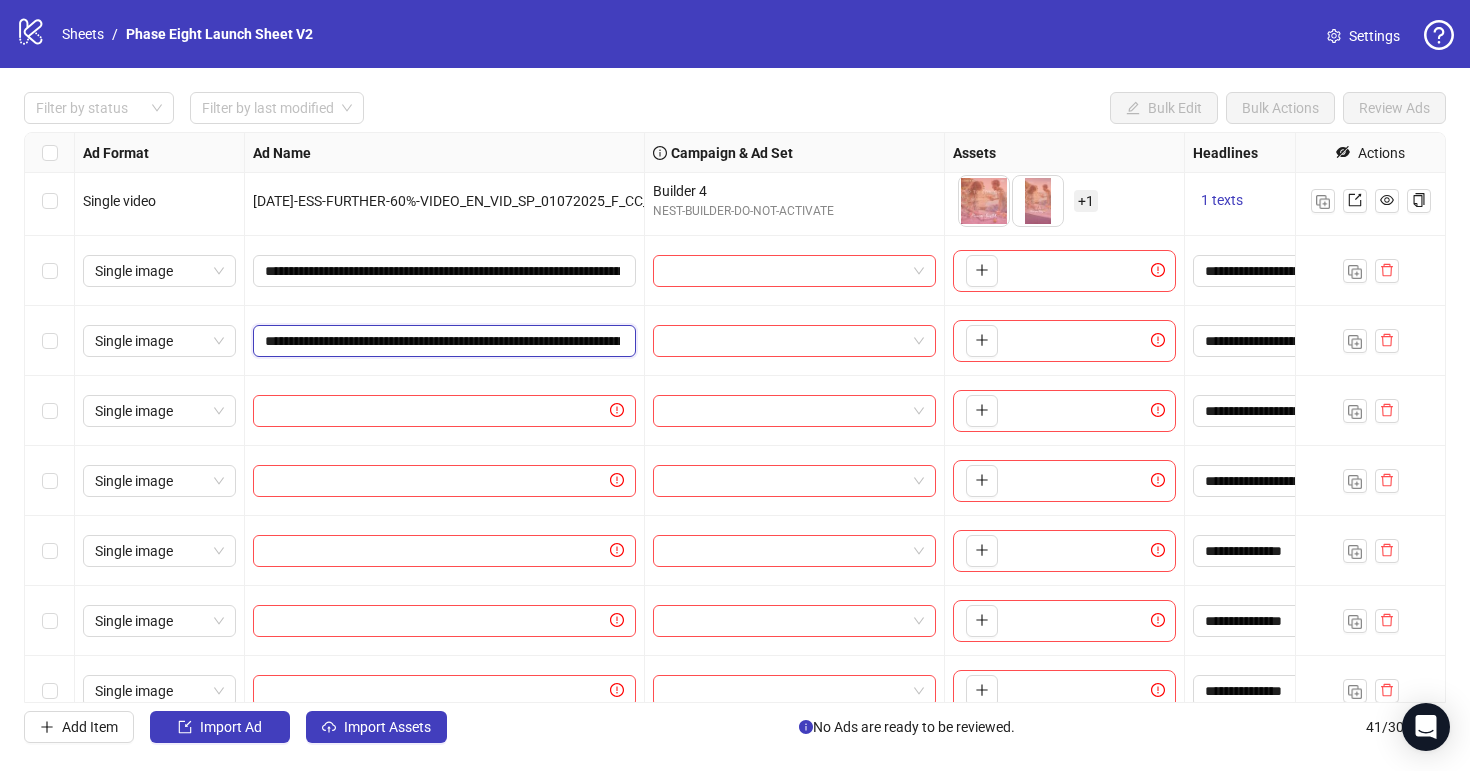 scroll, scrollTop: 0, scrollLeft: 256, axis: horizontal 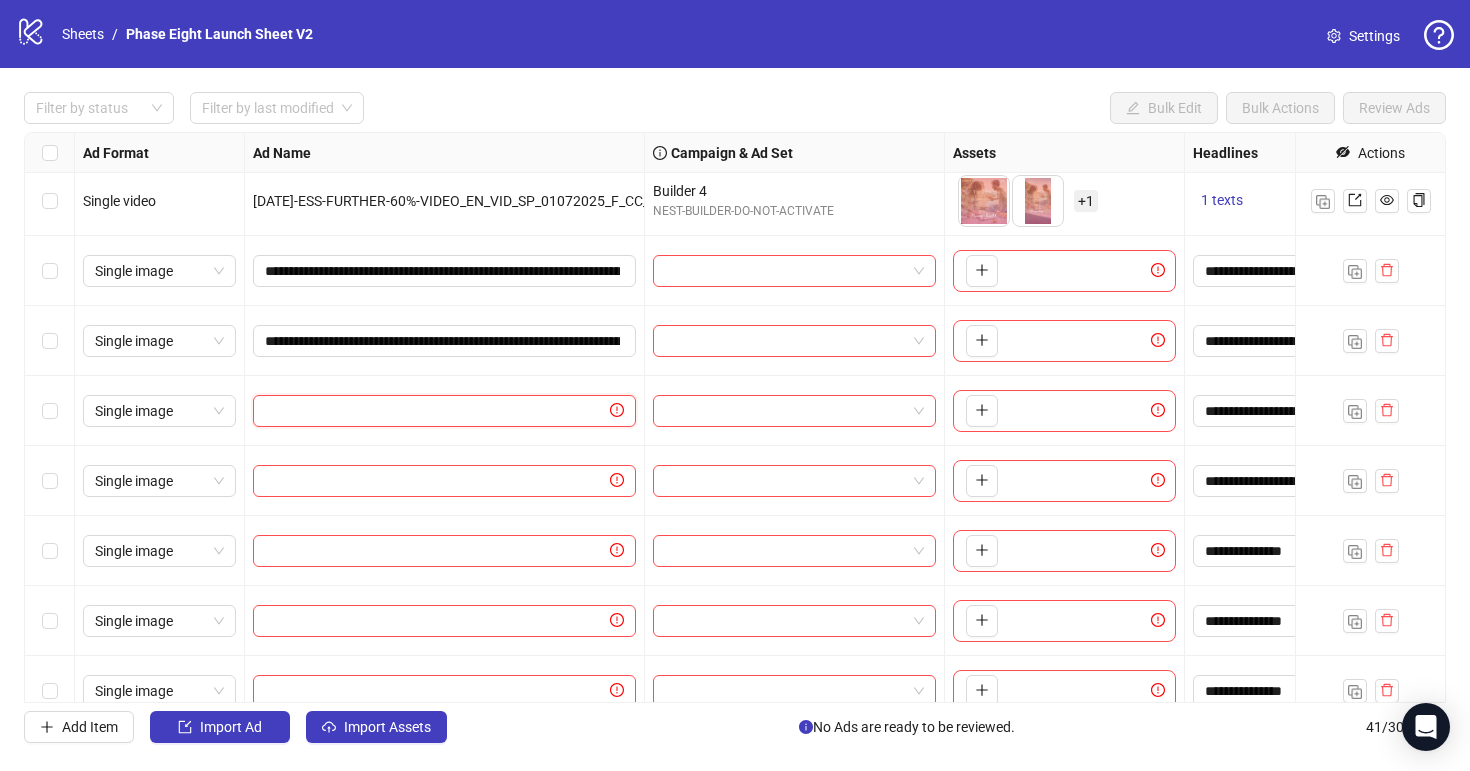 click at bounding box center (435, 411) 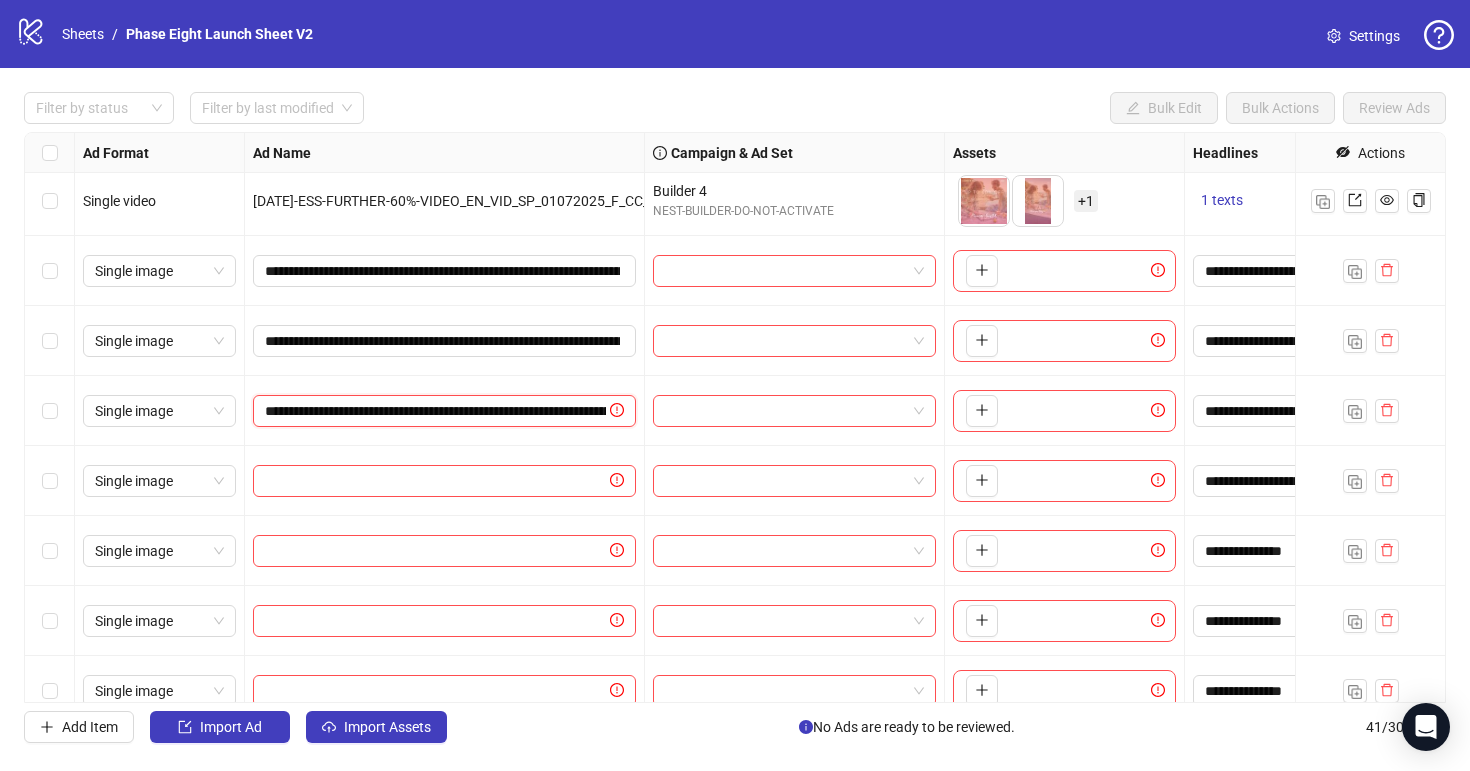 scroll, scrollTop: 0, scrollLeft: 229, axis: horizontal 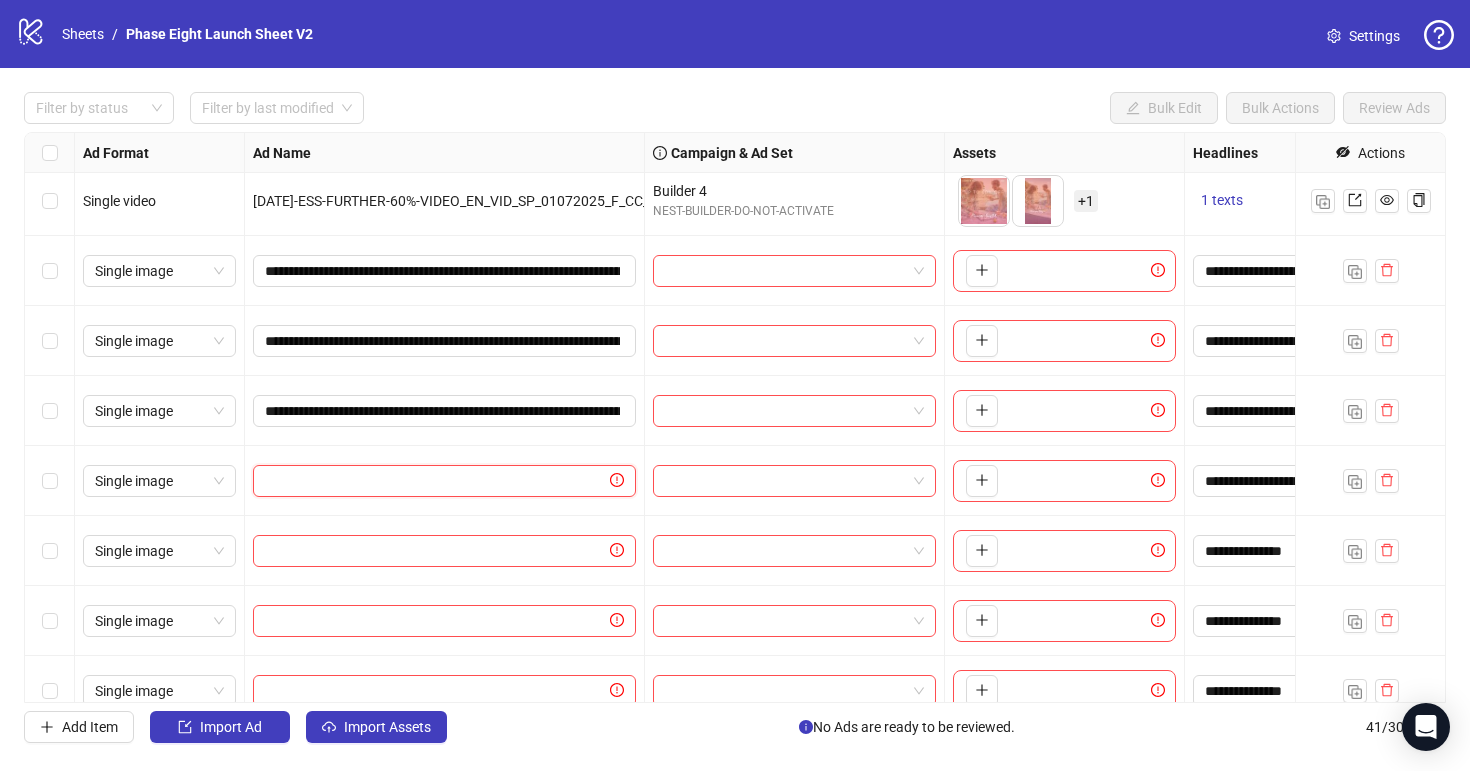 click at bounding box center [435, 481] 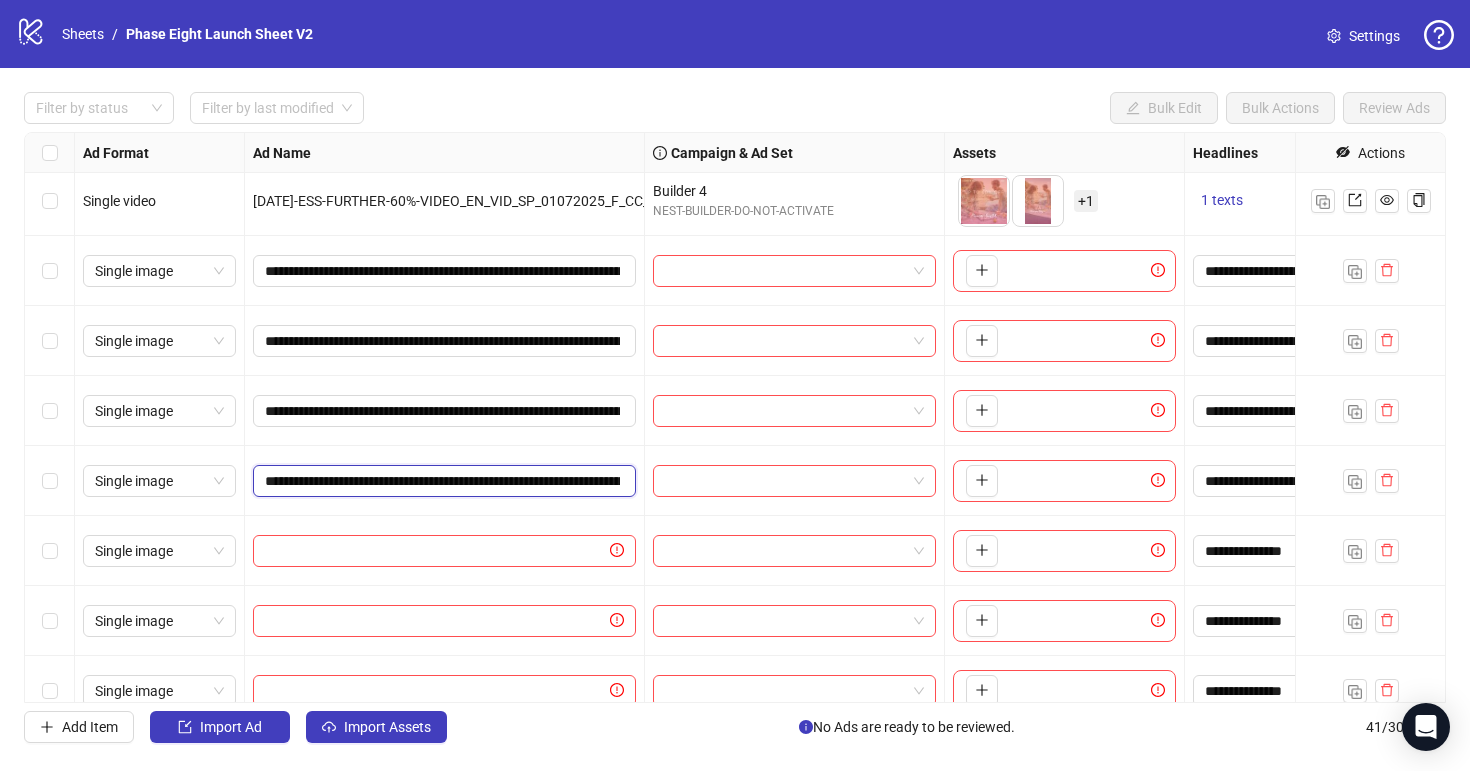 scroll, scrollTop: 0, scrollLeft: 228, axis: horizontal 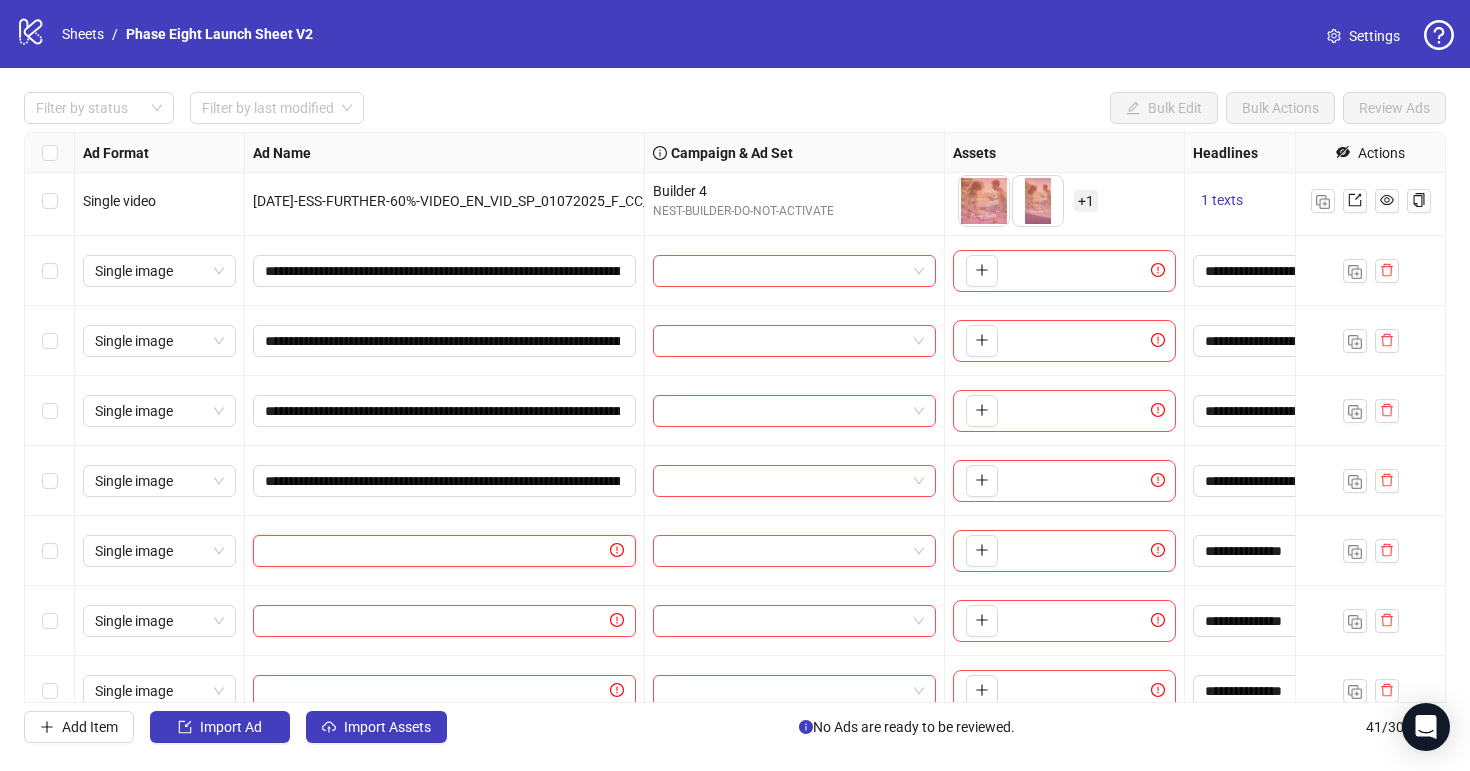click at bounding box center (435, 551) 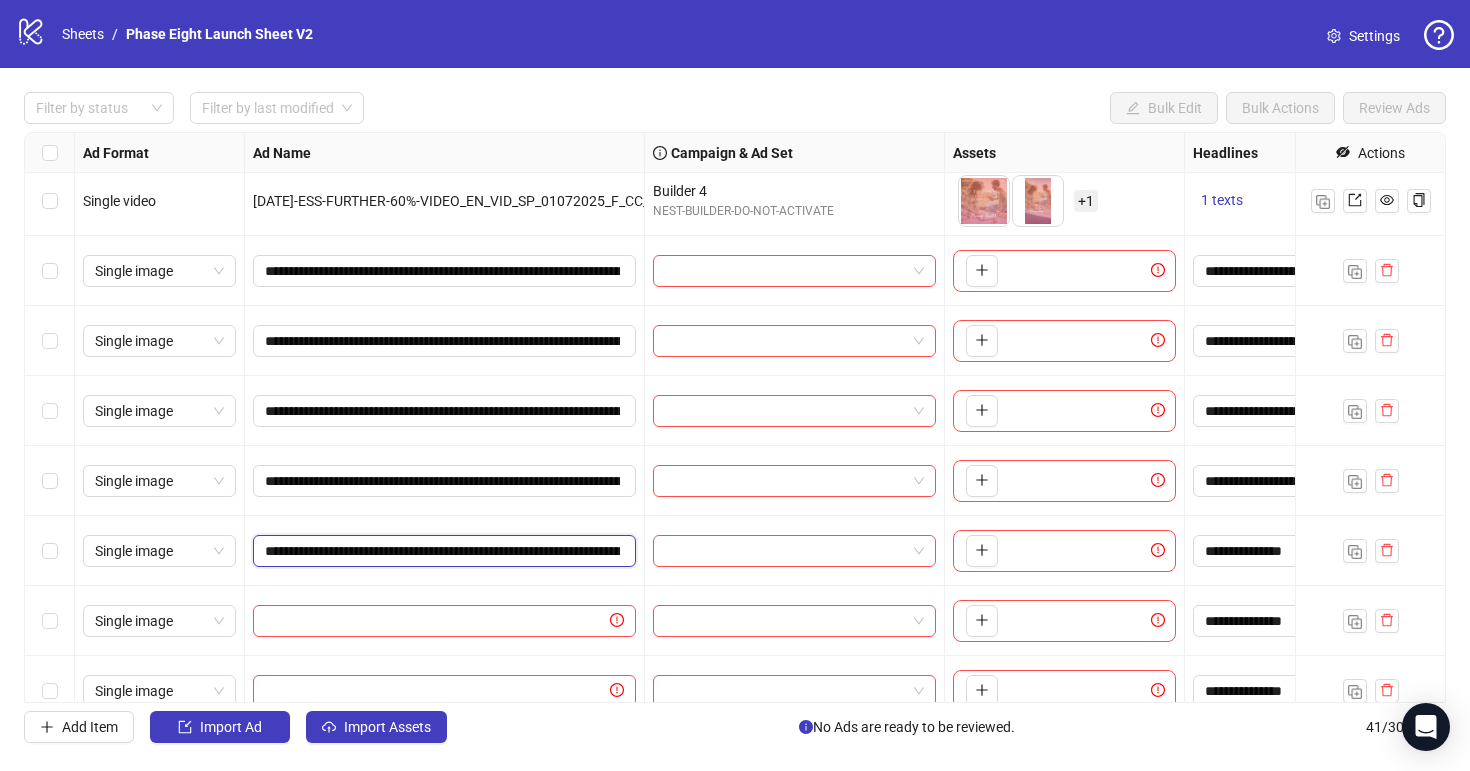 scroll, scrollTop: 0, scrollLeft: 256, axis: horizontal 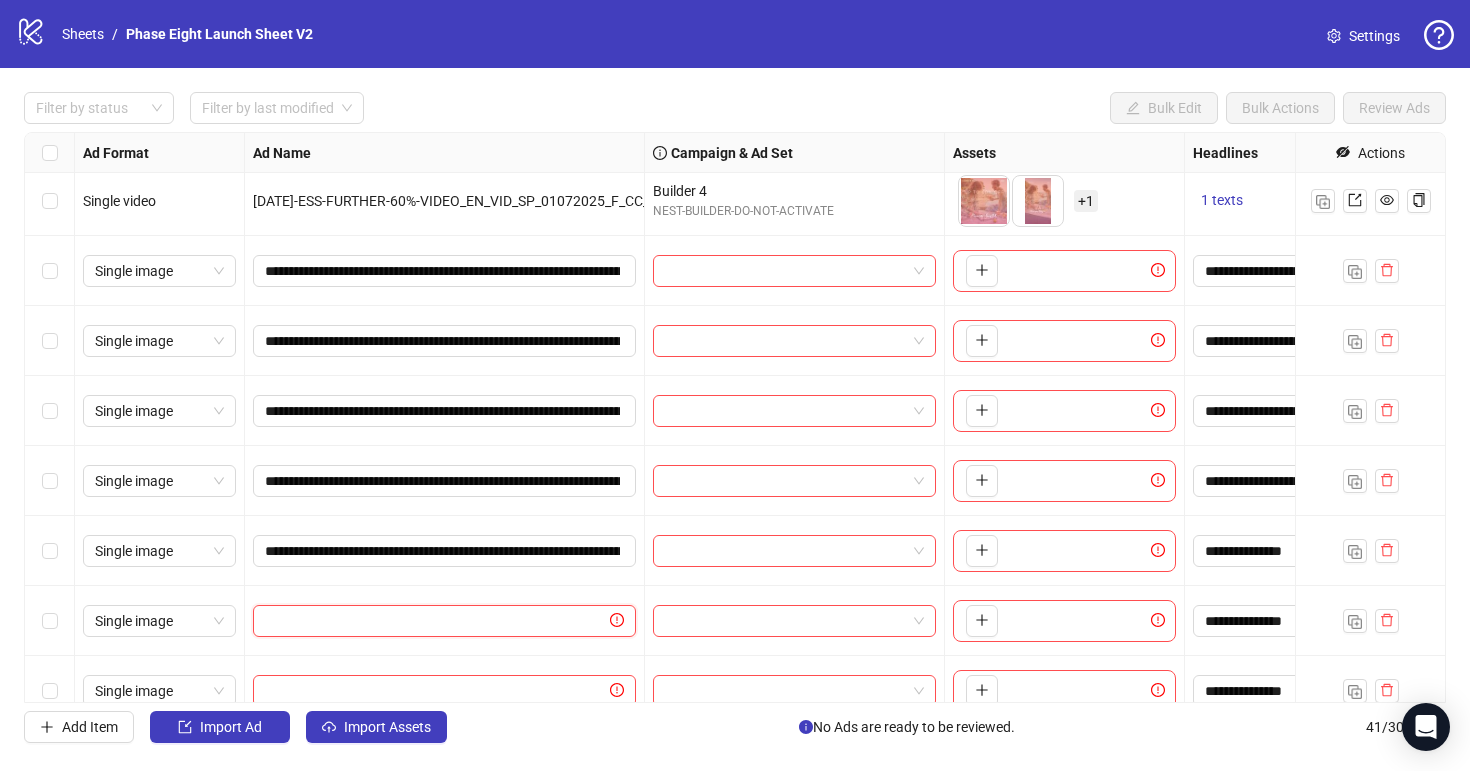click at bounding box center (435, 621) 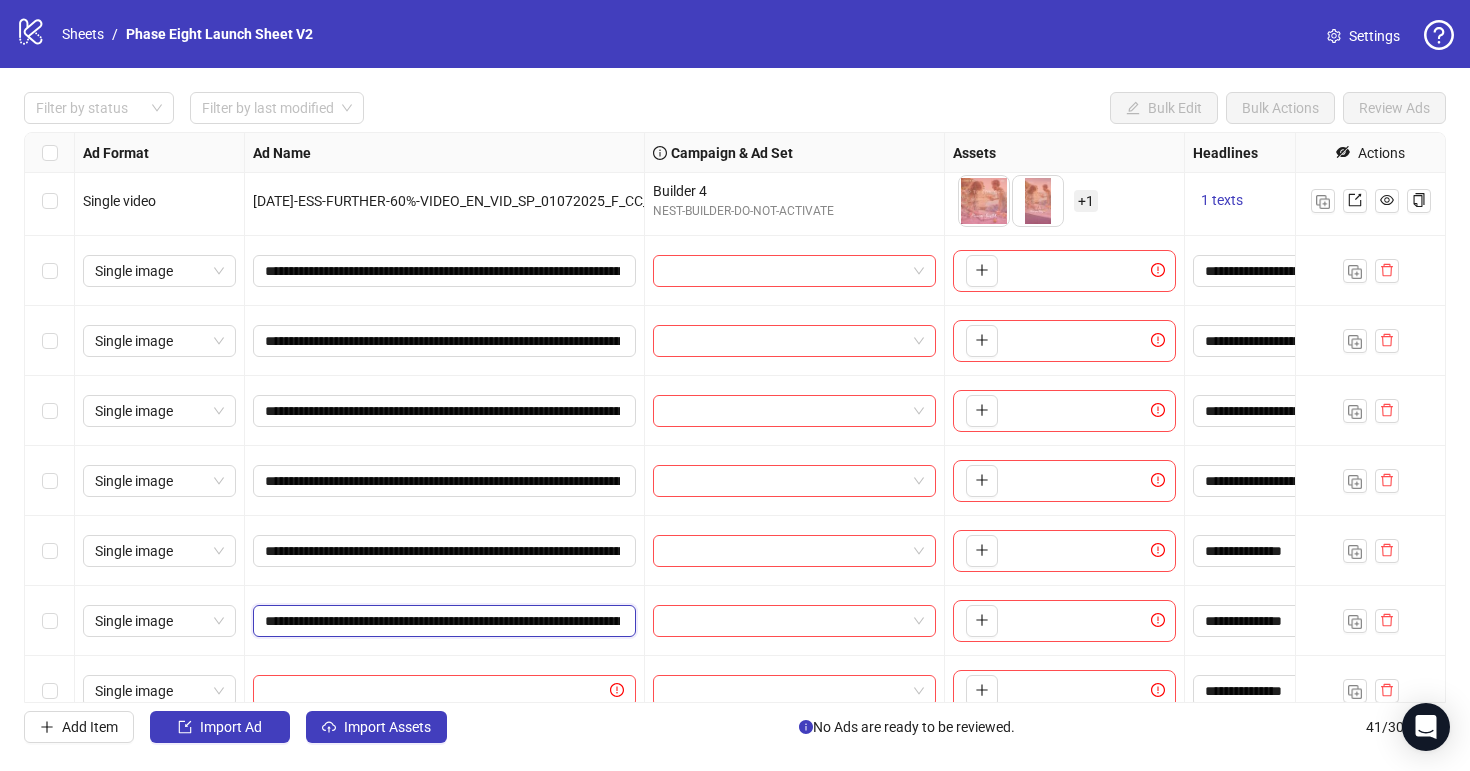 scroll, scrollTop: 0, scrollLeft: 256, axis: horizontal 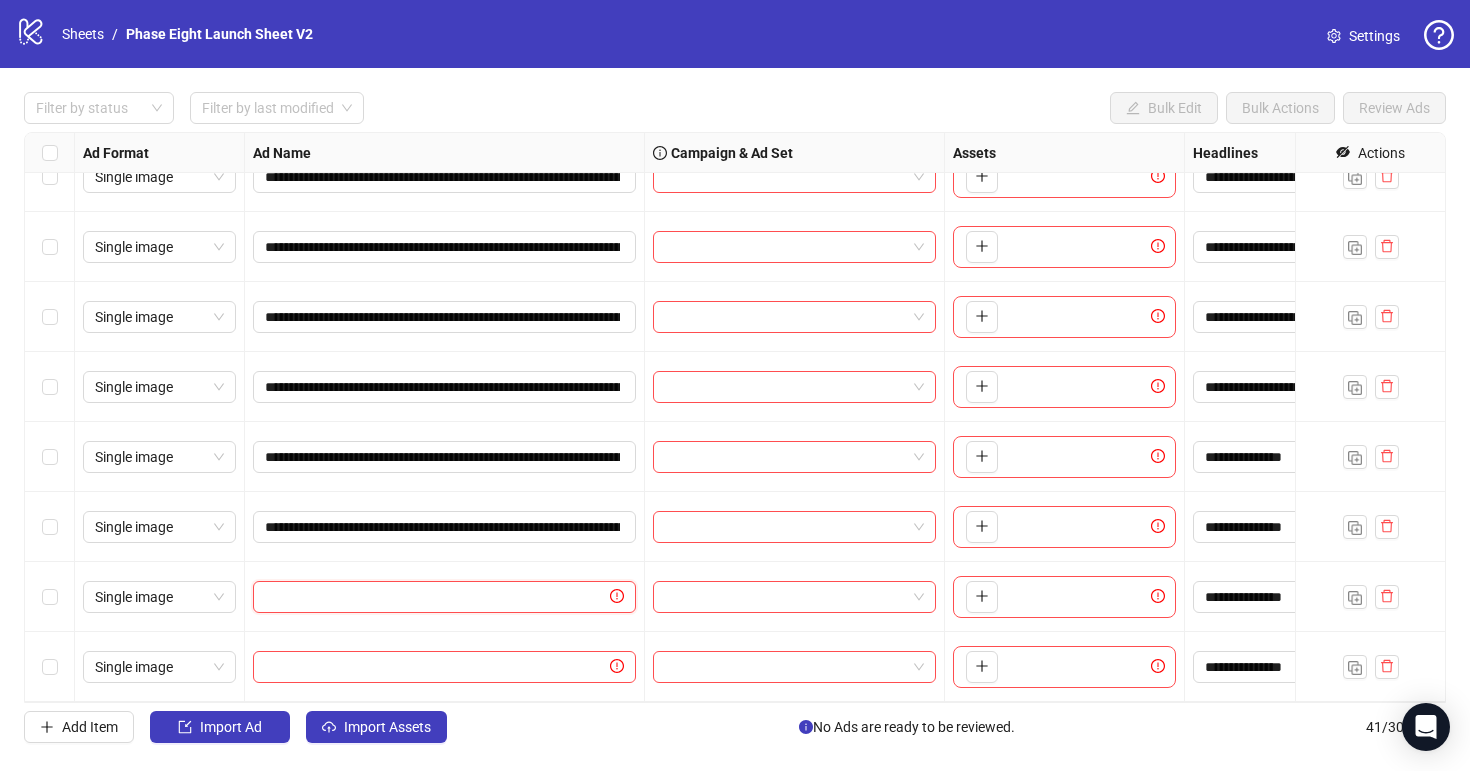 click at bounding box center [435, 597] 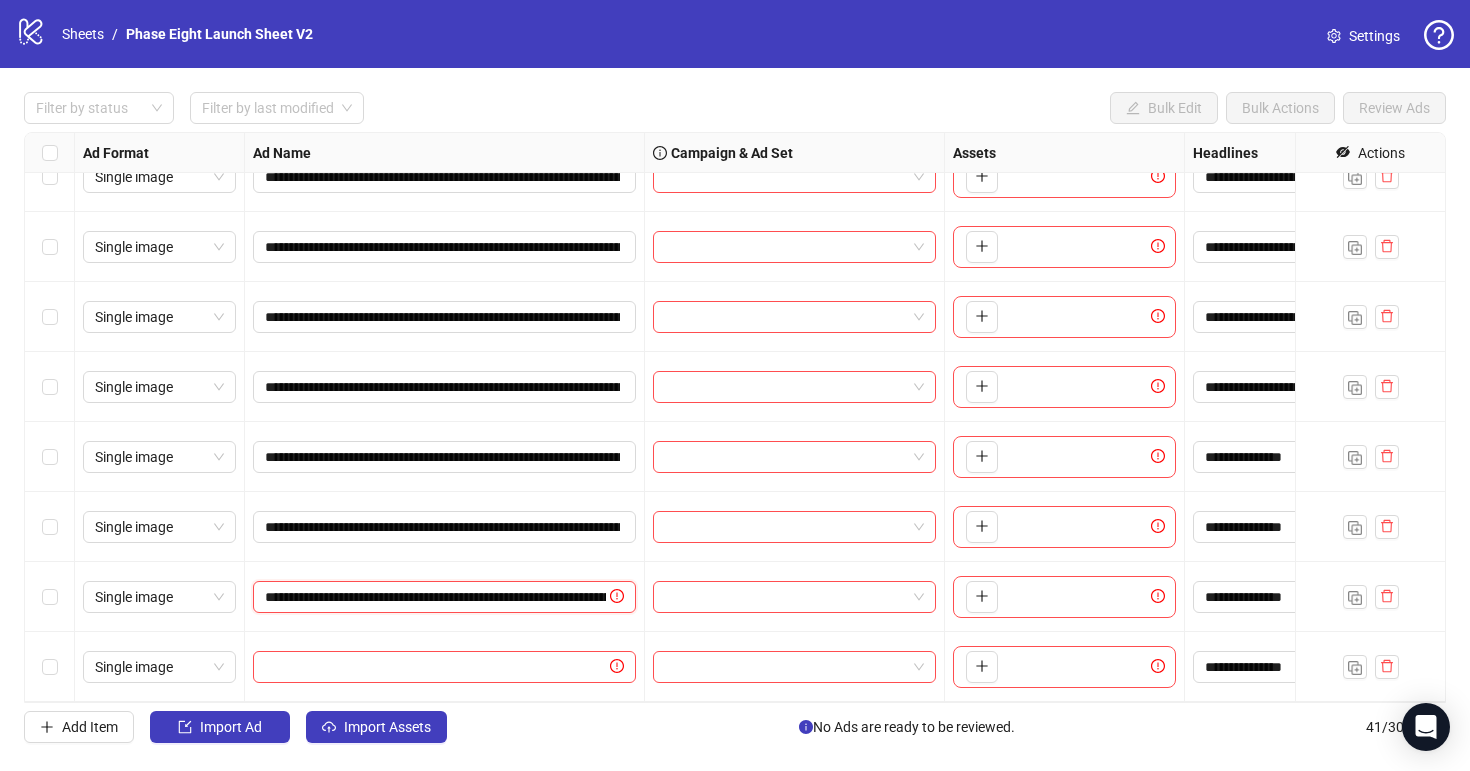 scroll, scrollTop: 0, scrollLeft: 256, axis: horizontal 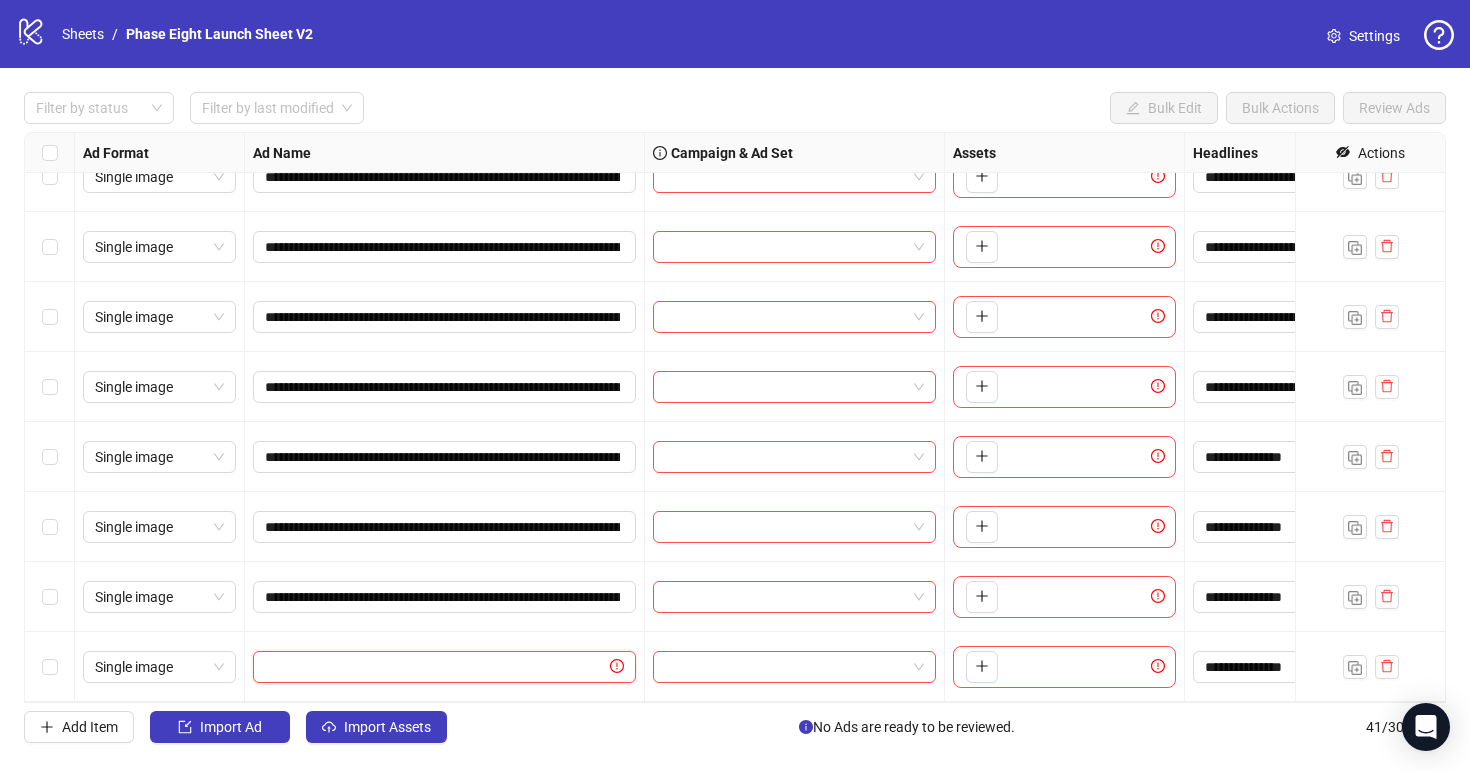 click at bounding box center [435, 667] 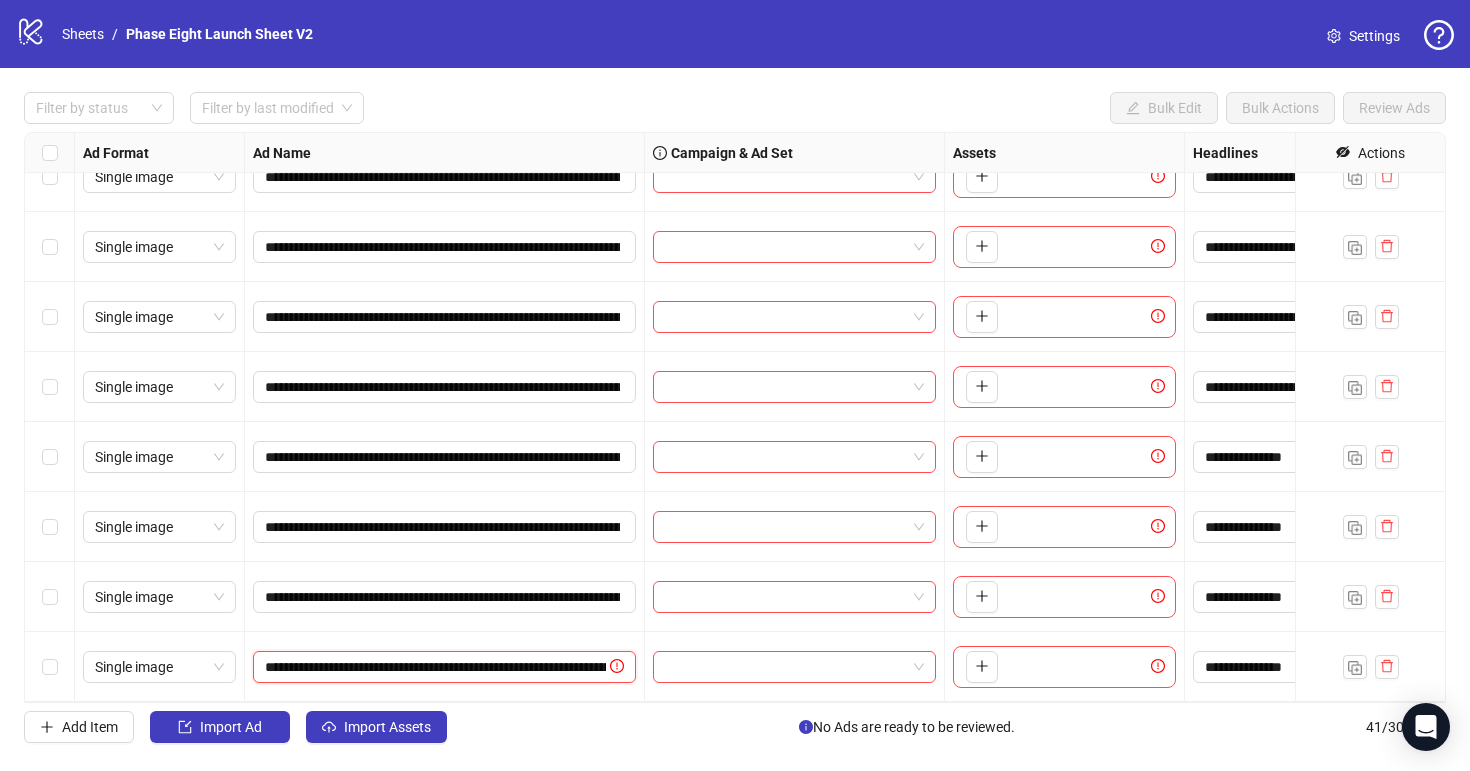 scroll, scrollTop: 0, scrollLeft: 256, axis: horizontal 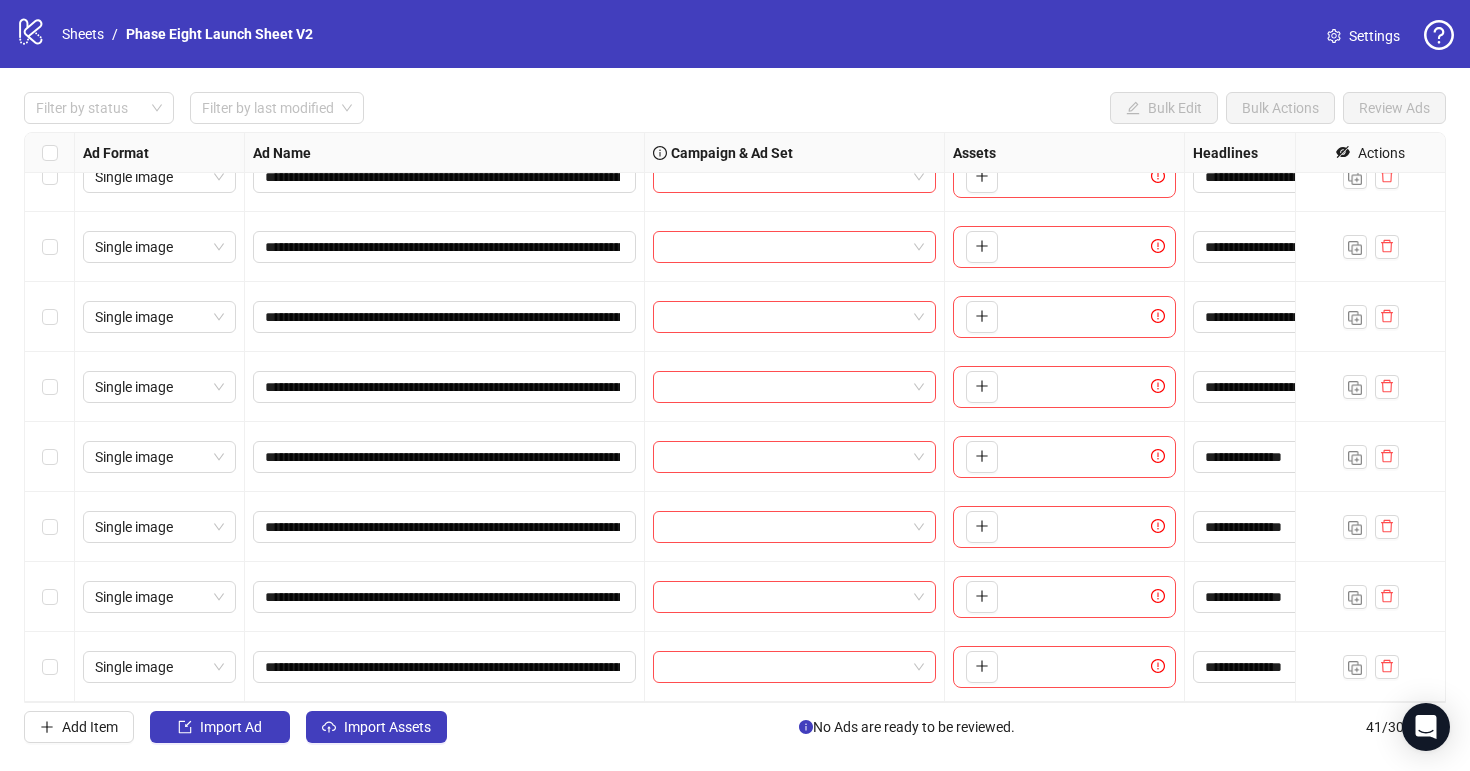 click on "Add Item Import Ad Import Assets  No Ads are ready to be reviewed. 41 / 300  items" at bounding box center (735, 727) 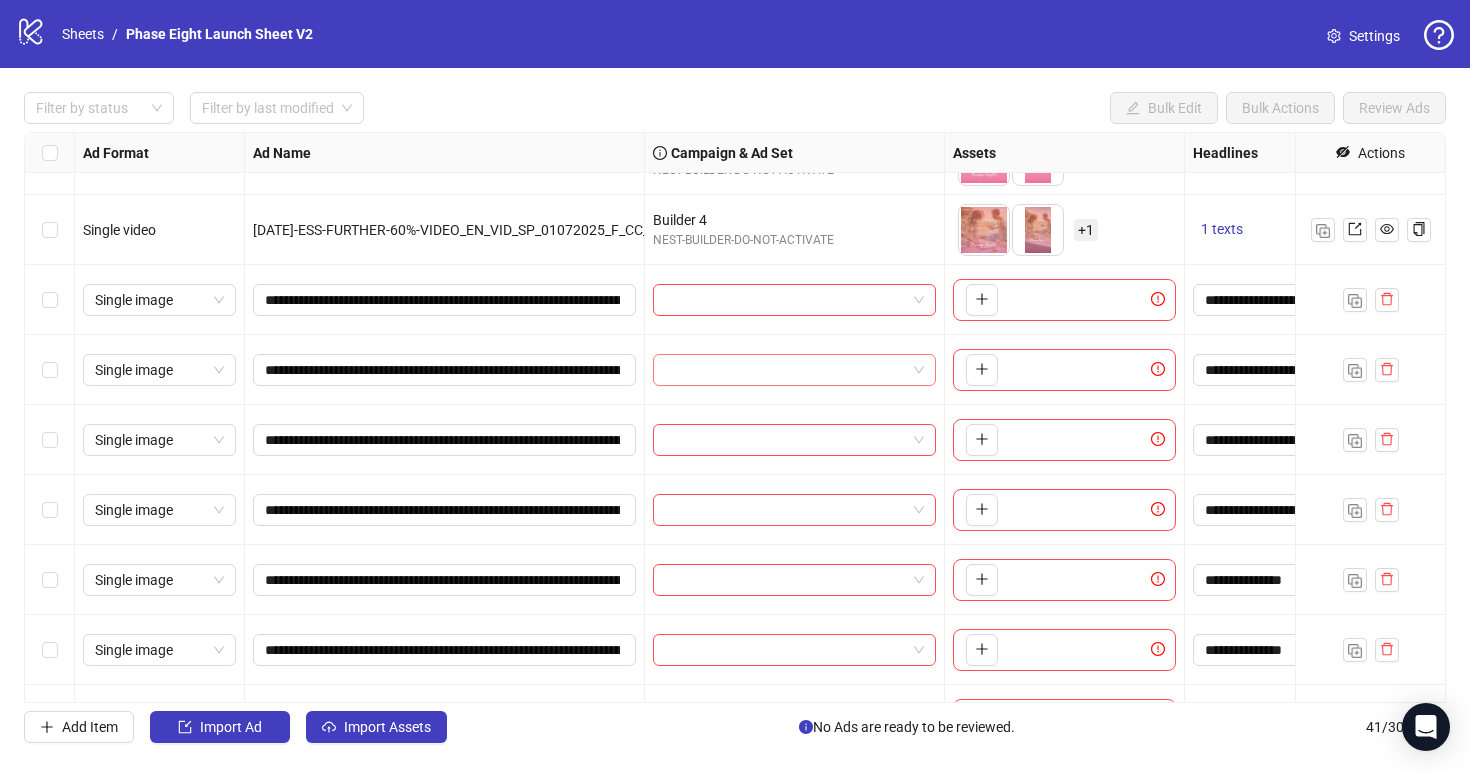 scroll, scrollTop: 2104, scrollLeft: 0, axis: vertical 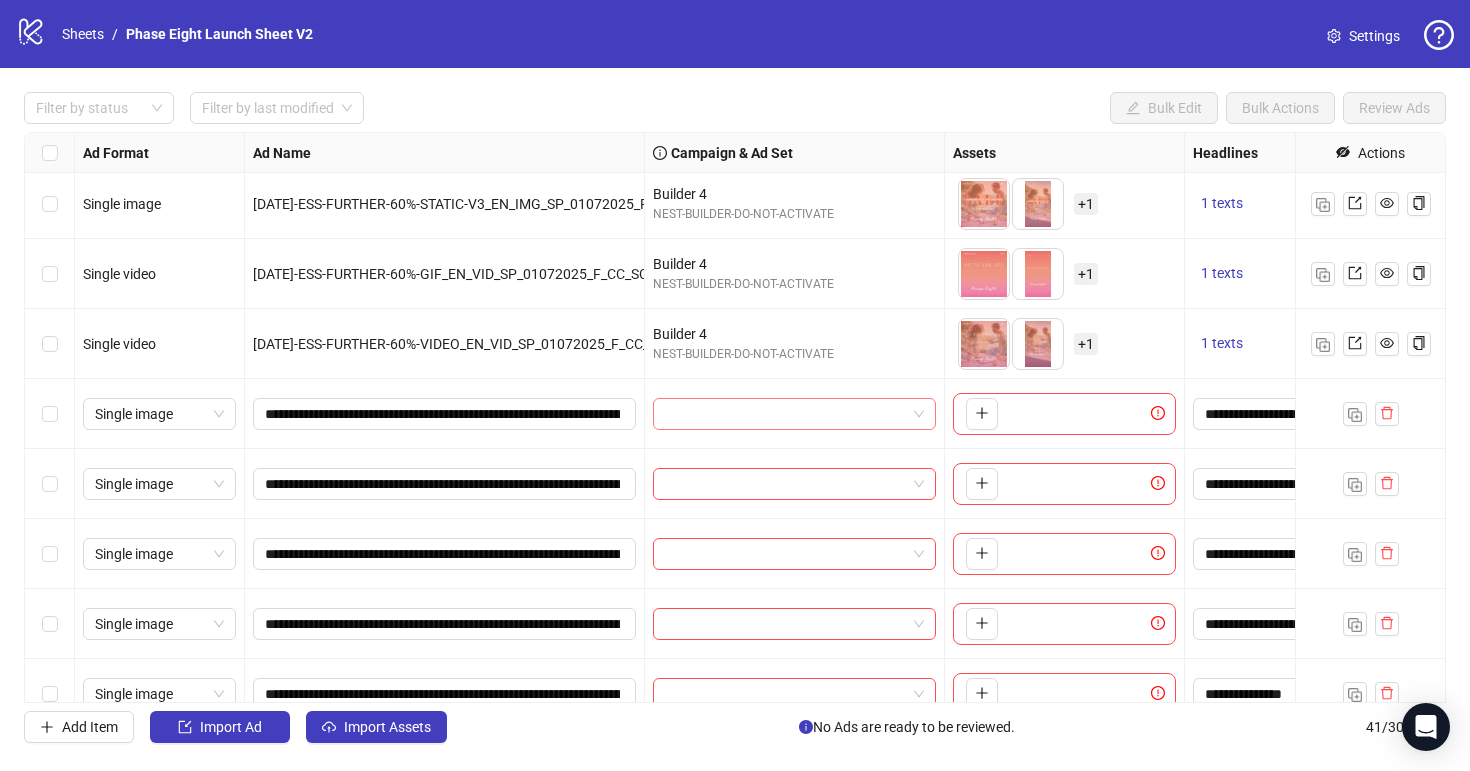 click at bounding box center (785, 414) 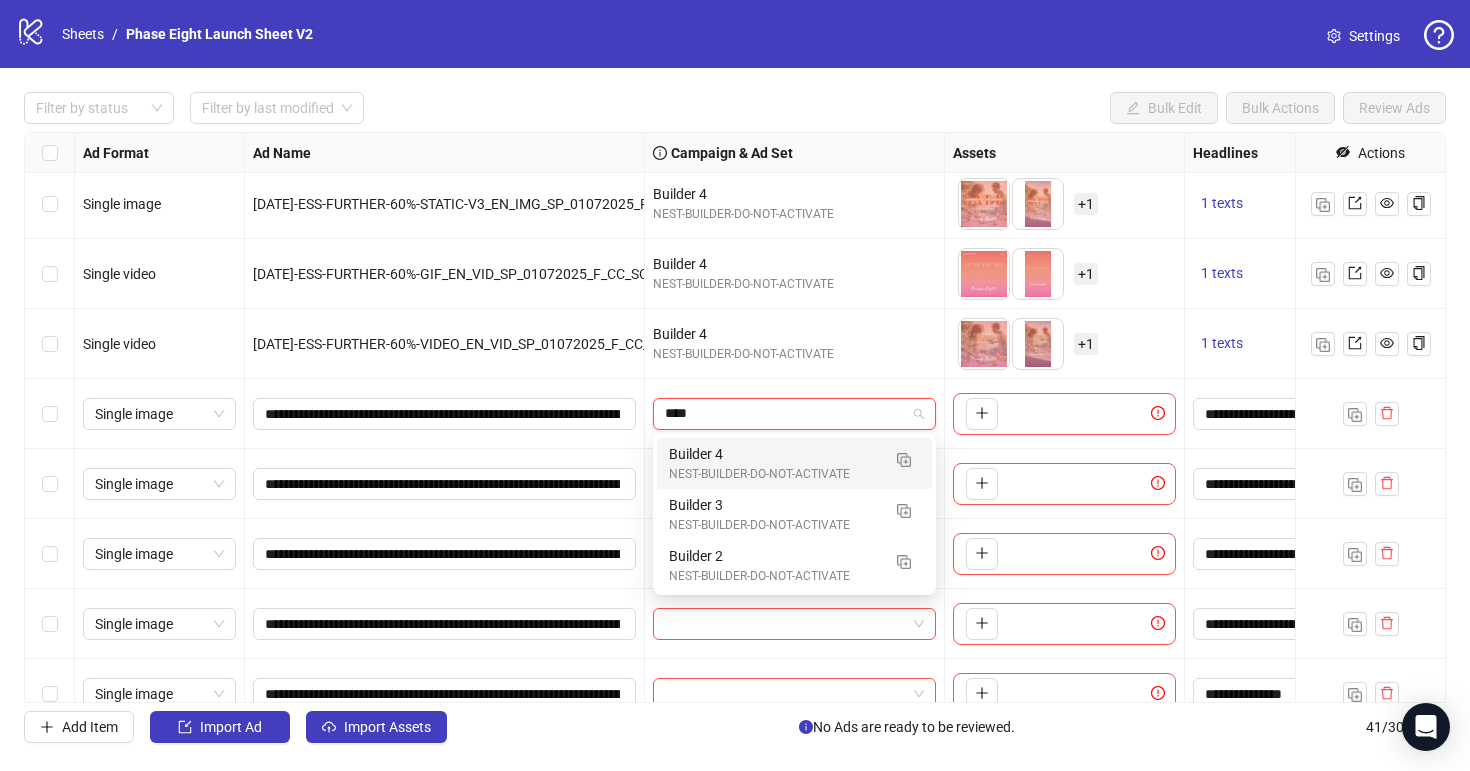 type on "*****" 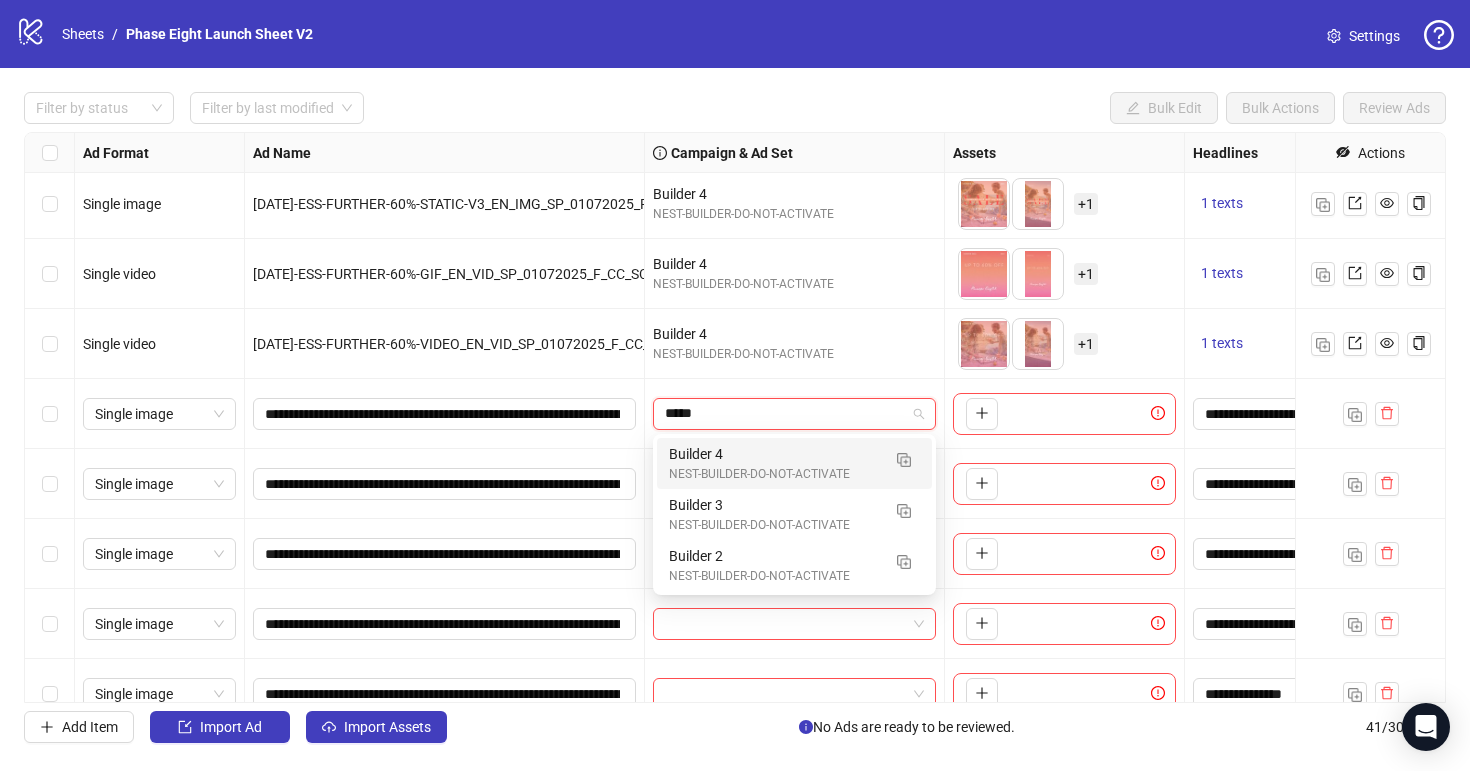 click on "Builder 4" at bounding box center (774, 454) 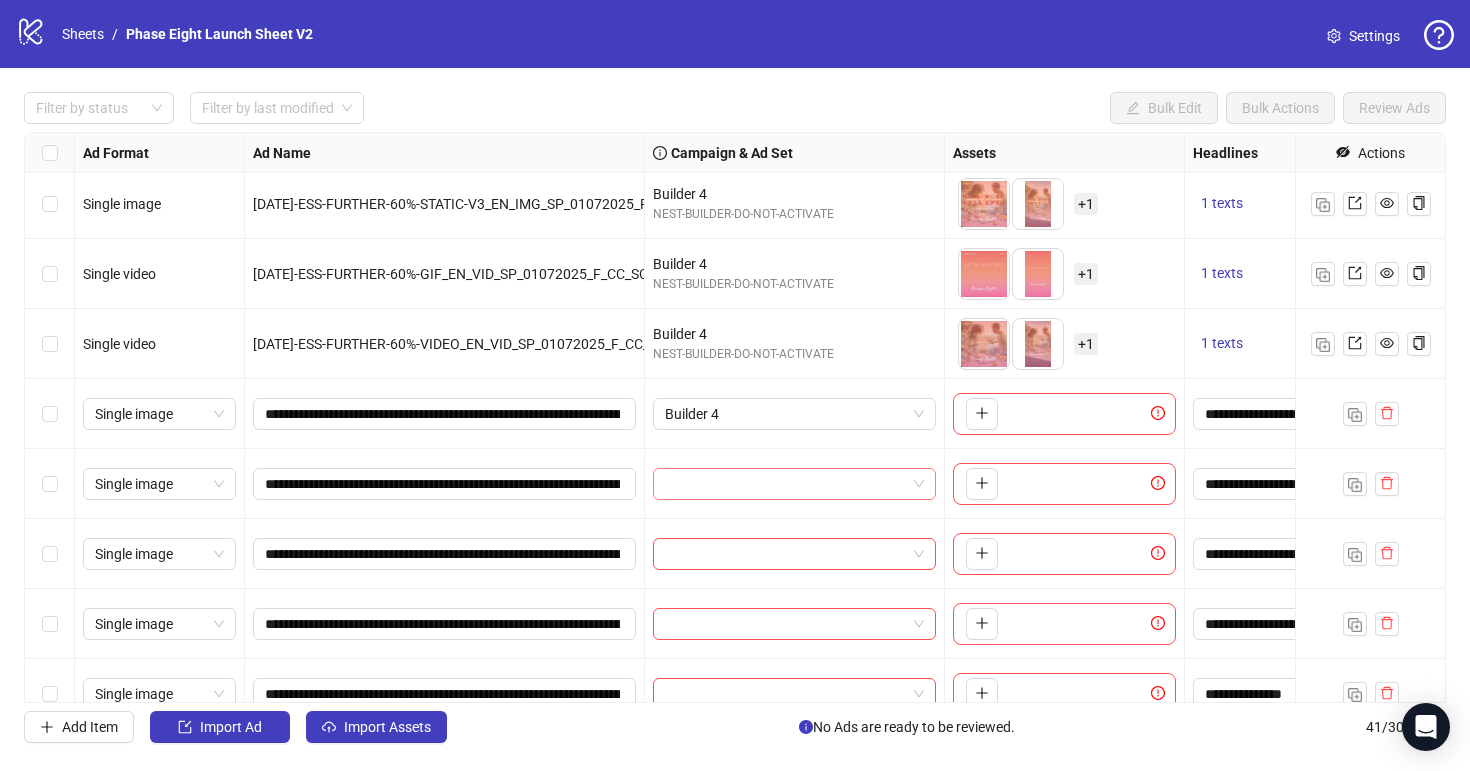 click at bounding box center [785, 484] 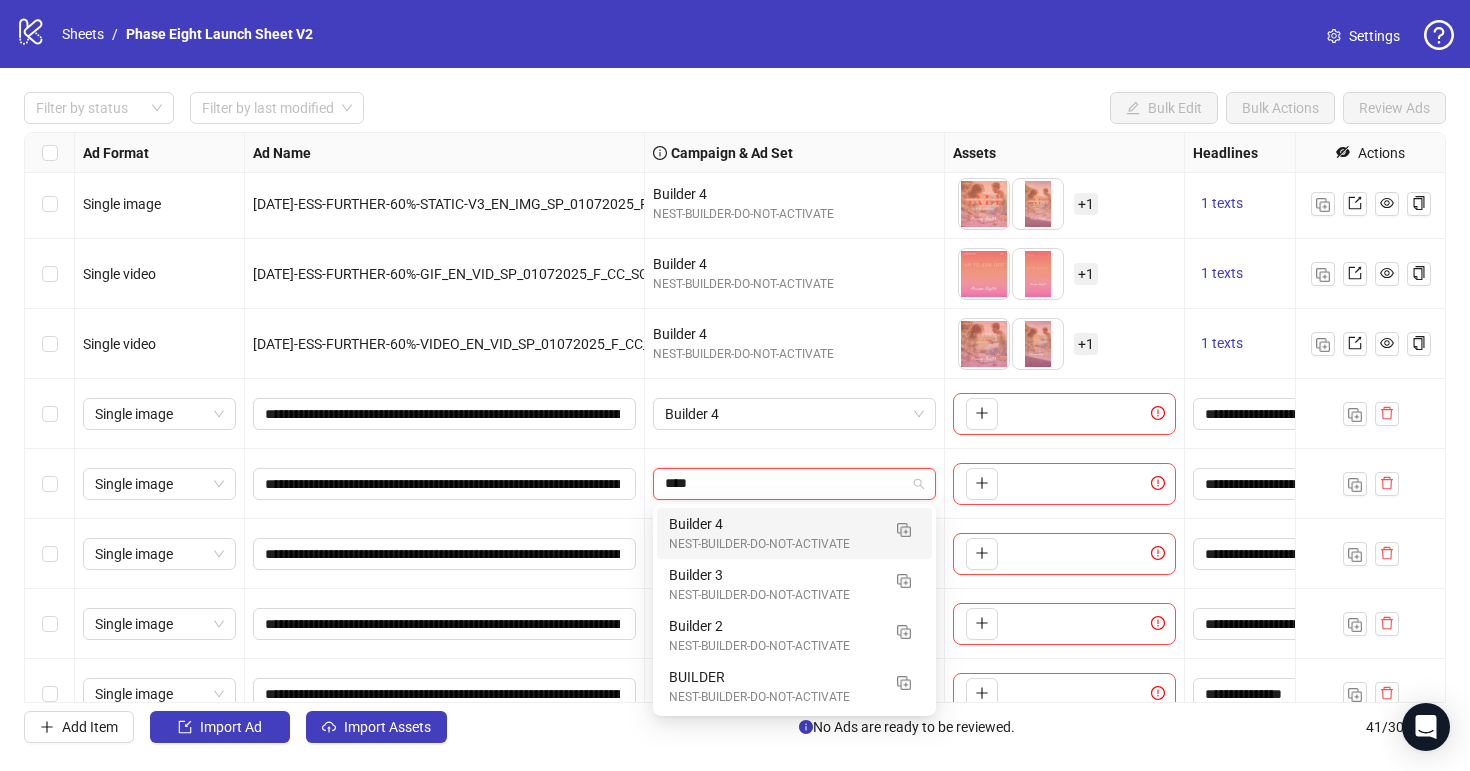 type on "*****" 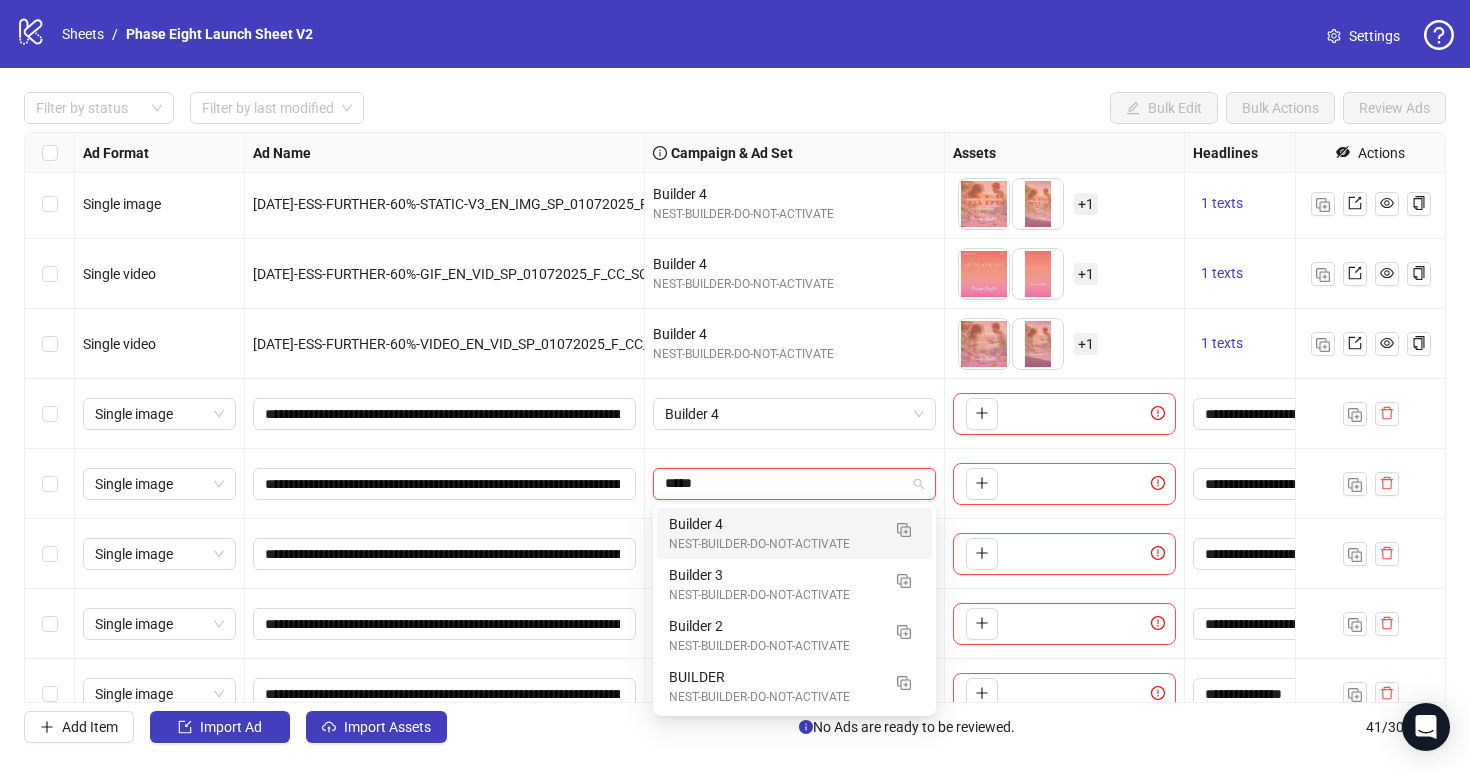 click on "Builder 4" at bounding box center (774, 524) 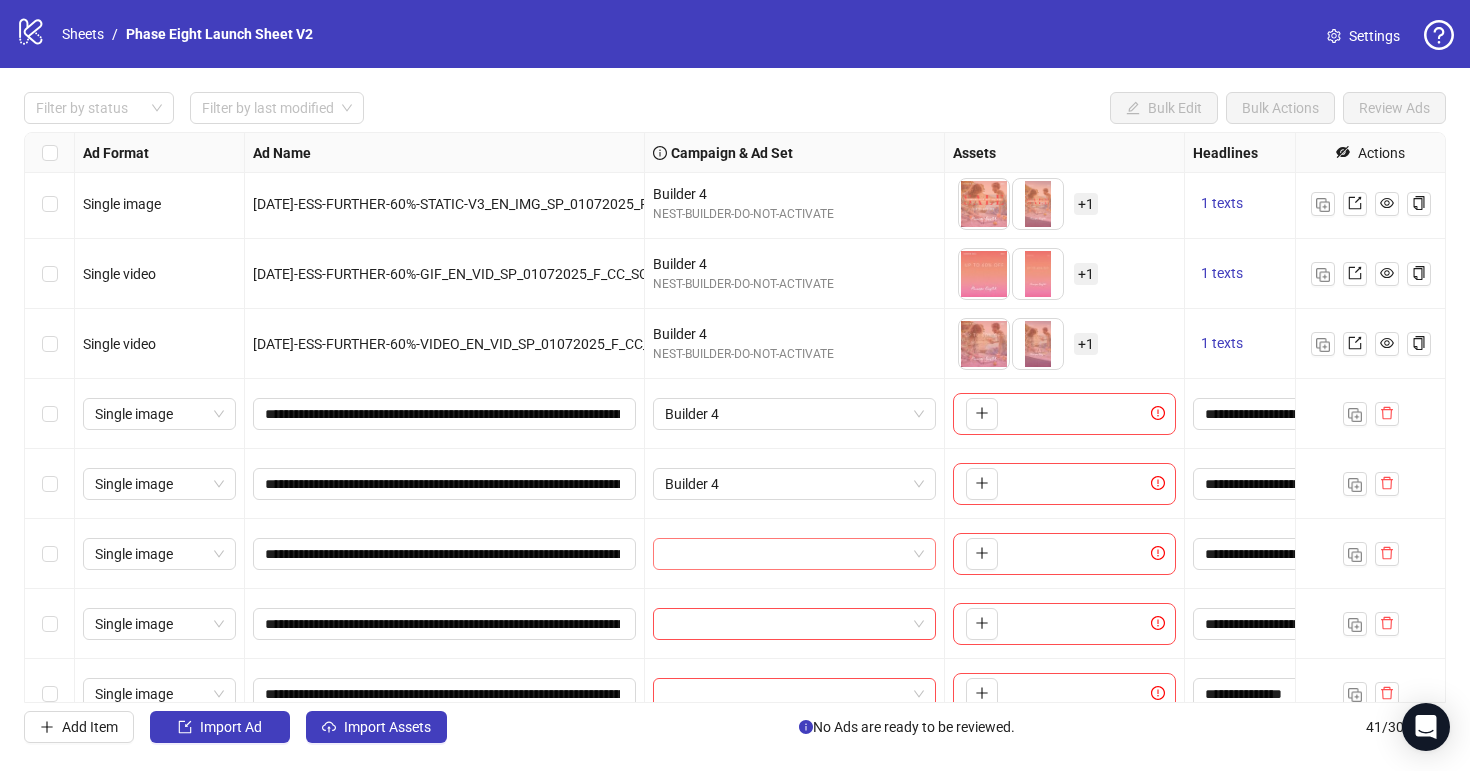 click at bounding box center [785, 554] 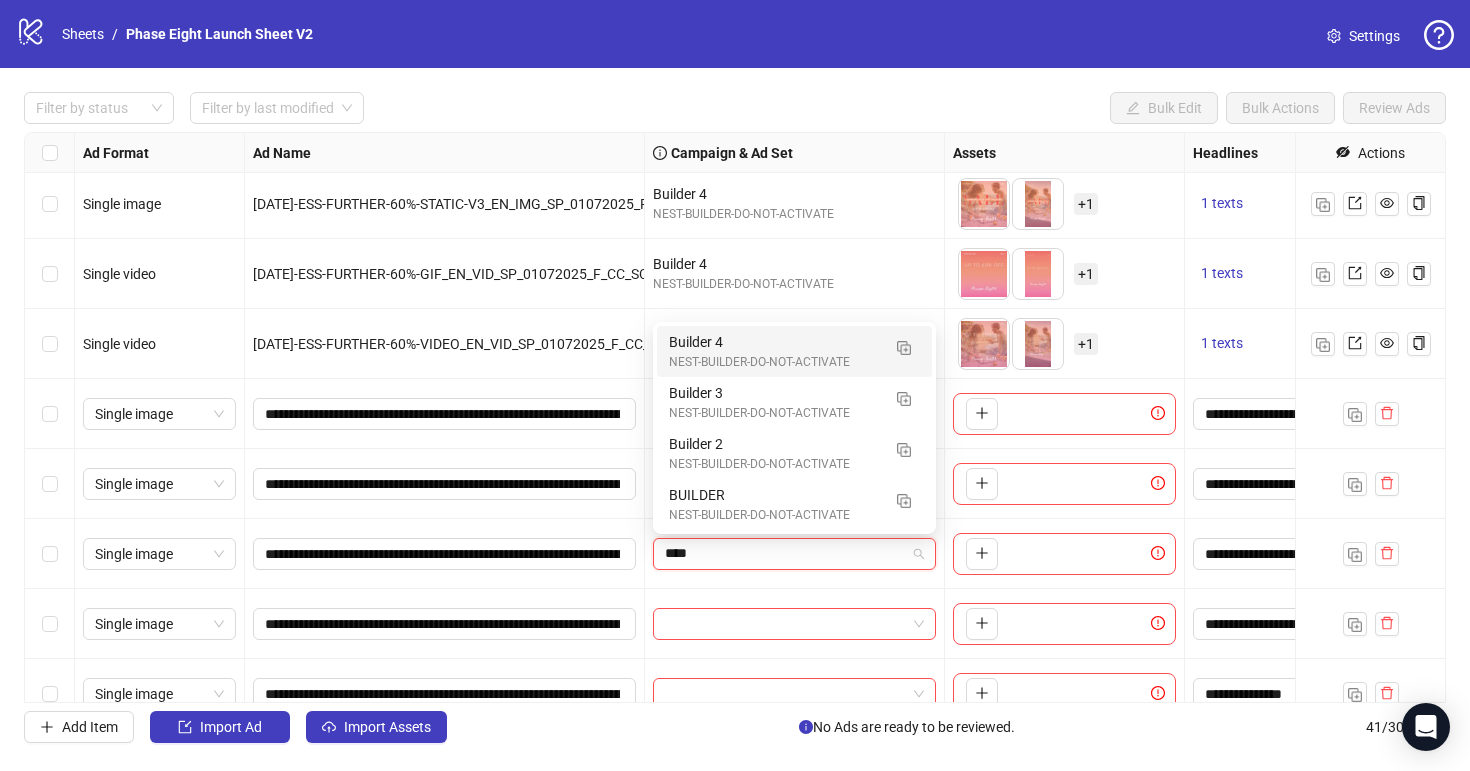type on "*****" 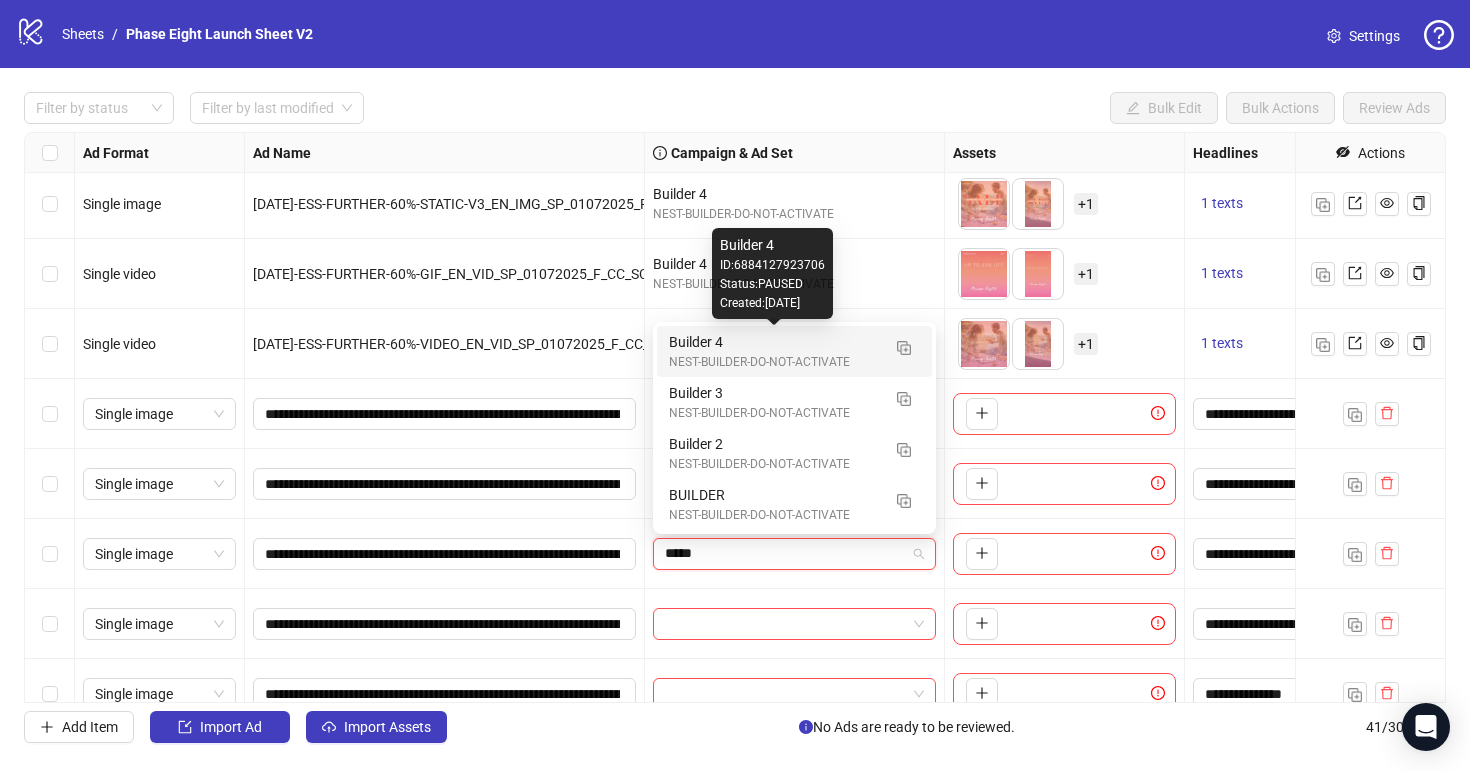 click on "Builder 4" at bounding box center [774, 342] 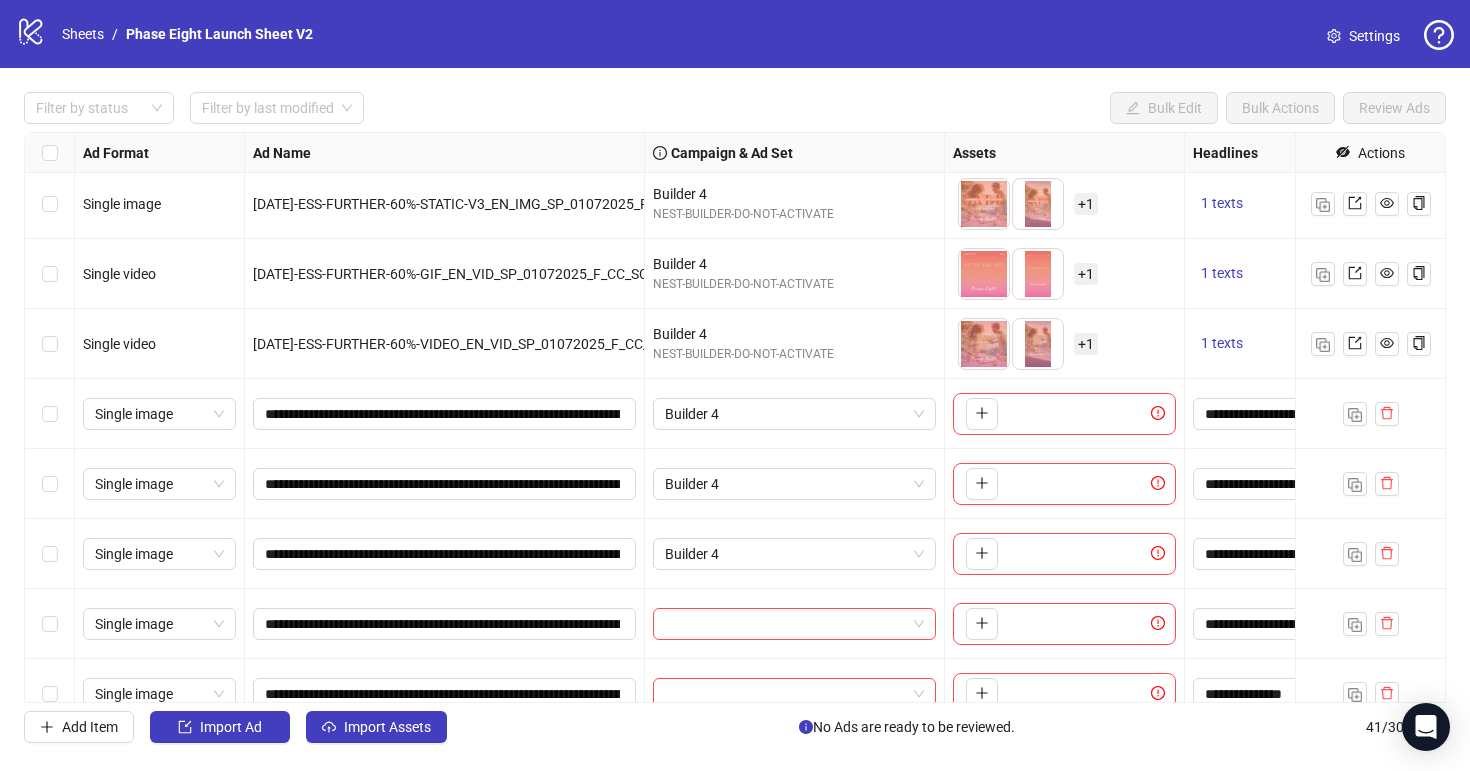 click at bounding box center [795, 624] 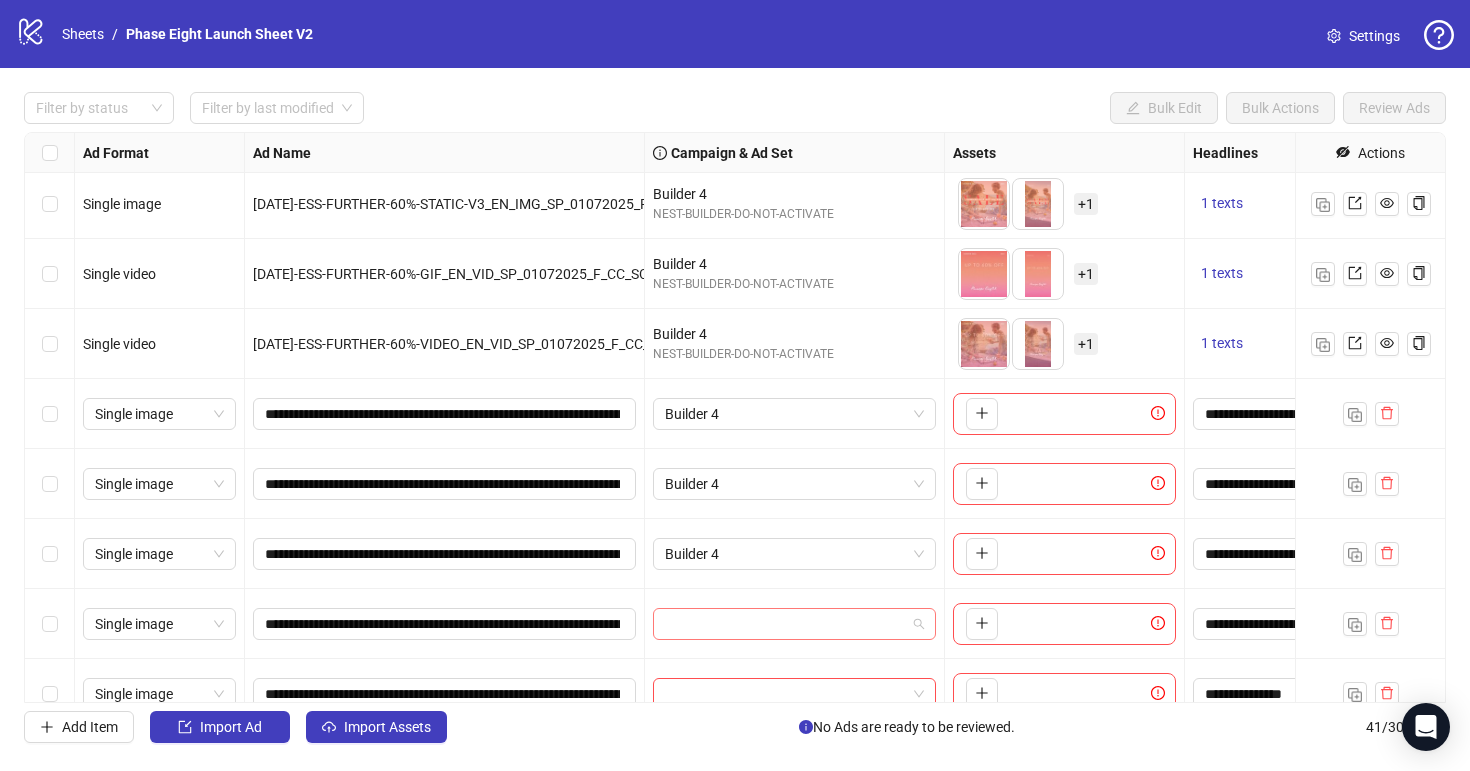click at bounding box center [785, 624] 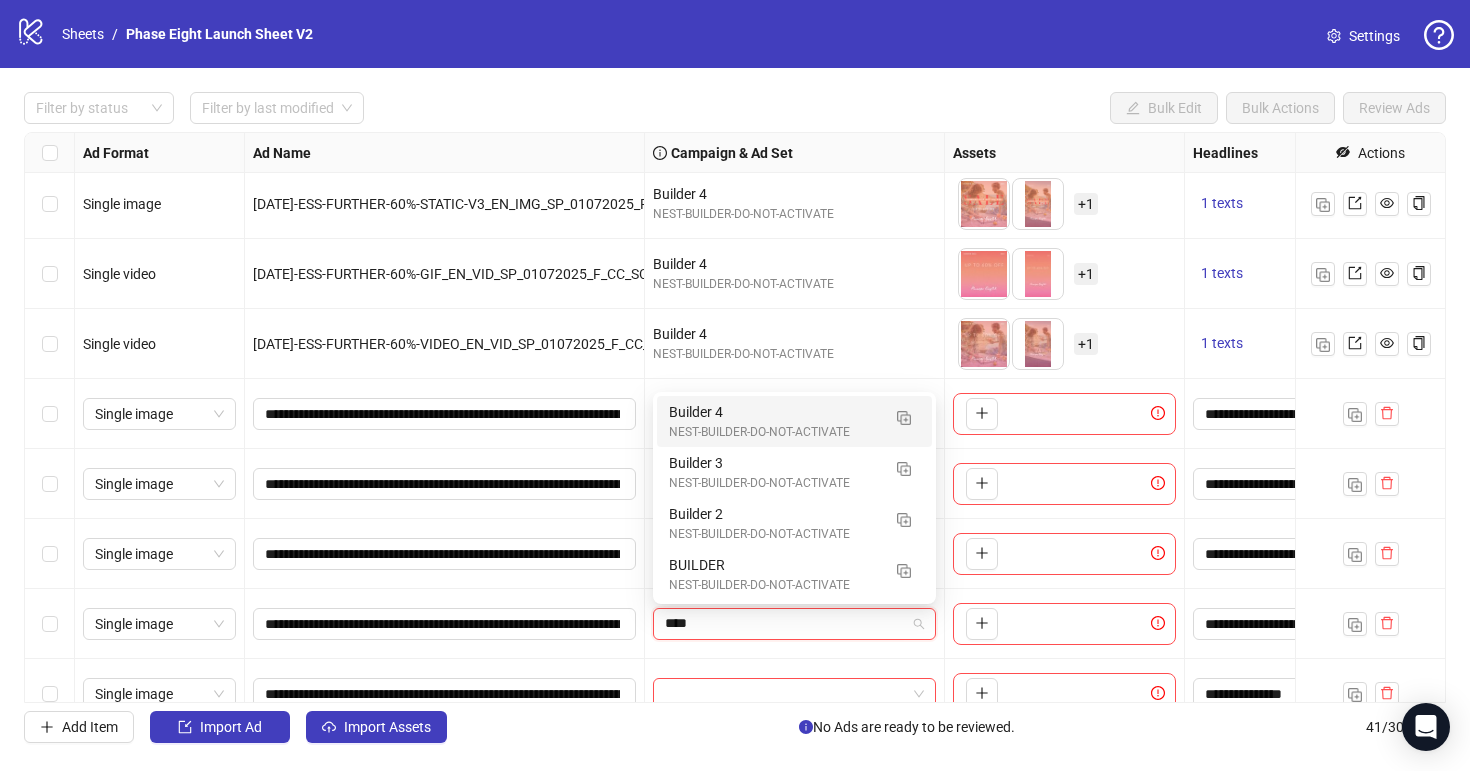 type on "*****" 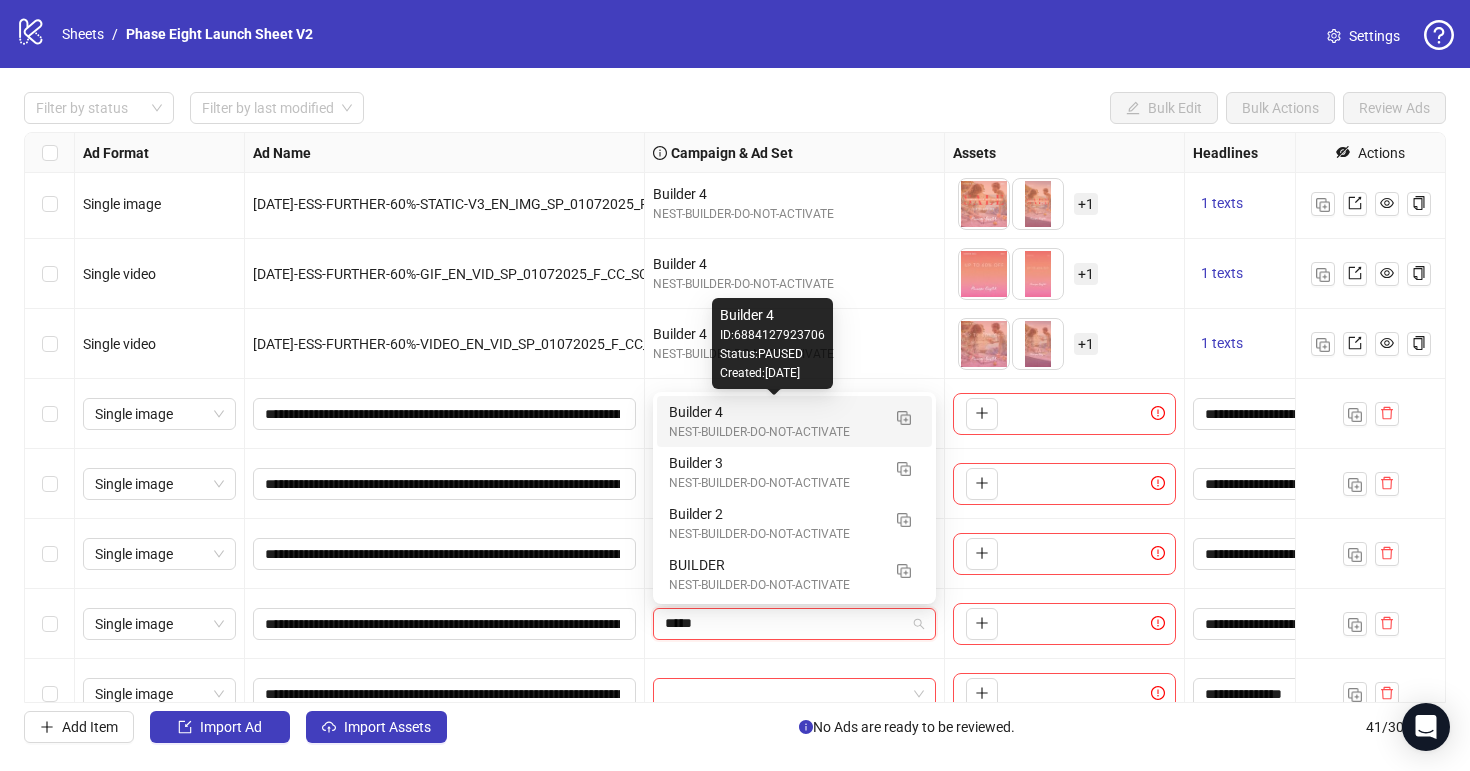 click on "Builder 4 NEST-BUILDER-DO-NOT-ACTIVATE" at bounding box center (794, 421) 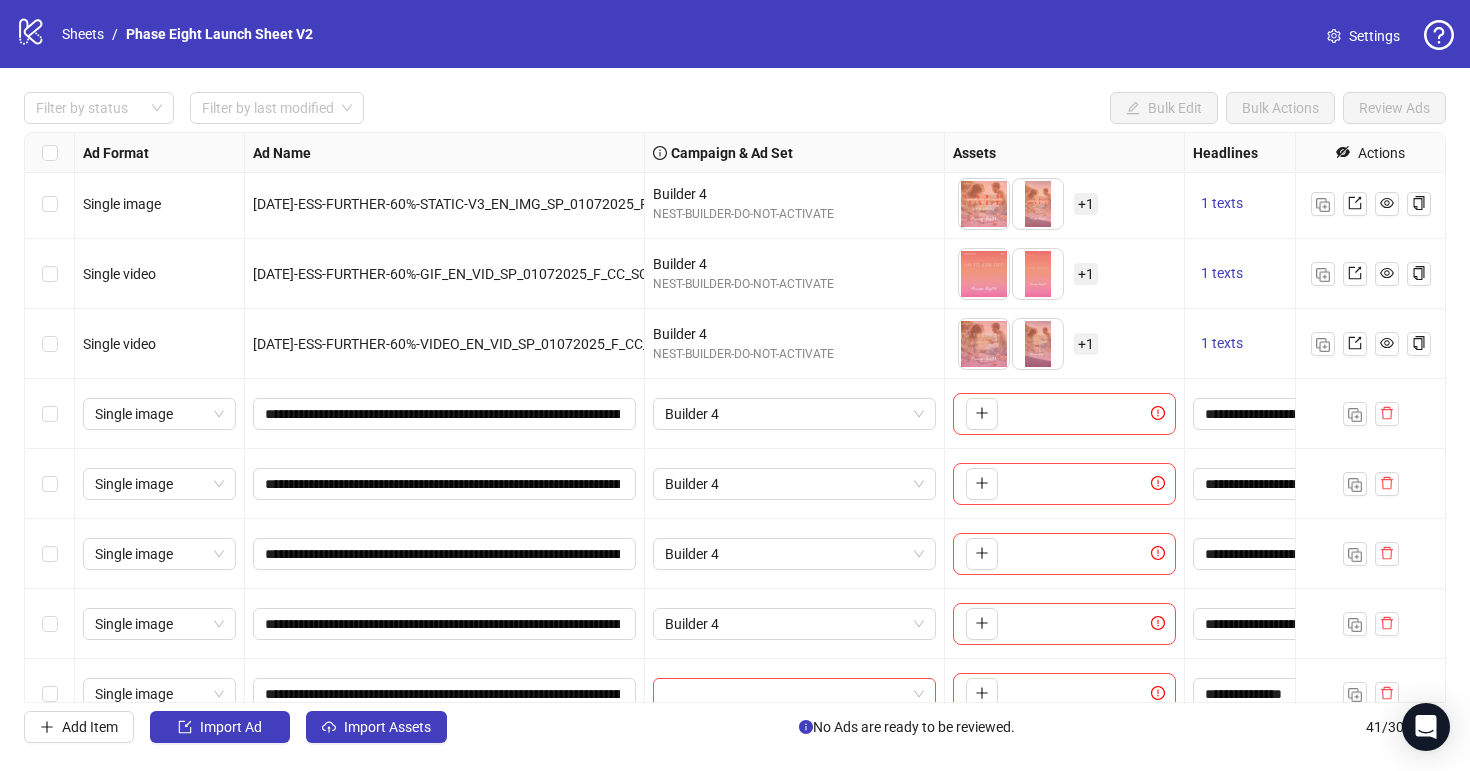 scroll, scrollTop: 2341, scrollLeft: 0, axis: vertical 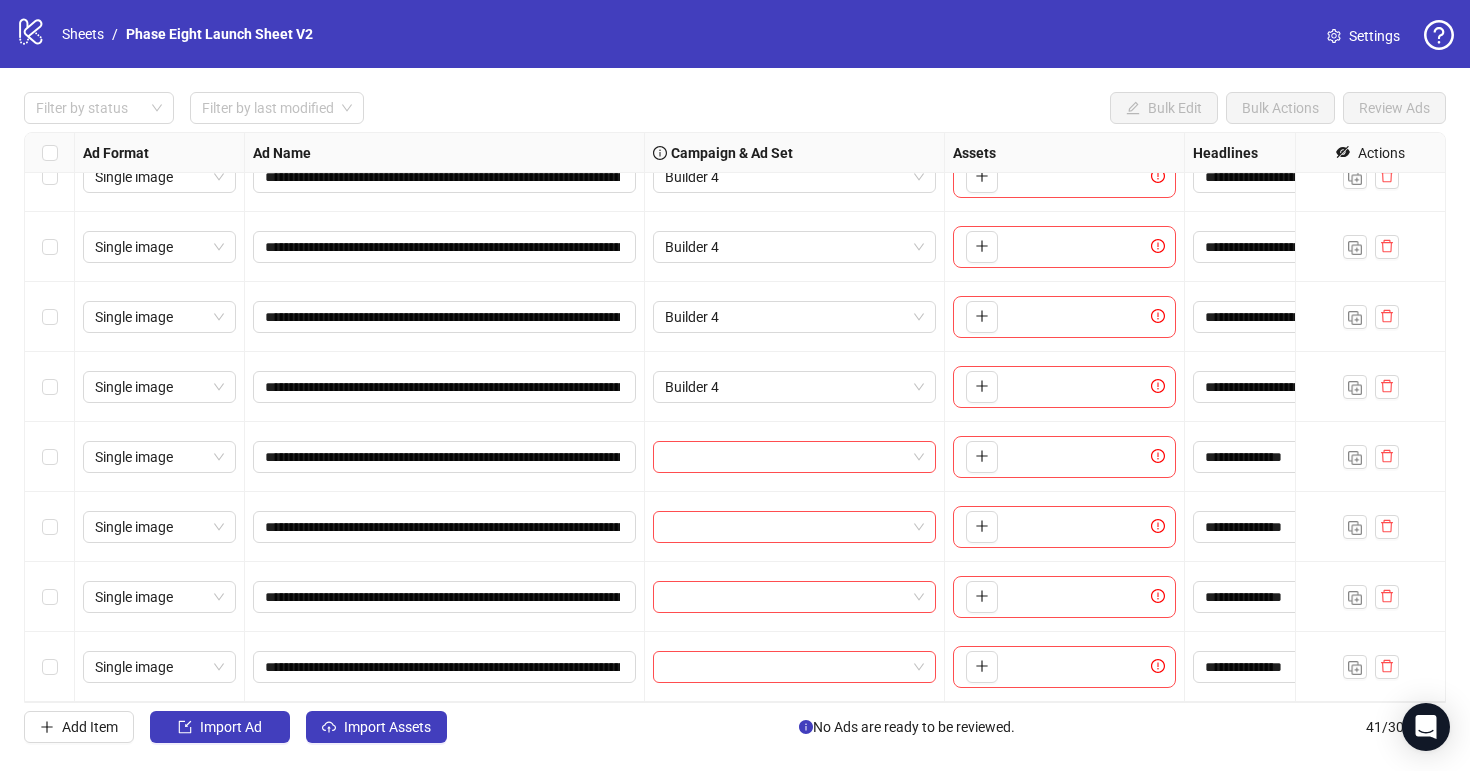 click at bounding box center (795, 457) 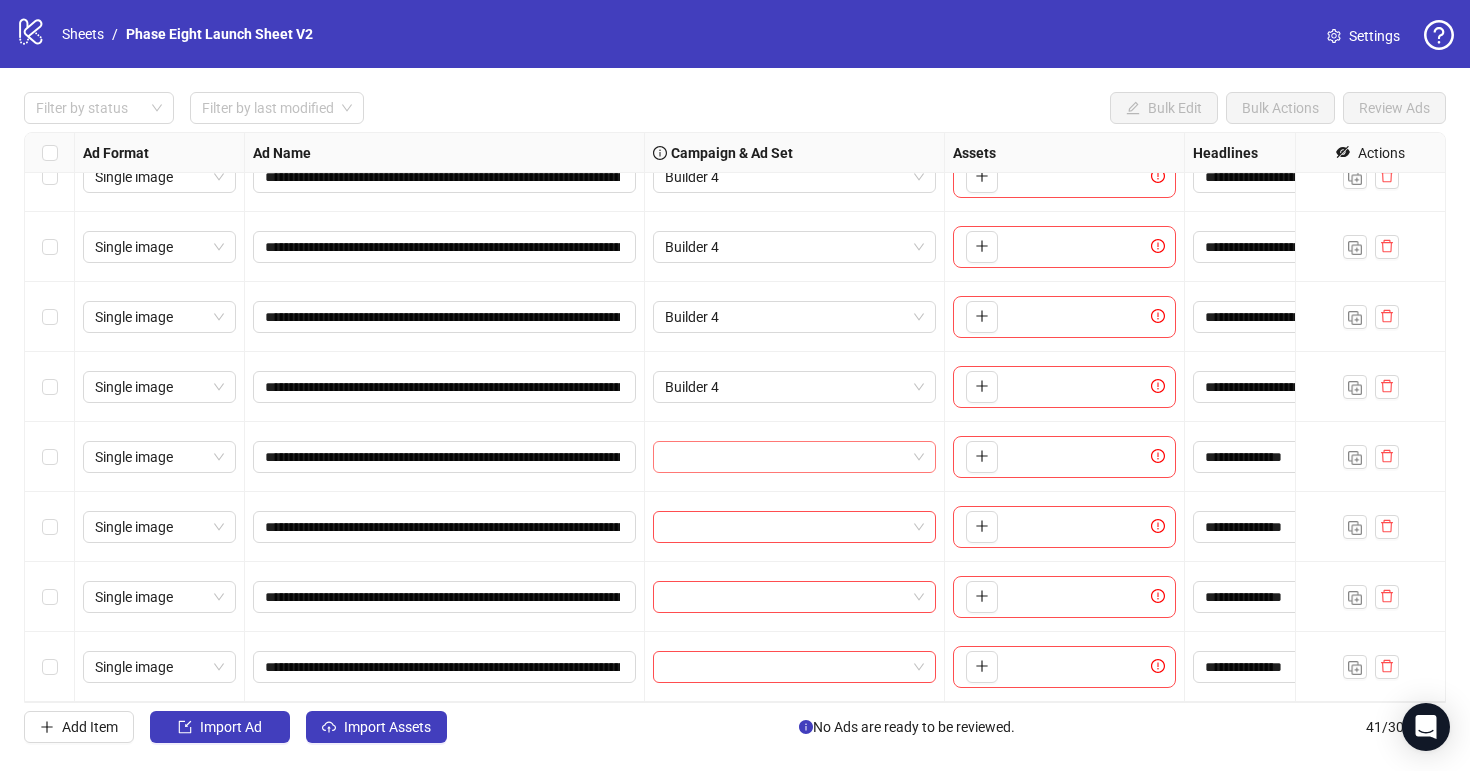 click at bounding box center (785, 457) 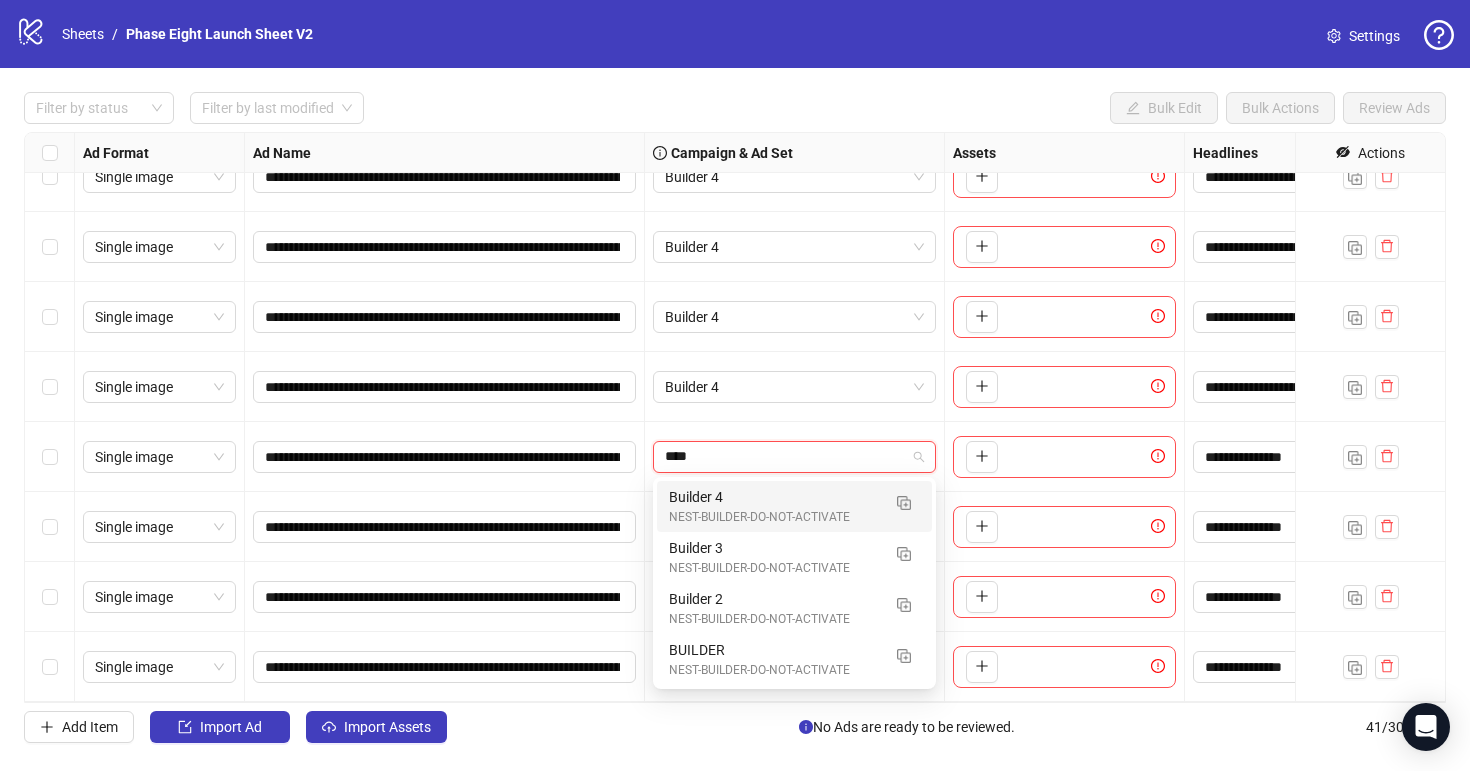 type on "*****" 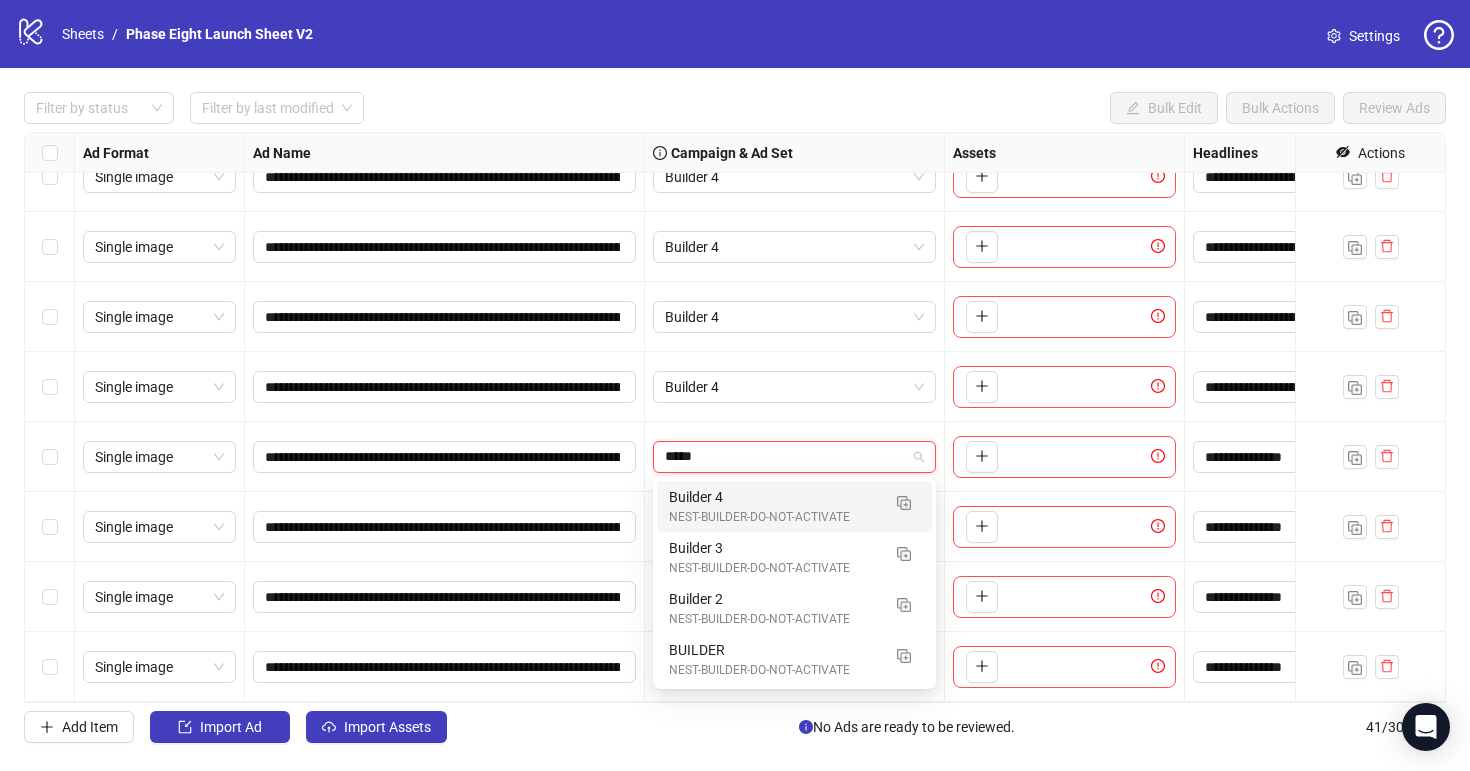 click on "NEST-BUILDER-DO-NOT-ACTIVATE" at bounding box center (774, 517) 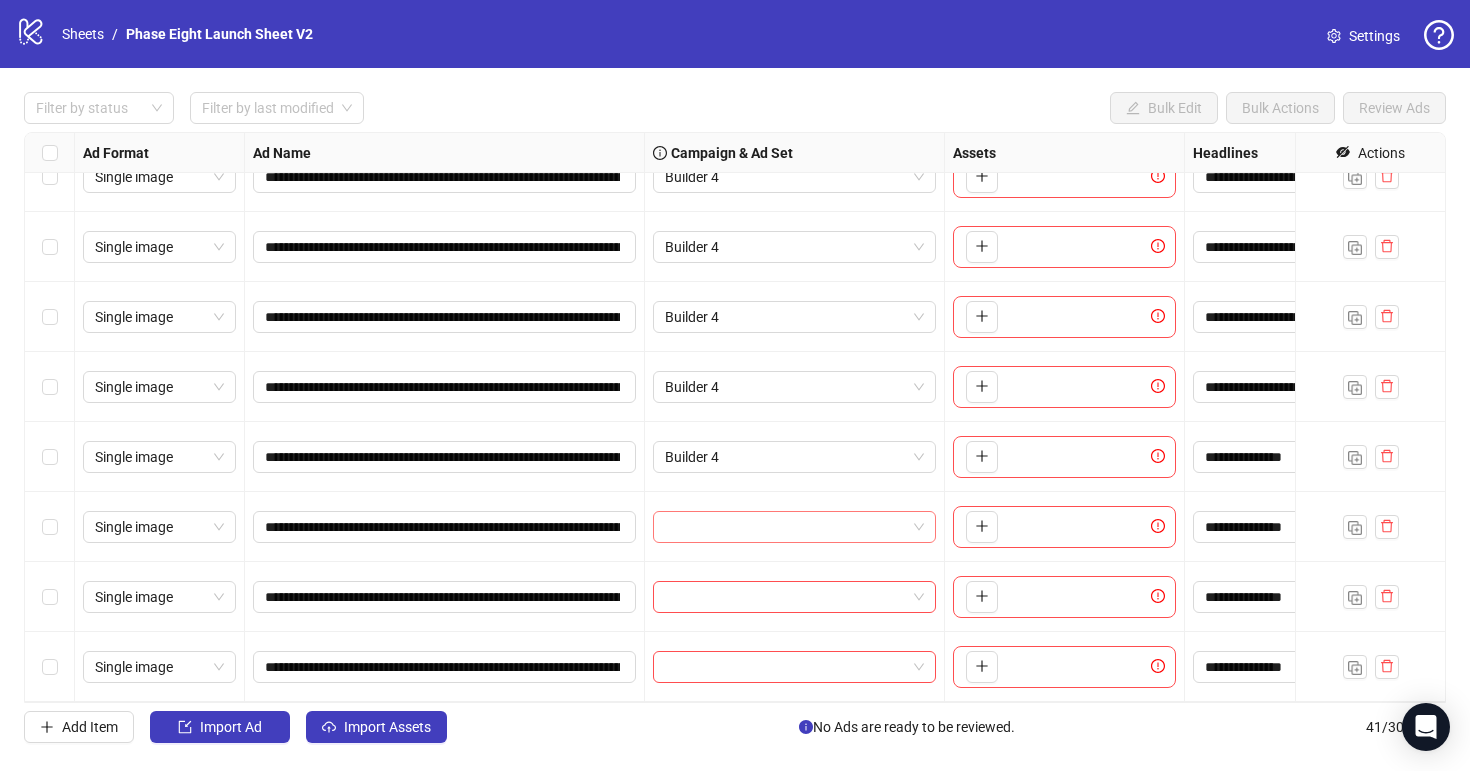 click at bounding box center (785, 527) 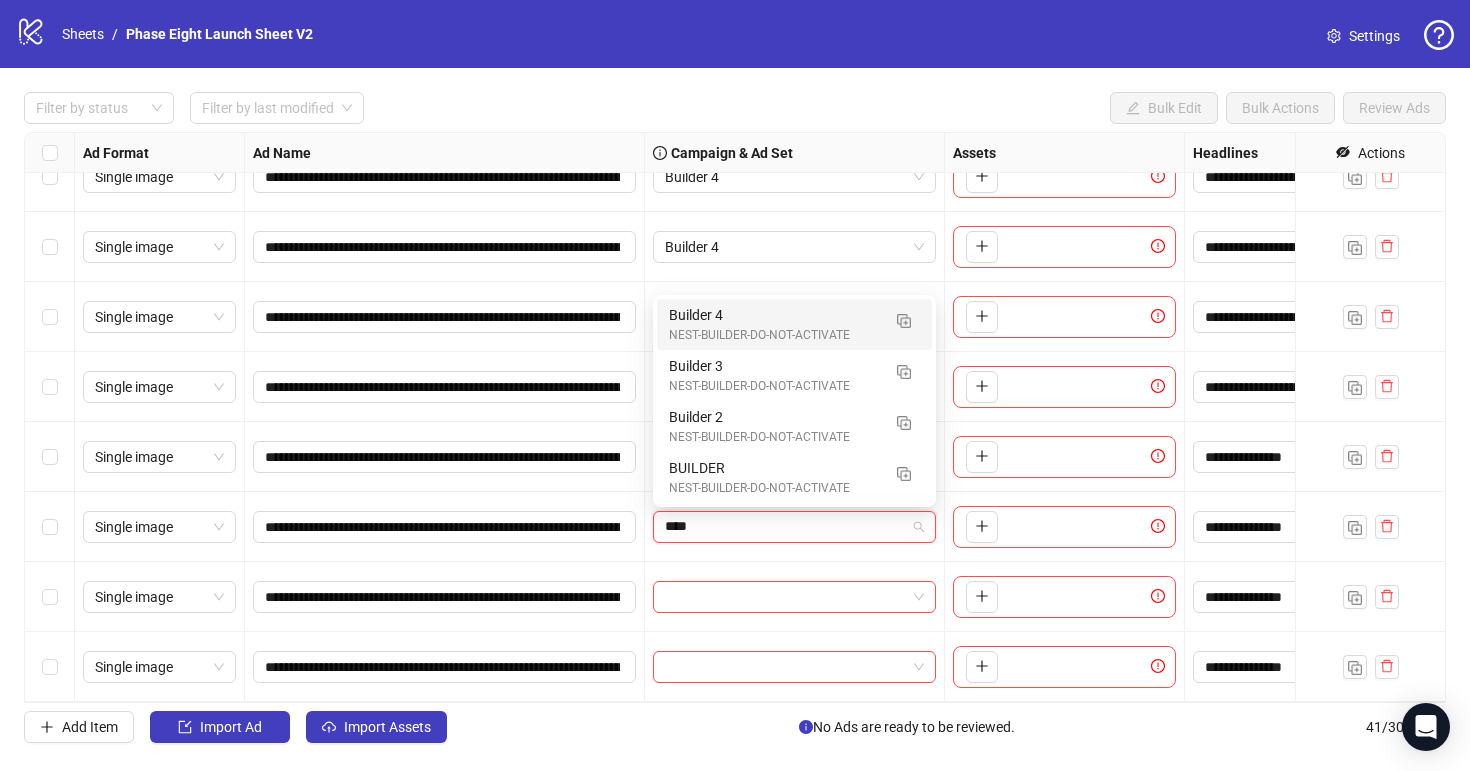 type on "*****" 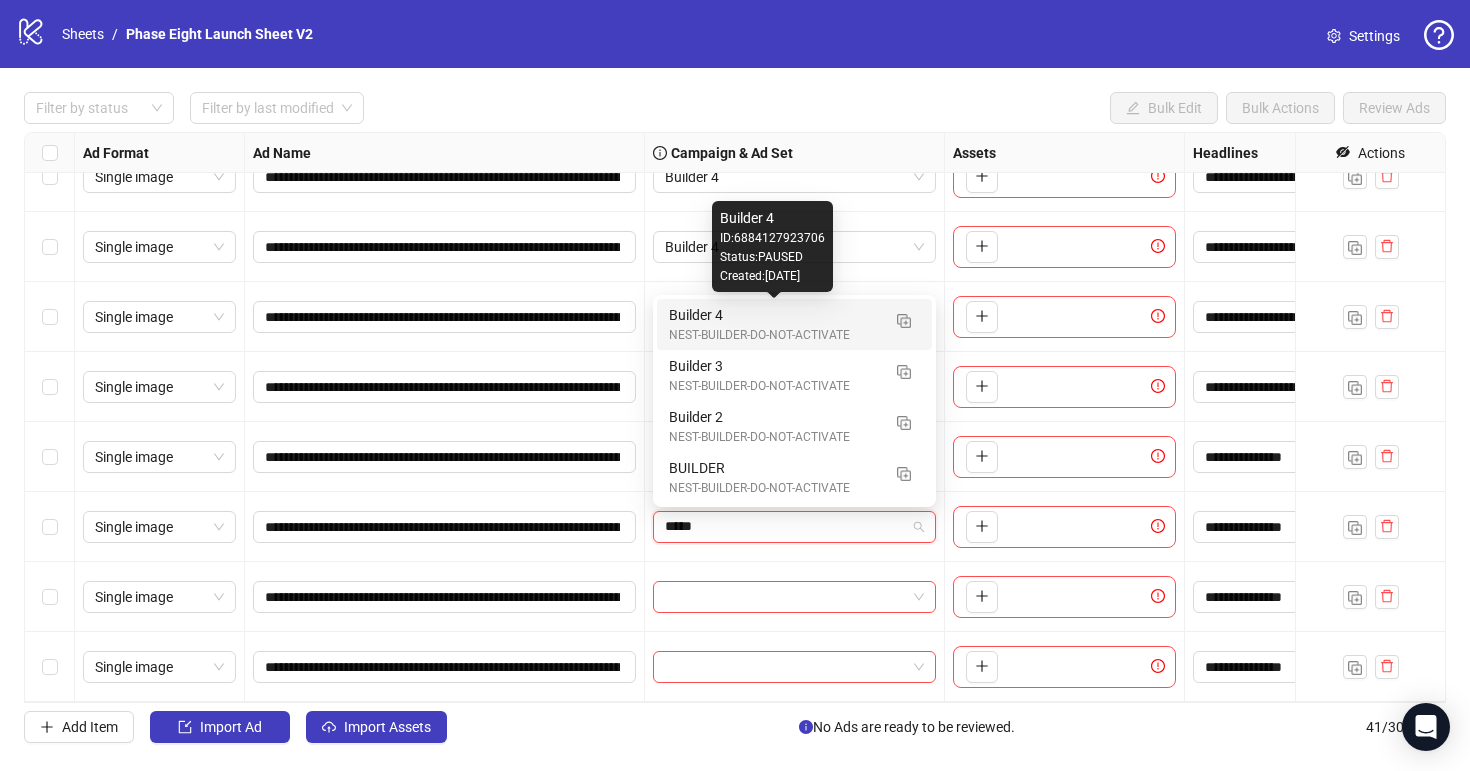 click on "Builder 4" at bounding box center [774, 315] 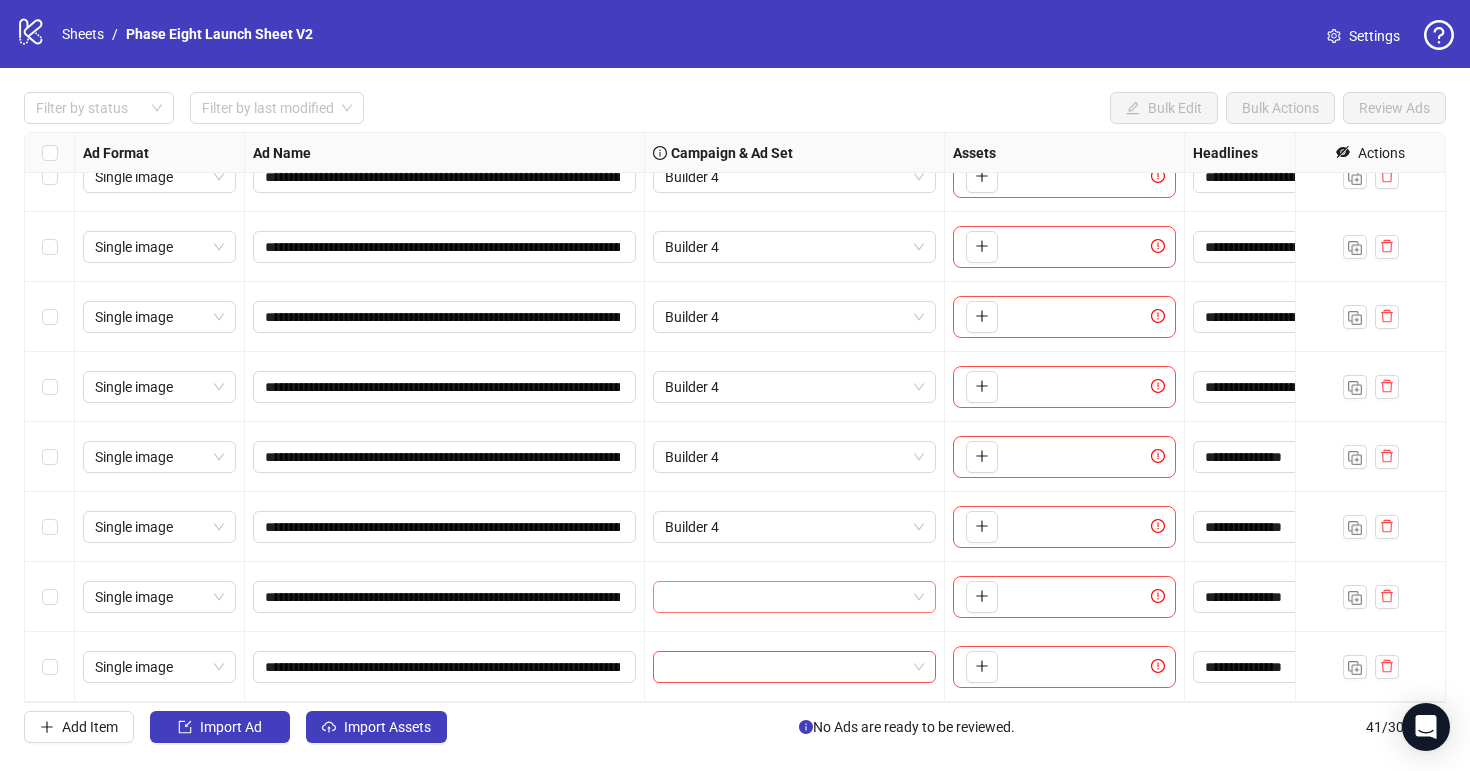 click at bounding box center [785, 597] 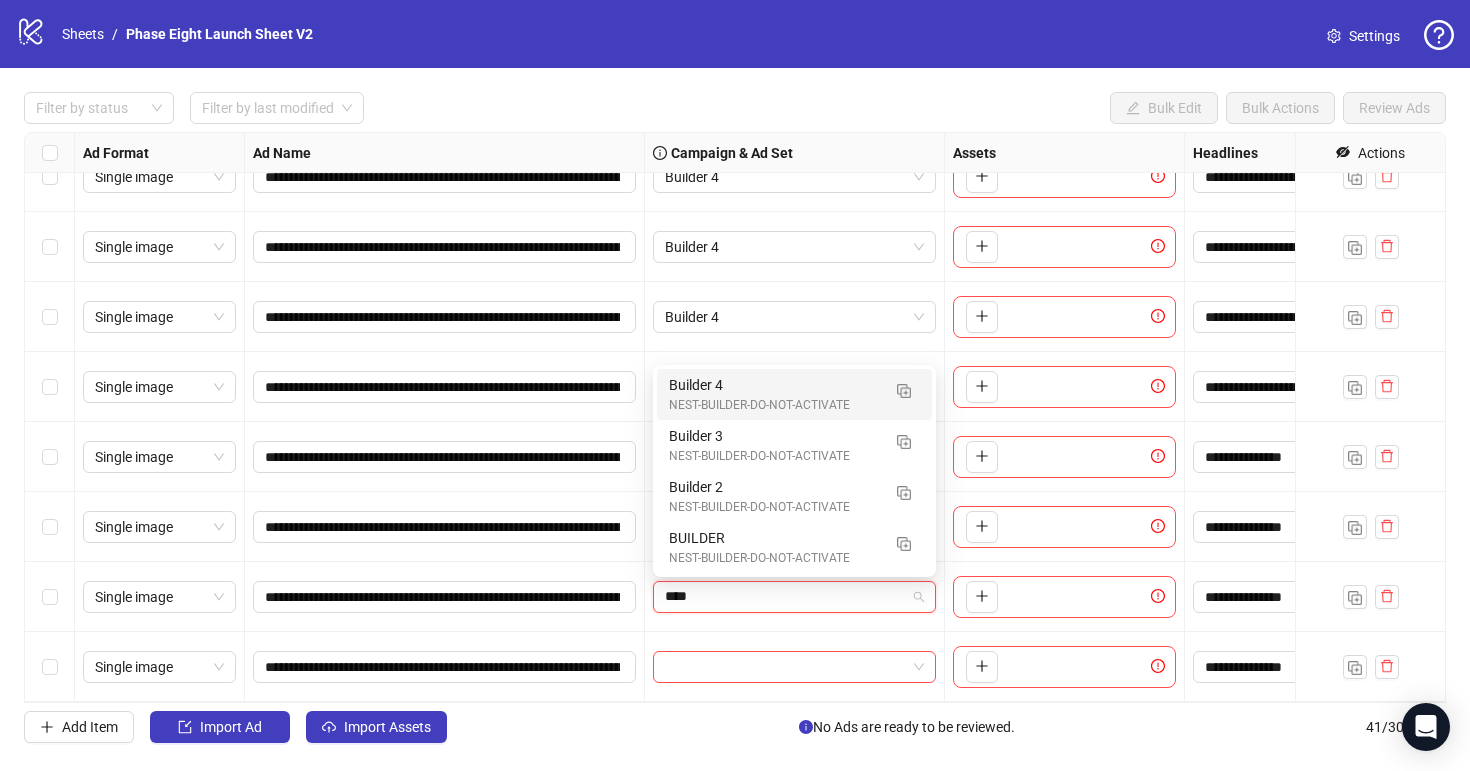 type on "*****" 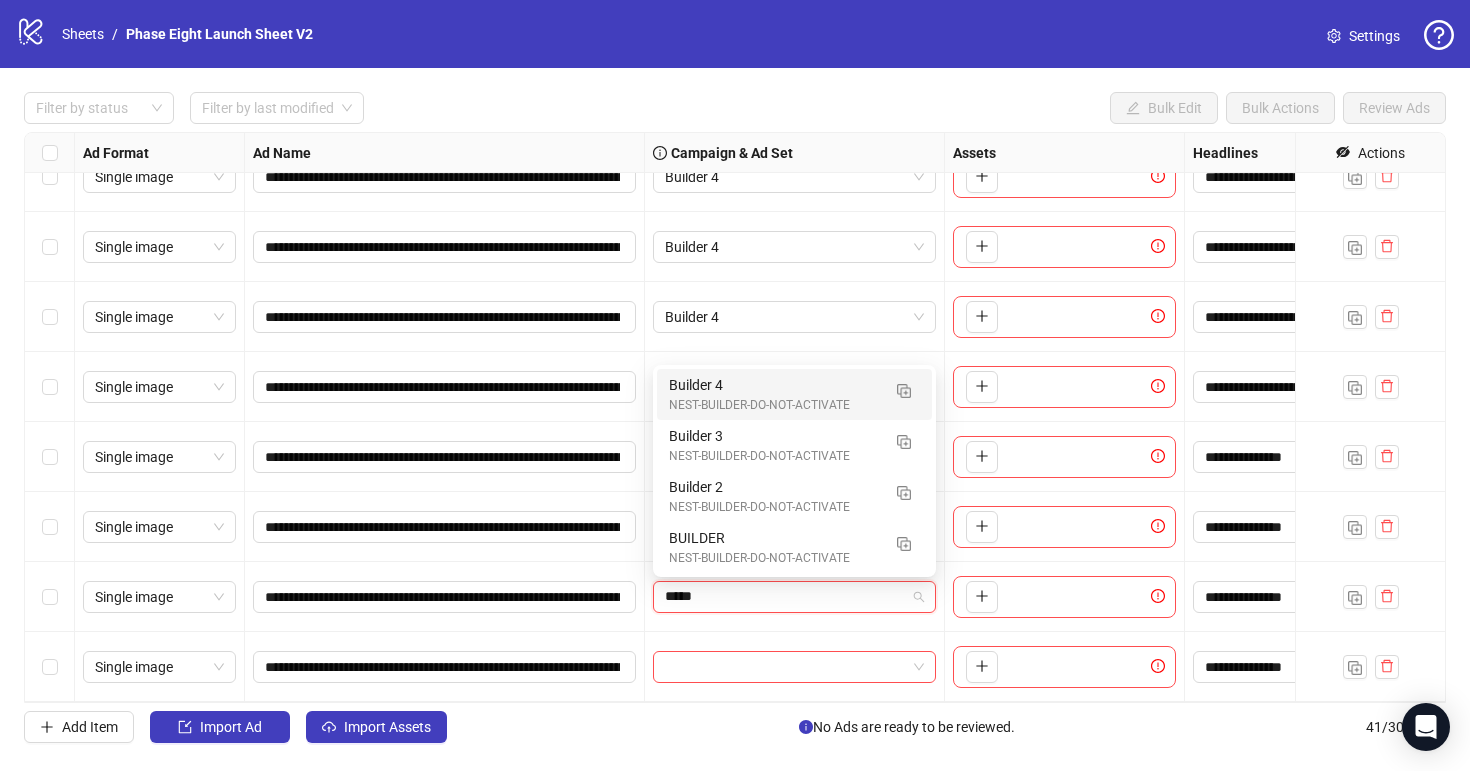 click on "Builder 4" at bounding box center (774, 385) 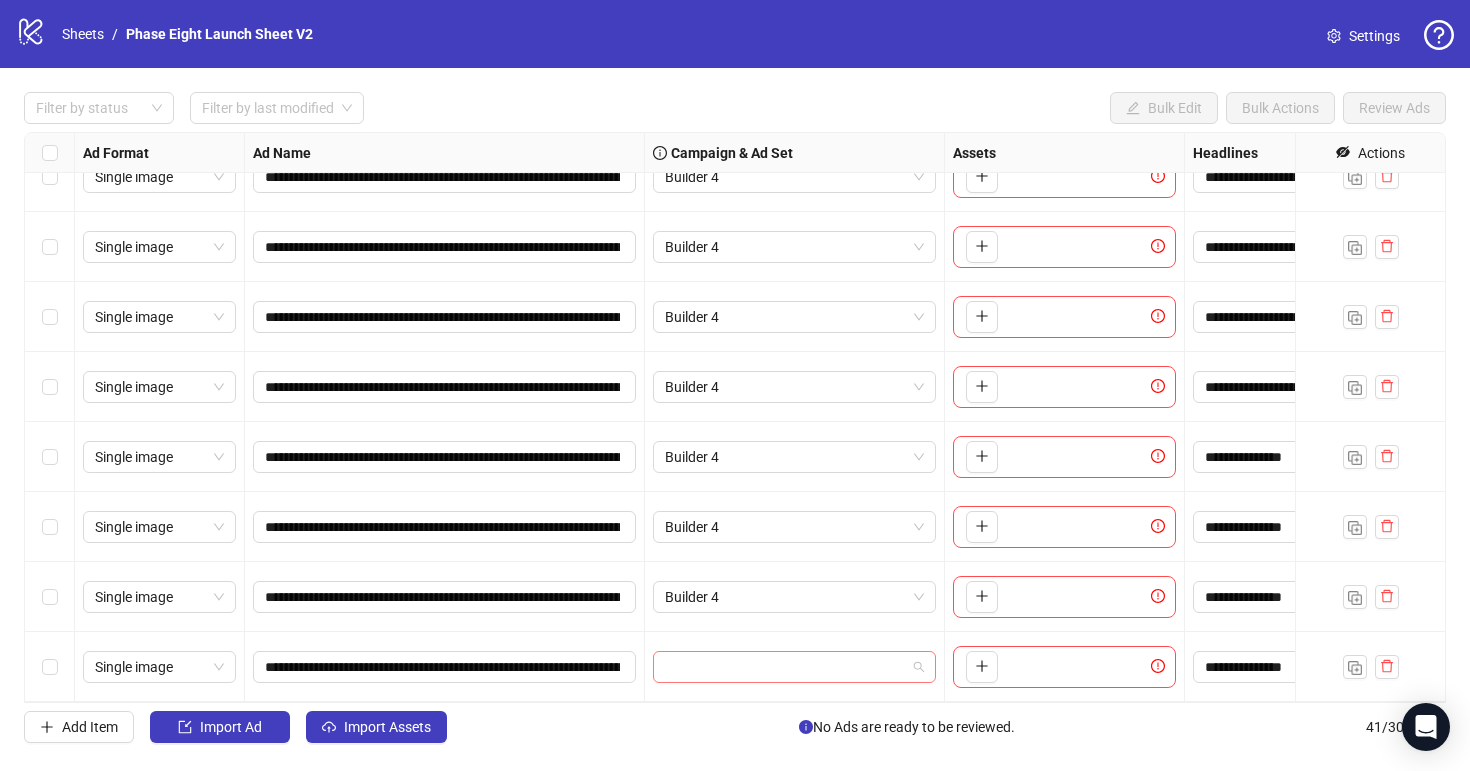 click at bounding box center (785, 667) 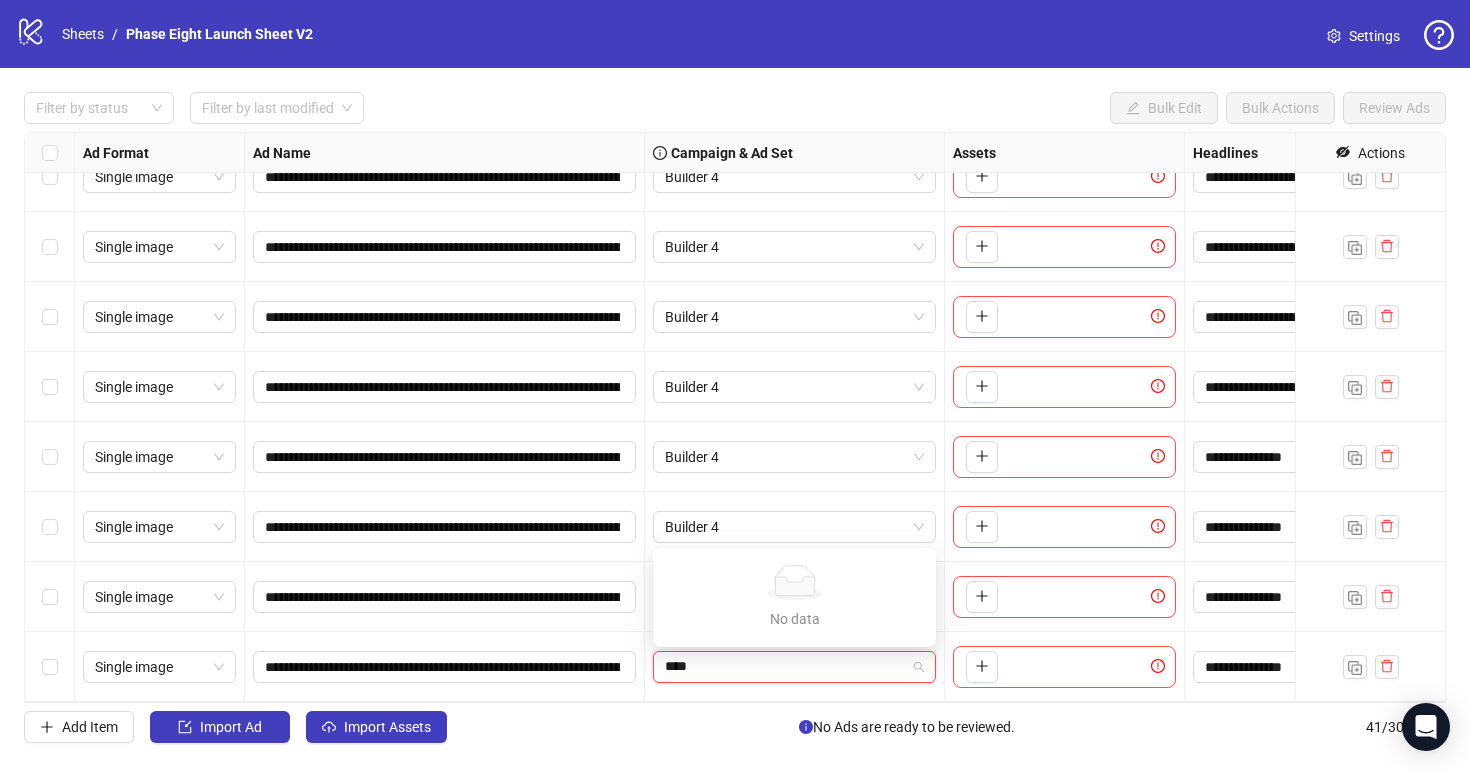 click on "****" at bounding box center (785, 667) 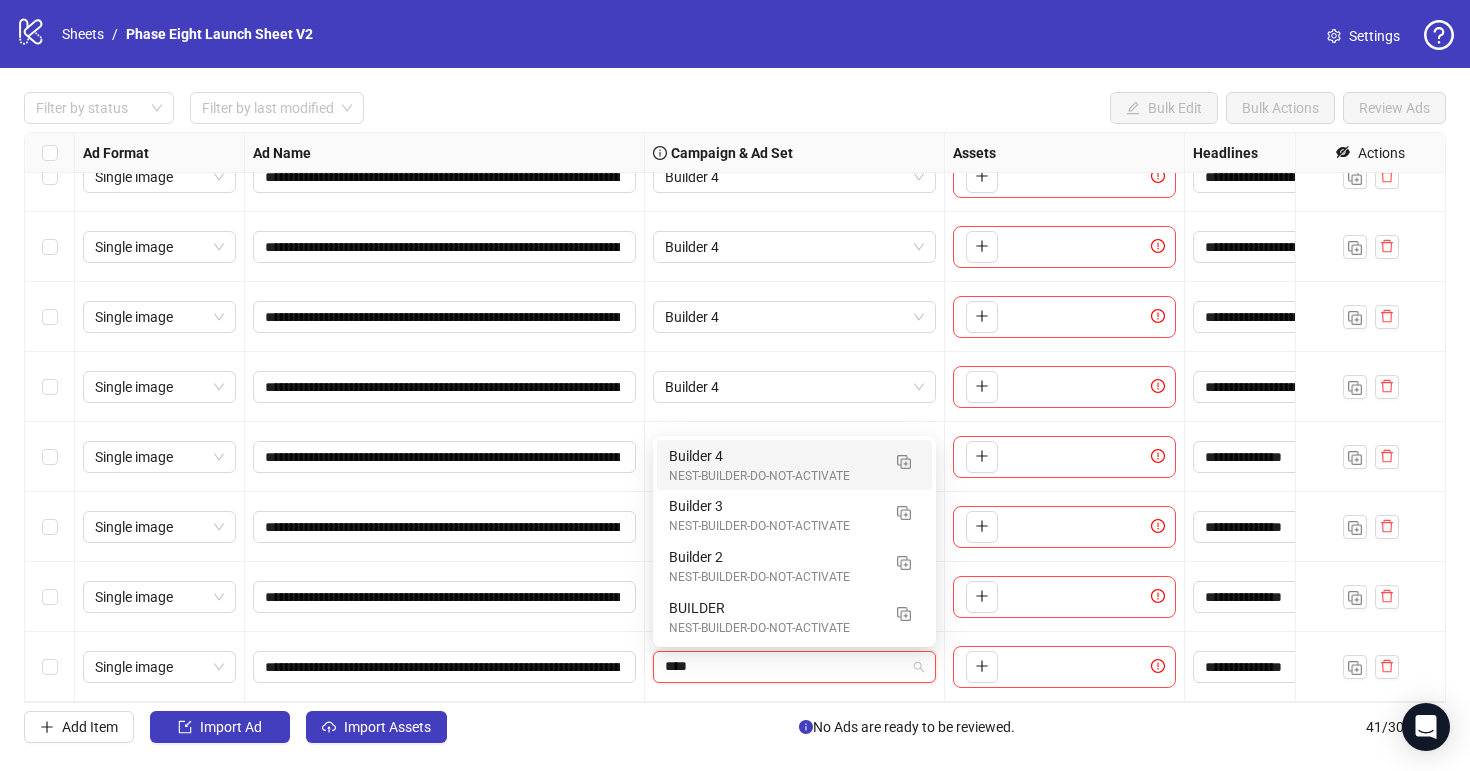 type on "*****" 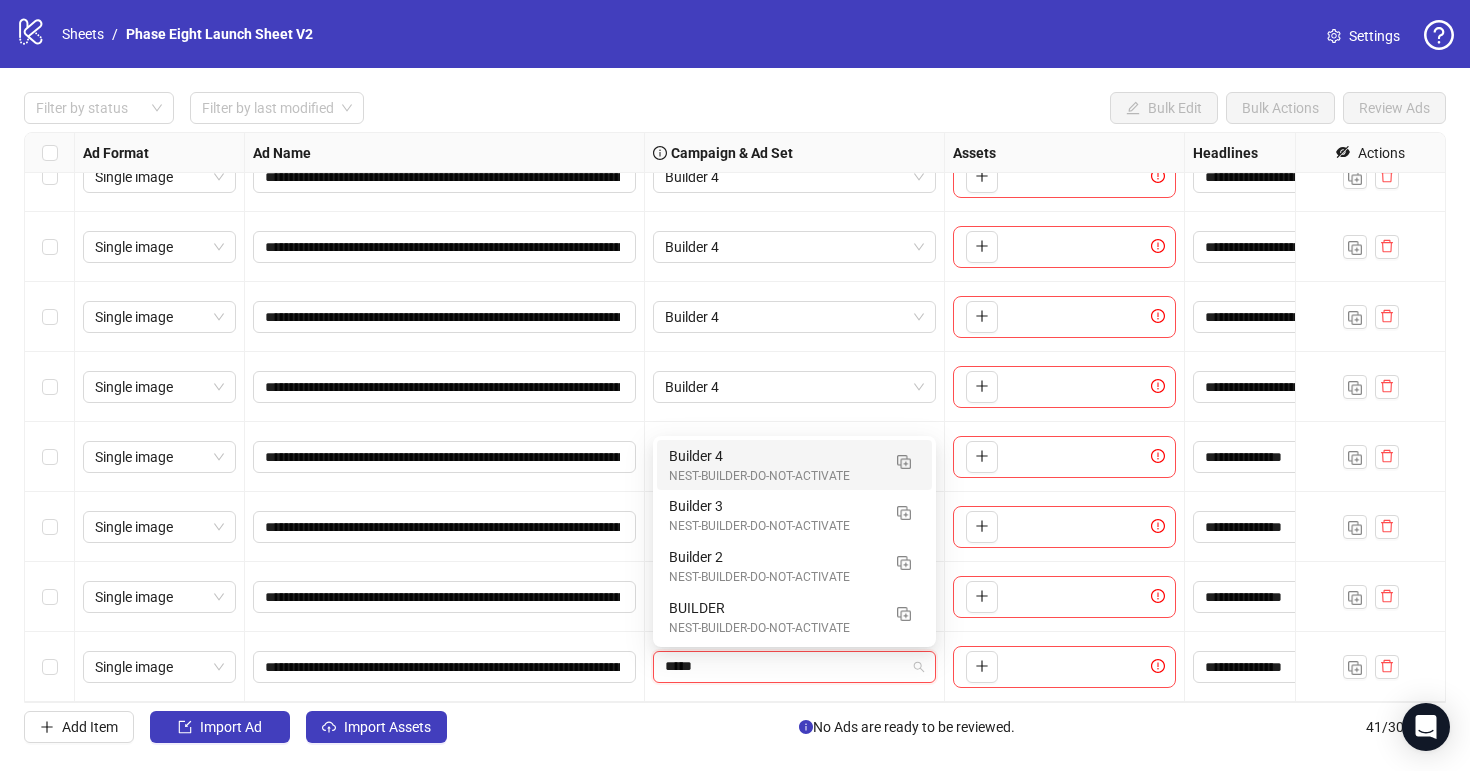 click on "Builder 4" at bounding box center [774, 456] 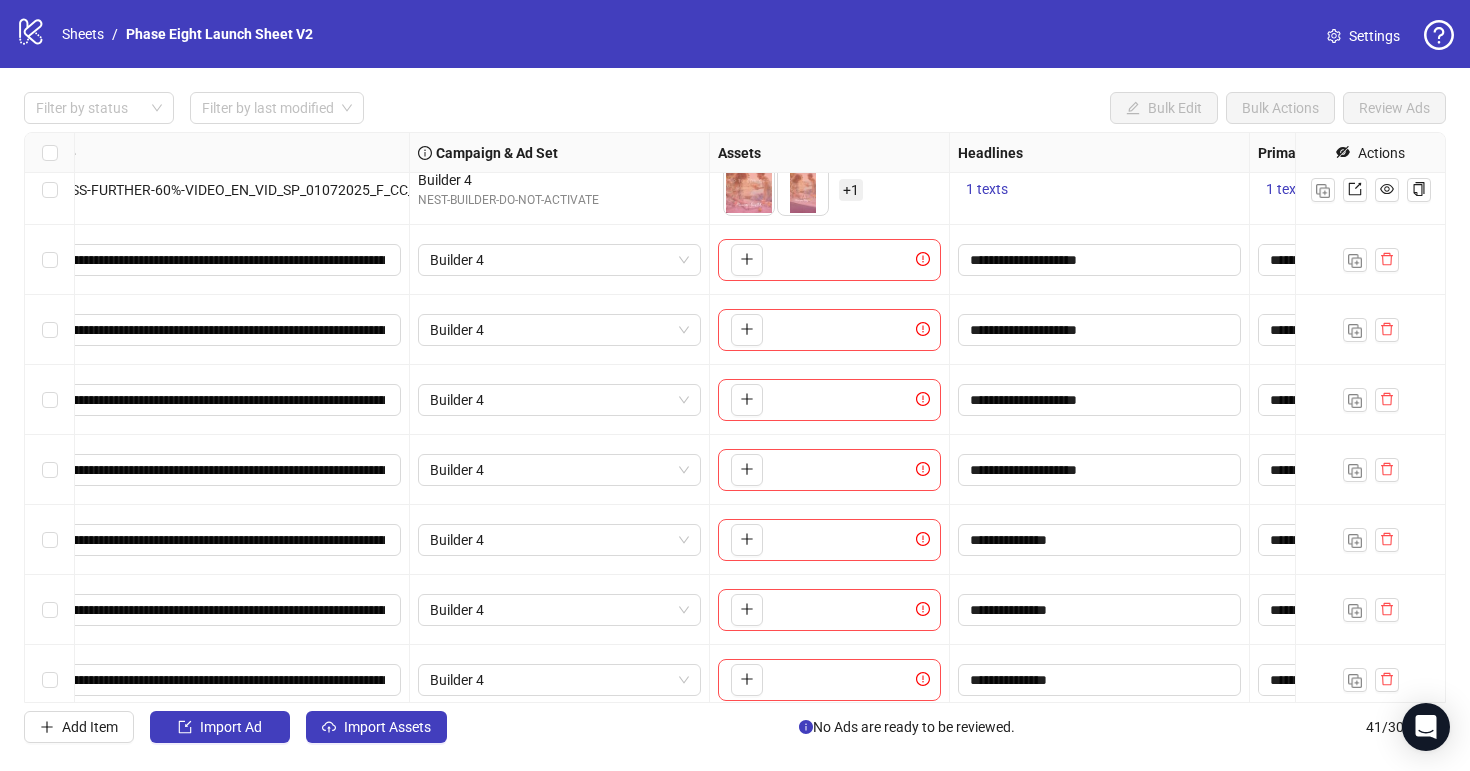 scroll, scrollTop: 2259, scrollLeft: 235, axis: both 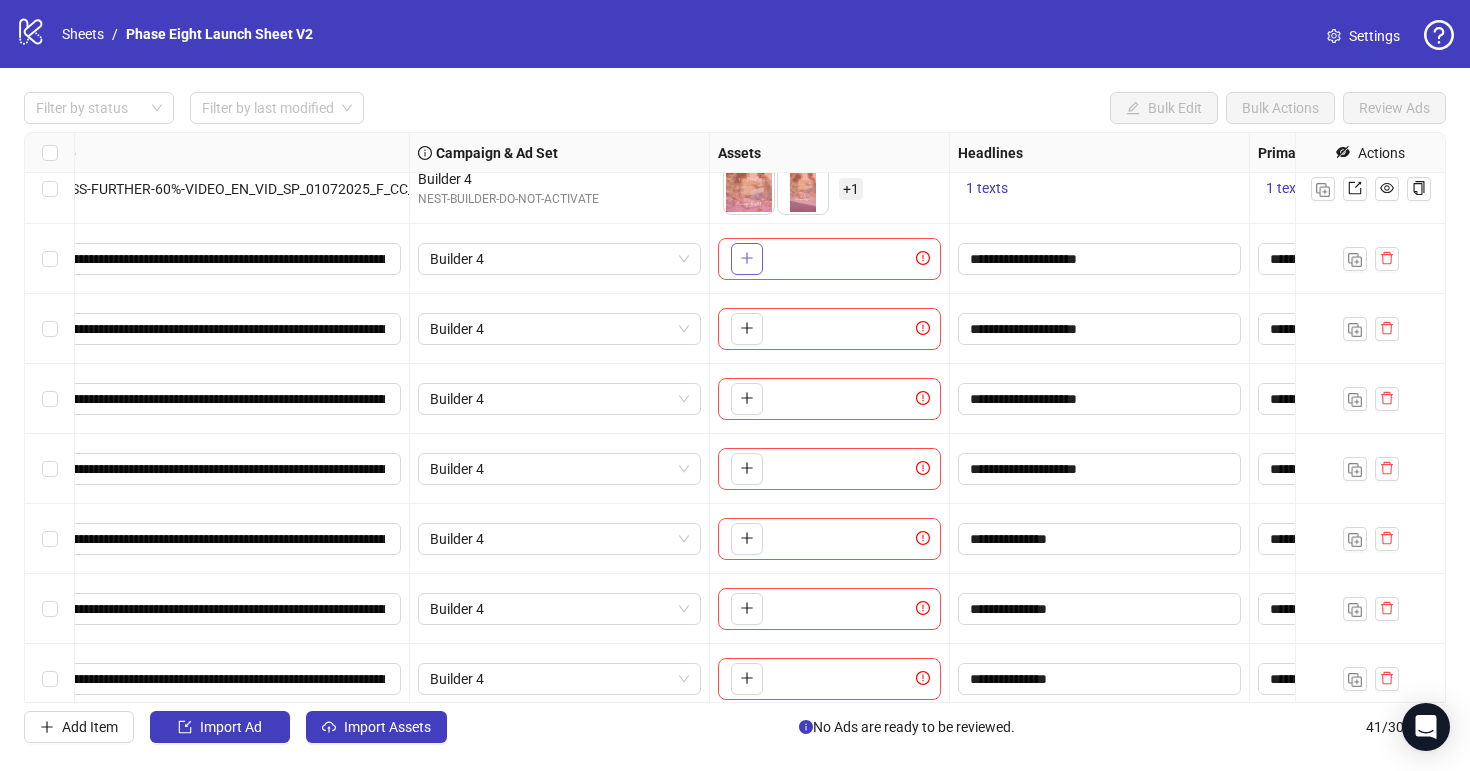 click 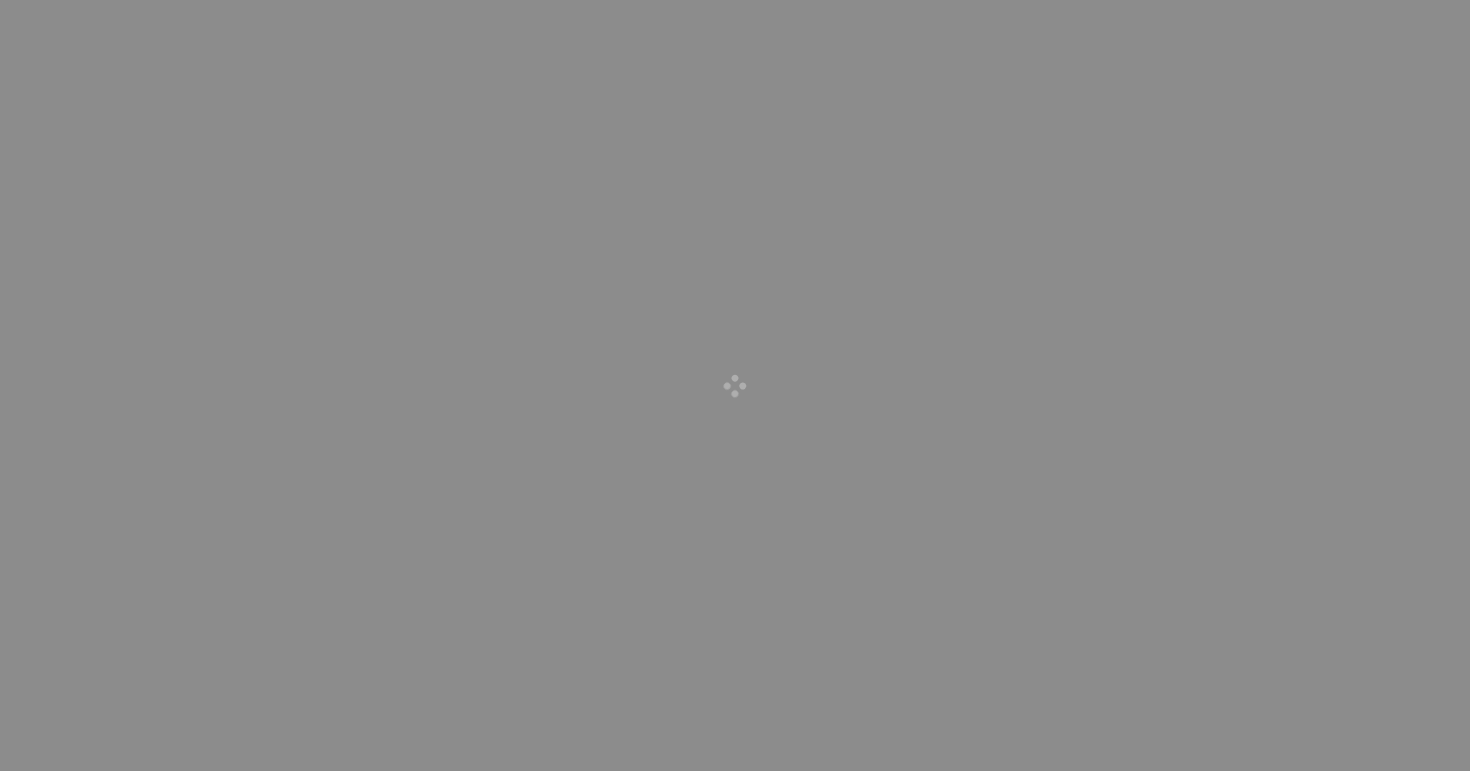scroll, scrollTop: 0, scrollLeft: 0, axis: both 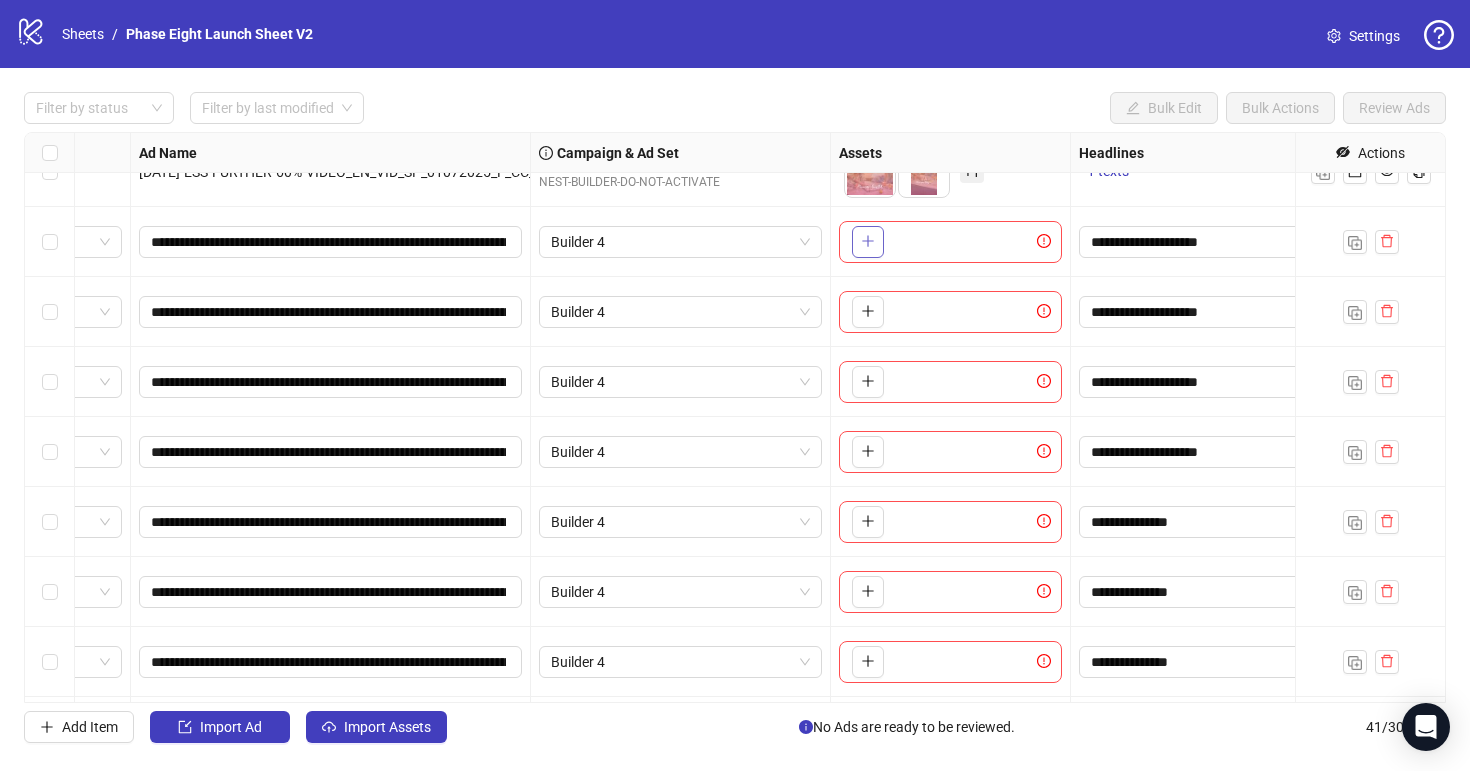 click at bounding box center [868, 242] 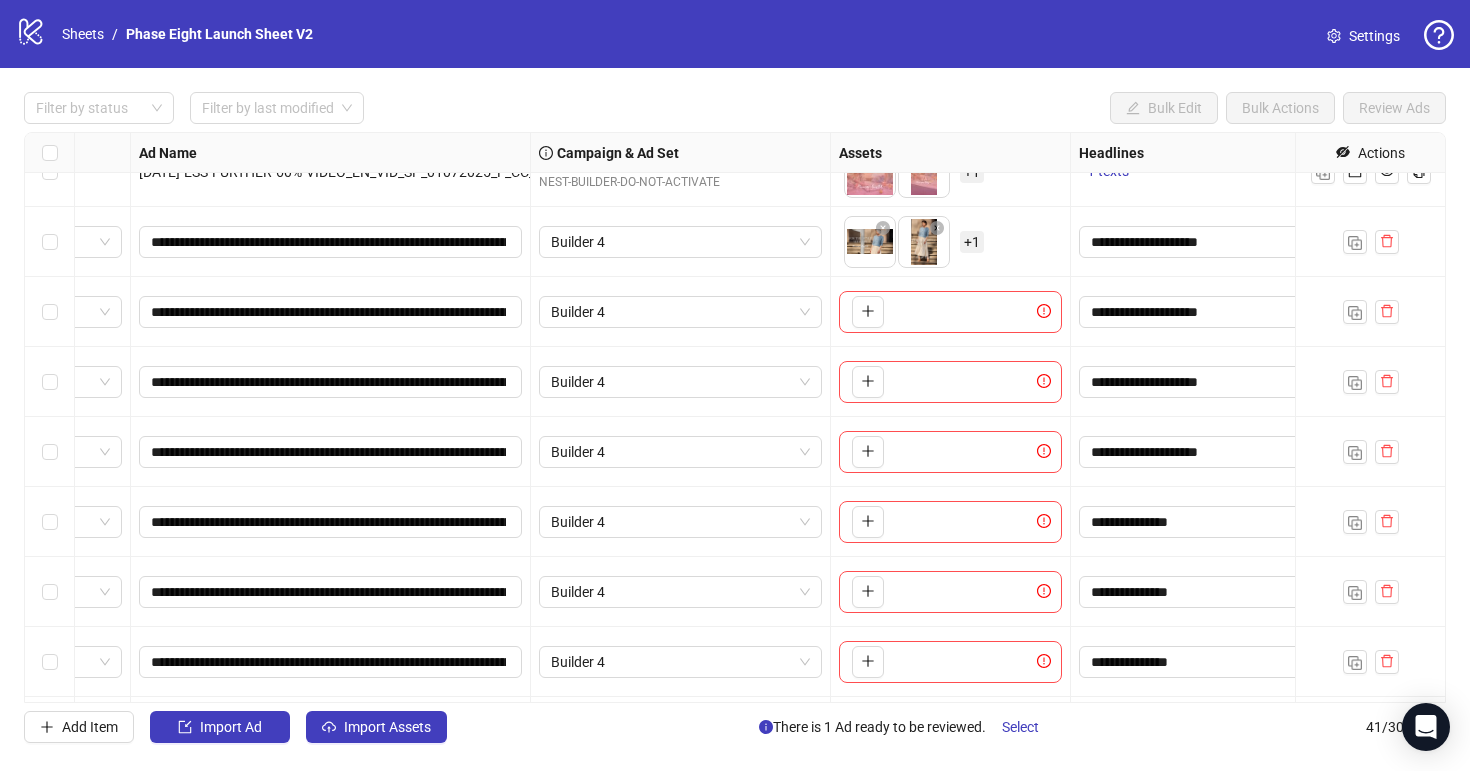 click on "+ 1" at bounding box center [972, 242] 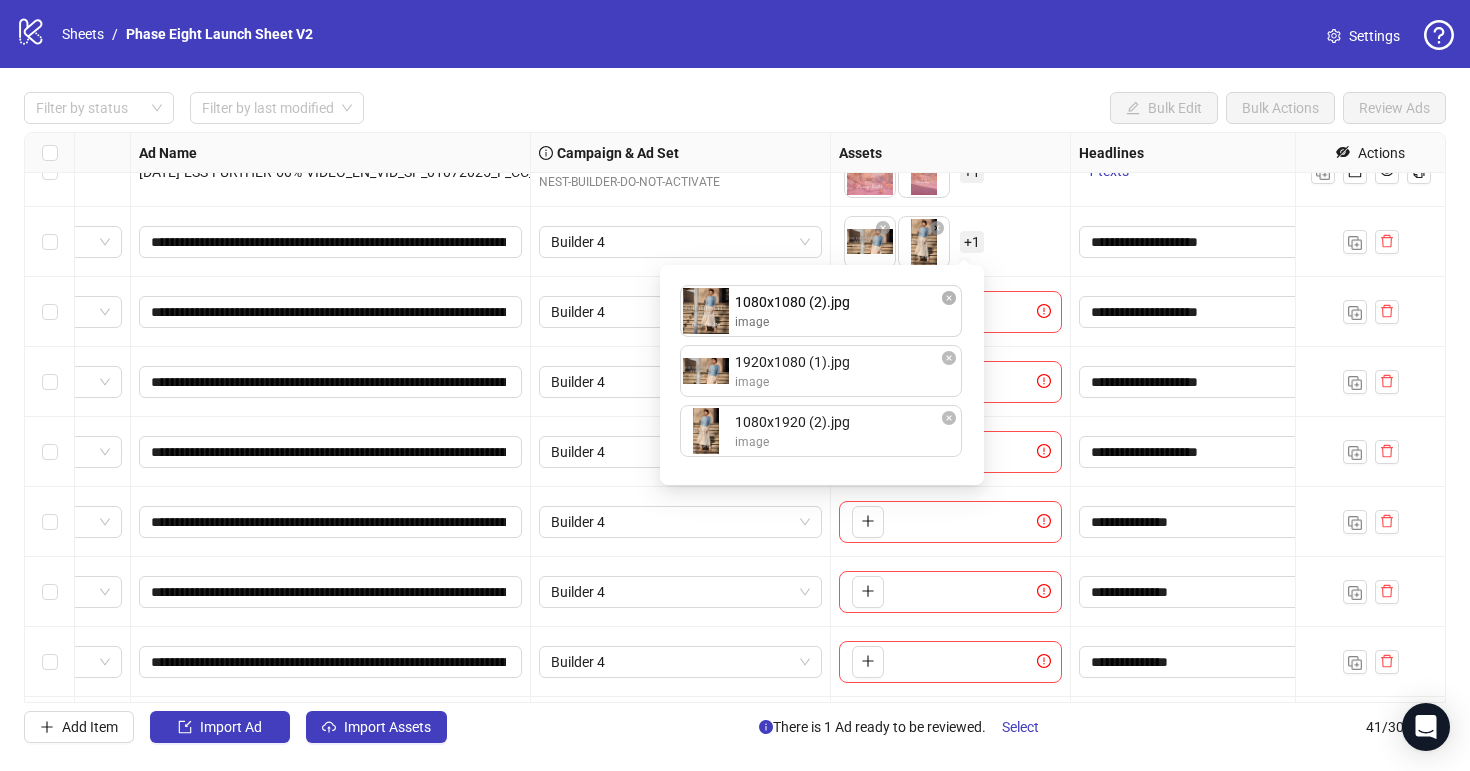 drag, startPoint x: 855, startPoint y: 454, endPoint x: 855, endPoint y: 341, distance: 113 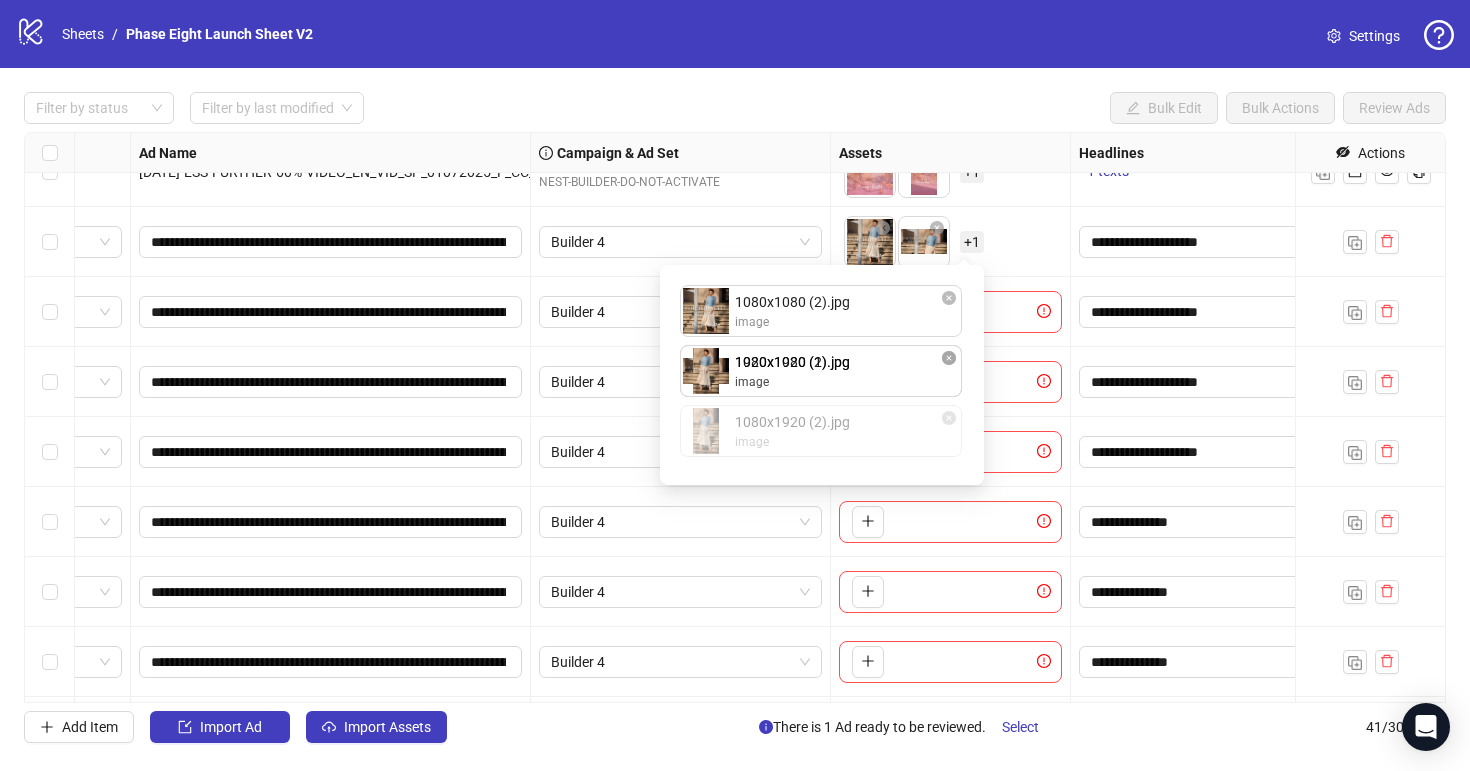 drag, startPoint x: 831, startPoint y: 434, endPoint x: 831, endPoint y: 357, distance: 77 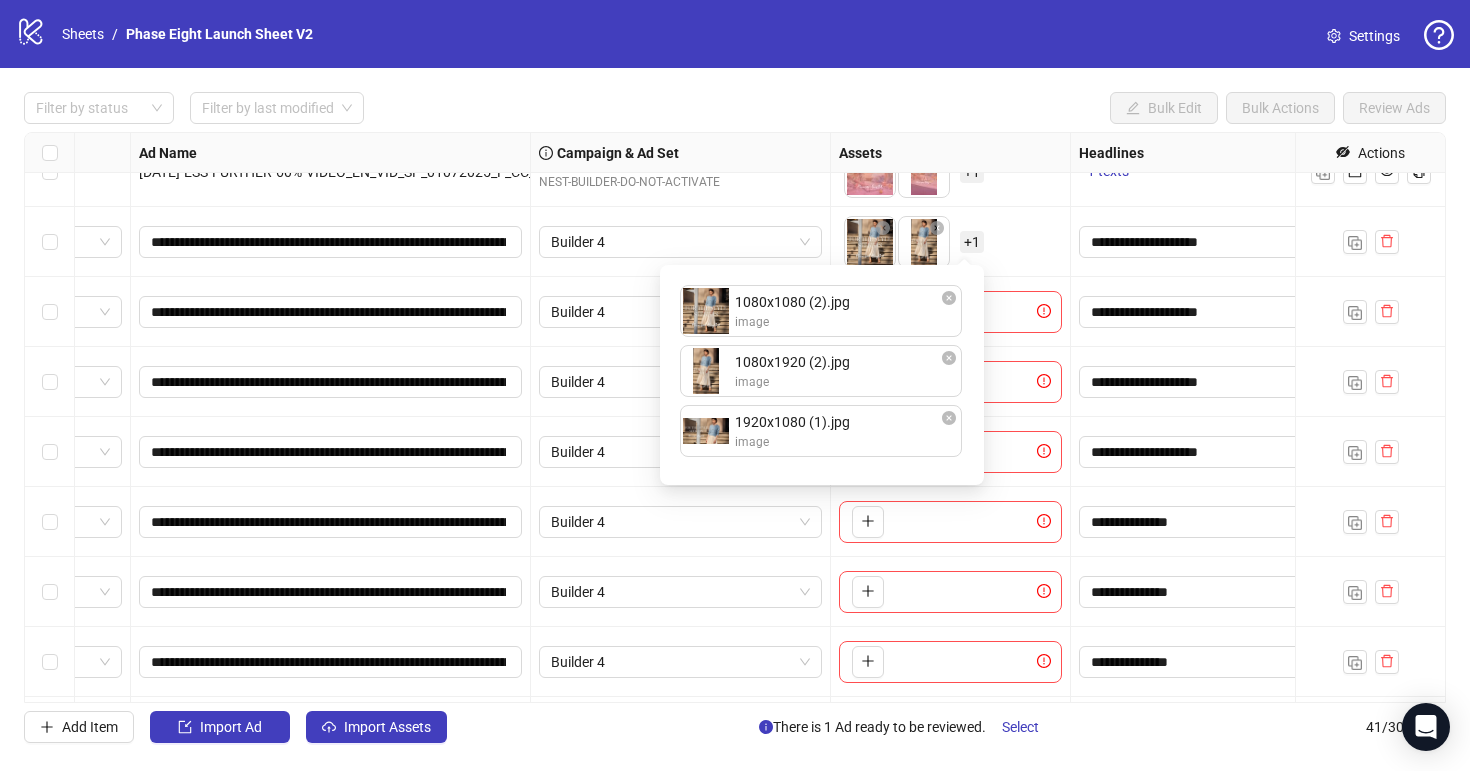 click on "To pick up a draggable item, press the space bar.
While dragging, use the arrow keys to move the item.
Press space again to drop the item in its new position, or press escape to cancel.
+ 1" at bounding box center (950, 242) 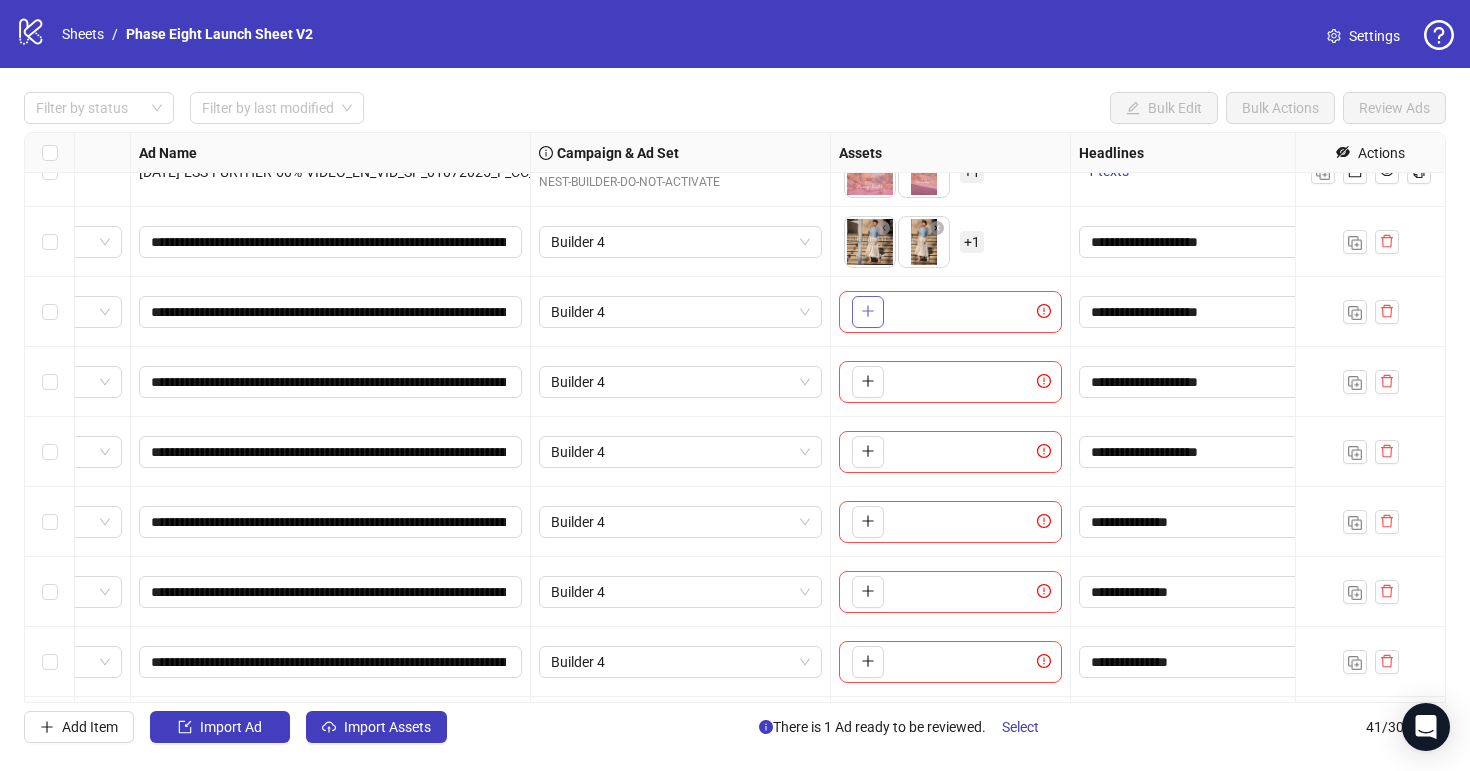 click 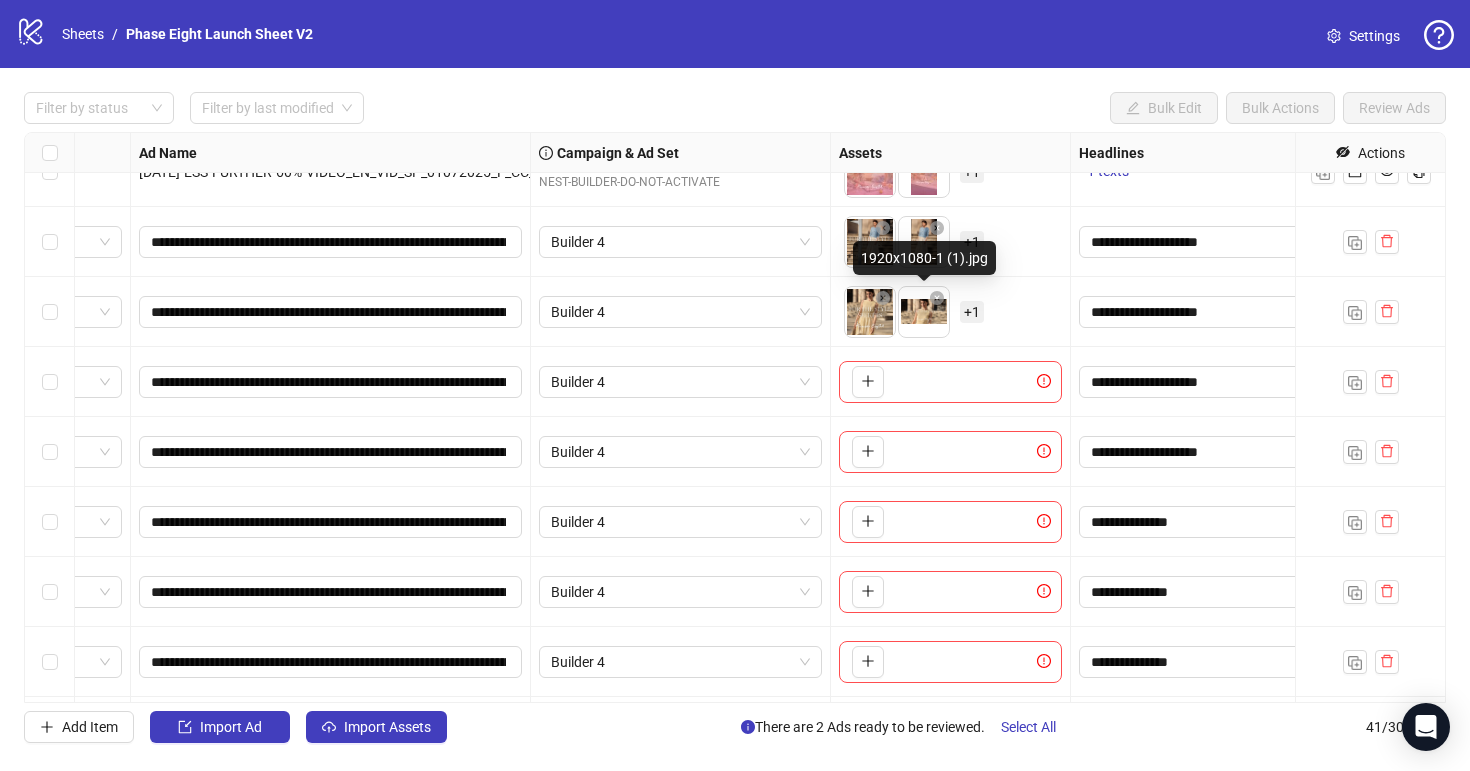 click on "+ 1" at bounding box center (972, 312) 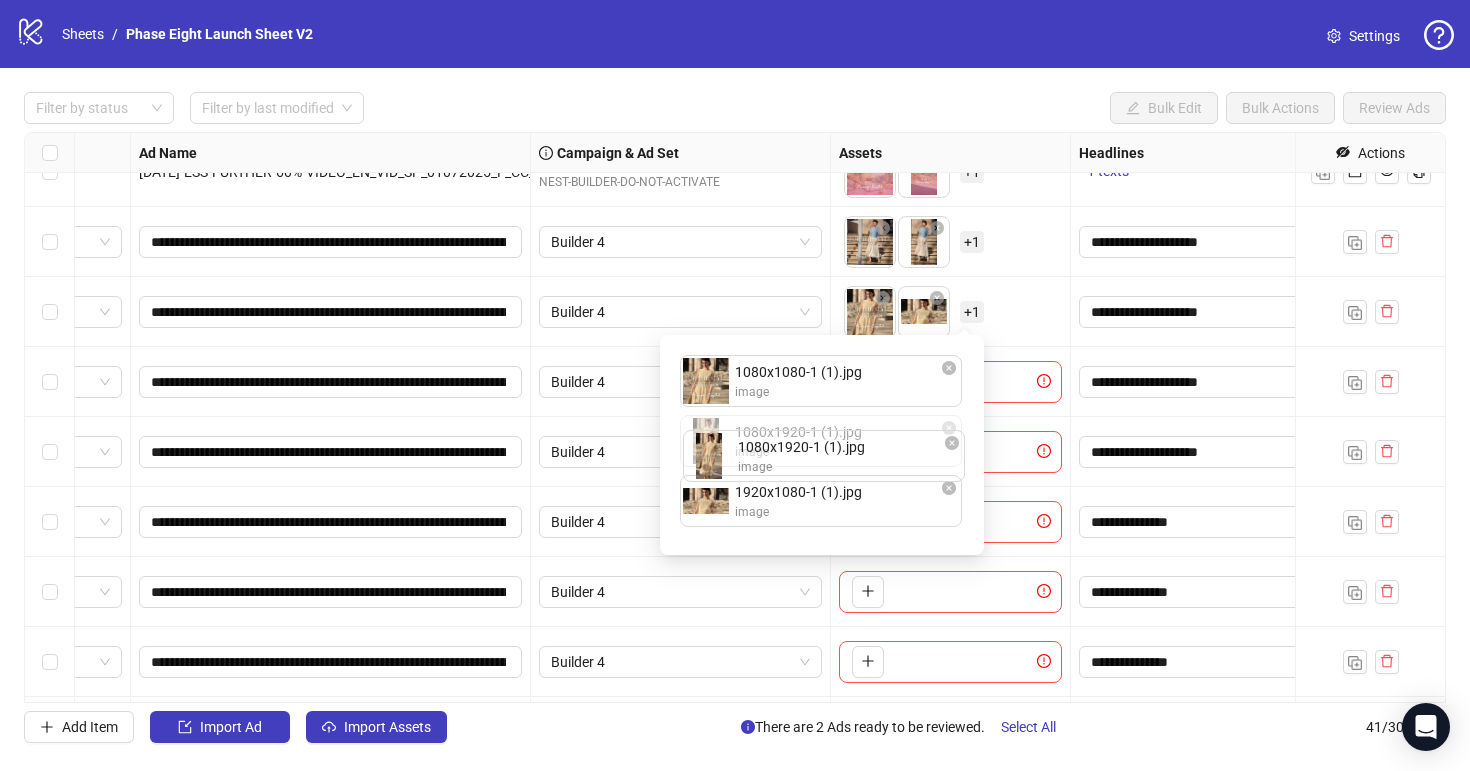 drag, startPoint x: 830, startPoint y: 506, endPoint x: 833, endPoint y: 460, distance: 46.09772 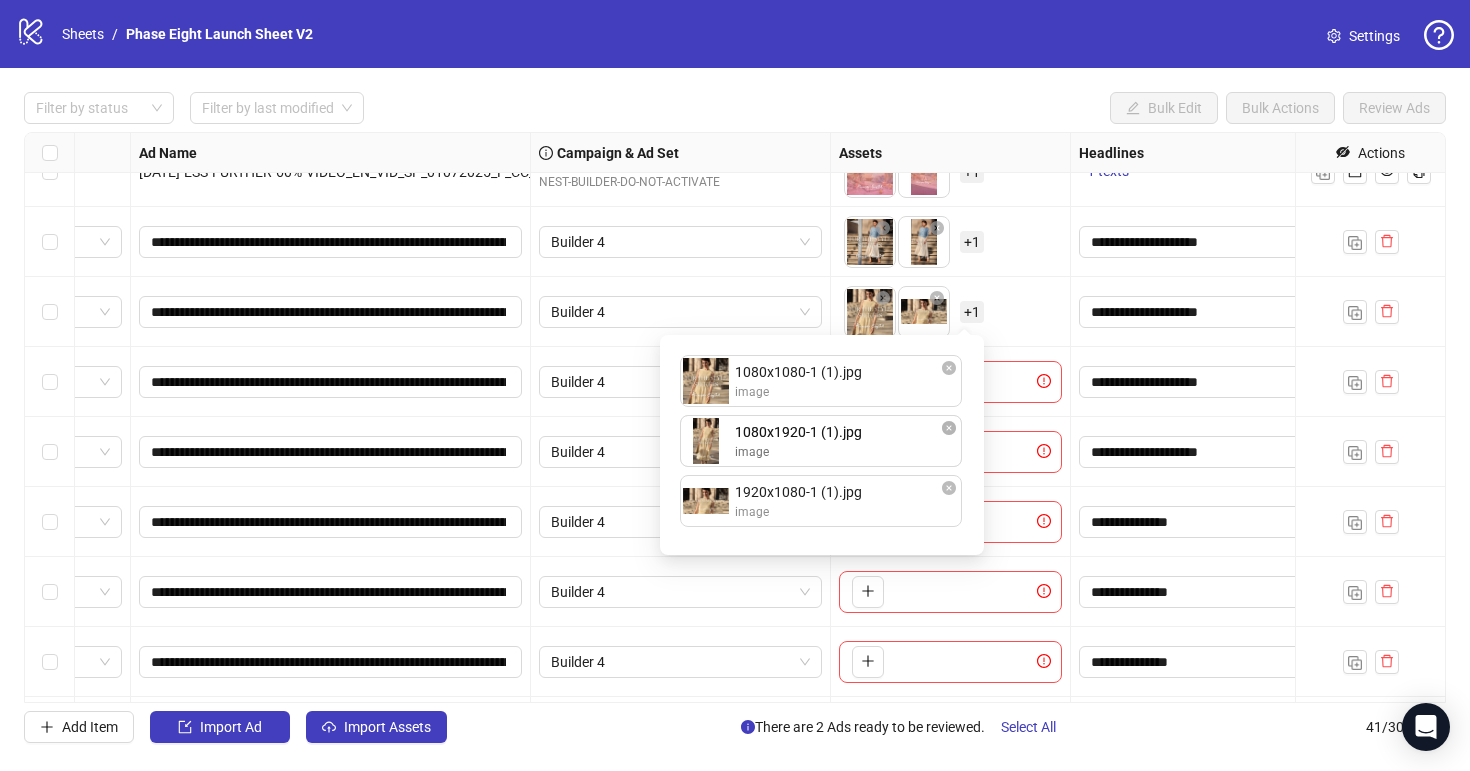 click on "1080x1080-1 (1).jpg image 1920x1080-1 (1).jpg image 1080x1920-1 (1).jpg image 1080x1920-1 (1).jpg image
To pick up a draggable item, press the space bar.
While dragging, use the arrow keys to move the item.
Press space again to drop the item in its new position, or press escape to cancel.
Draggable item 8af6ead9-e594-4ca2-a793-5fd13982dd5b was moved over droppable area f8ba0a9a-5e5e-41a6-ae2c-7b5212db1ea0." at bounding box center [822, 445] 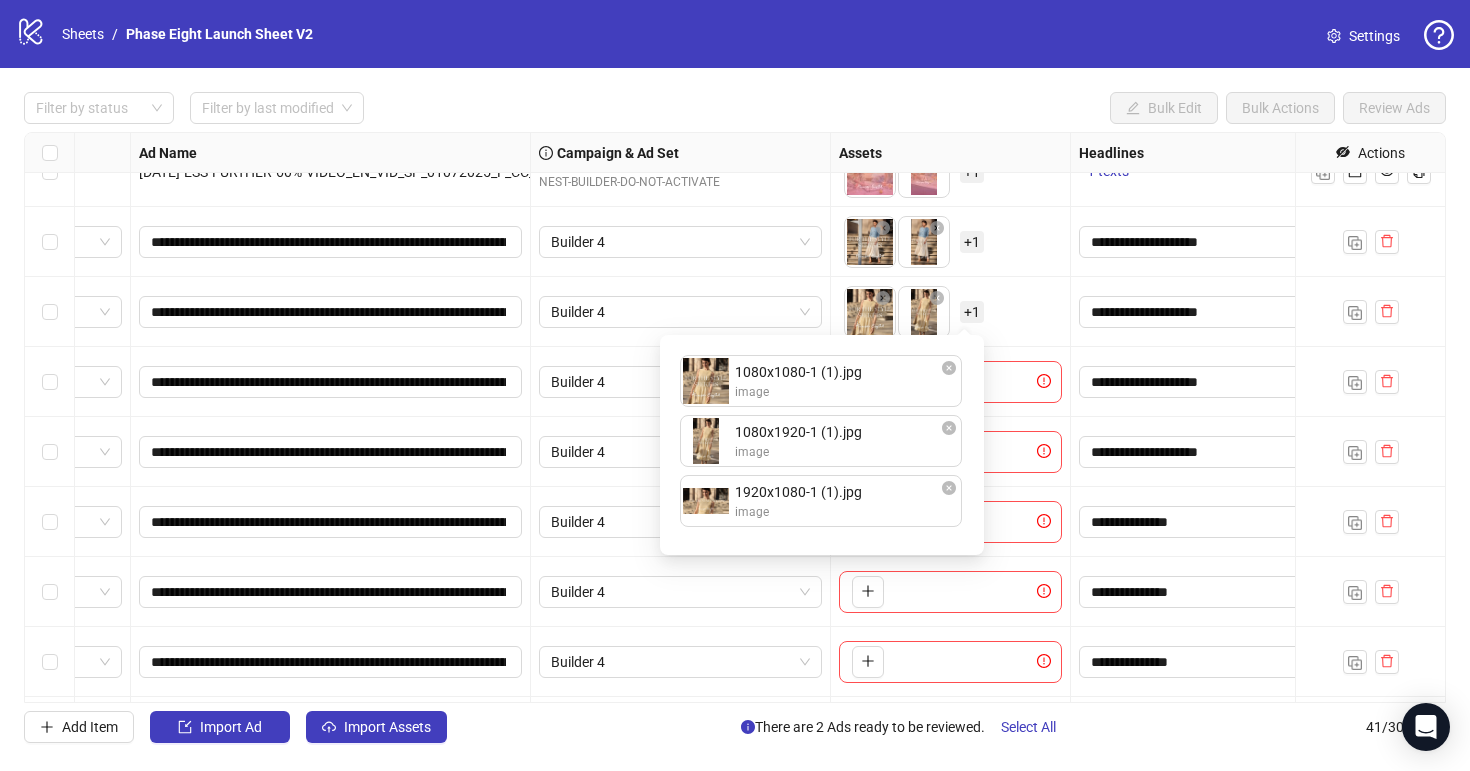 click on "To pick up a draggable item, press the space bar.
While dragging, use the arrow keys to move the item.
Press space again to drop the item in its new position, or press escape to cancel.
+ 1" at bounding box center [950, 312] 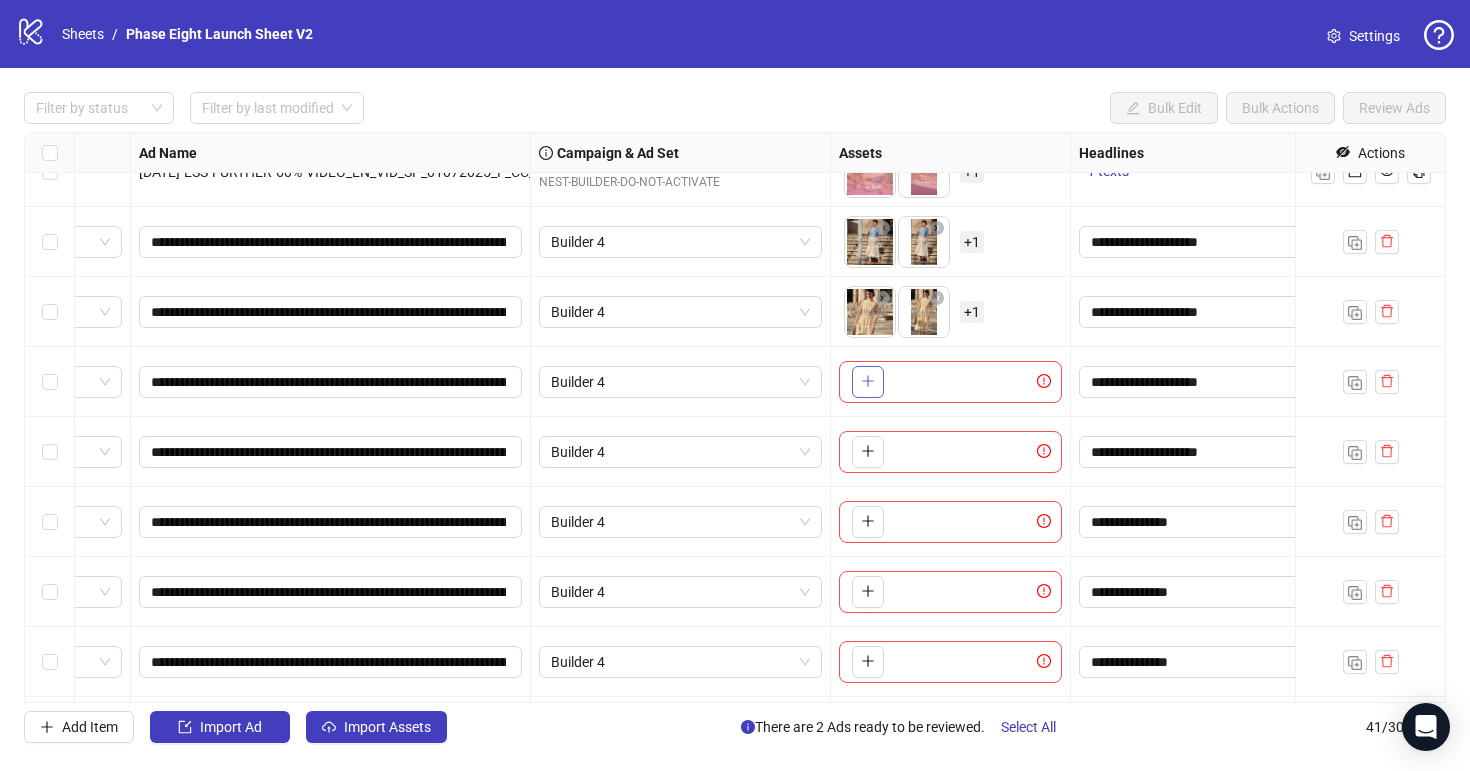 click 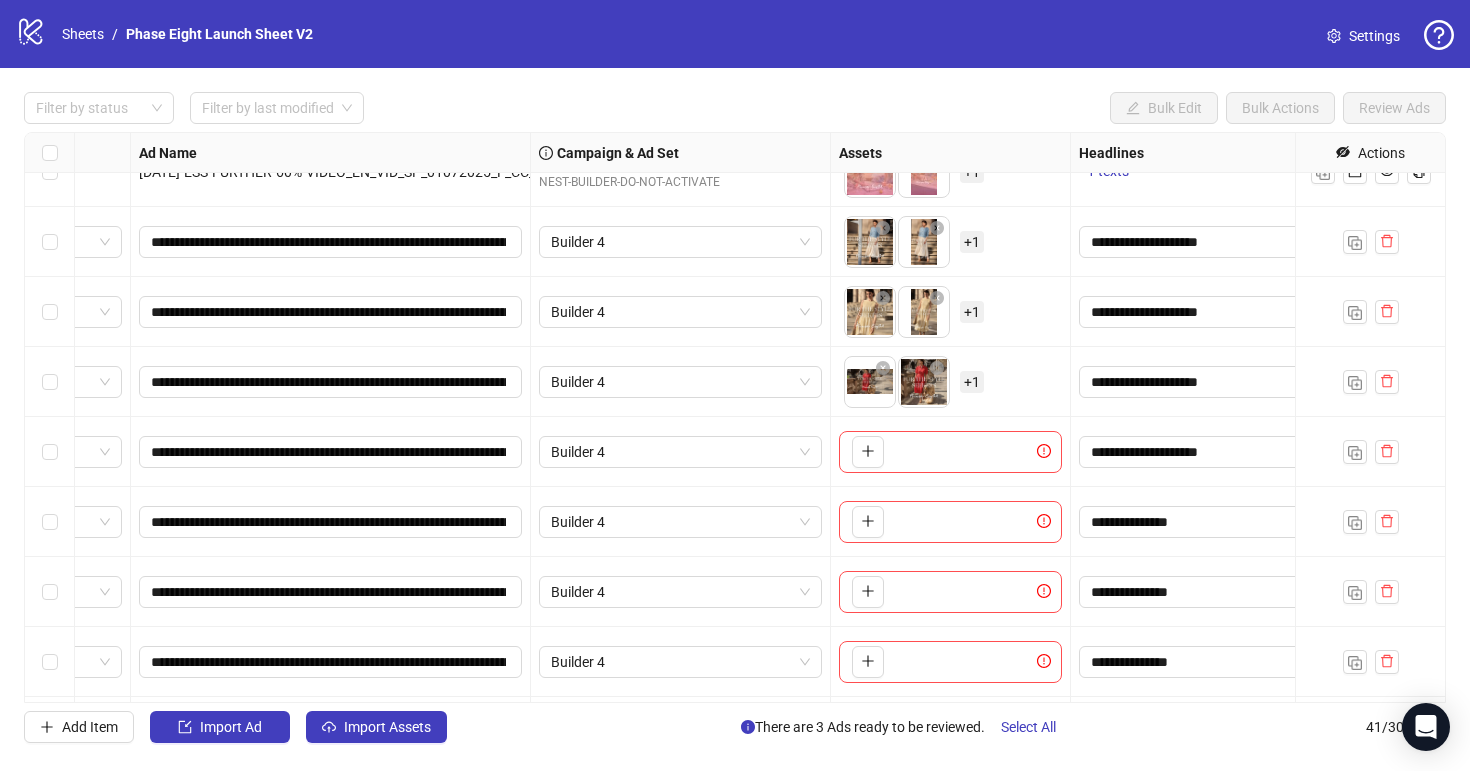 click on "+ 1" at bounding box center [972, 382] 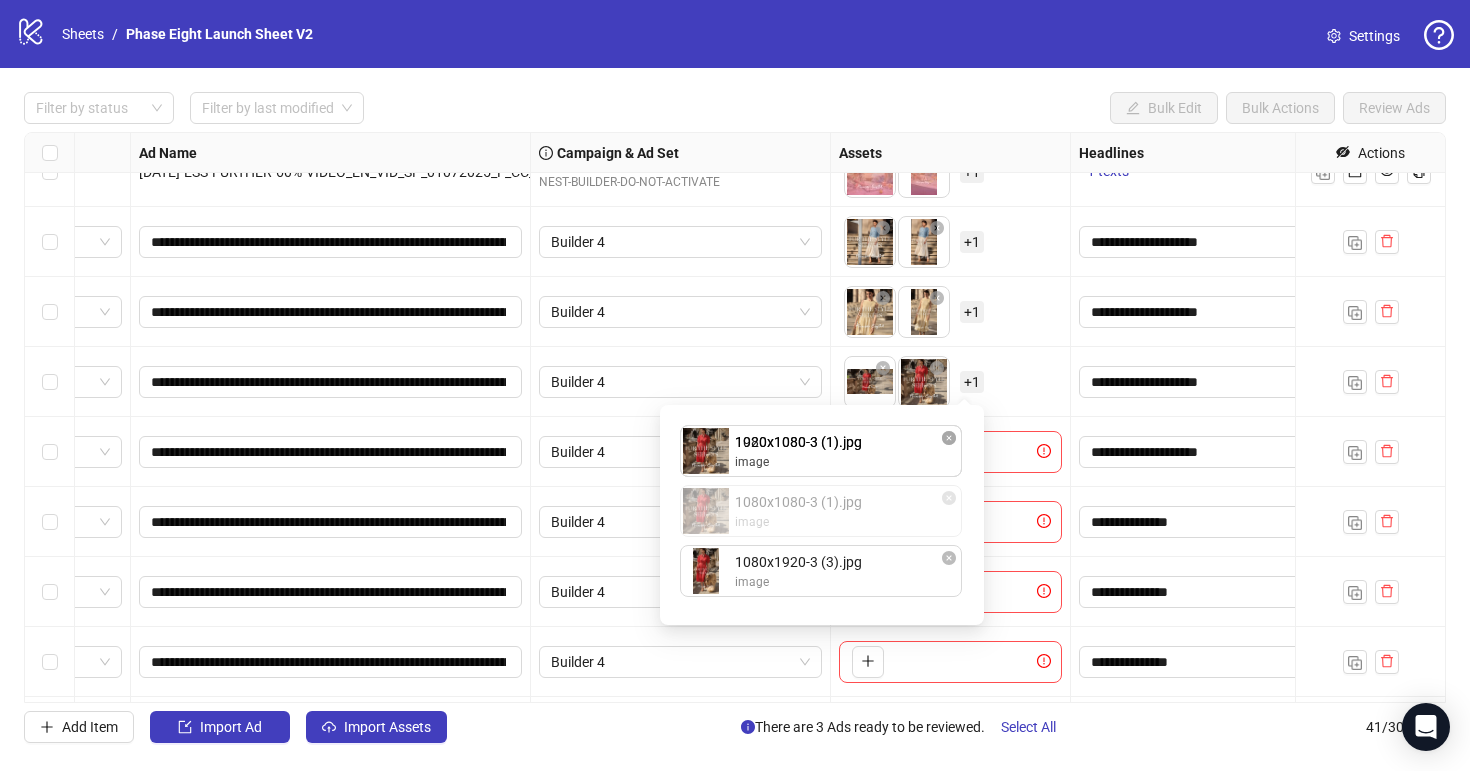 drag, startPoint x: 835, startPoint y: 514, endPoint x: 835, endPoint y: 484, distance: 30 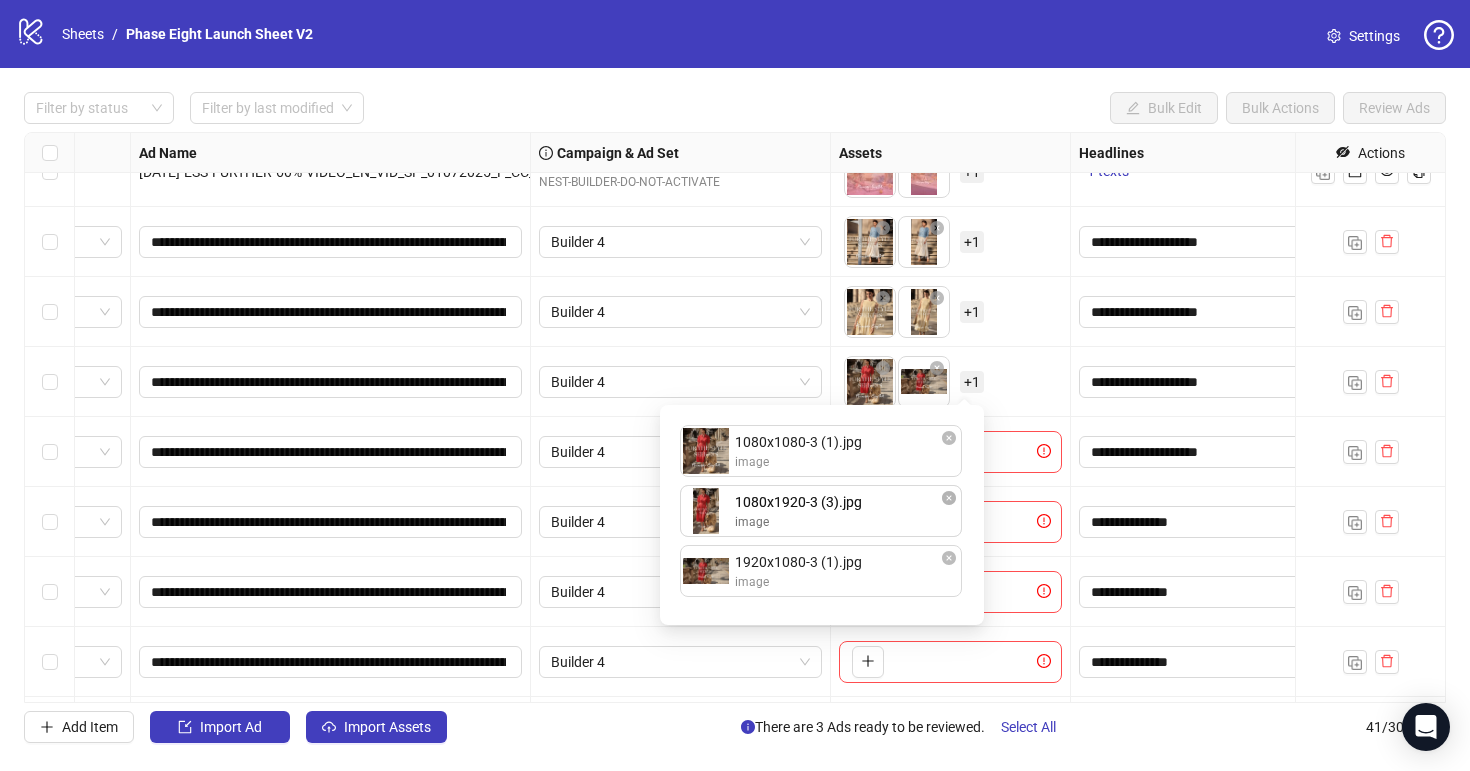 drag, startPoint x: 825, startPoint y: 571, endPoint x: 825, endPoint y: 526, distance: 45 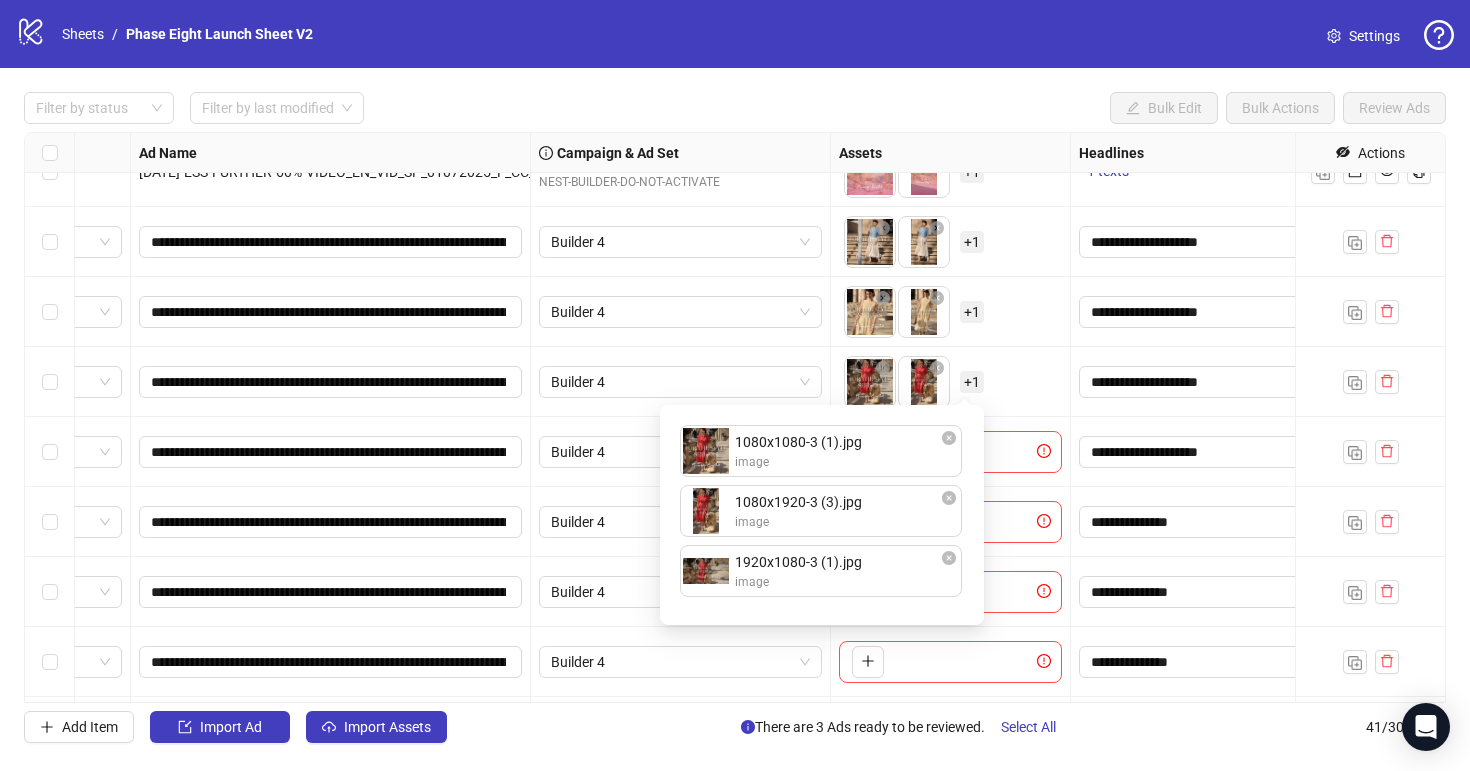 click on "To pick up a draggable item, press the space bar.
While dragging, use the arrow keys to move the item.
Press space again to drop the item in its new position, or press escape to cancel.
+ 1" at bounding box center [950, 382] 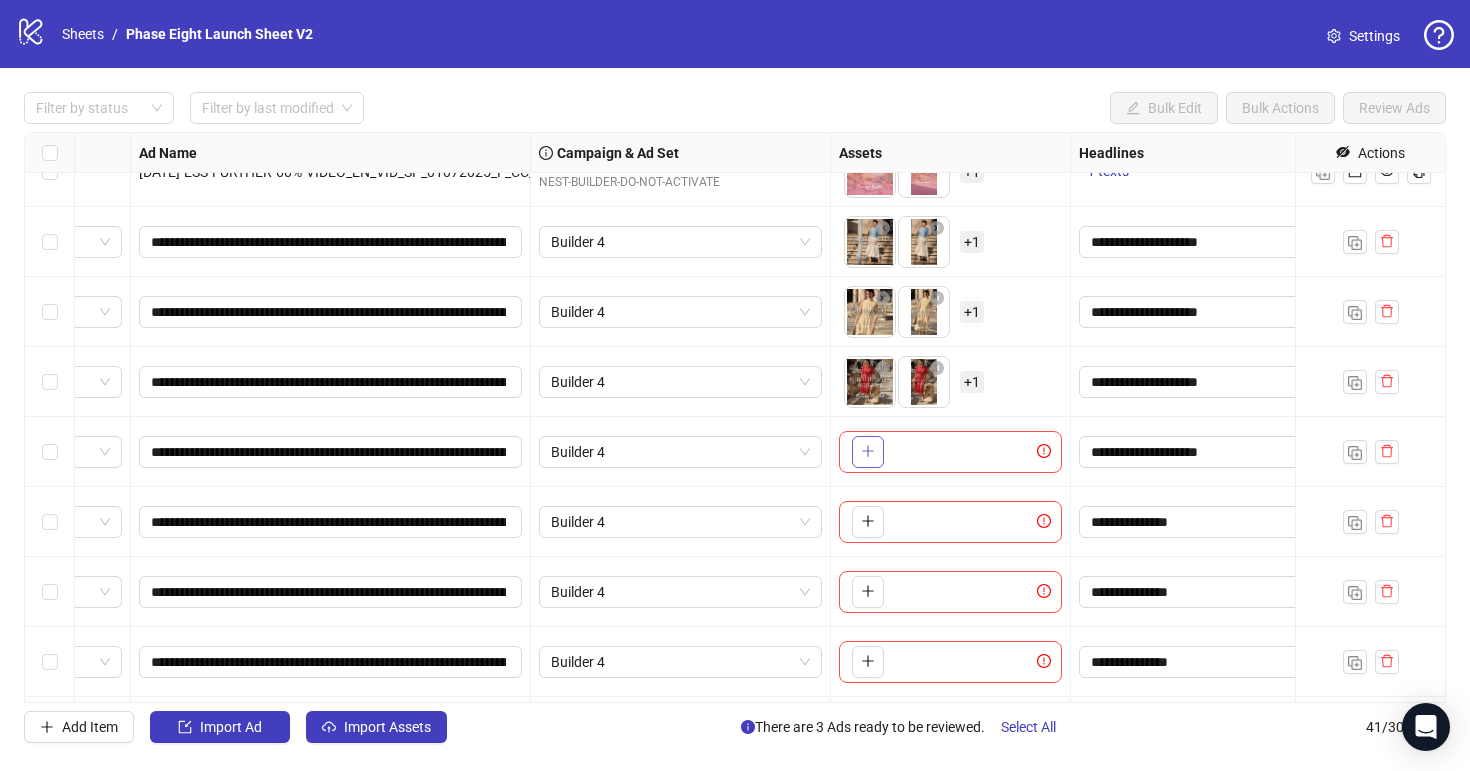 click 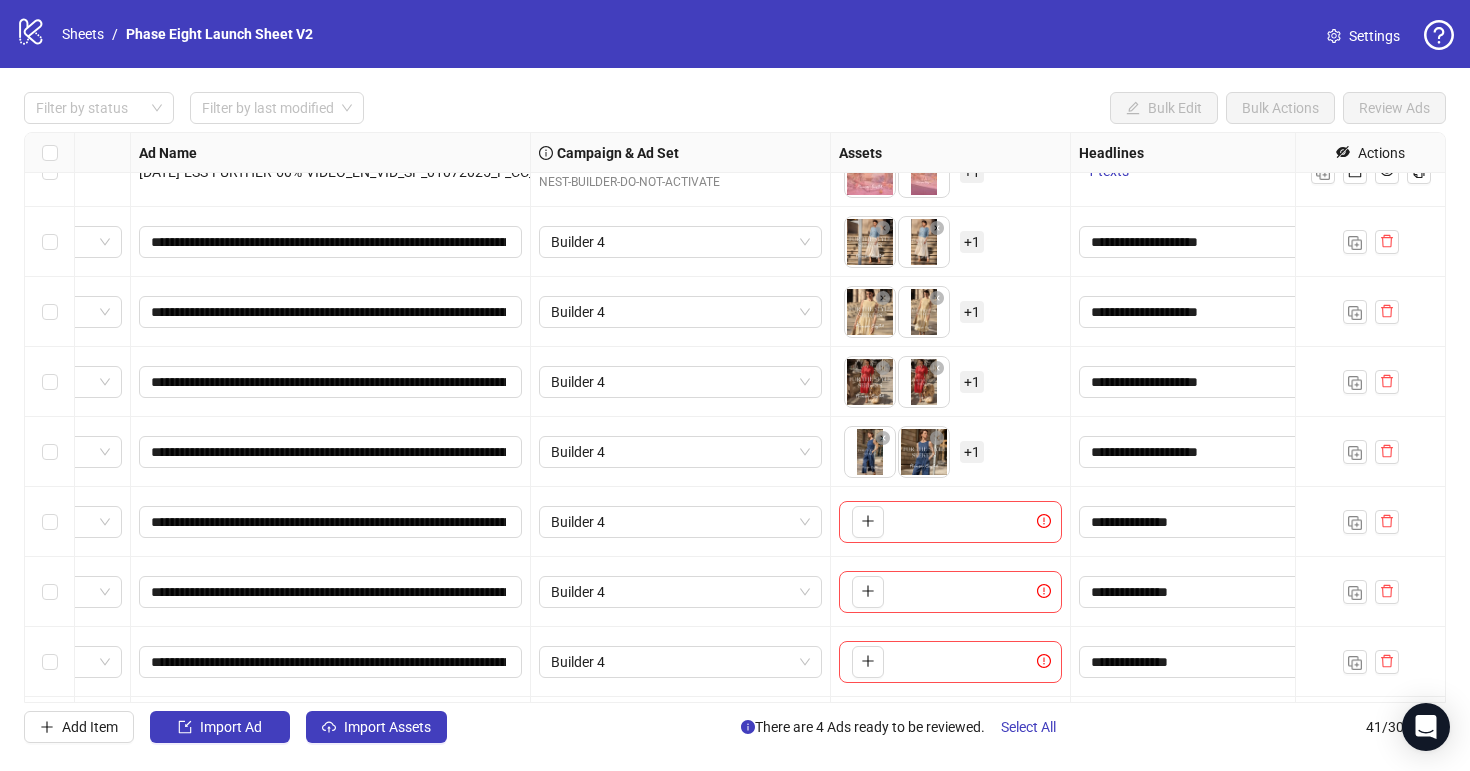 click on "+ 1" at bounding box center (972, 452) 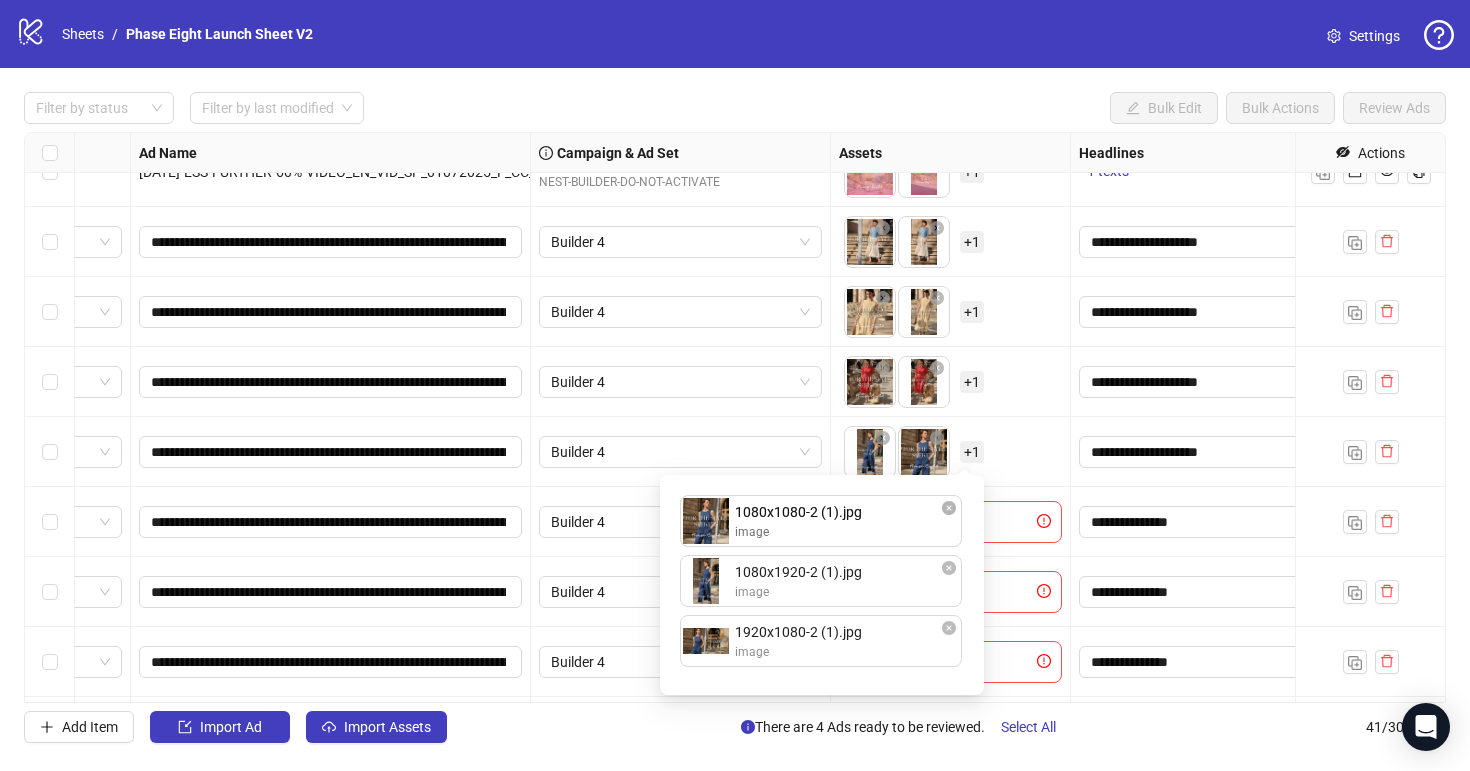 drag, startPoint x: 830, startPoint y: 573, endPoint x: 830, endPoint y: 508, distance: 65 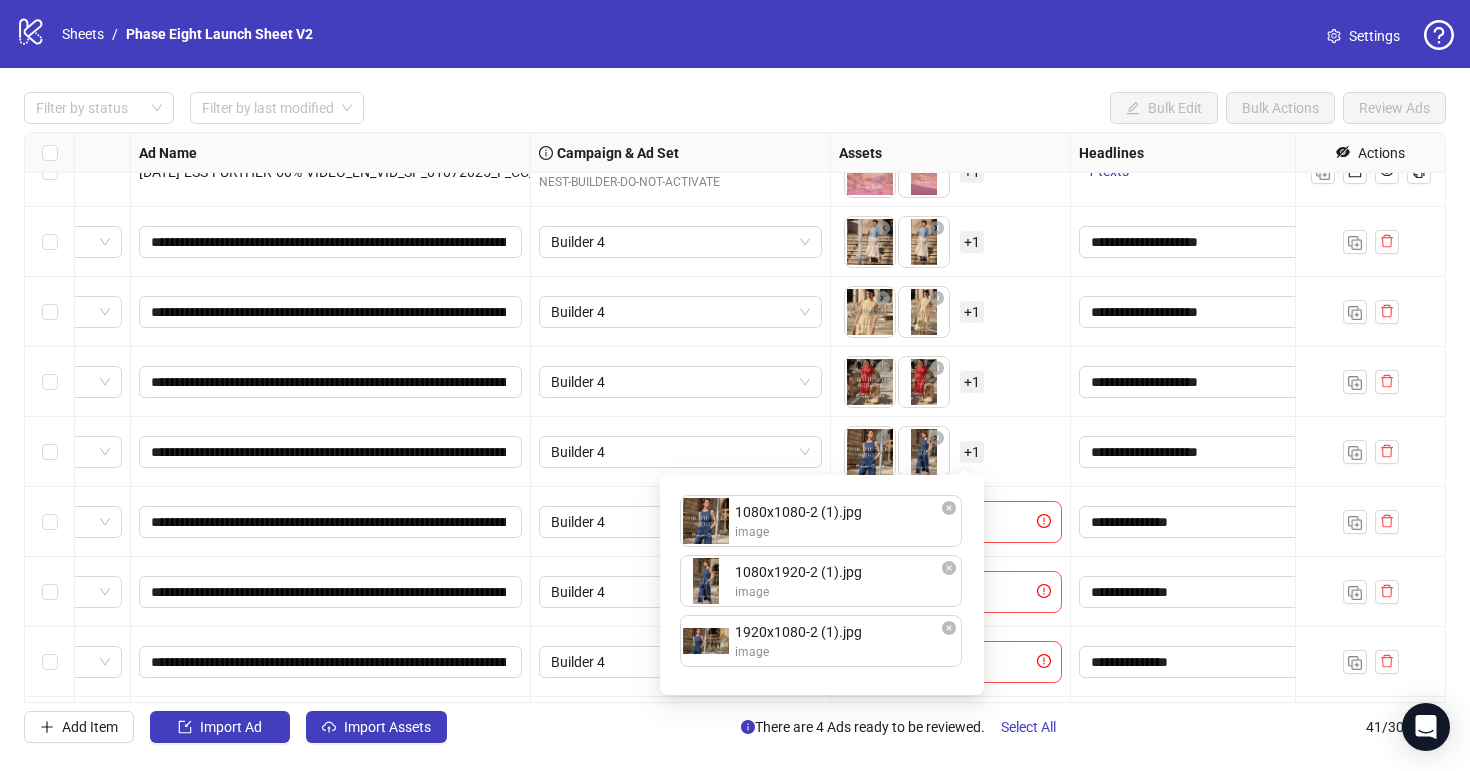 click on "To pick up a draggable item, press the space bar.
While dragging, use the arrow keys to move the item.
Press space again to drop the item in its new position, or press escape to cancel.
+ 1" at bounding box center [950, 452] 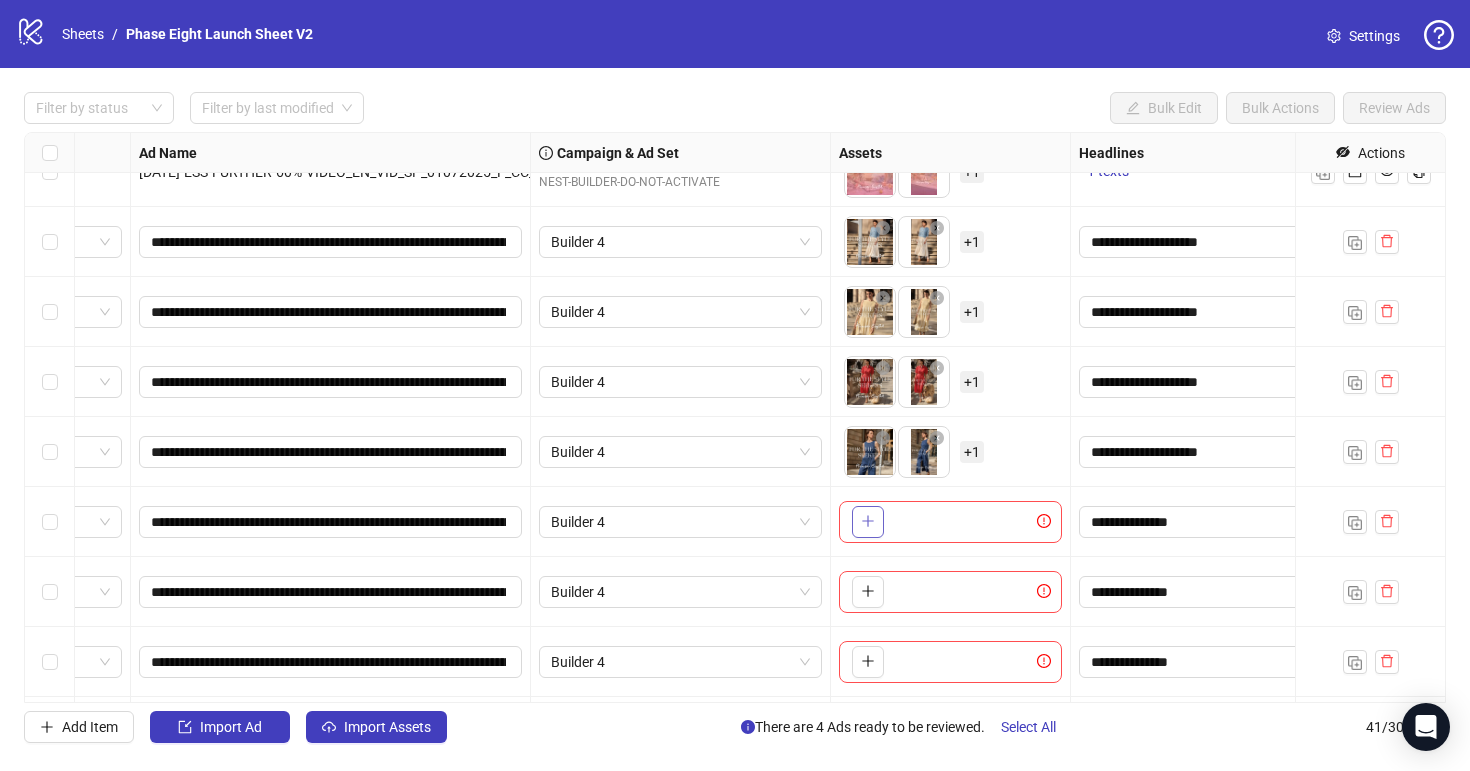 click at bounding box center [868, 521] 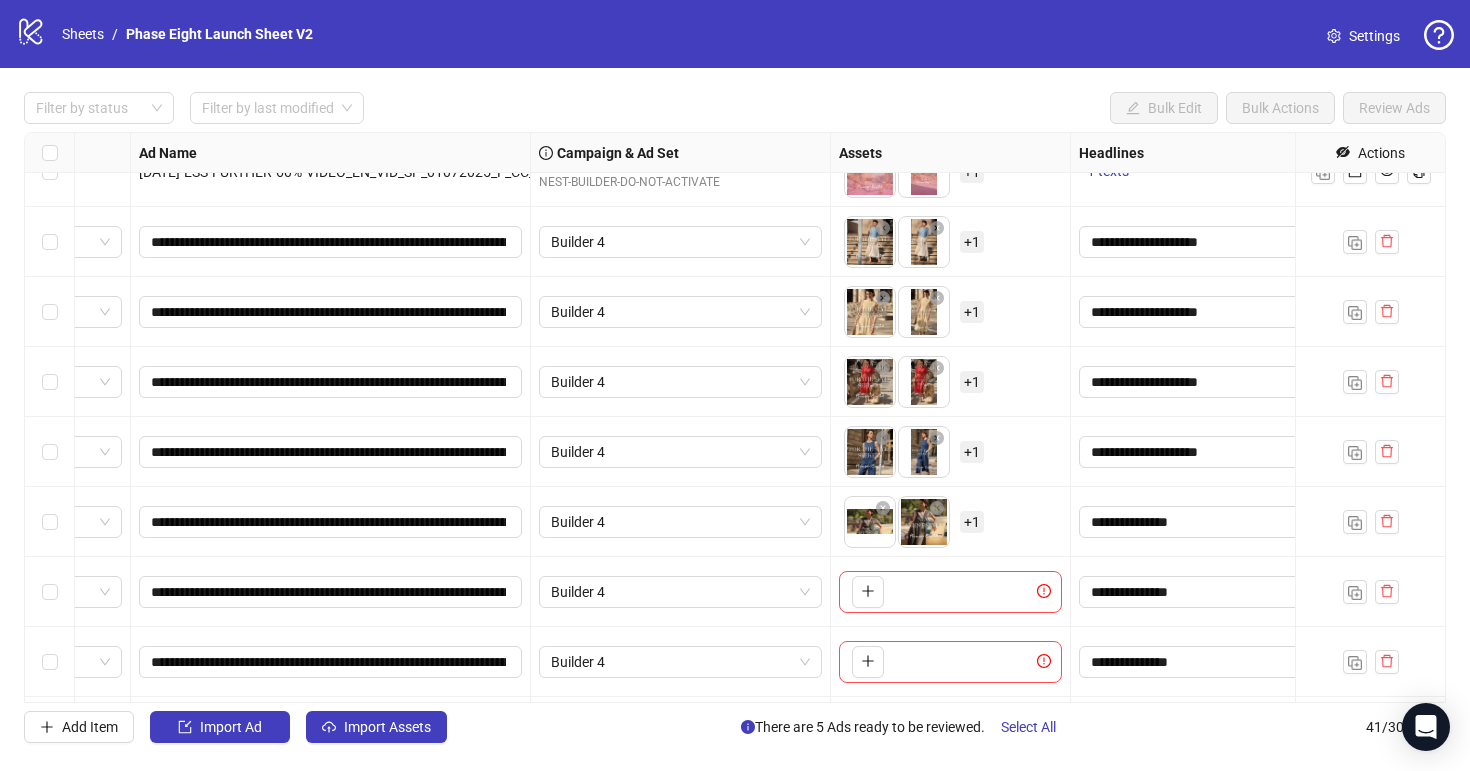 click on "+ 1" at bounding box center (972, 522) 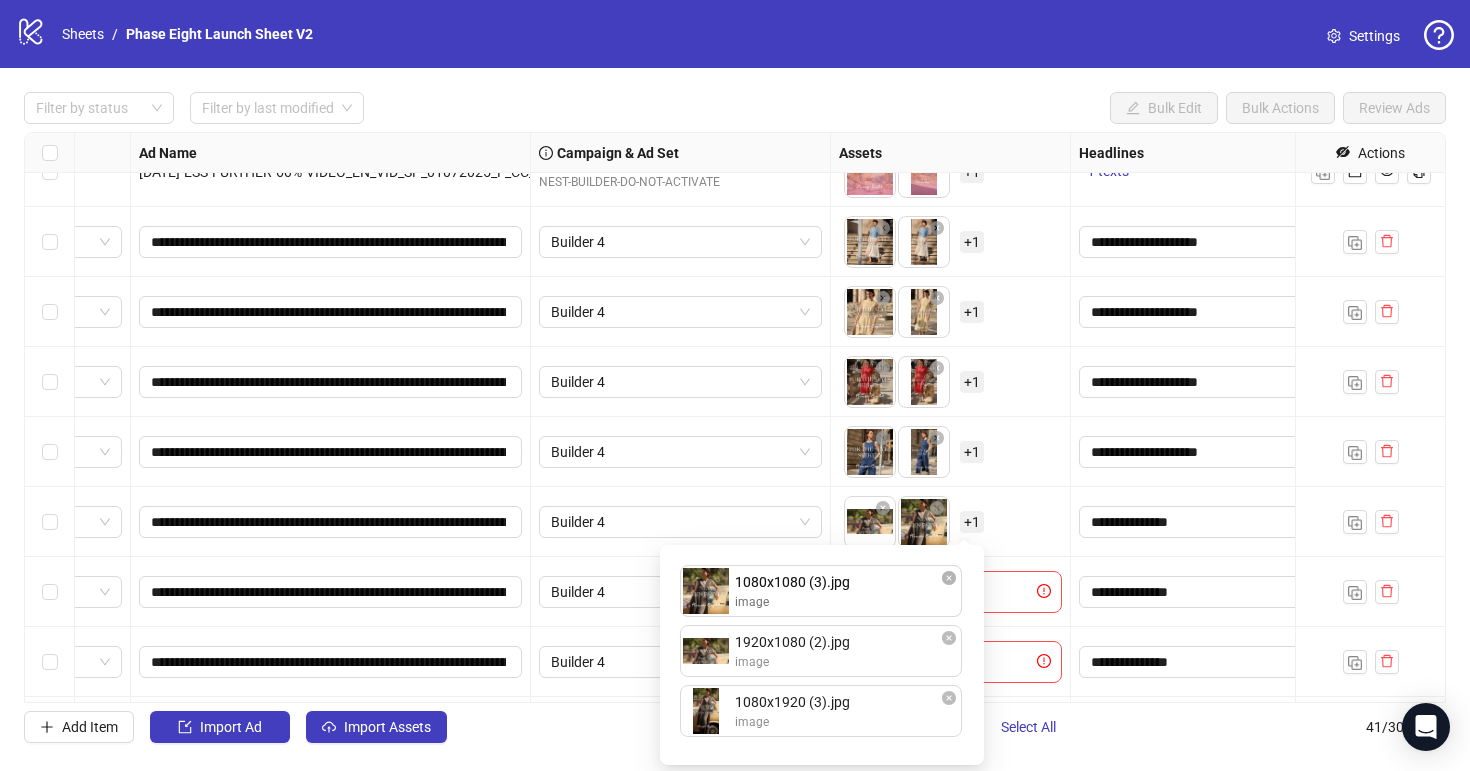 drag, startPoint x: 812, startPoint y: 660, endPoint x: 811, endPoint y: 617, distance: 43.011627 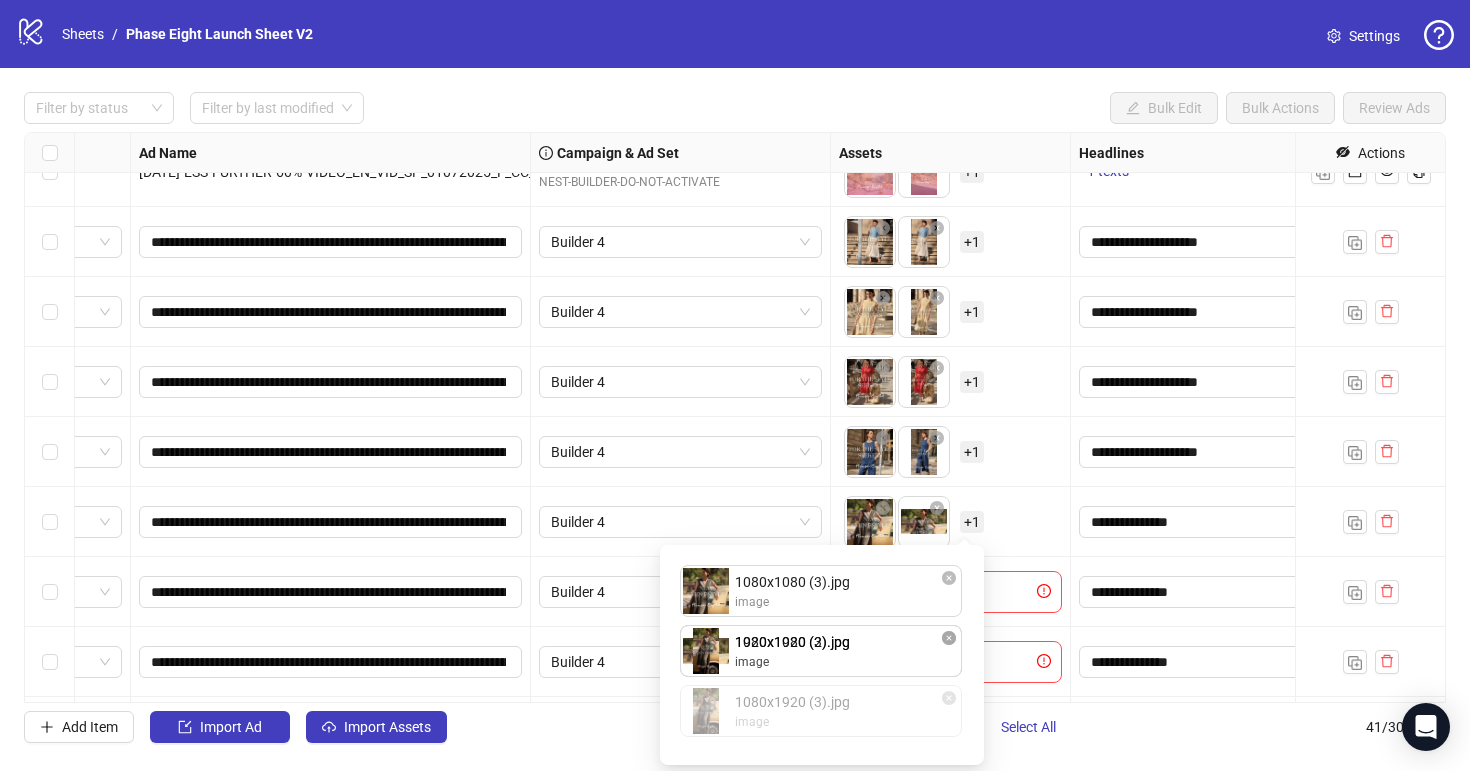 drag, startPoint x: 804, startPoint y: 732, endPoint x: 804, endPoint y: 656, distance: 76 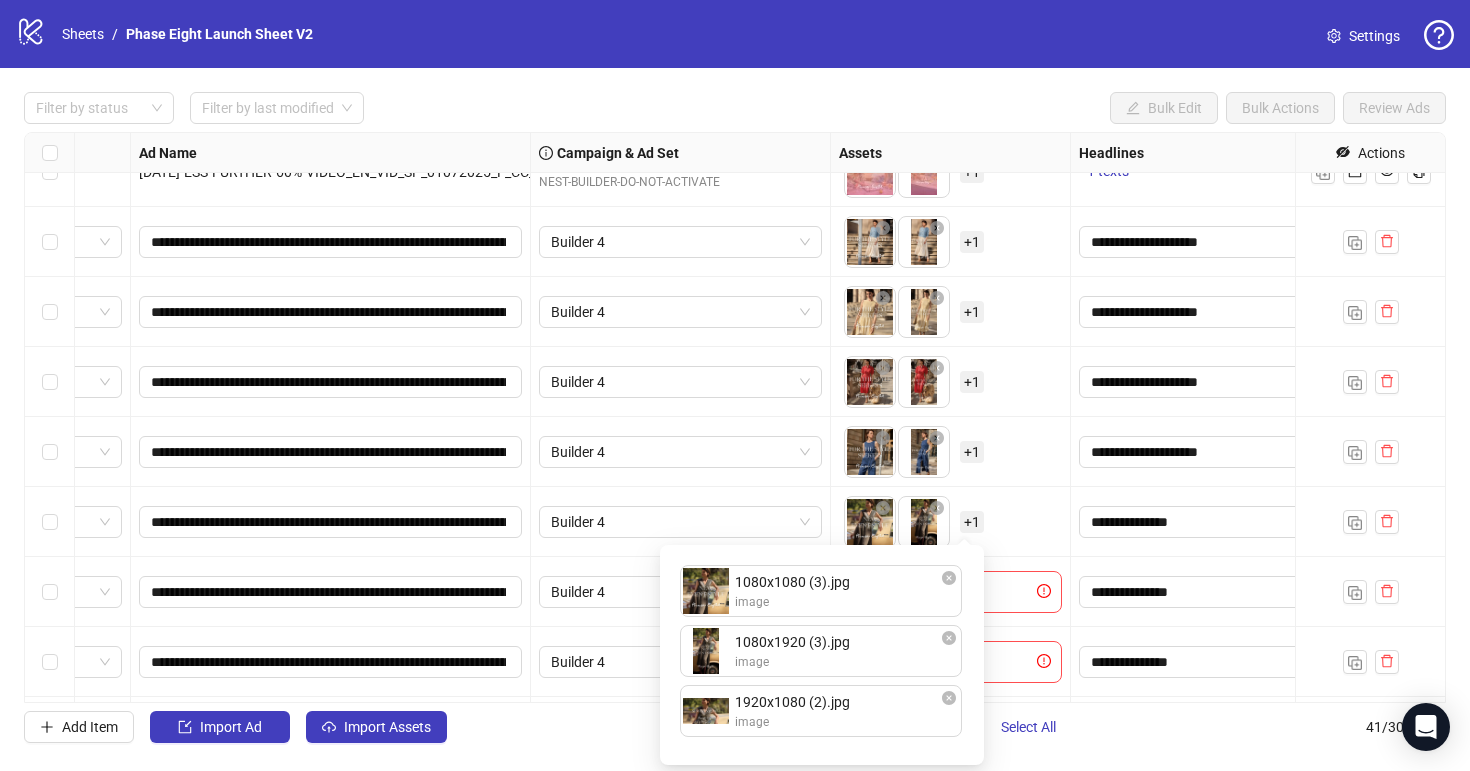 click on "To pick up a draggable item, press the space bar.
While dragging, use the arrow keys to move the item.
Press space again to drop the item in its new position, or press escape to cancel.
+ 1" at bounding box center [951, 522] 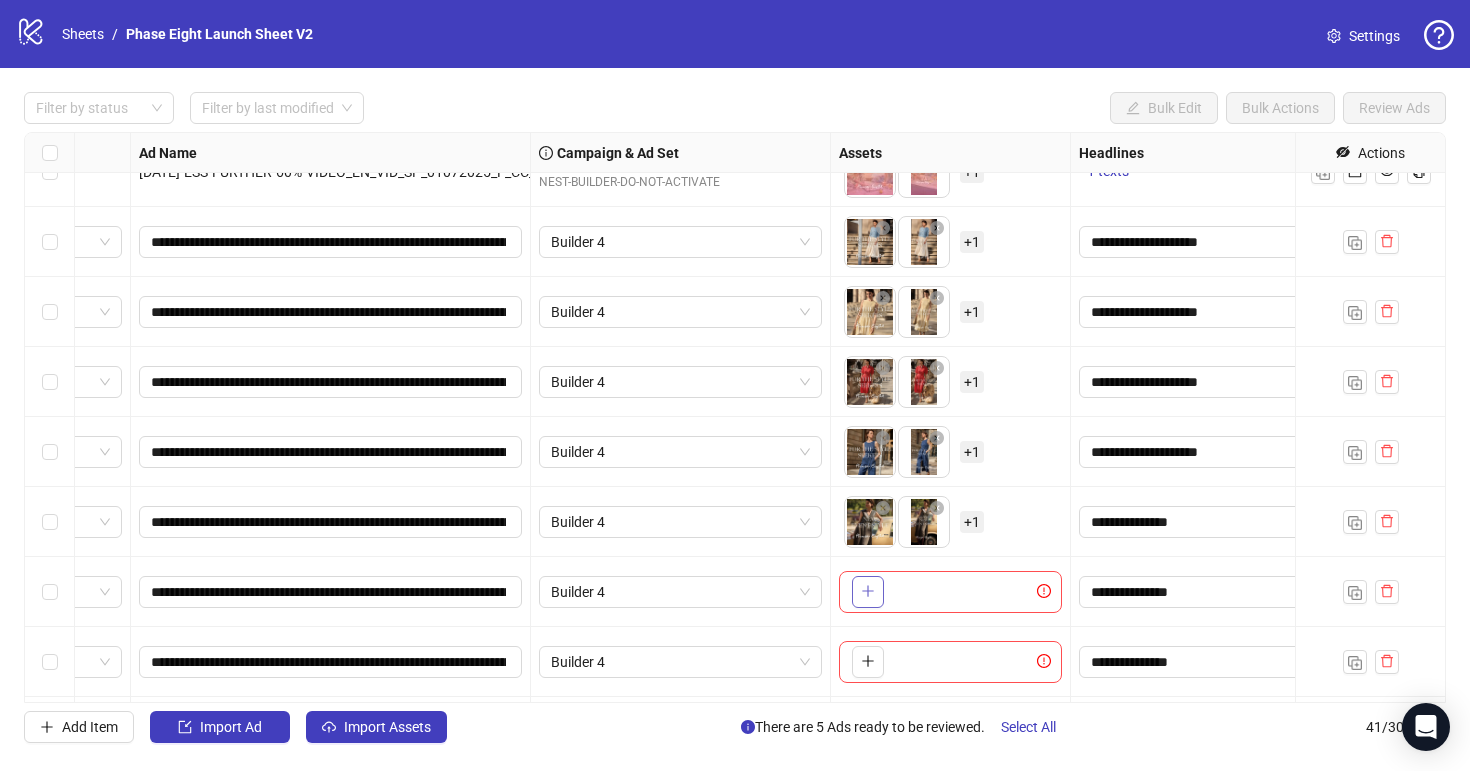 click 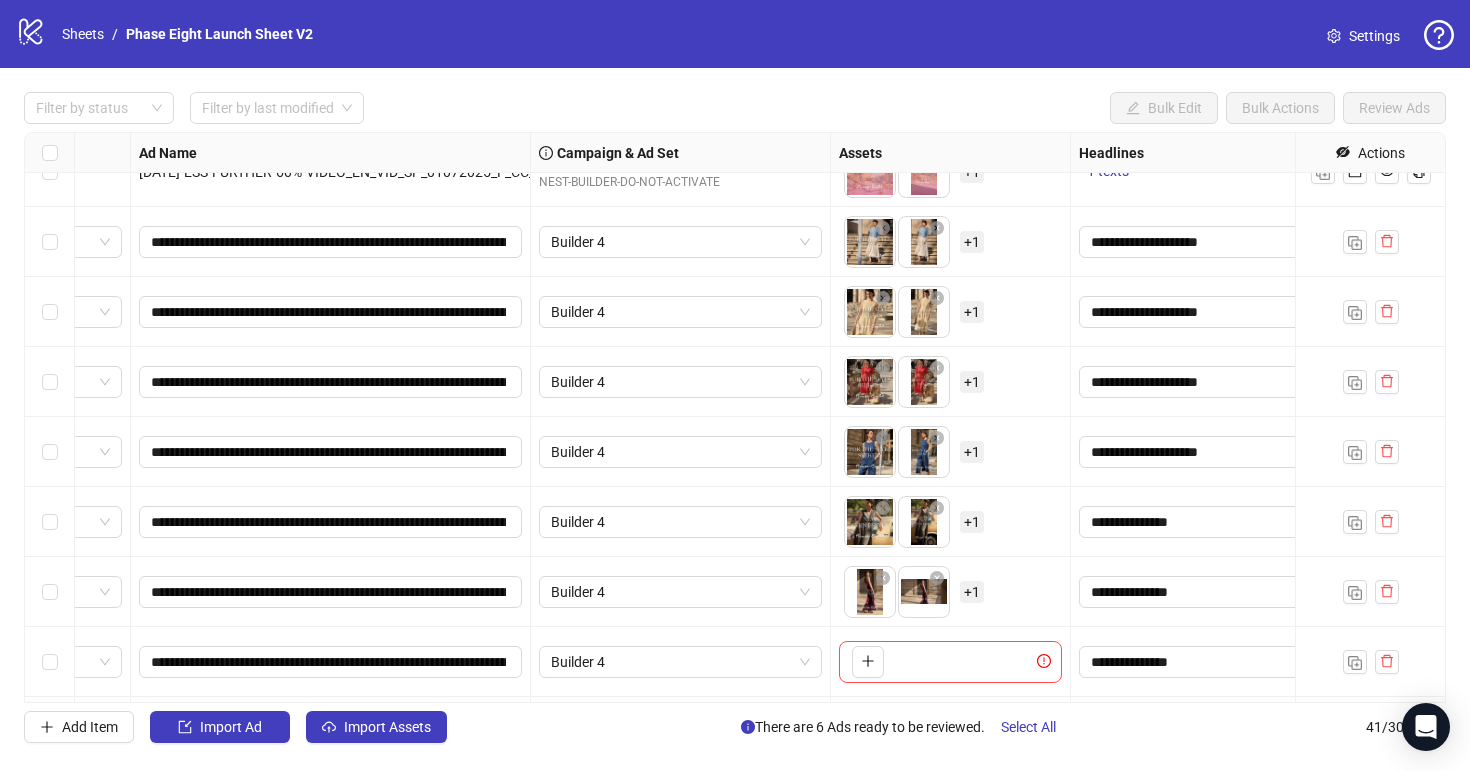 click on "+ 1" at bounding box center [972, 592] 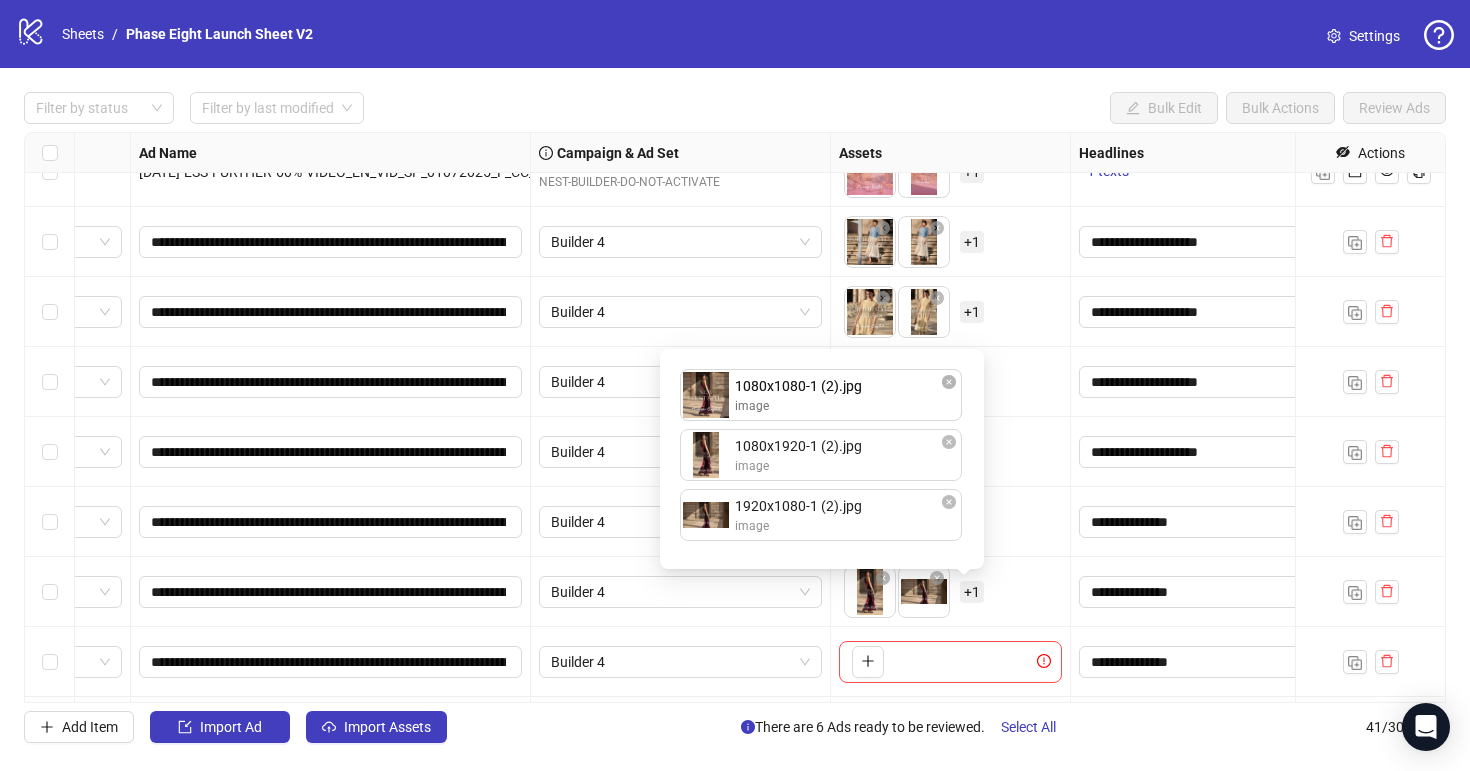 drag, startPoint x: 840, startPoint y: 505, endPoint x: 838, endPoint y: 403, distance: 102.01961 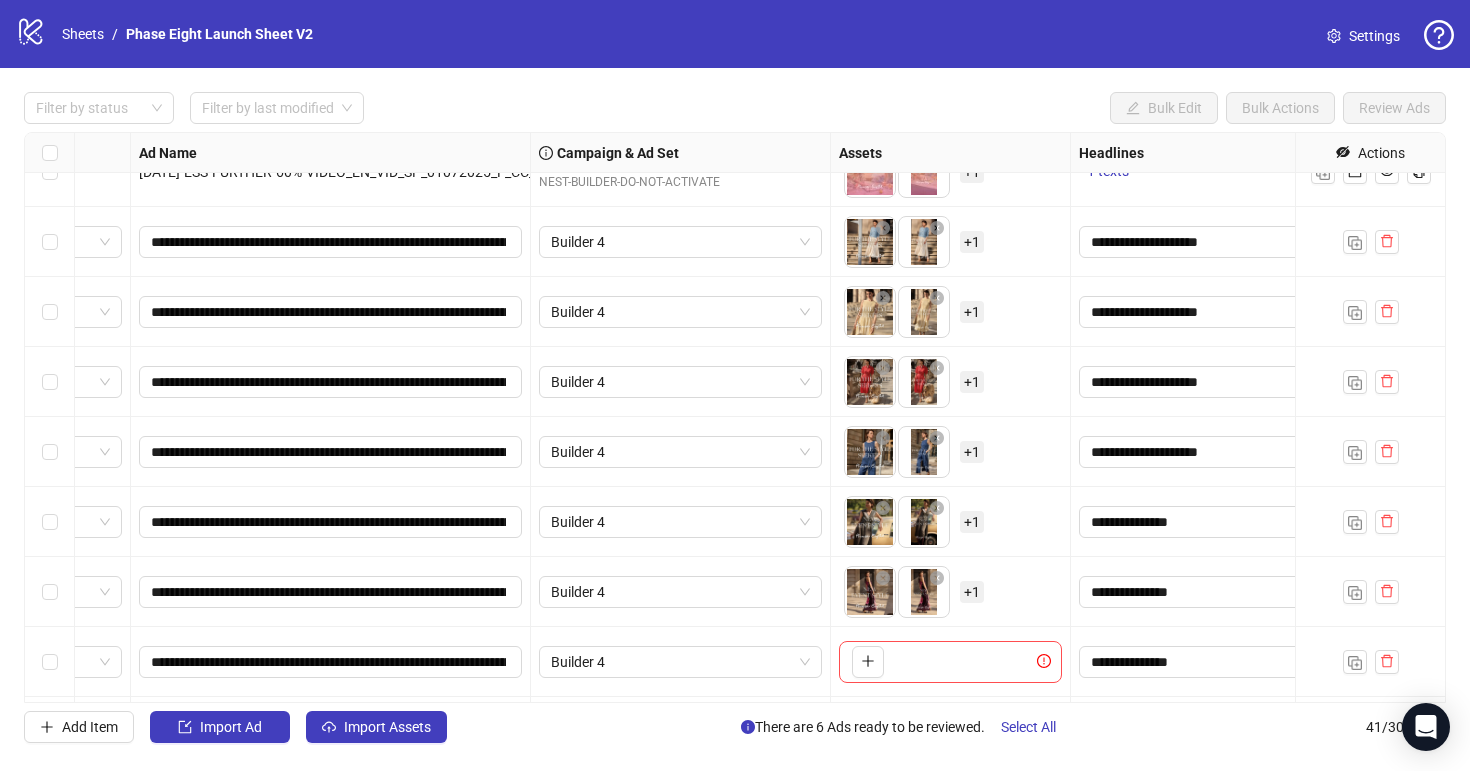 click on "To pick up a draggable item, press the space bar.
While dragging, use the arrow keys to move the item.
Press space again to drop the item in its new position, or press escape to cancel.
+ 1" at bounding box center (950, 522) 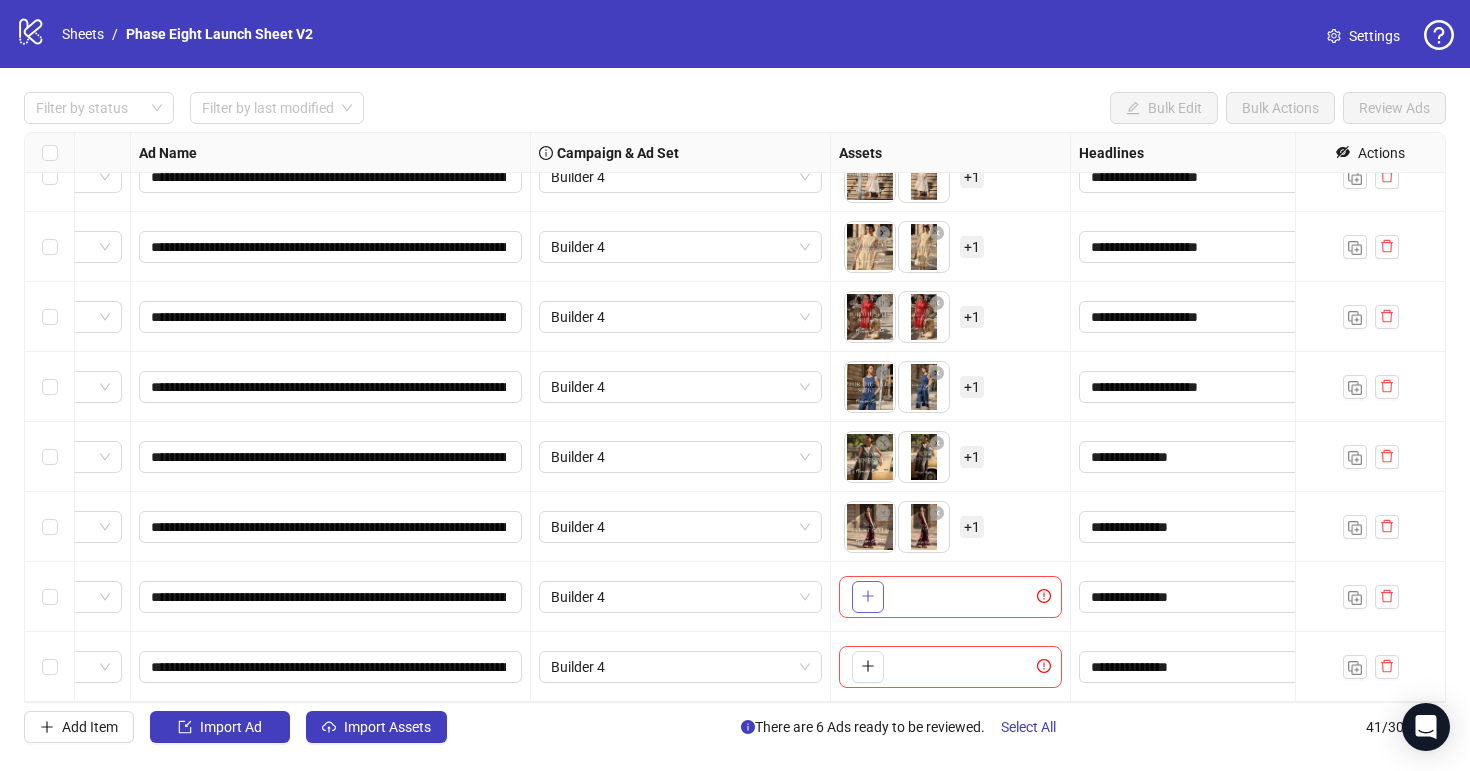 click 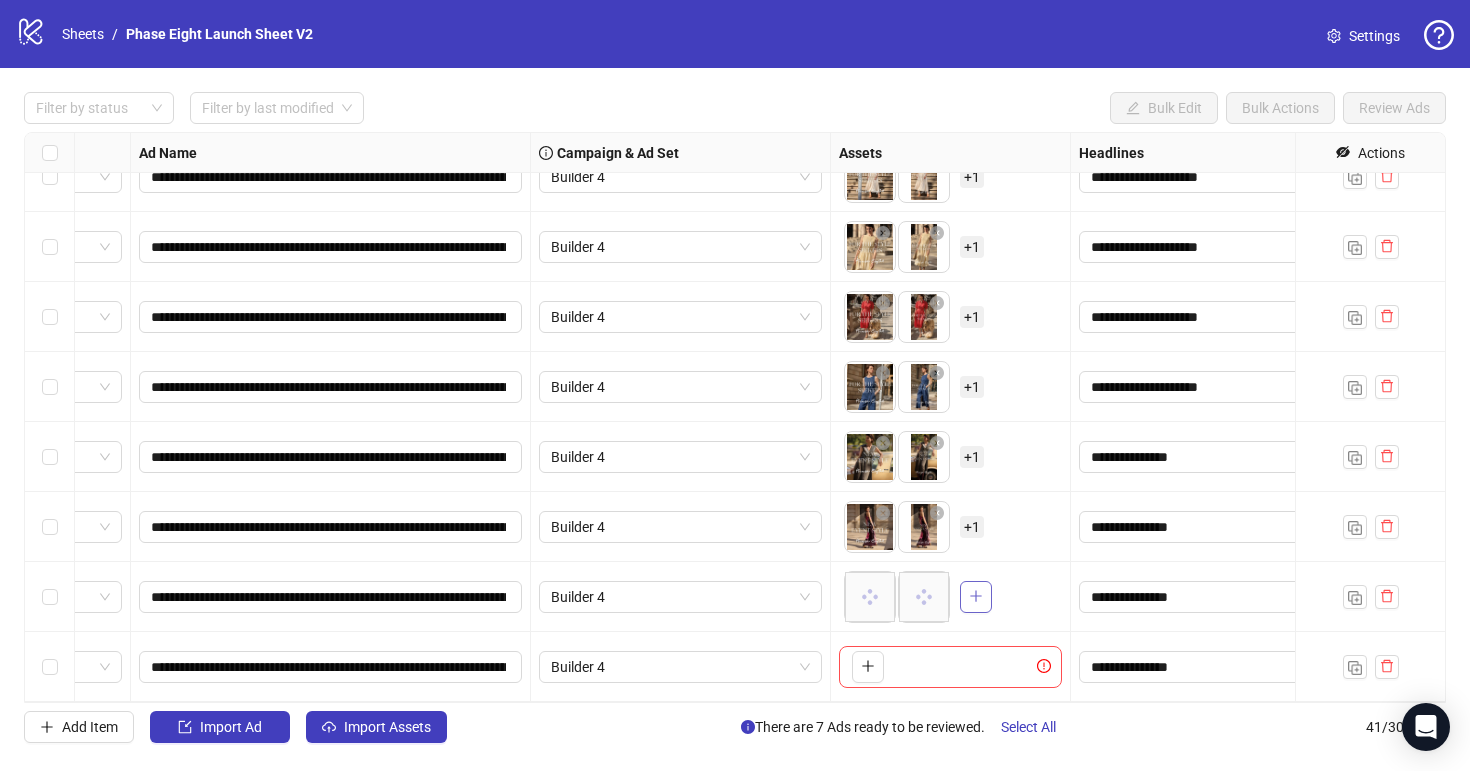 click 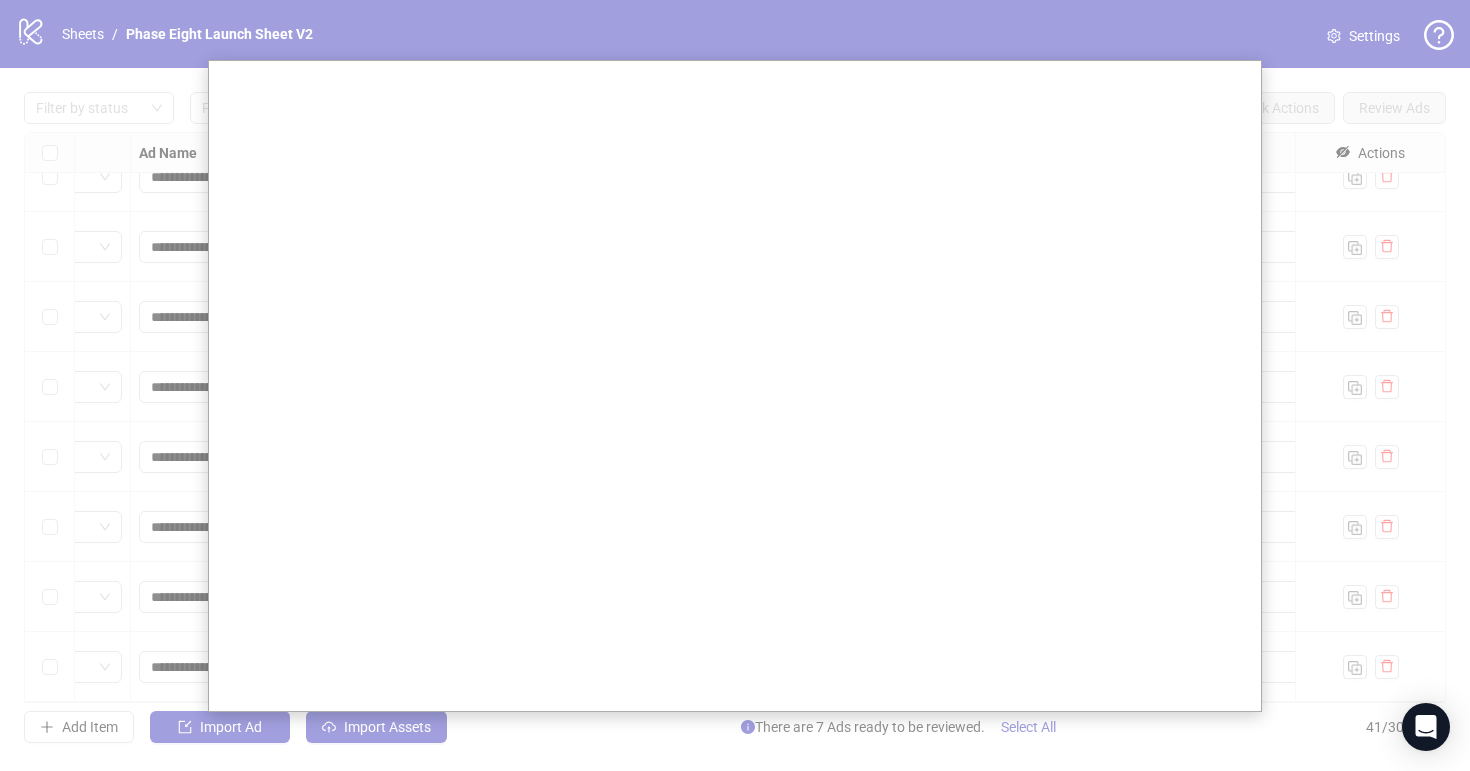 click at bounding box center (735, 385) 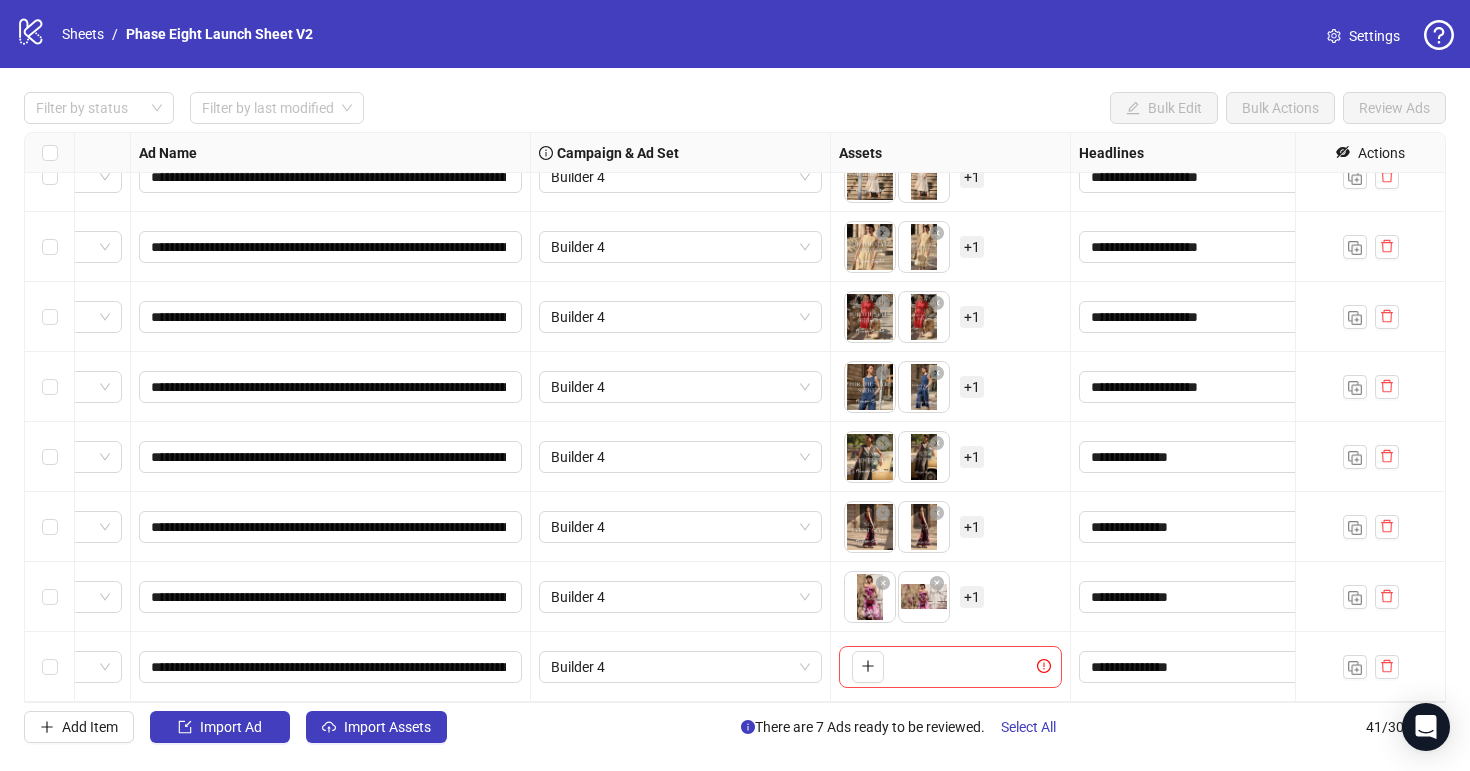click on "+ 1" at bounding box center [972, 597] 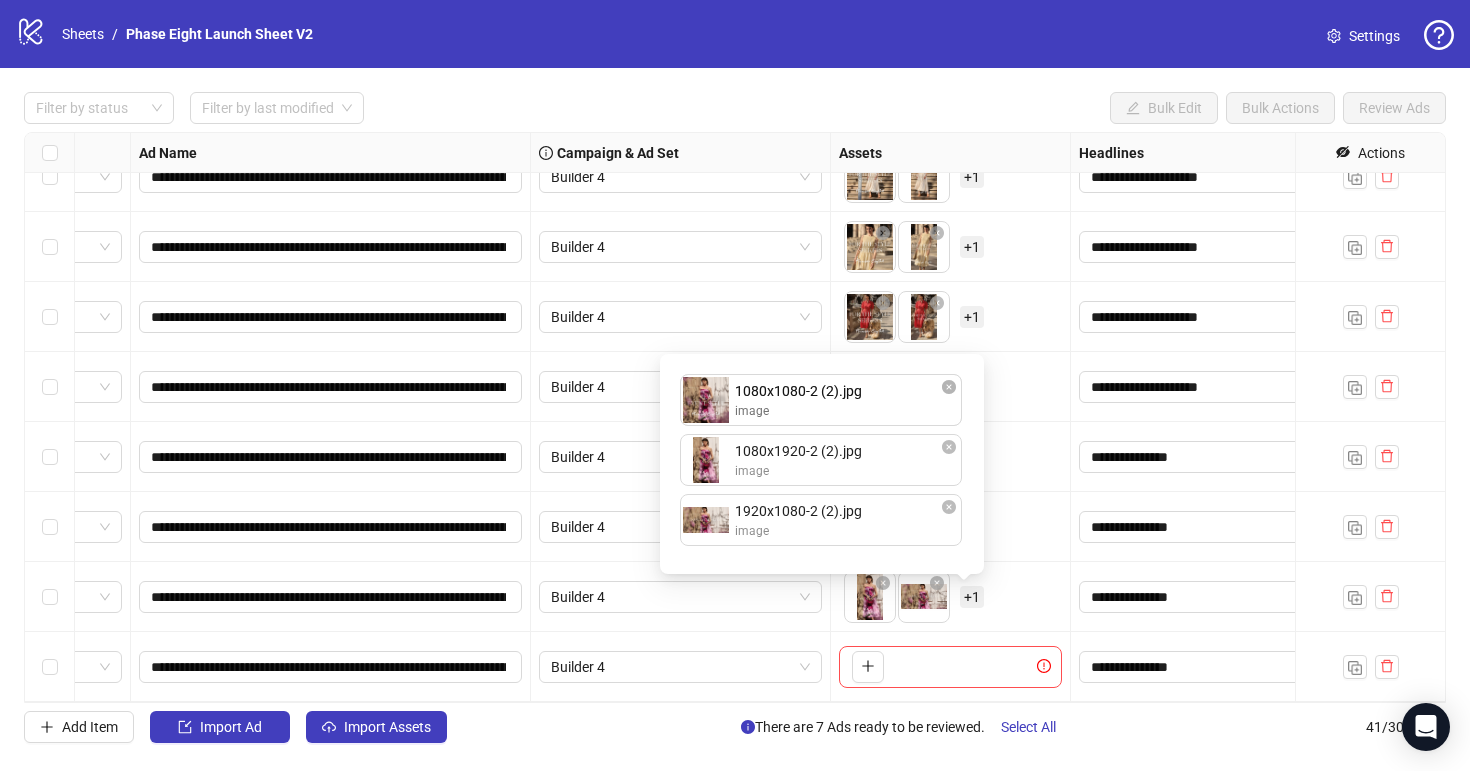 drag, startPoint x: 771, startPoint y: 522, endPoint x: 771, endPoint y: 409, distance: 113 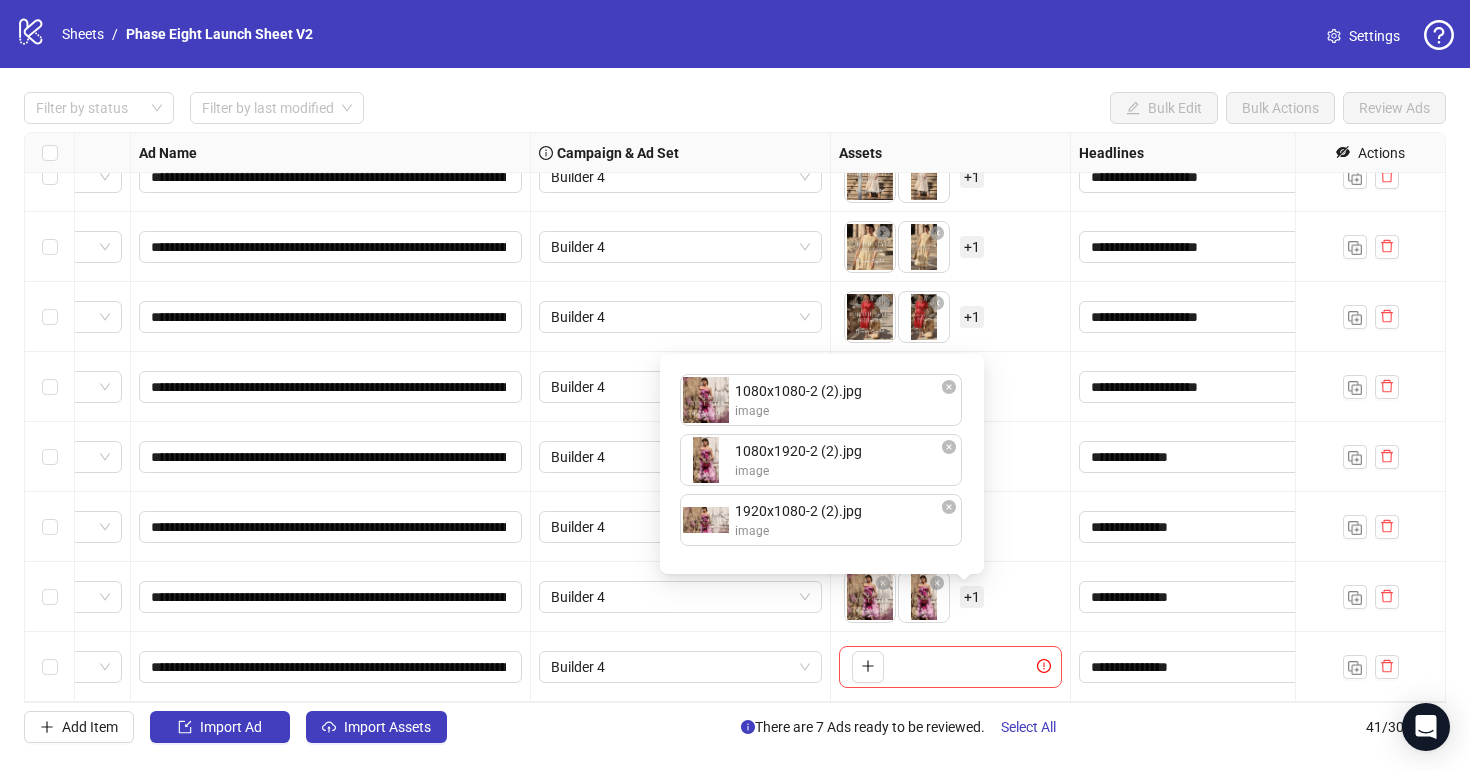 click on "To pick up a draggable item, press the space bar.
While dragging, use the arrow keys to move the item.
Press space again to drop the item in its new position, or press escape to cancel.
+ 1" at bounding box center (950, 597) 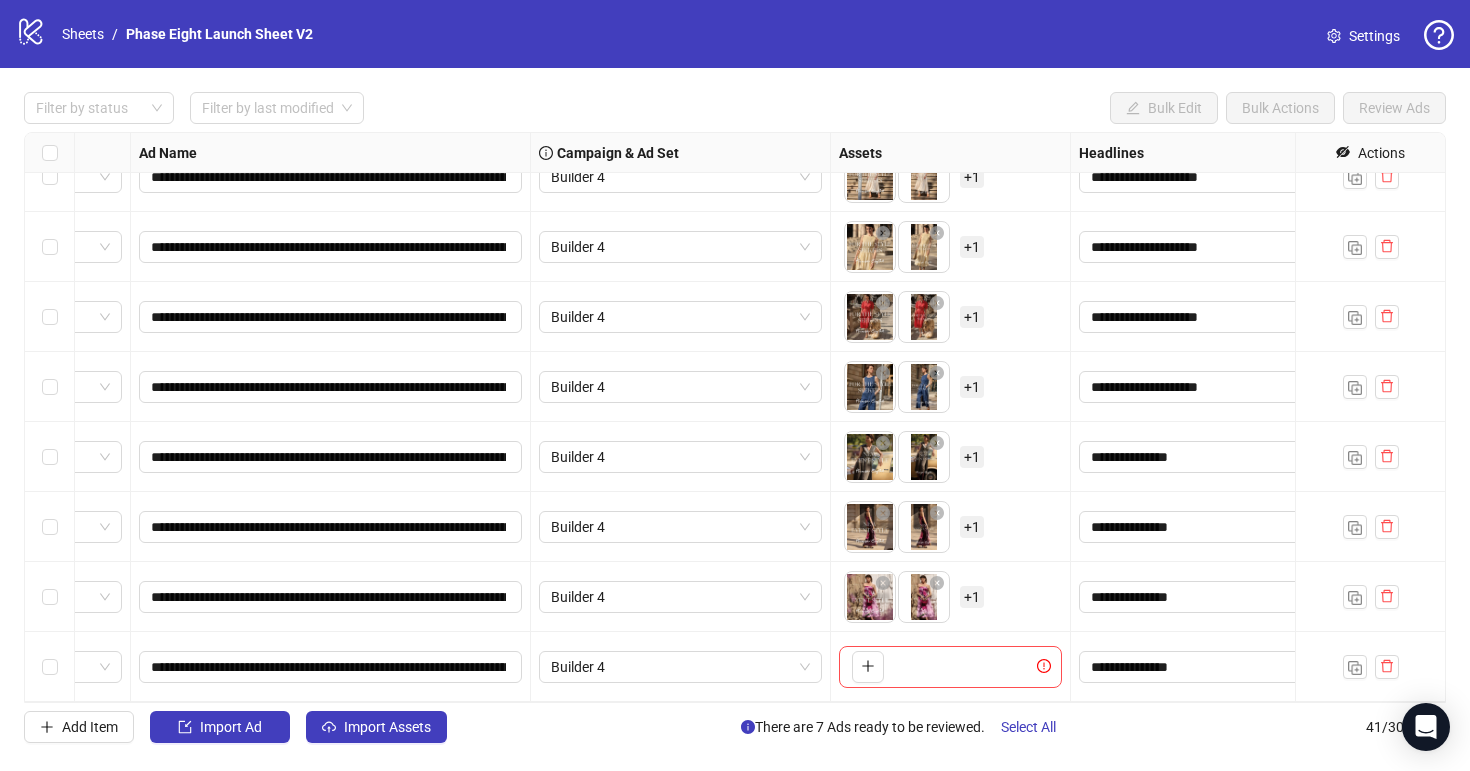 click on "To pick up a draggable item, press the space bar.
While dragging, use the arrow keys to move the item.
Press space again to drop the item in its new position, or press escape to cancel." at bounding box center [950, 667] 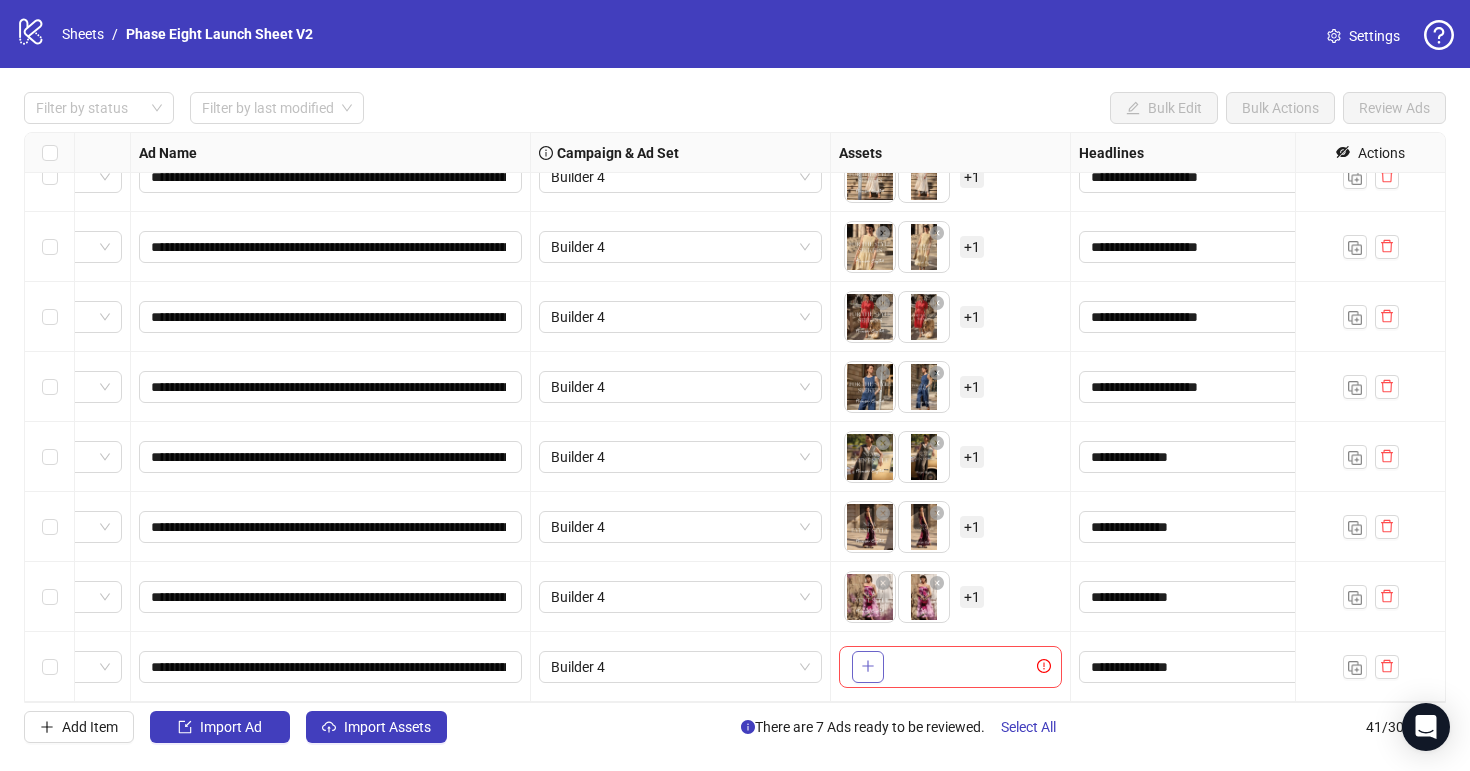 click 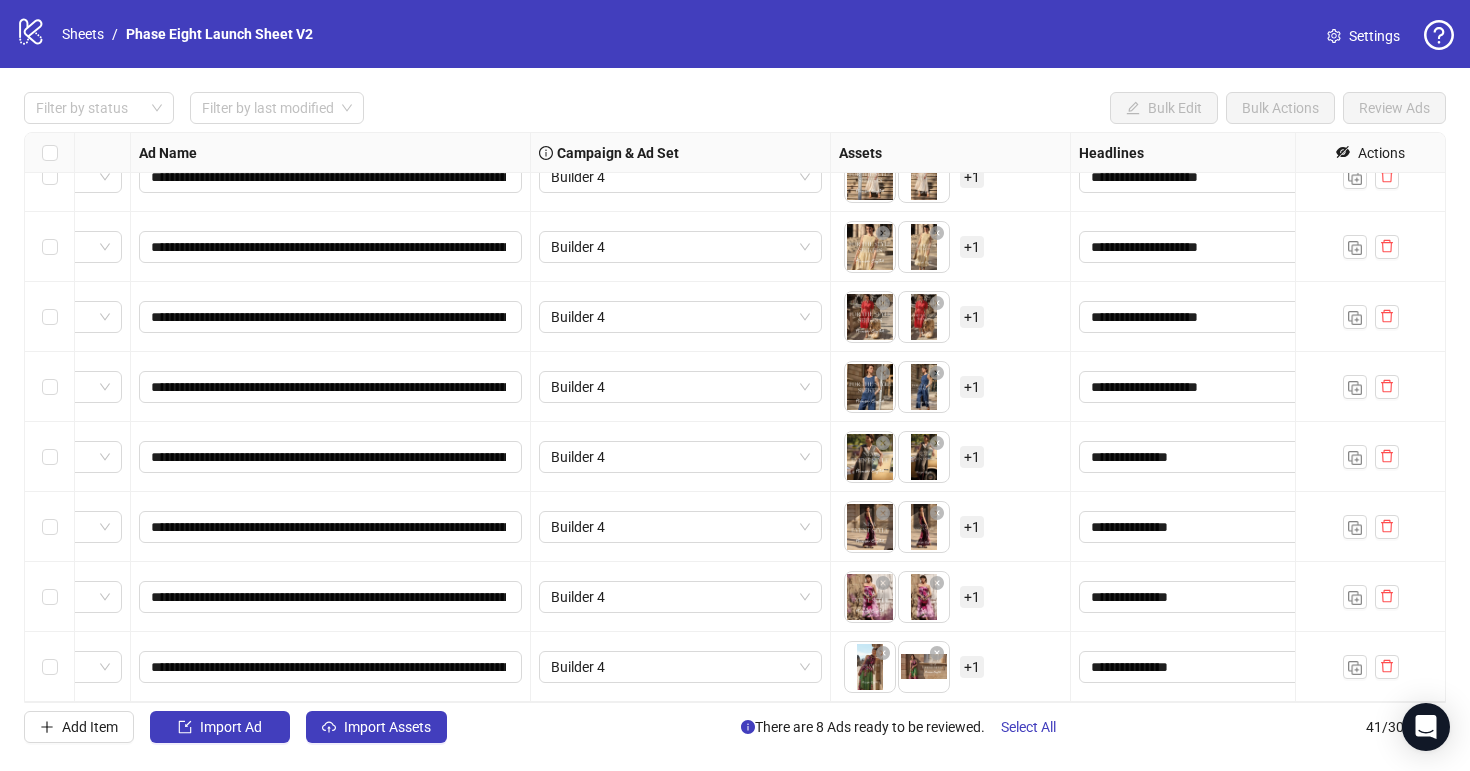 click on "+ 1" at bounding box center [972, 667] 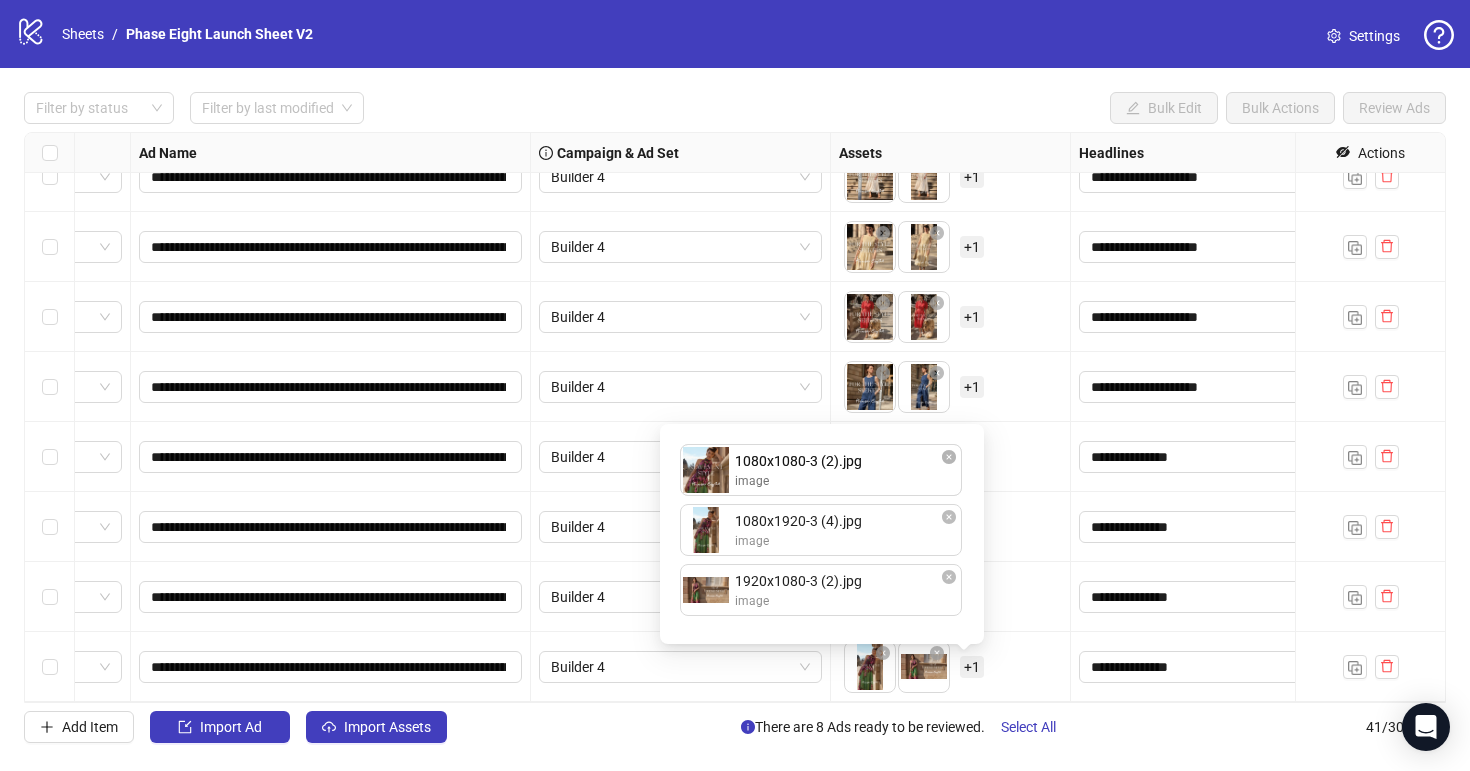 drag, startPoint x: 827, startPoint y: 602, endPoint x: 827, endPoint y: 489, distance: 113 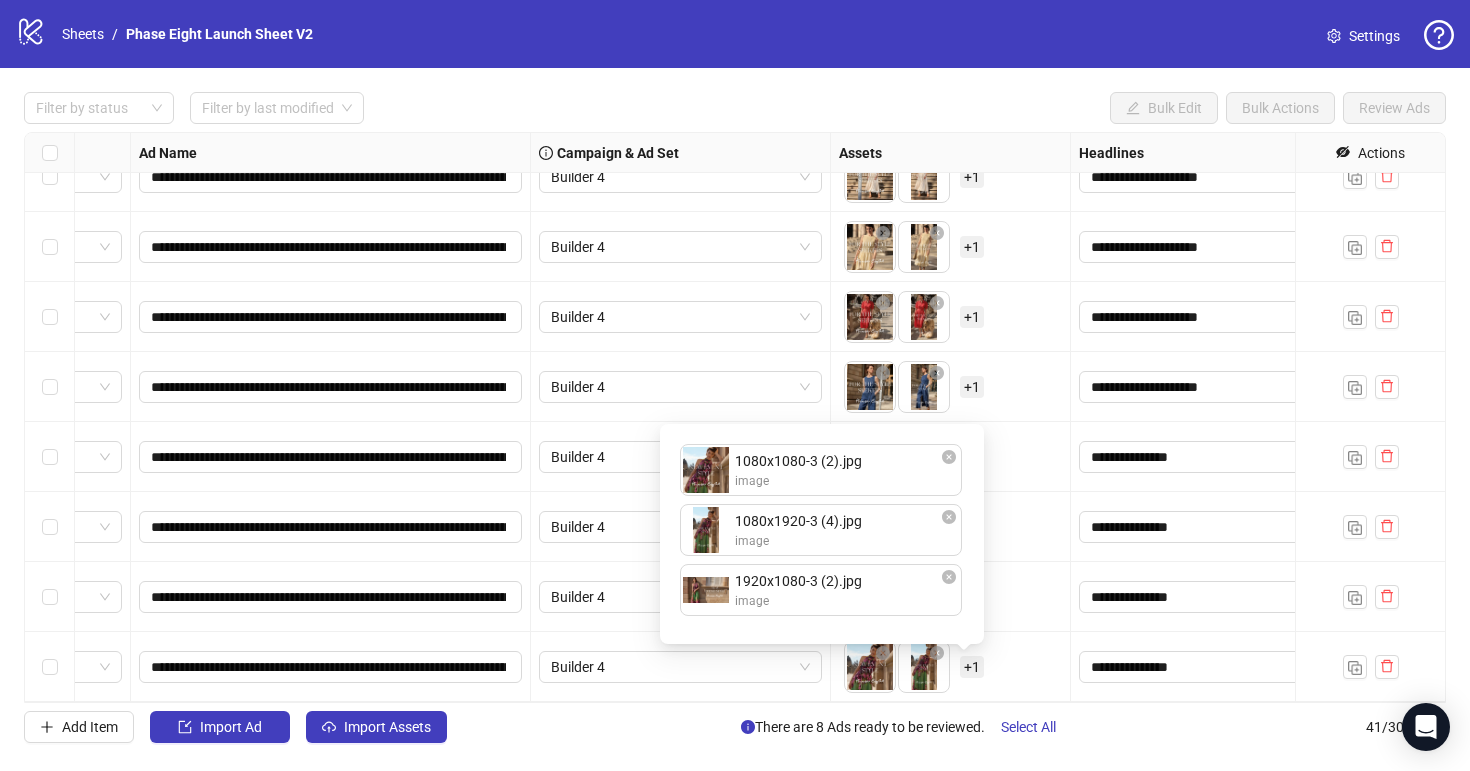 click on "To pick up a draggable item, press the space bar.
While dragging, use the arrow keys to move the item.
Press space again to drop the item in its new position, or press escape to cancel.
+ 1" at bounding box center [950, 667] 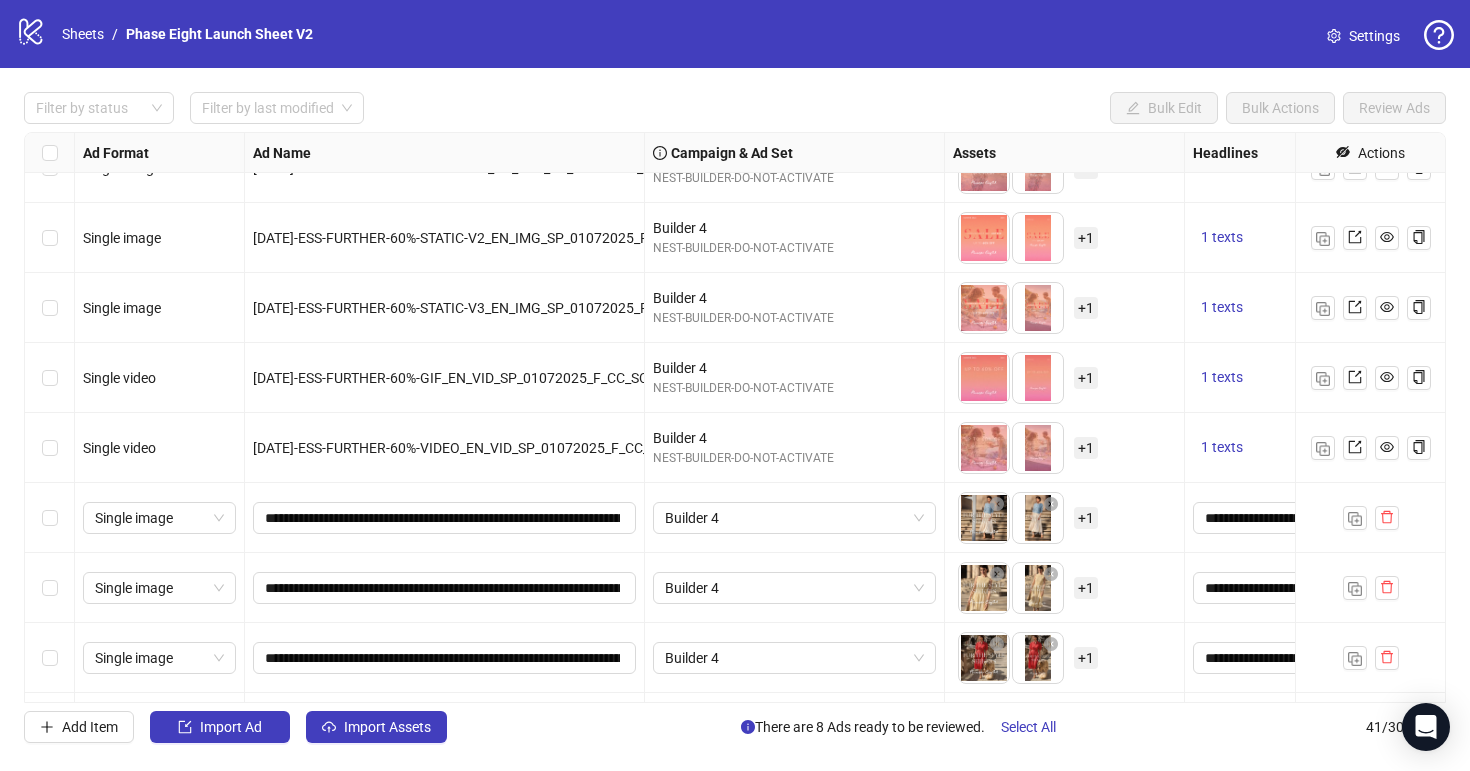 scroll, scrollTop: 2341, scrollLeft: 0, axis: vertical 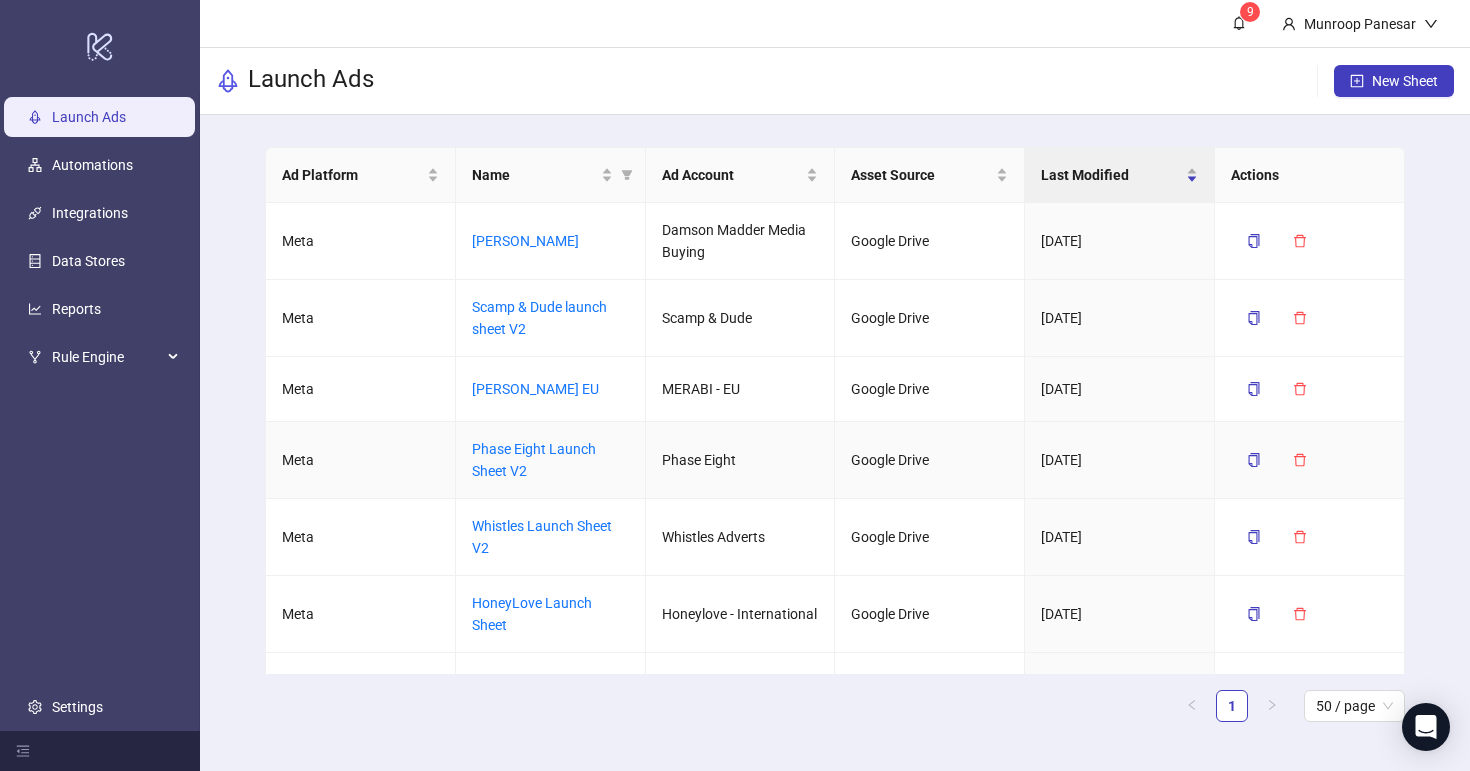 click on "Phase Eight Launch Sheet V2" at bounding box center [551, 460] 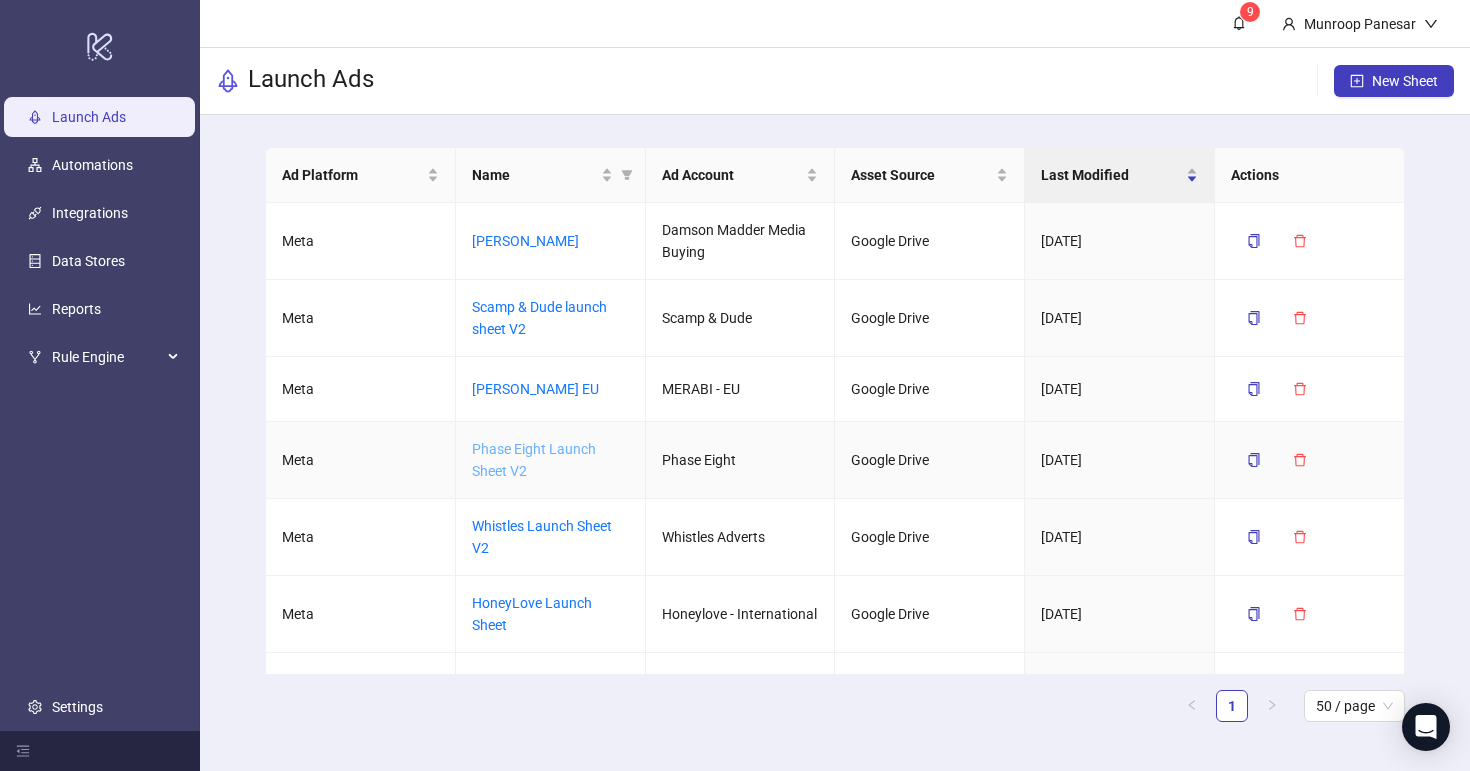 click on "Phase Eight Launch Sheet V2" at bounding box center [534, 460] 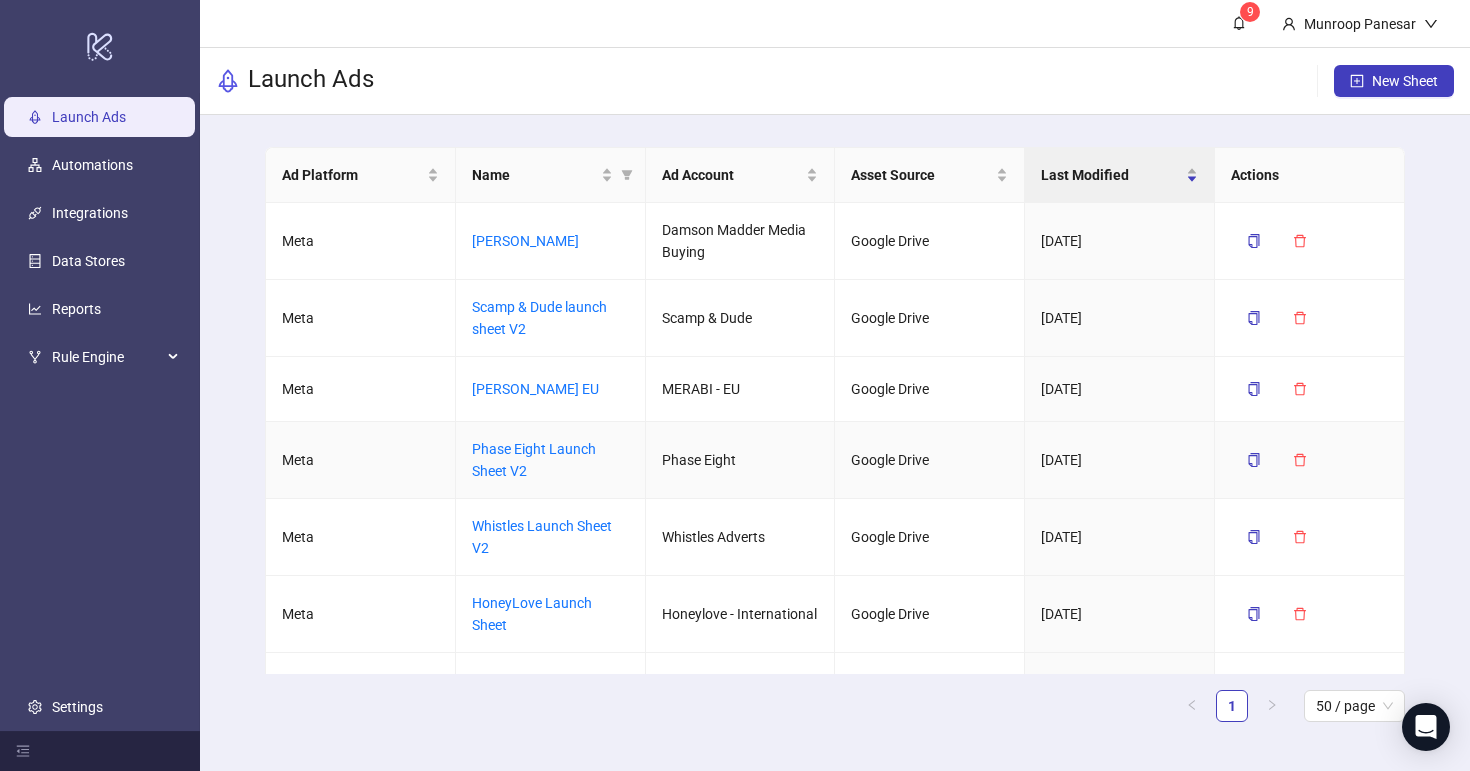 click on "Phase Eight Launch Sheet V2" at bounding box center [551, 460] 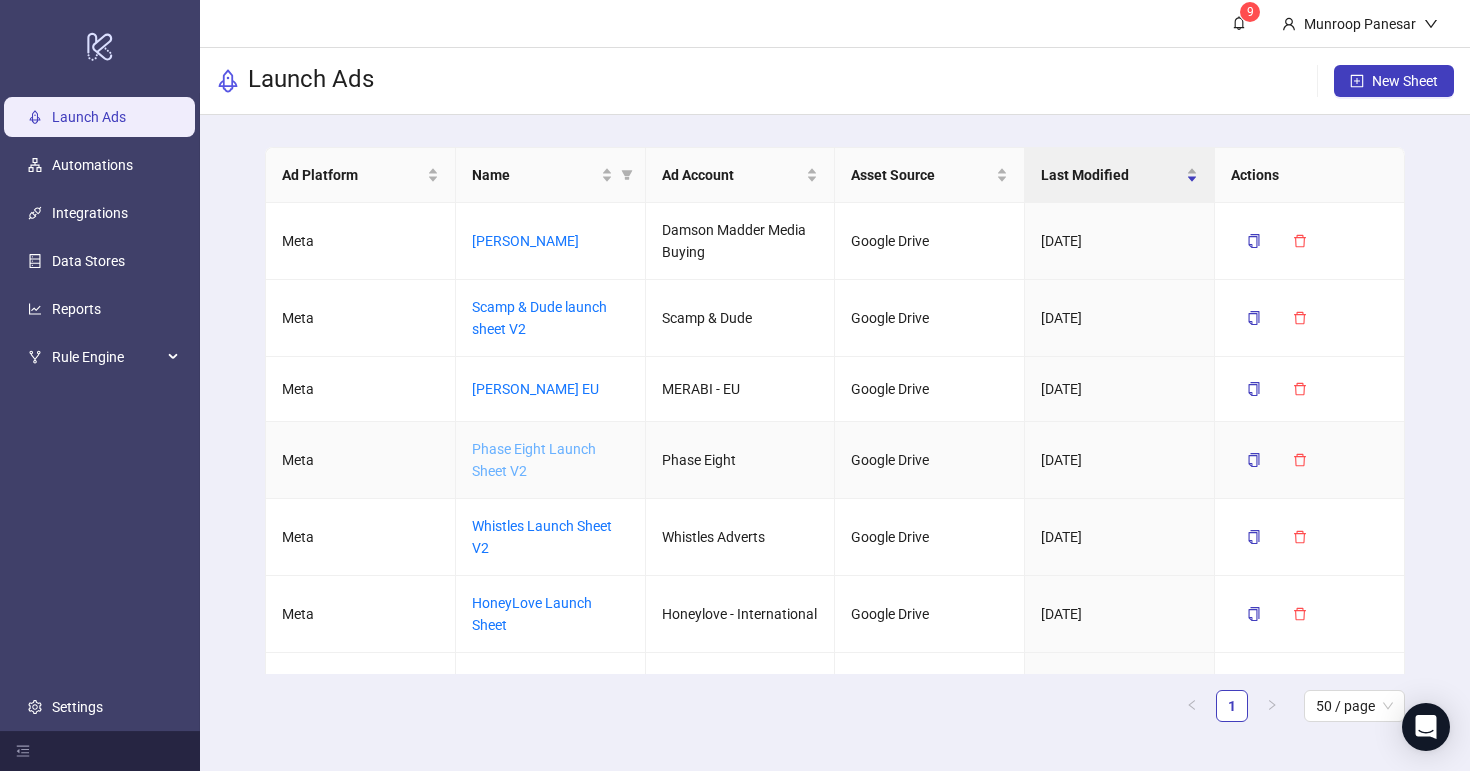 click on "Phase Eight Launch Sheet V2" at bounding box center (534, 460) 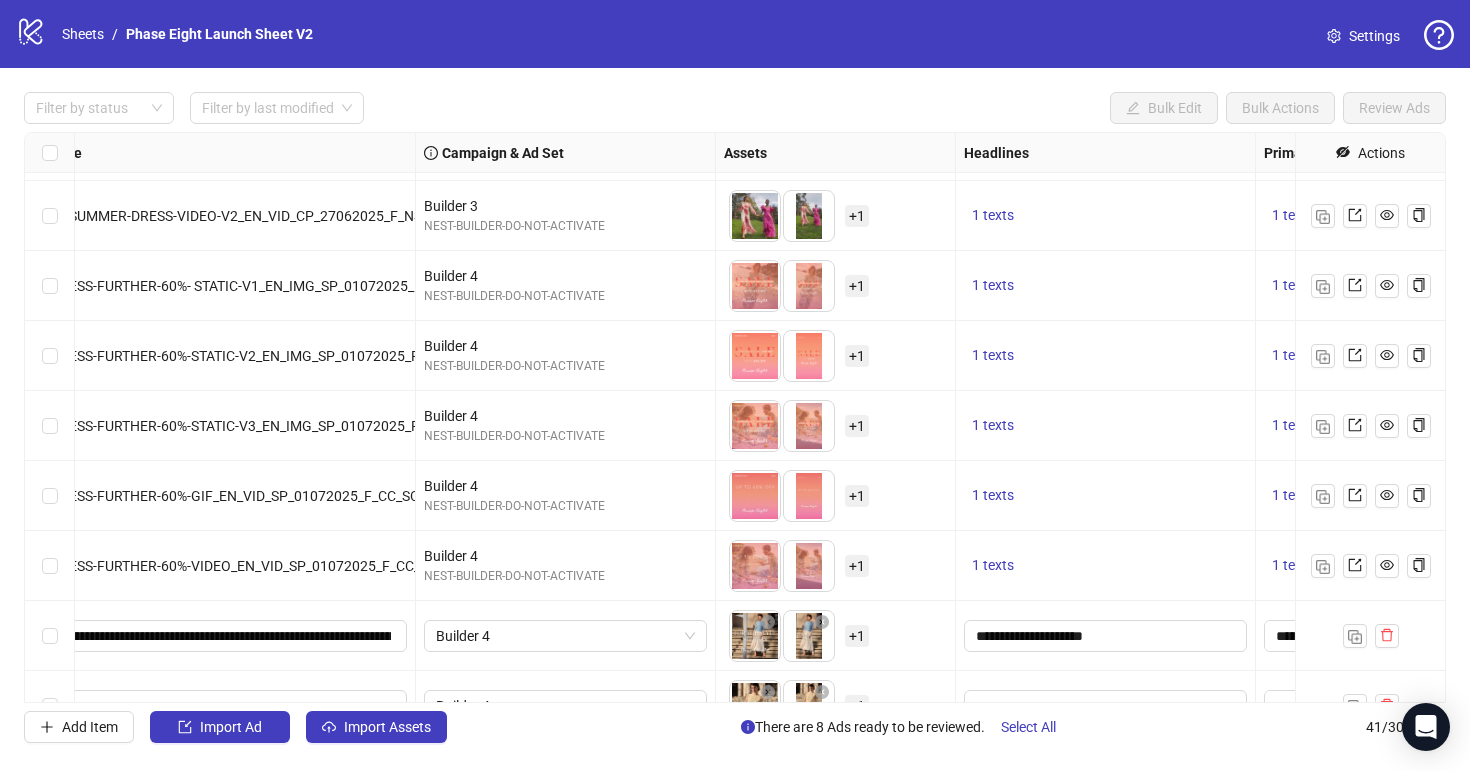 scroll, scrollTop: 2341, scrollLeft: 229, axis: both 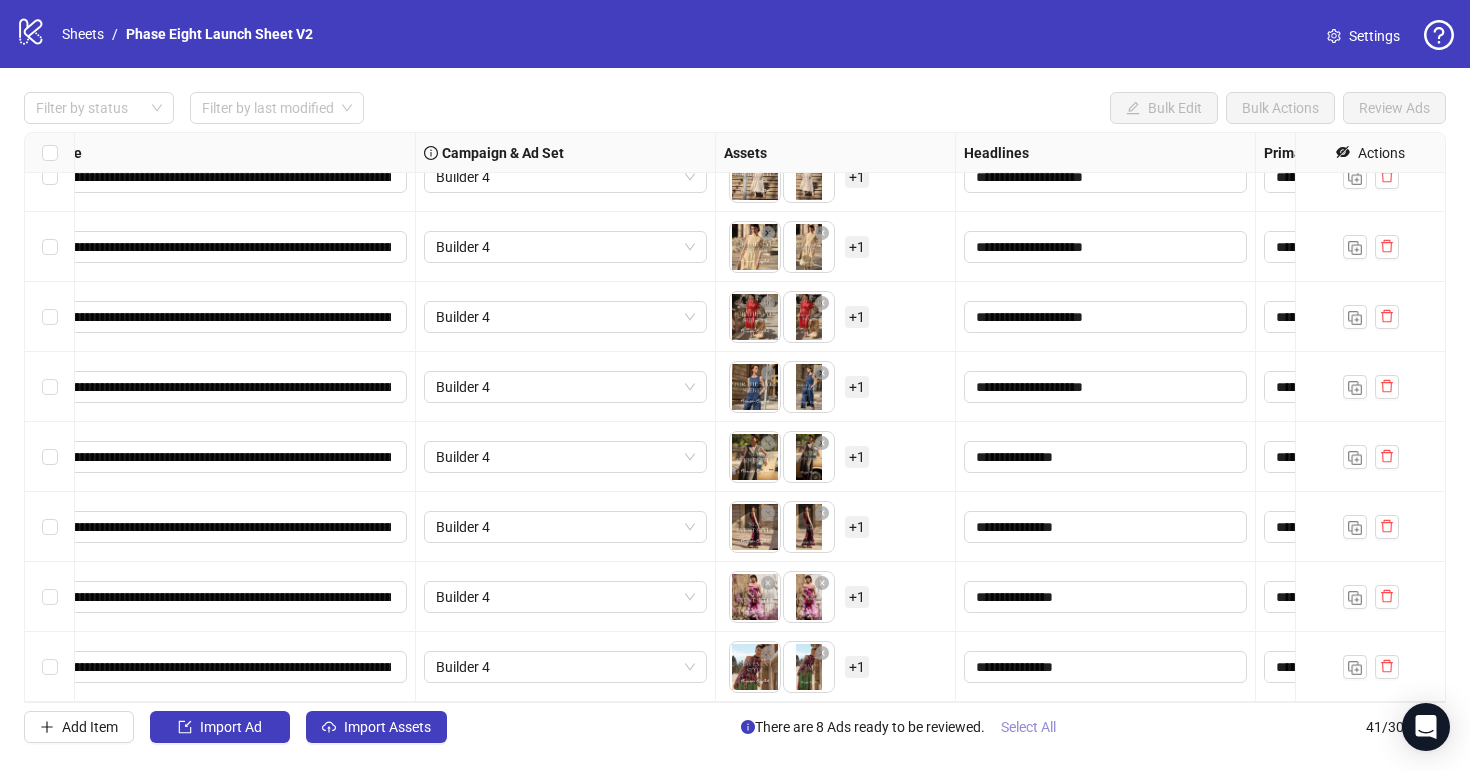 click on "Select All" at bounding box center (1028, 727) 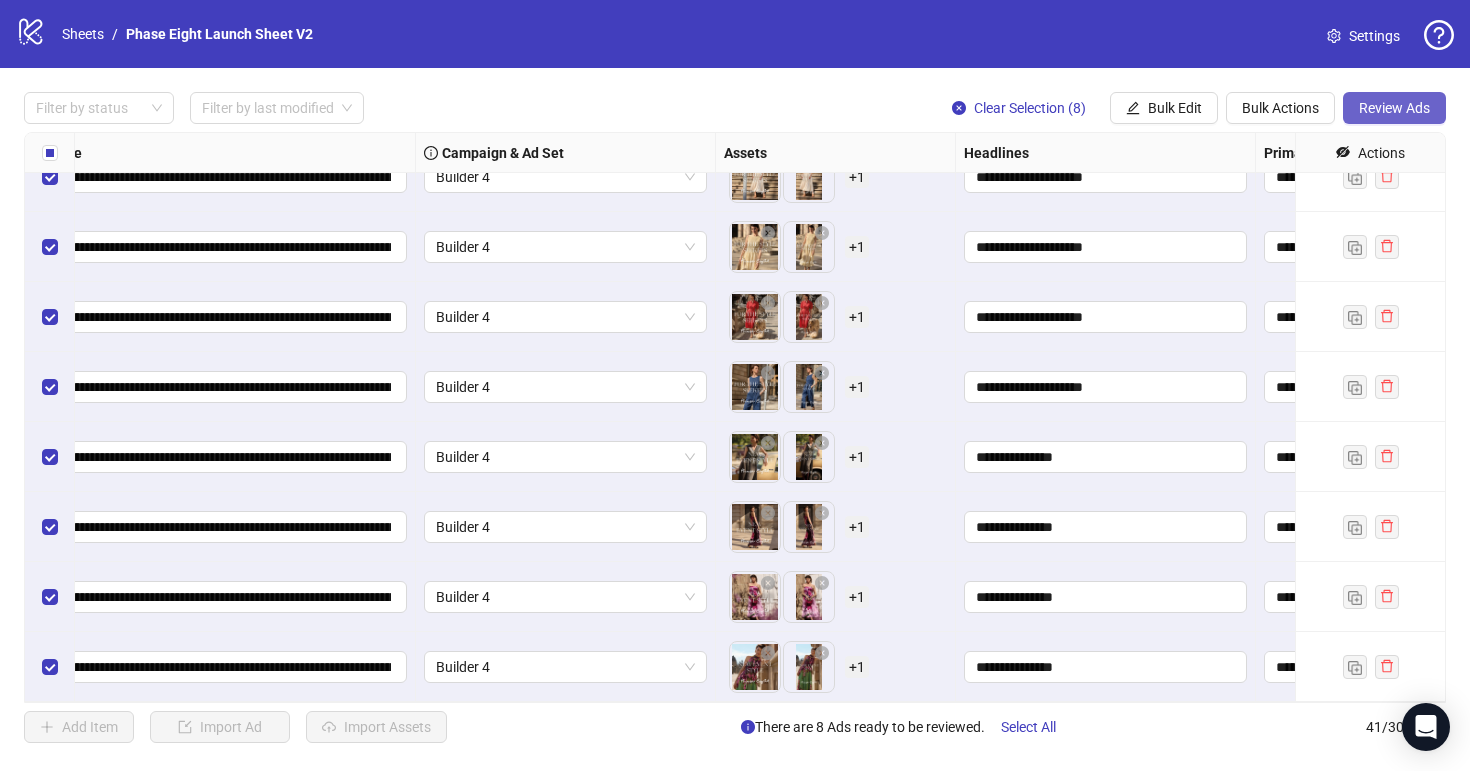click on "Review Ads" at bounding box center (1394, 108) 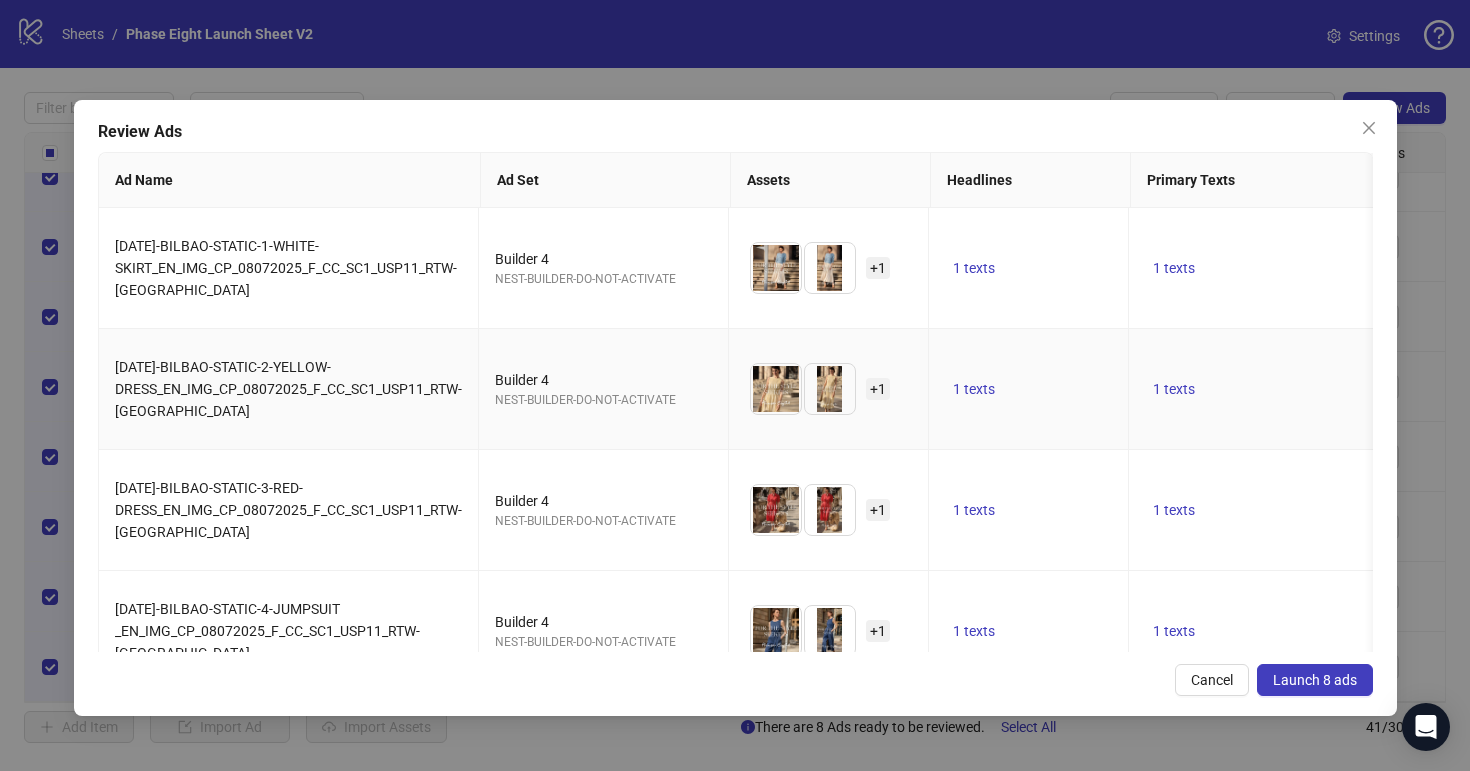 scroll, scrollTop: 0, scrollLeft: 188, axis: horizontal 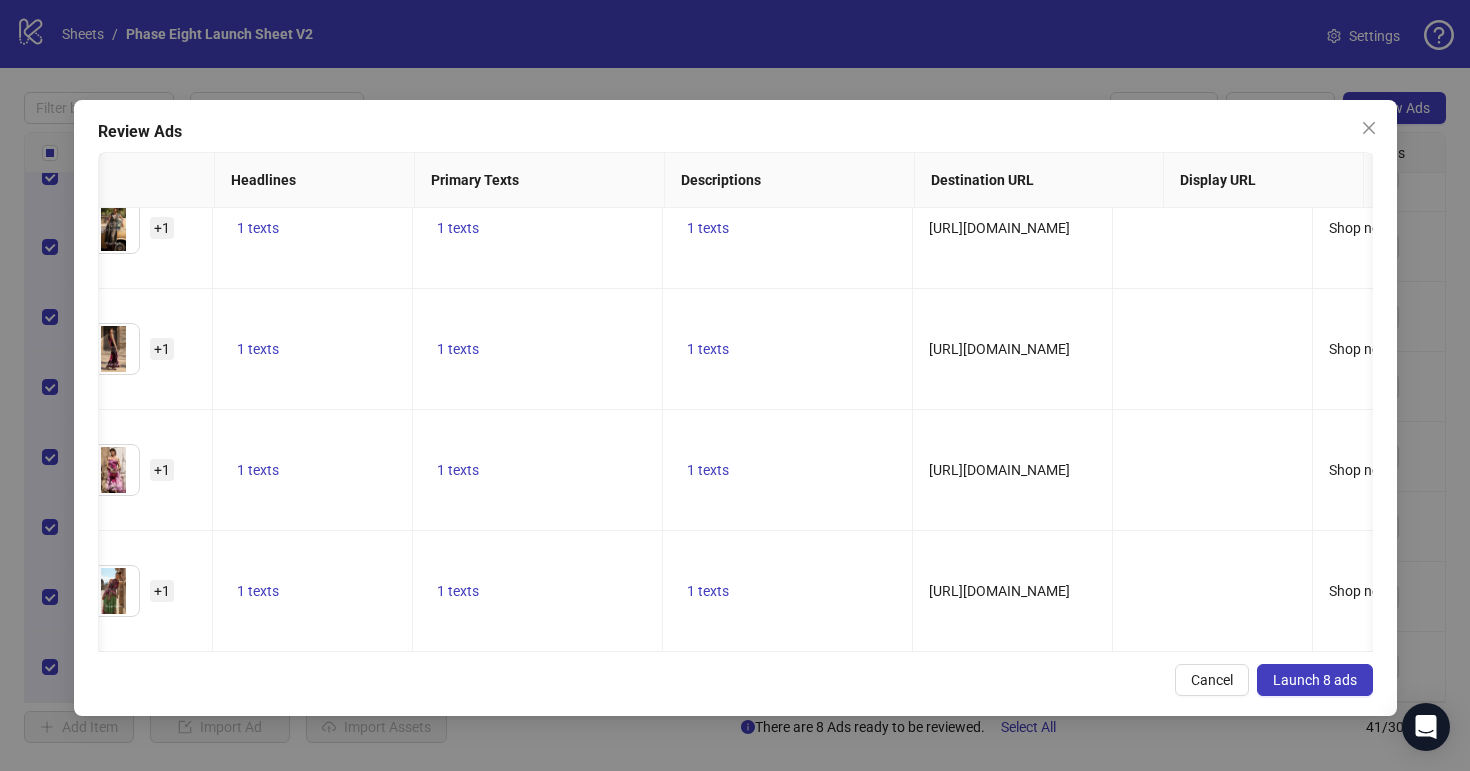 click on "Launch 8 ads" at bounding box center [1315, 680] 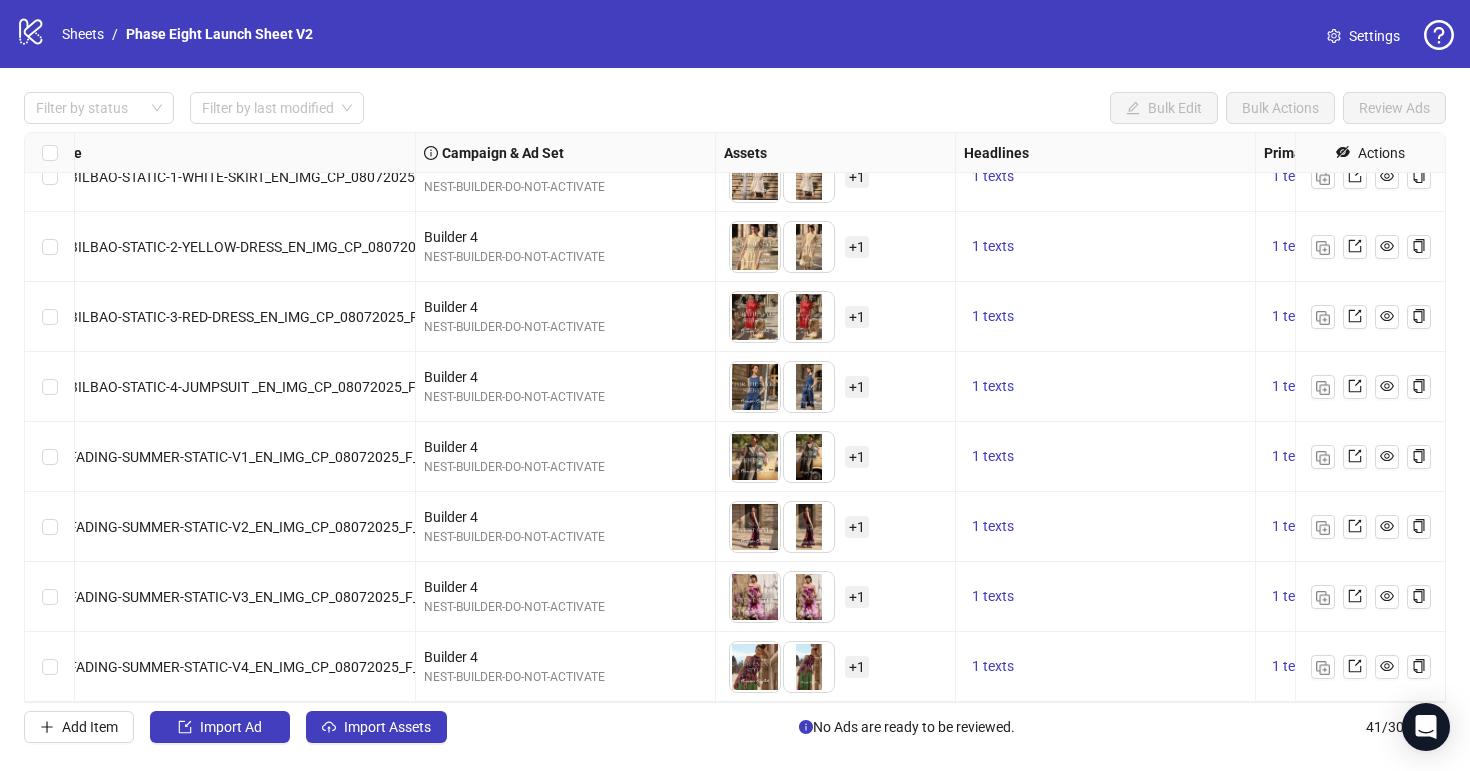 click on "logo/logo-mobile Sheets / Phase Eight Launch Sheet V2" at bounding box center (168, 34) 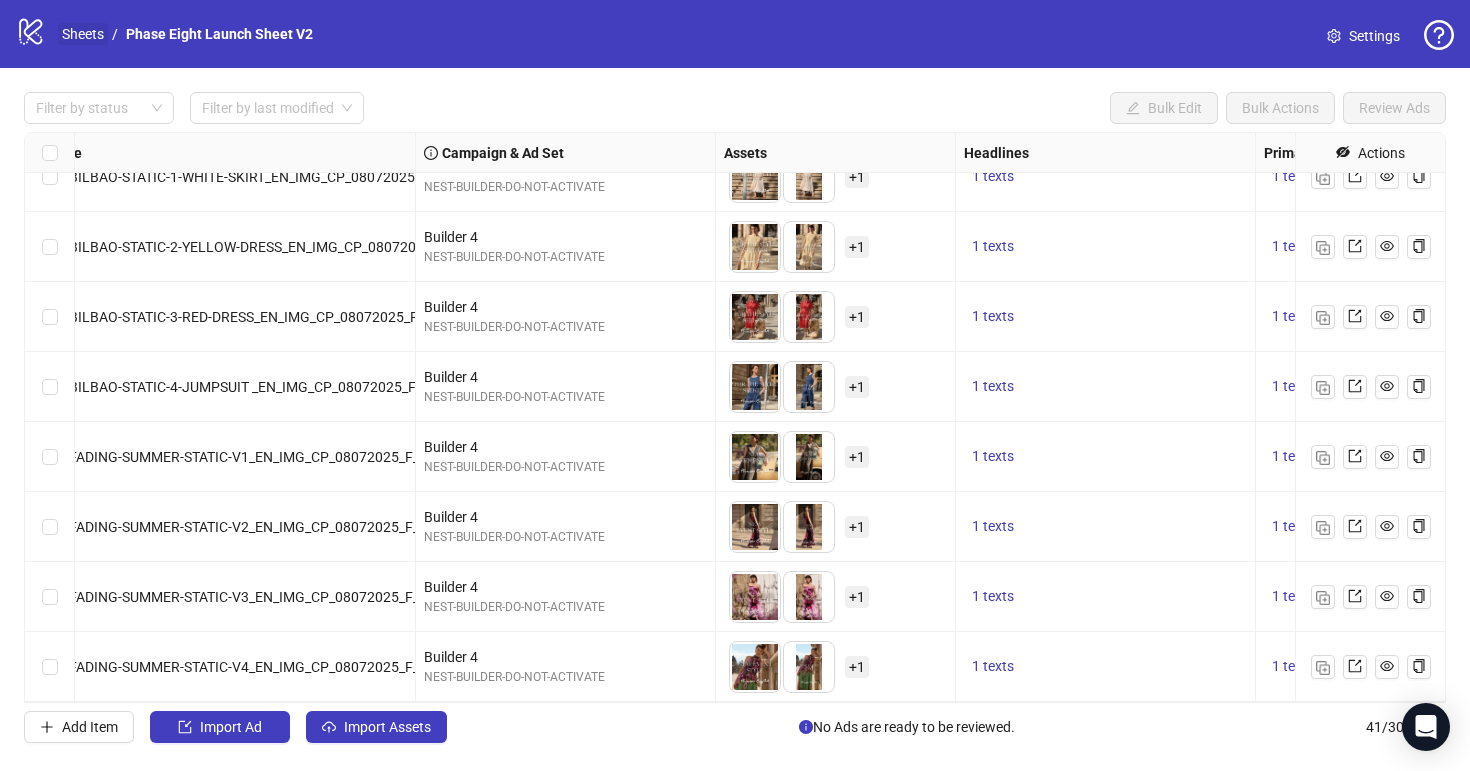 click on "Sheets" at bounding box center (83, 34) 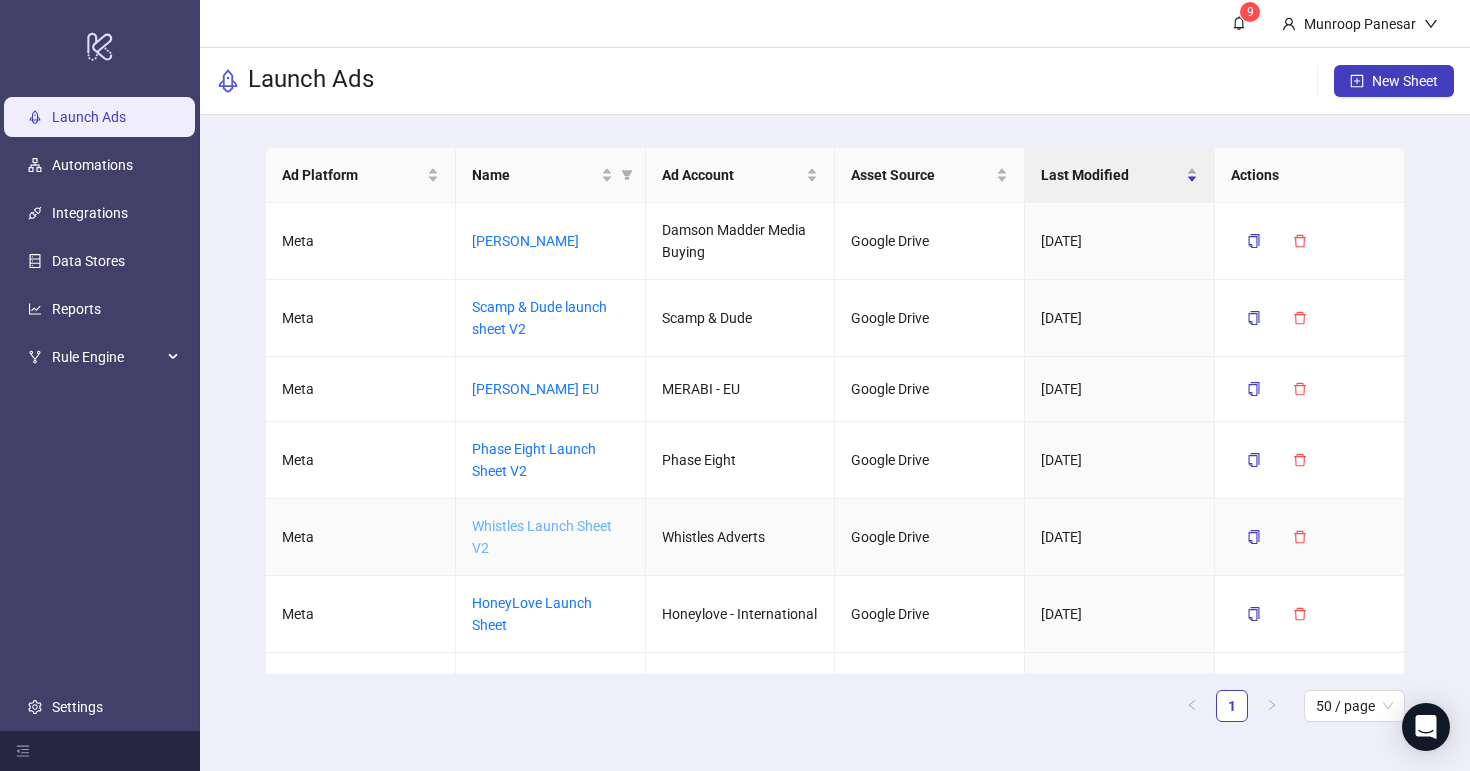 click on "Whistles Launch Sheet V2" at bounding box center (542, 537) 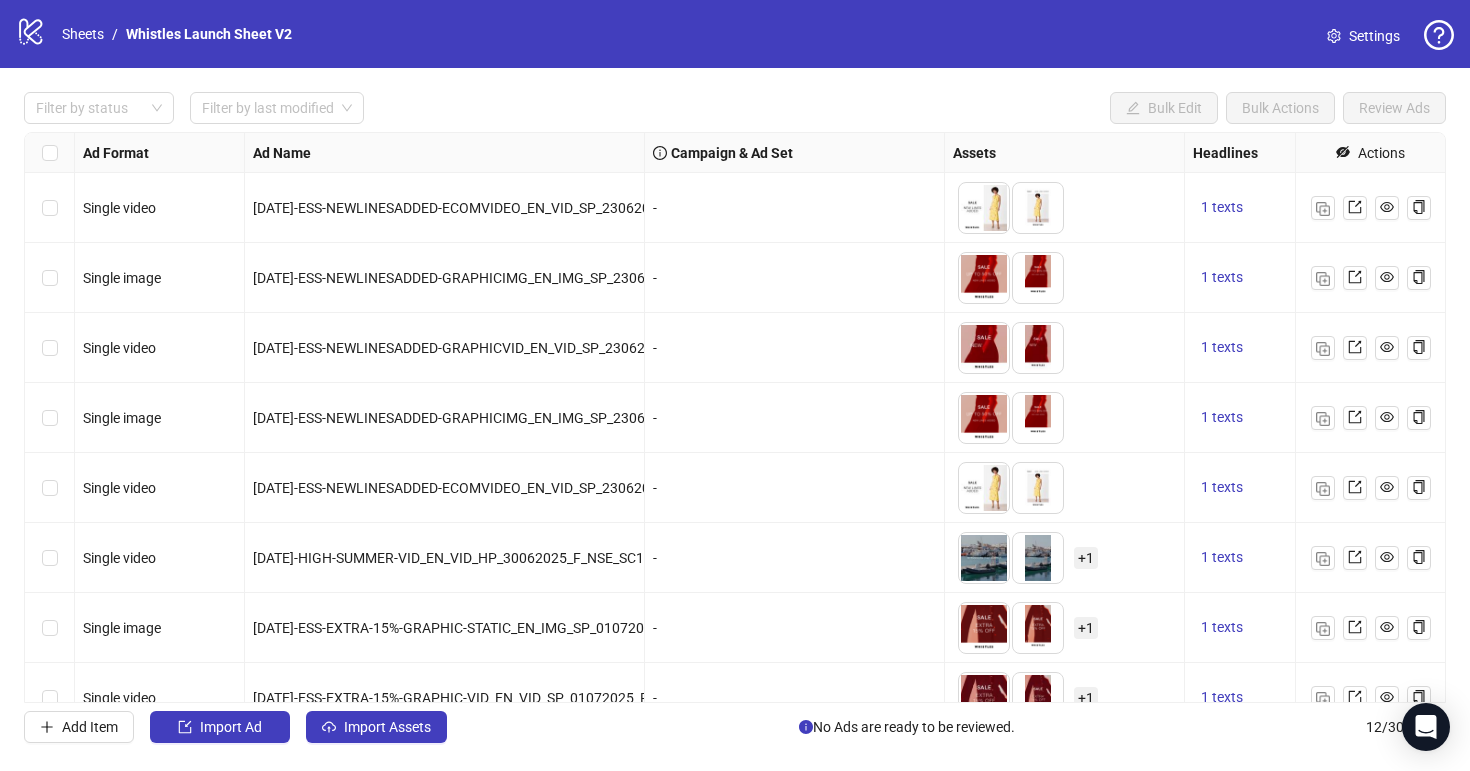 scroll, scrollTop: 311, scrollLeft: 0, axis: vertical 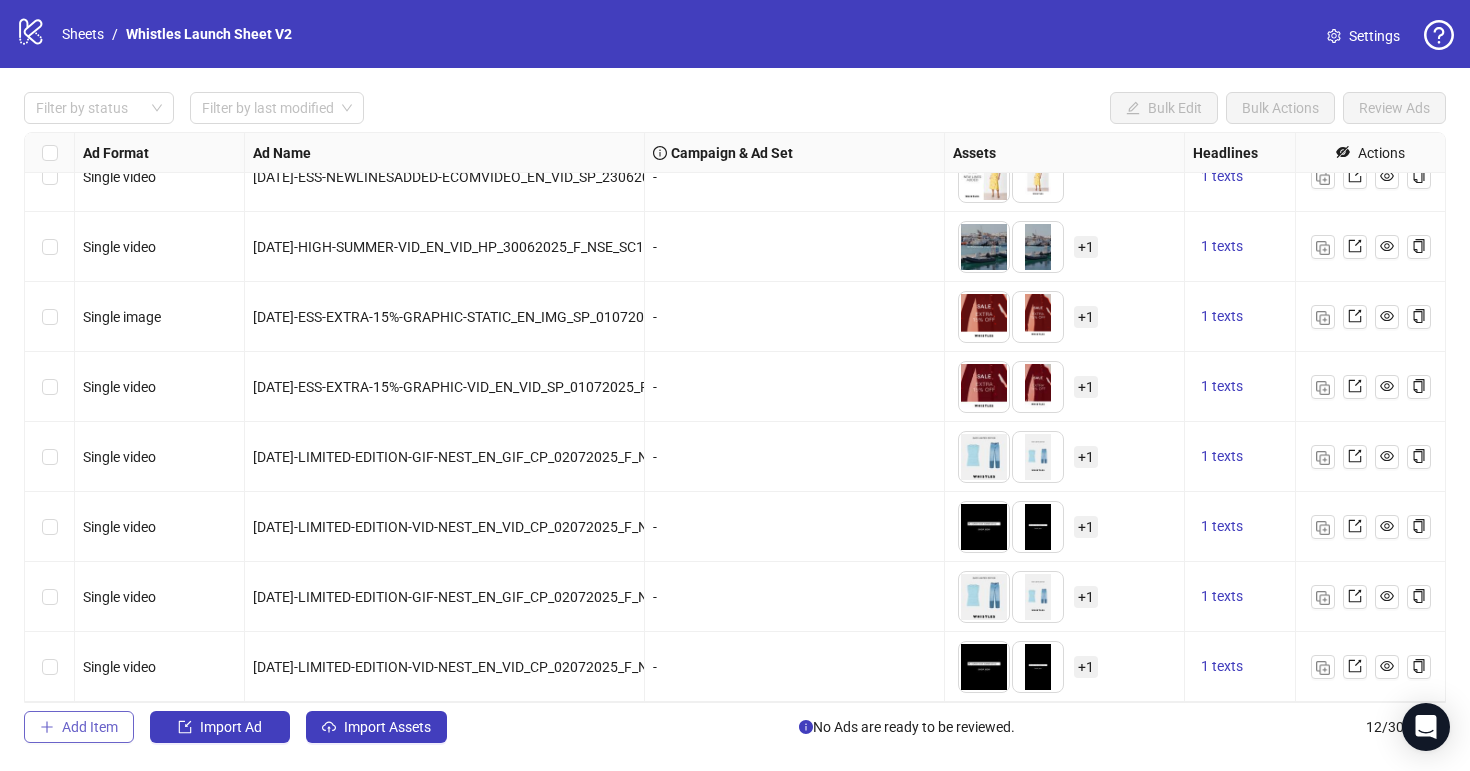 click on "Add Item" at bounding box center [90, 727] 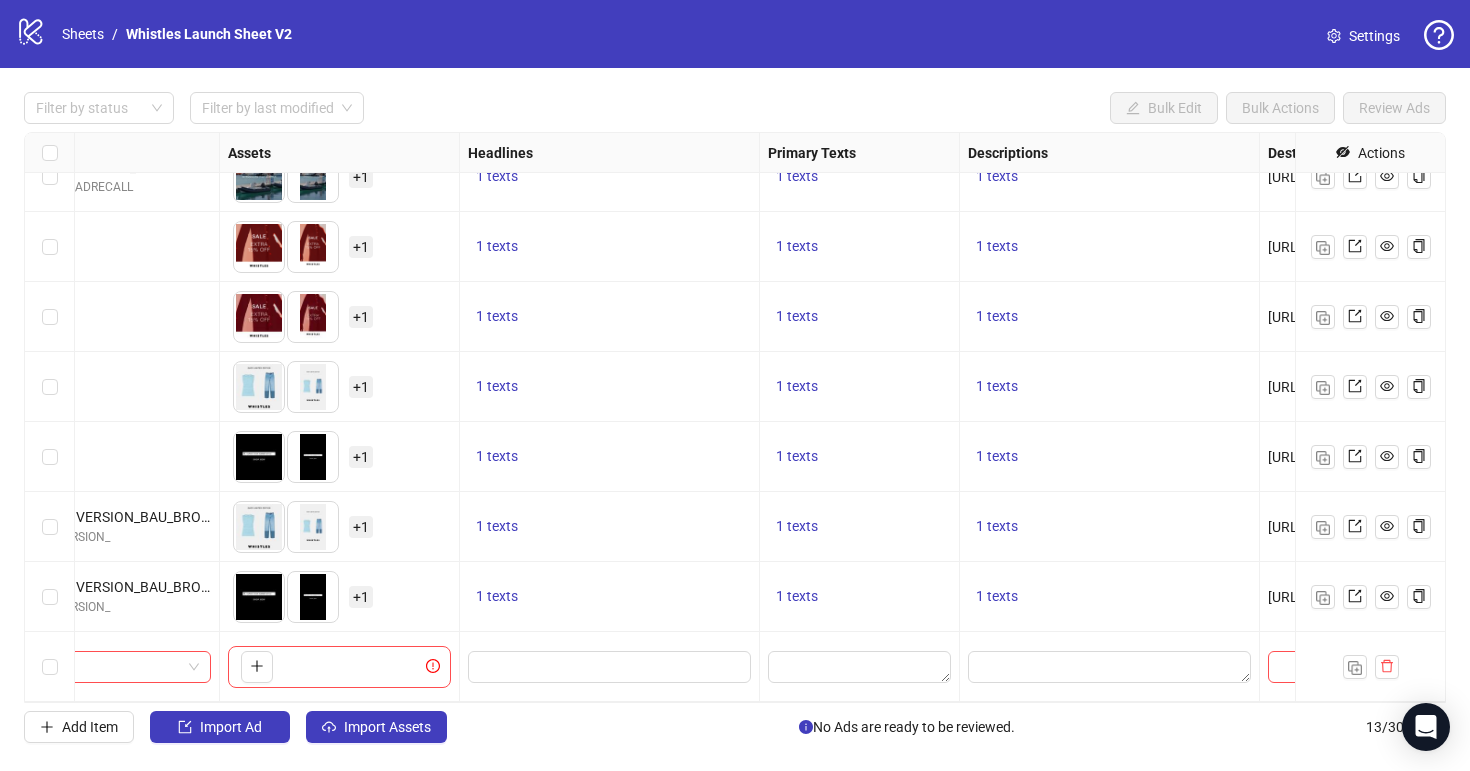 scroll, scrollTop: 381, scrollLeft: 804, axis: both 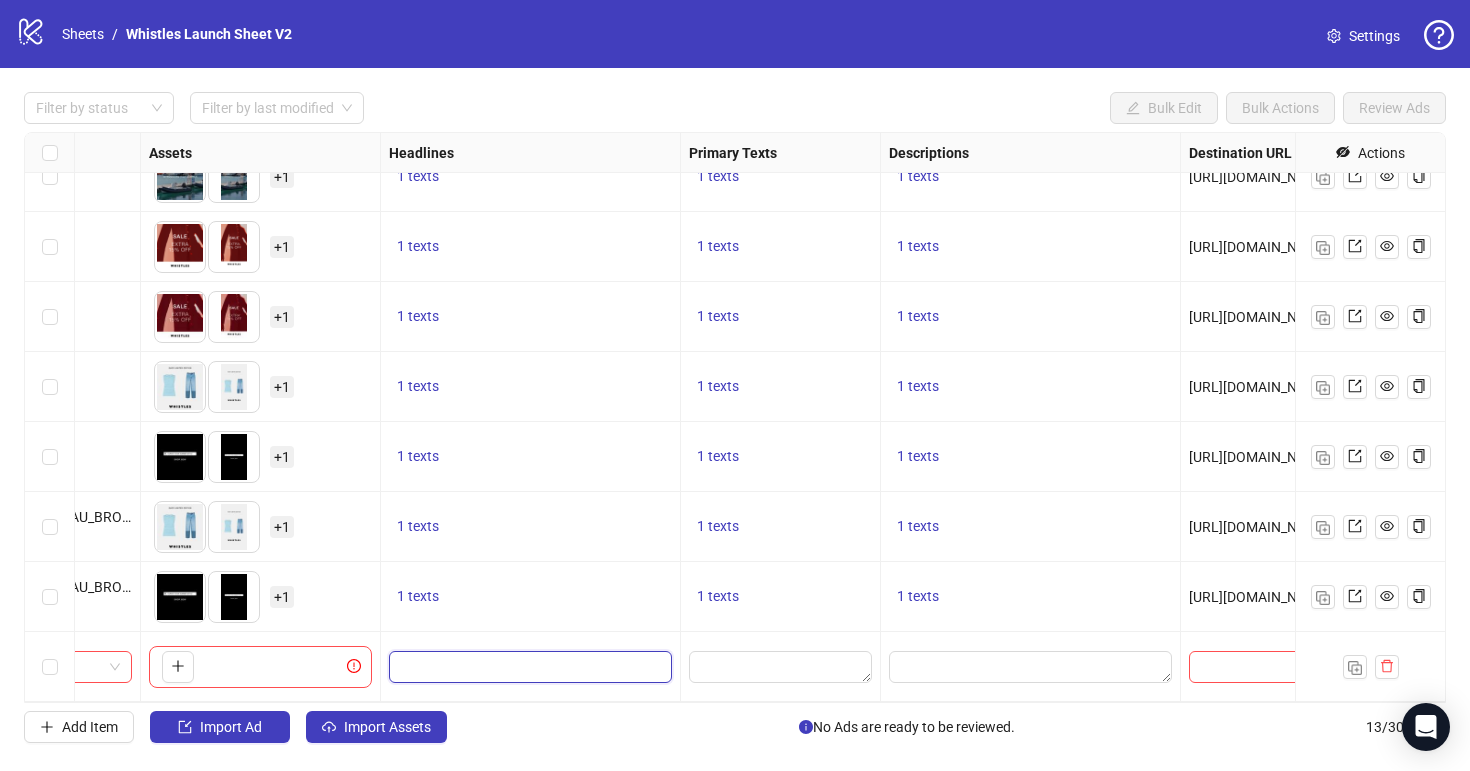 click at bounding box center (528, 667) 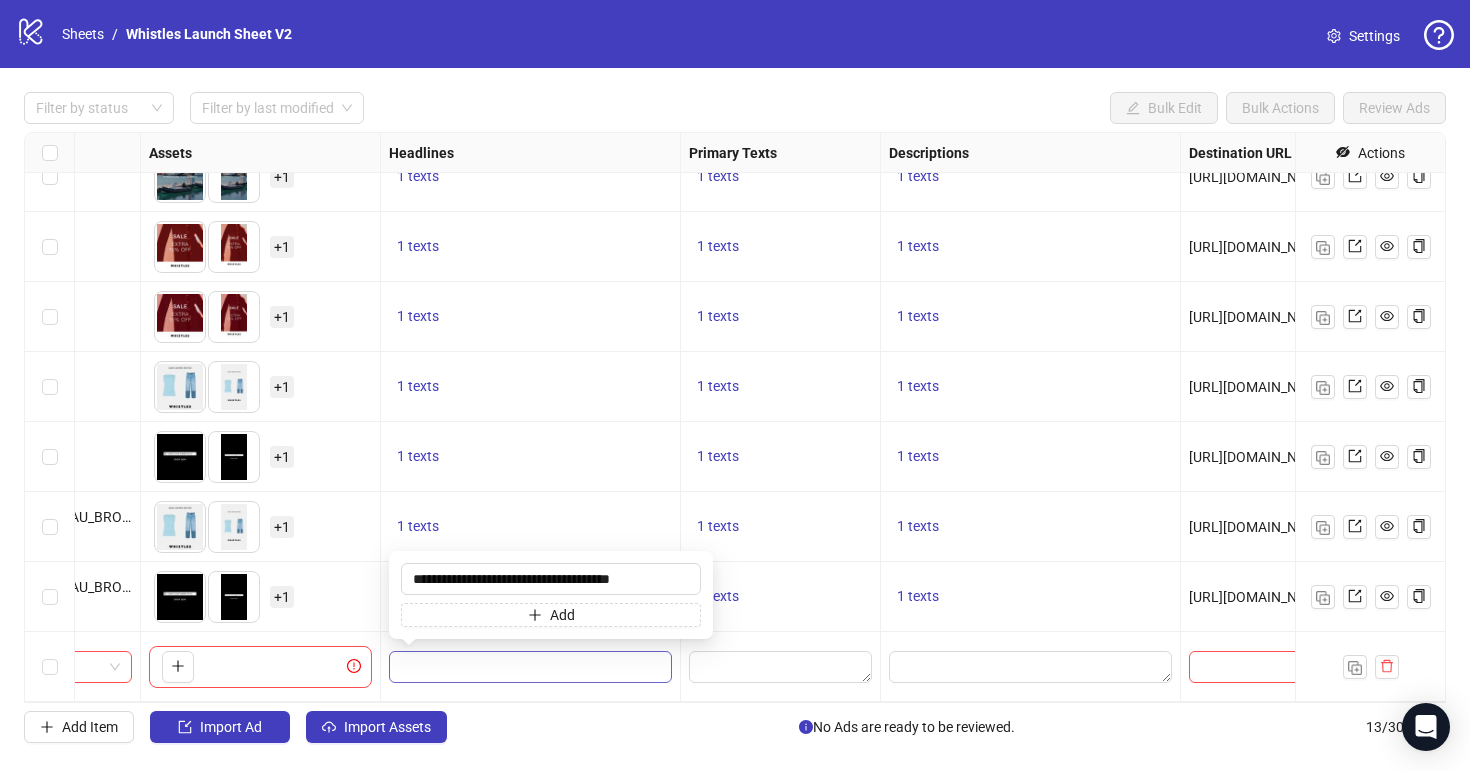 type on "**********" 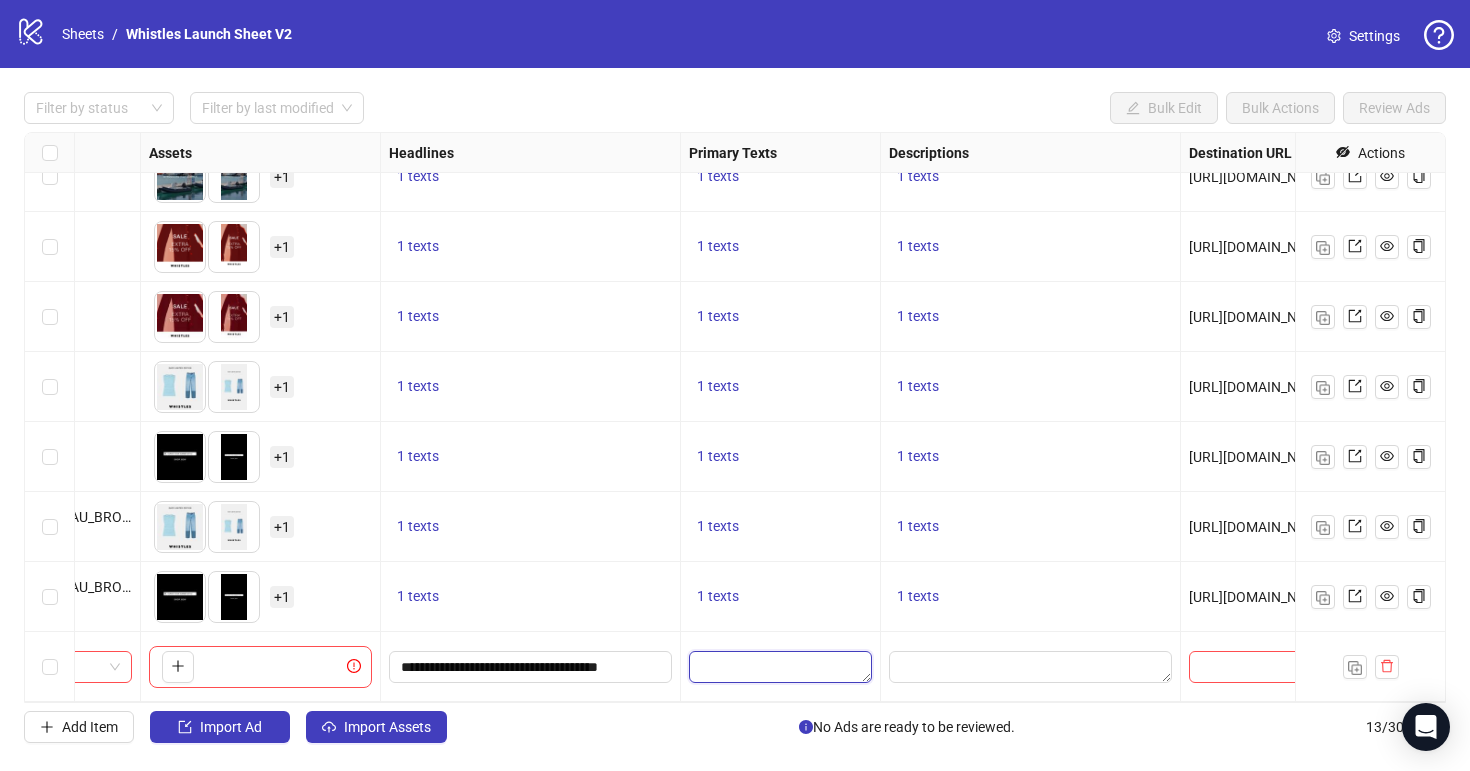click at bounding box center [780, 667] 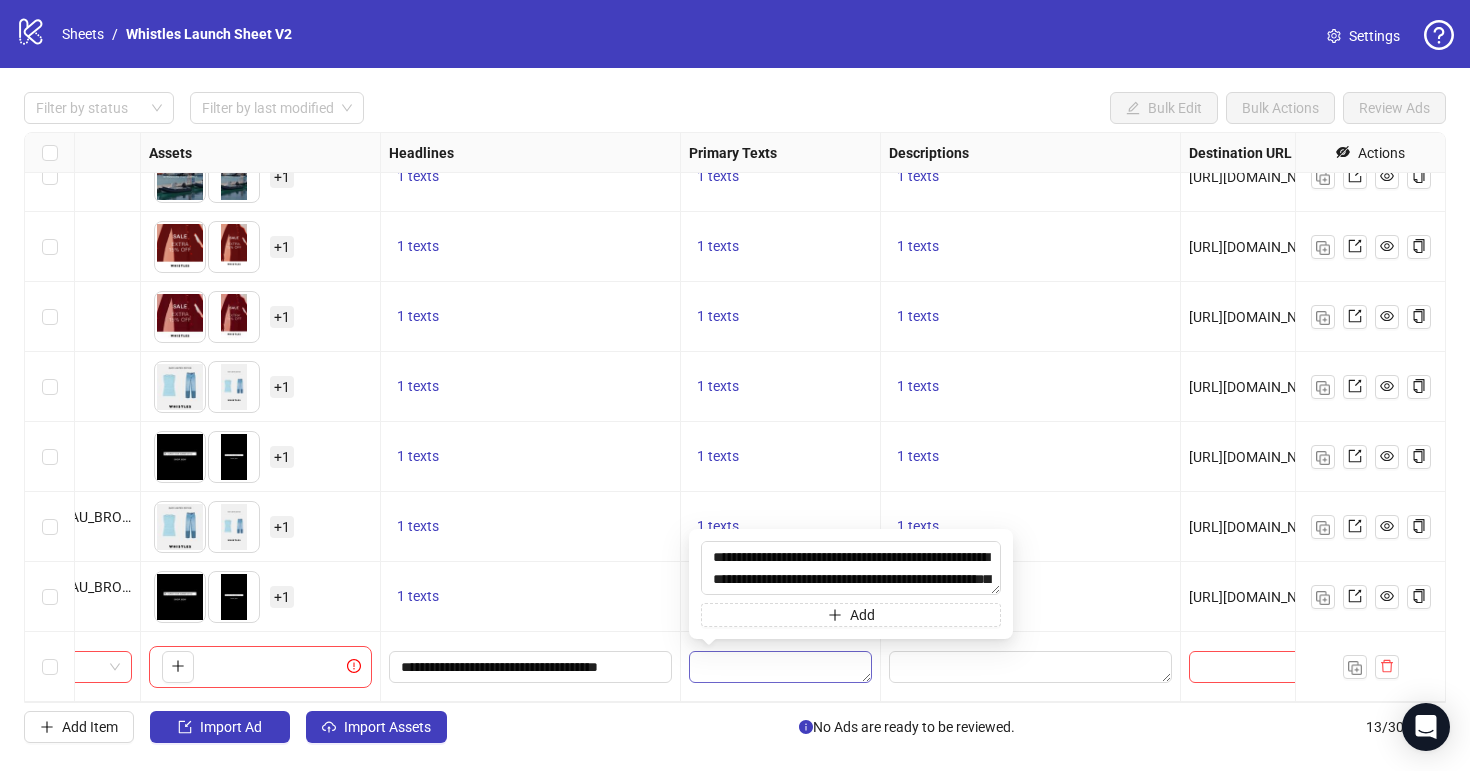 scroll, scrollTop: 15, scrollLeft: 0, axis: vertical 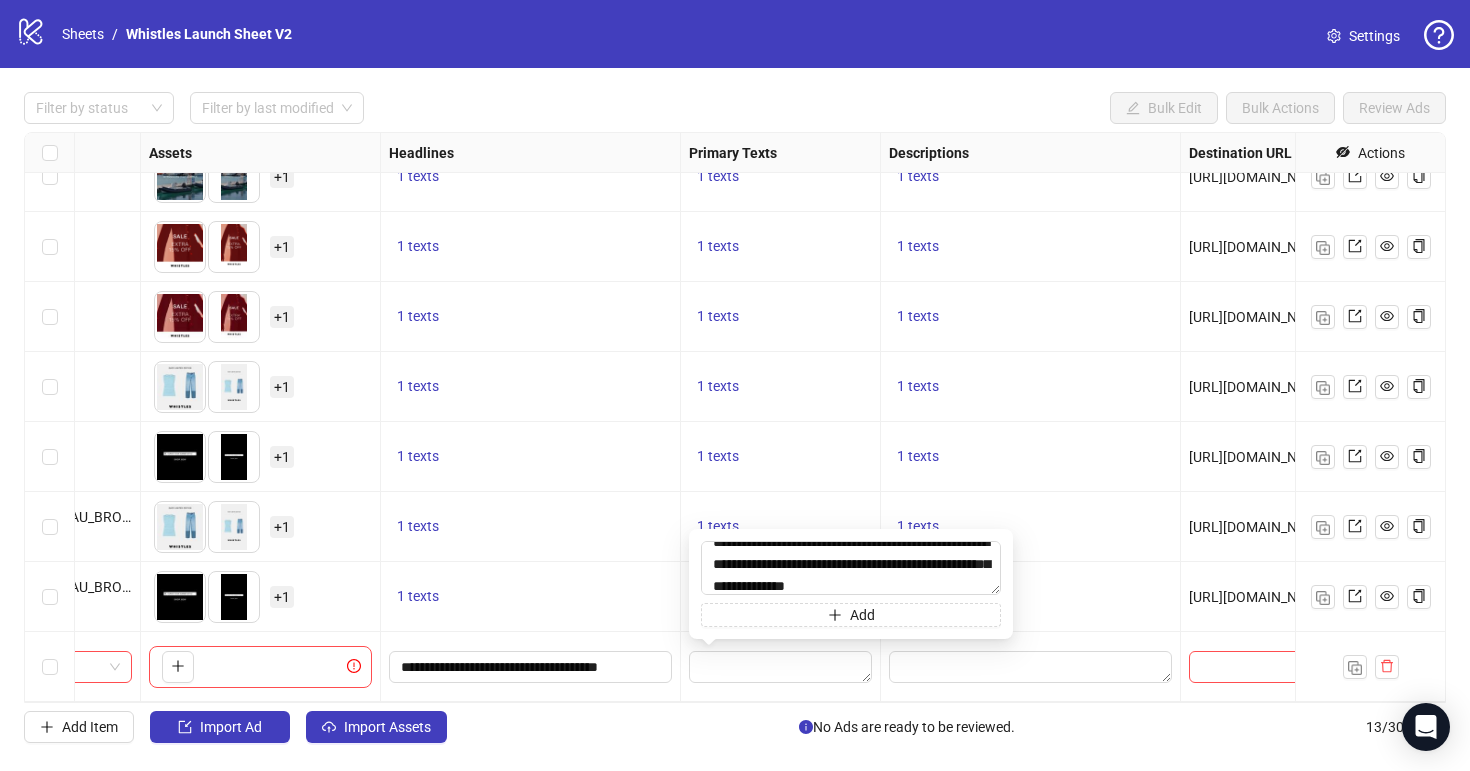 type on "**********" 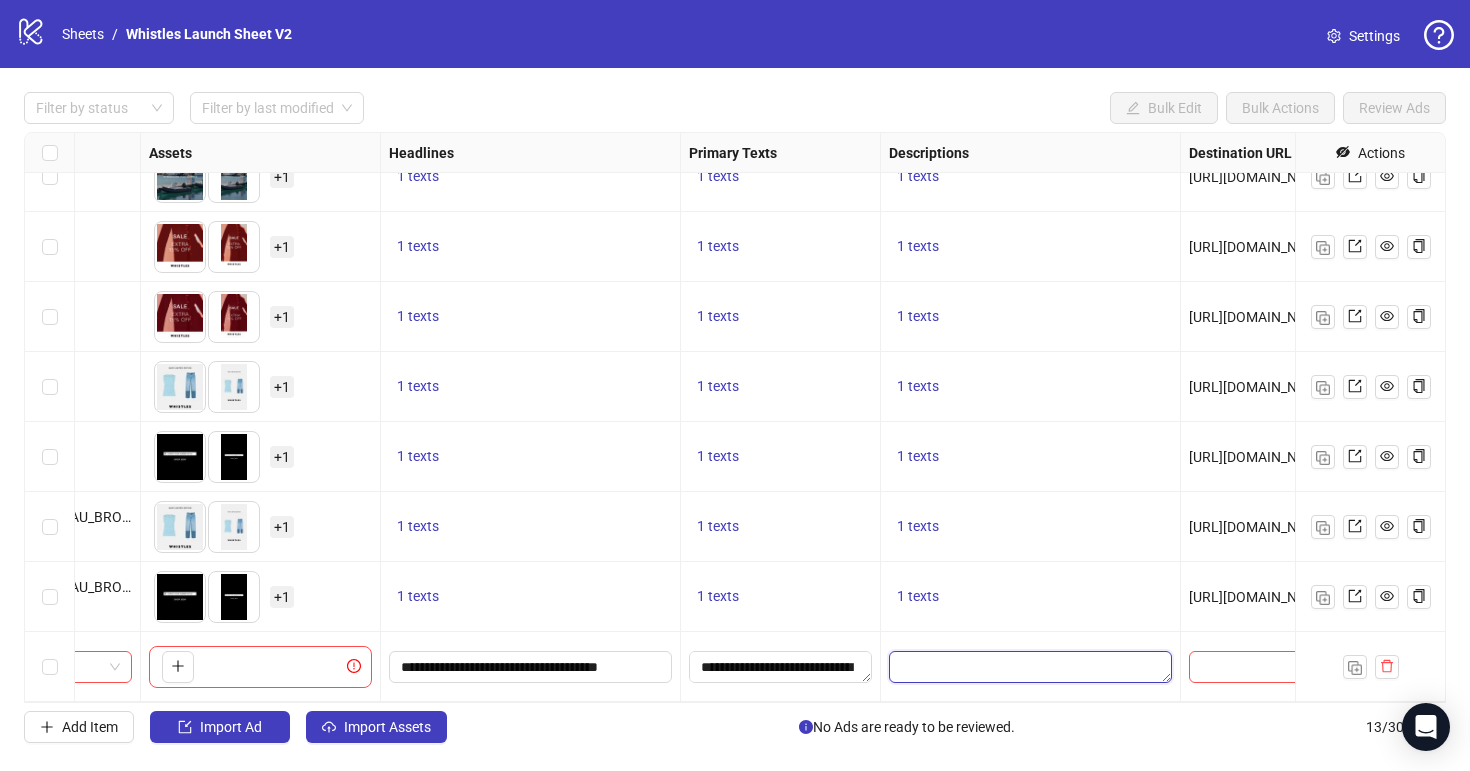 click at bounding box center [1030, 667] 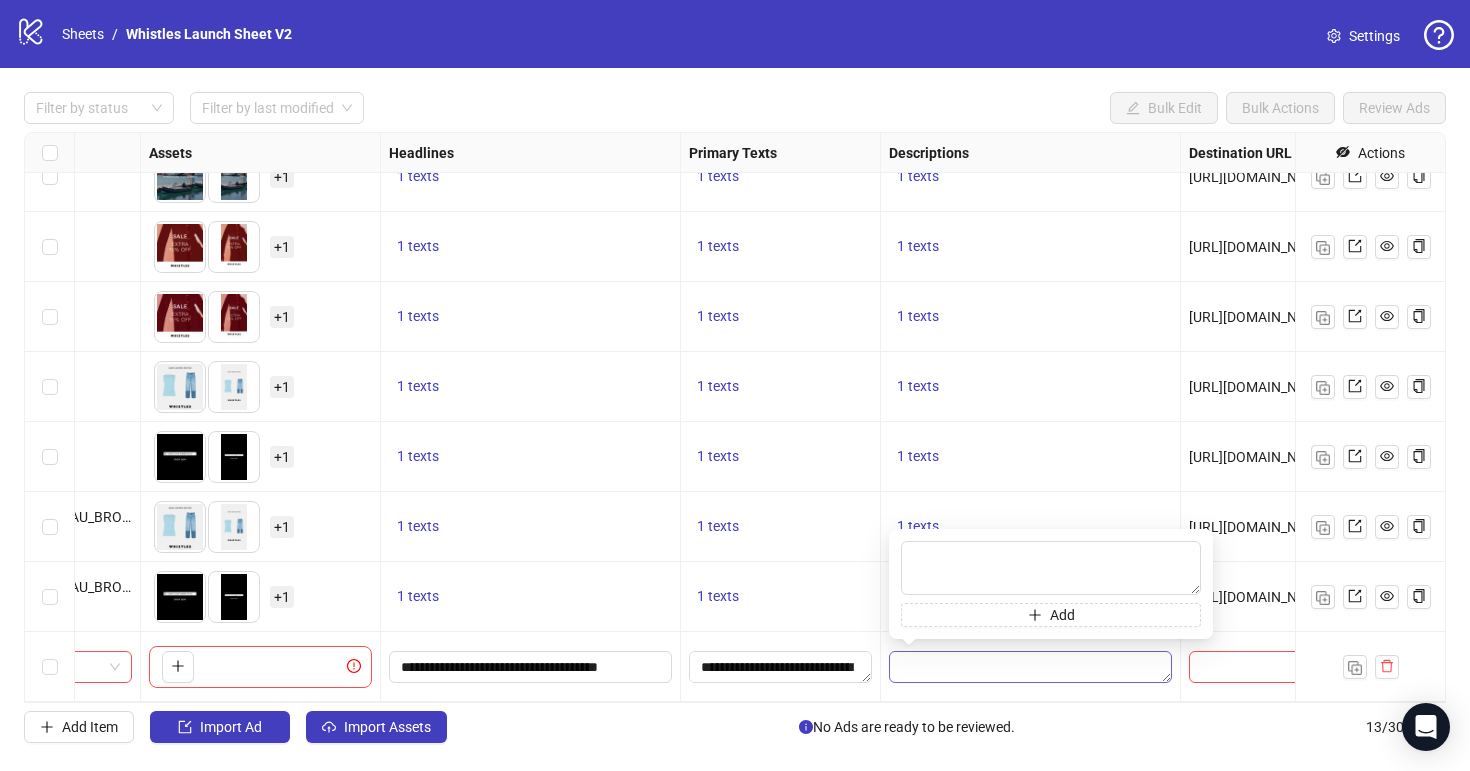 type on "**********" 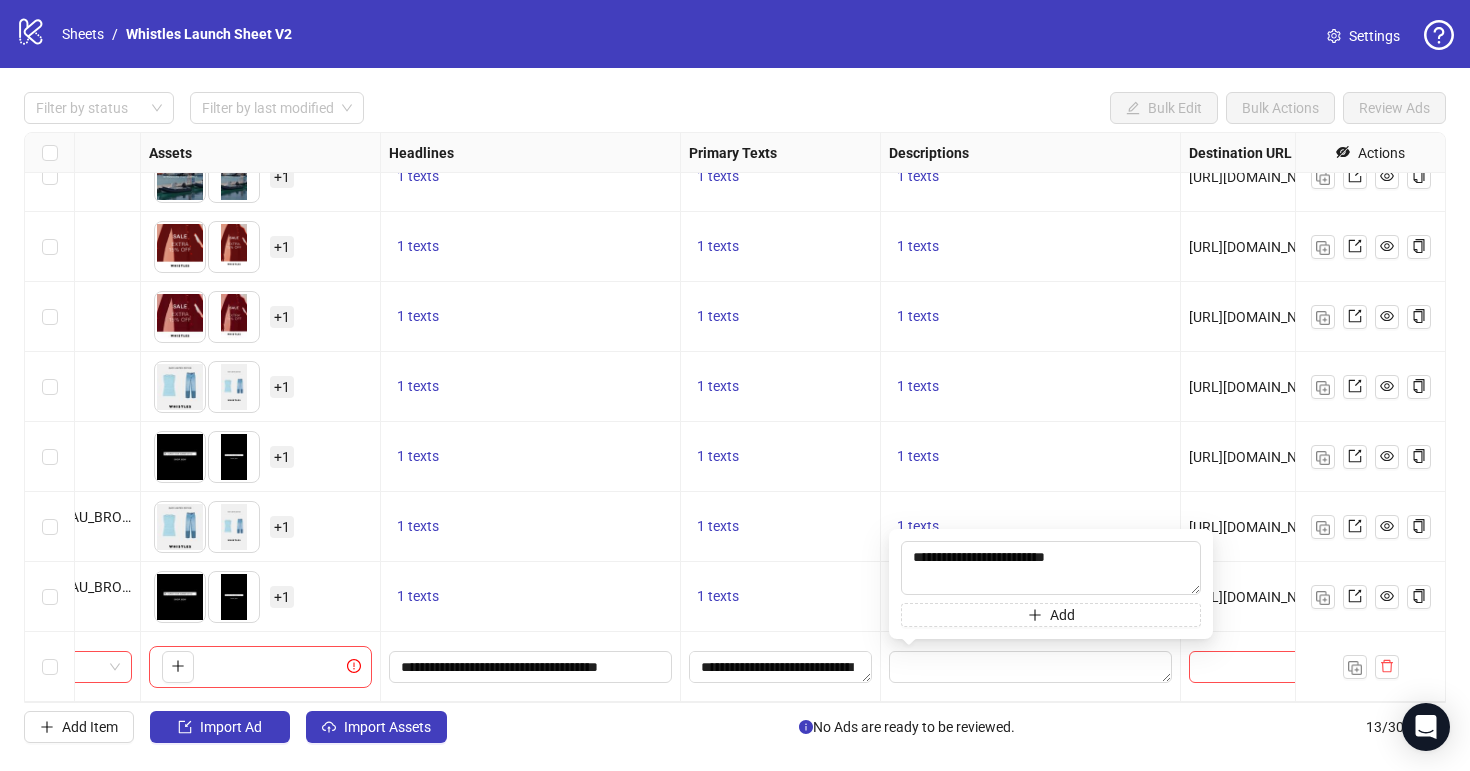 click on "Filter by status Filter by last modified Bulk Edit Bulk Actions Review Ads Ad Format Ad Name Campaign & Ad Set Assets Headlines Primary Texts Descriptions Destination URL App Product Page ID Display URL Leadgen Form Product Set ID Call to Action Actions AD219-ESS-NEWLINESADDED-GRAPHICIMG_EN_IMG_SP_23062025_F_CC_SC1_USP1_ESS25 5 NEST_FB_UK_DRAFTS
To pick up a draggable item, press the space bar.
While dragging, use the arrow keys to move the item.
Press space again to drop the item in its new position, or press escape to cancel.
1 texts 1 texts 1 texts https://www.whistles.com/sale/ - AD218-ESS-NEWLINESADDED-ECOMVIDEO_EN_VID_SP_23062025_F_CC_SC3_USP1_ESS25 5 NEST_FB_UK_DRAFTS
To pick up a draggable item, press the space bar.
While dragging, use the arrow keys to move the item.
Press space again to drop the item in its new position, or press escape to cancel.
1 texts 1 texts 1 texts https://www.whistles.com/sale/ - NEST_FB_UK_PRO_REACH_ADRECALL + 1 1 texts 1 texts 1 texts - 5" at bounding box center [735, 417] 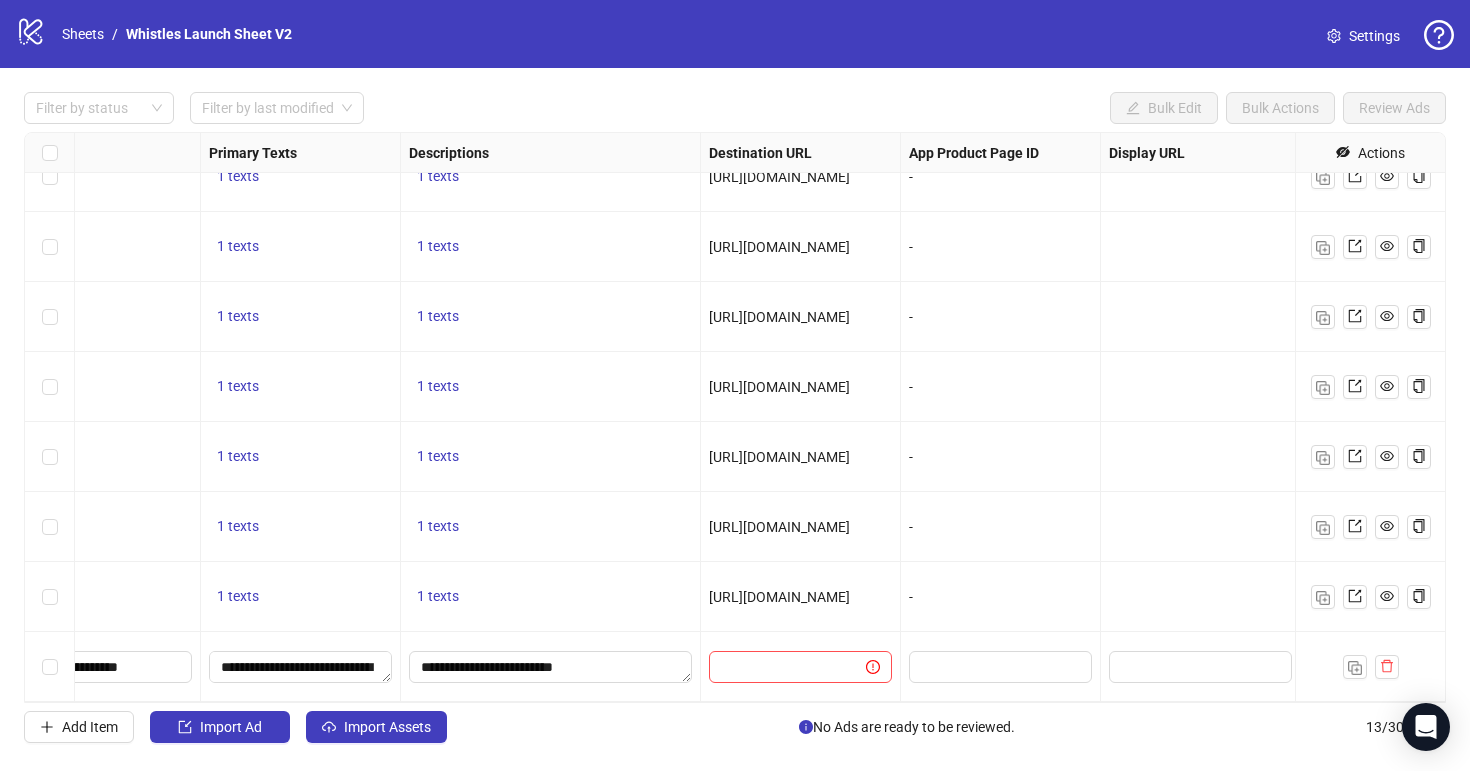 scroll, scrollTop: 381, scrollLeft: 1301, axis: both 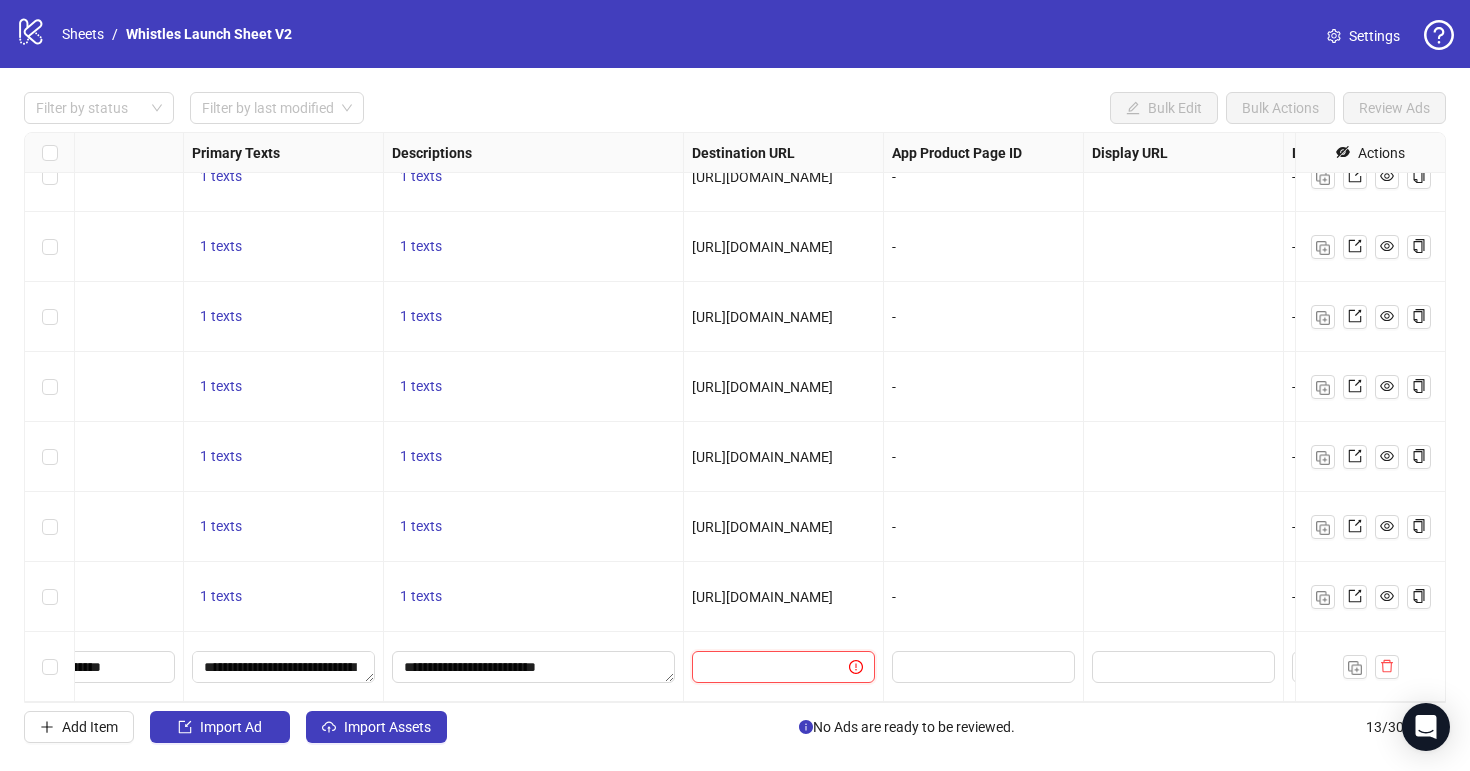 click at bounding box center (762, 667) 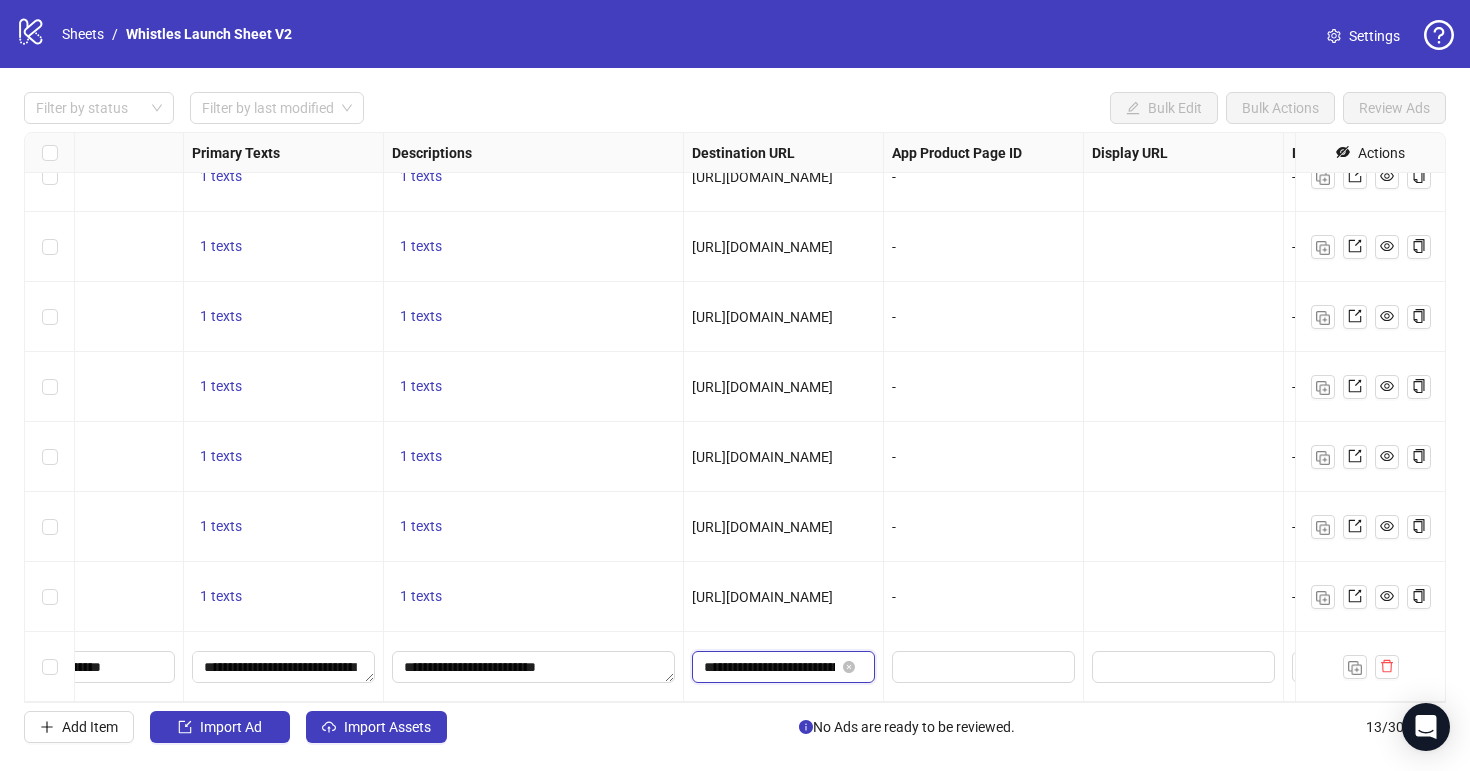 scroll, scrollTop: 0, scrollLeft: 83, axis: horizontal 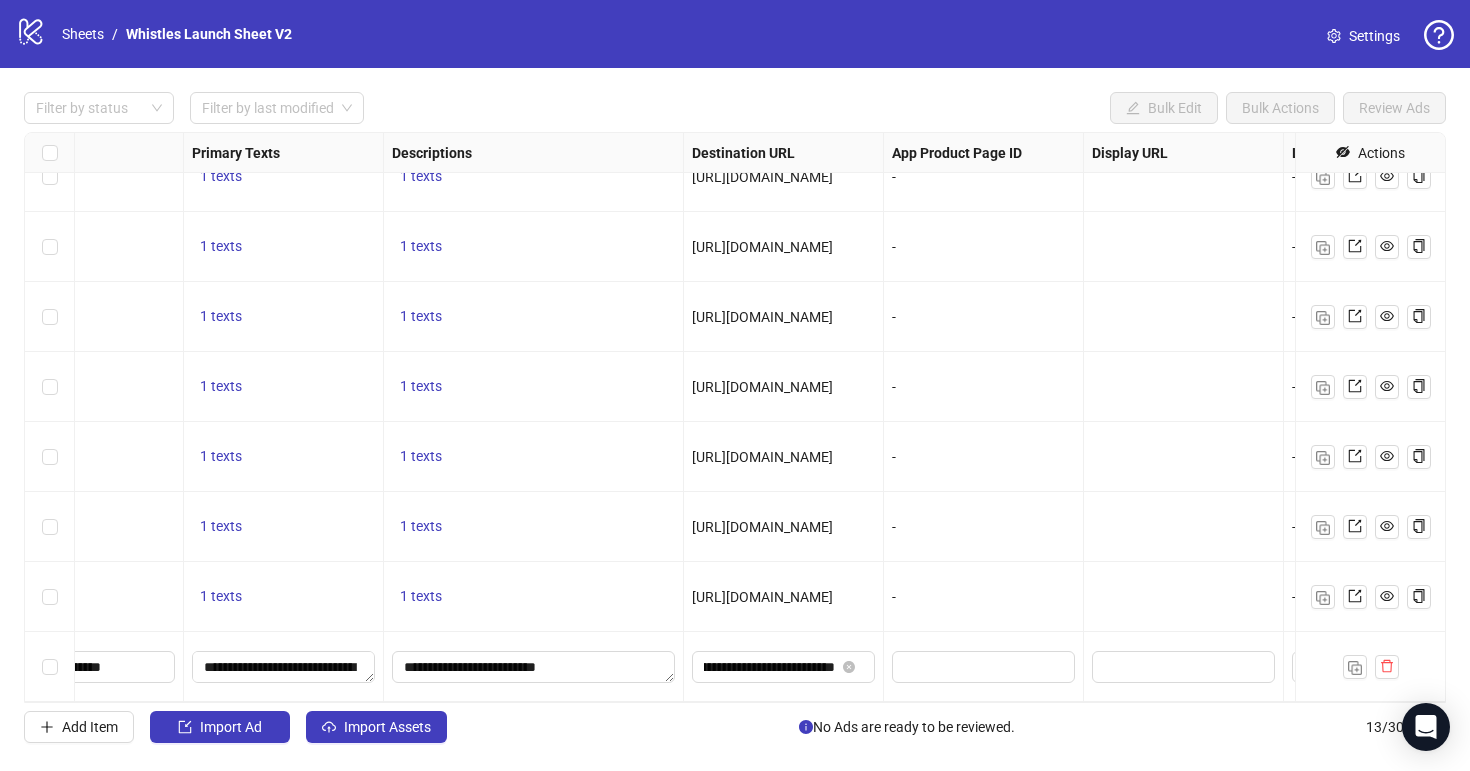 click at bounding box center (1184, 667) 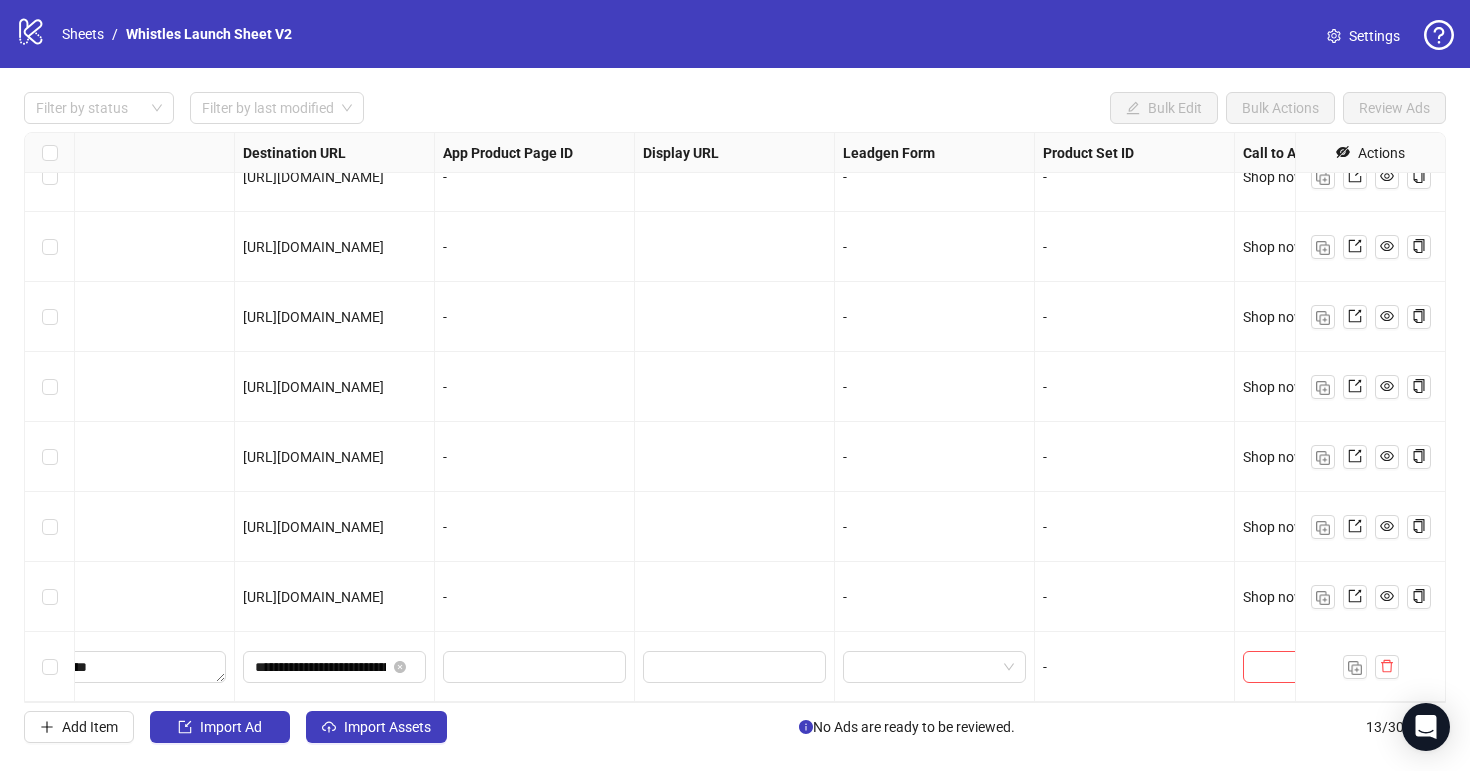 scroll, scrollTop: 381, scrollLeft: 1850, axis: both 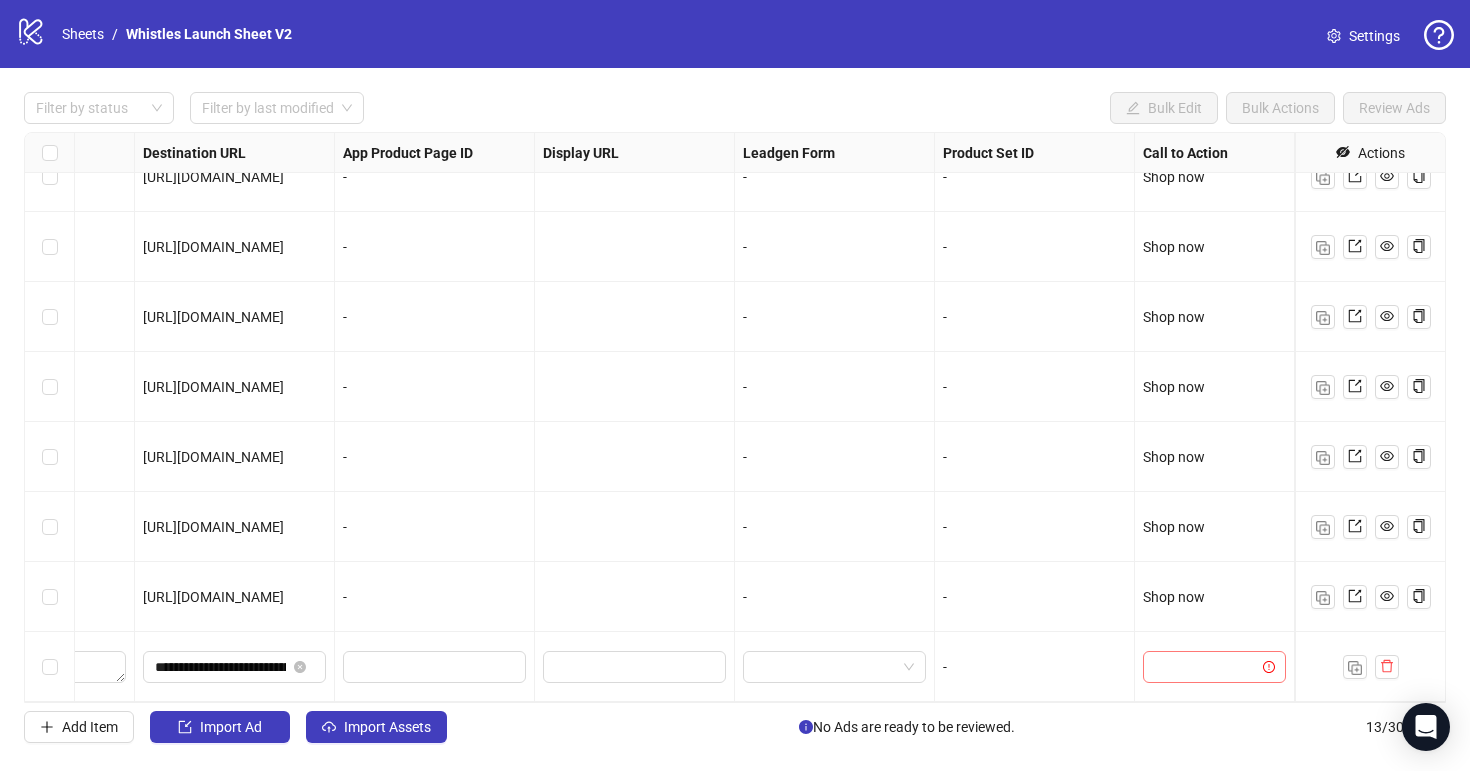click at bounding box center (1205, 667) 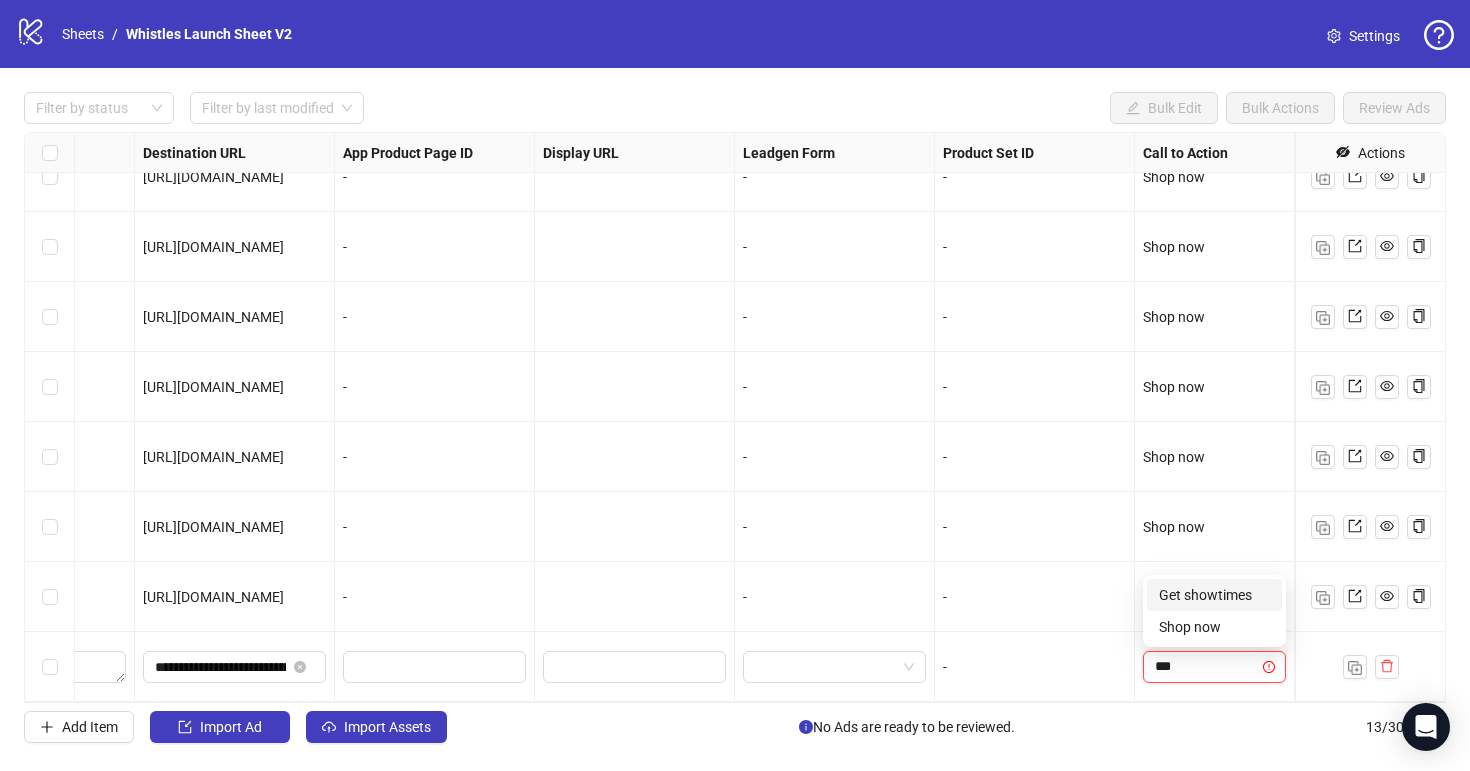 type on "****" 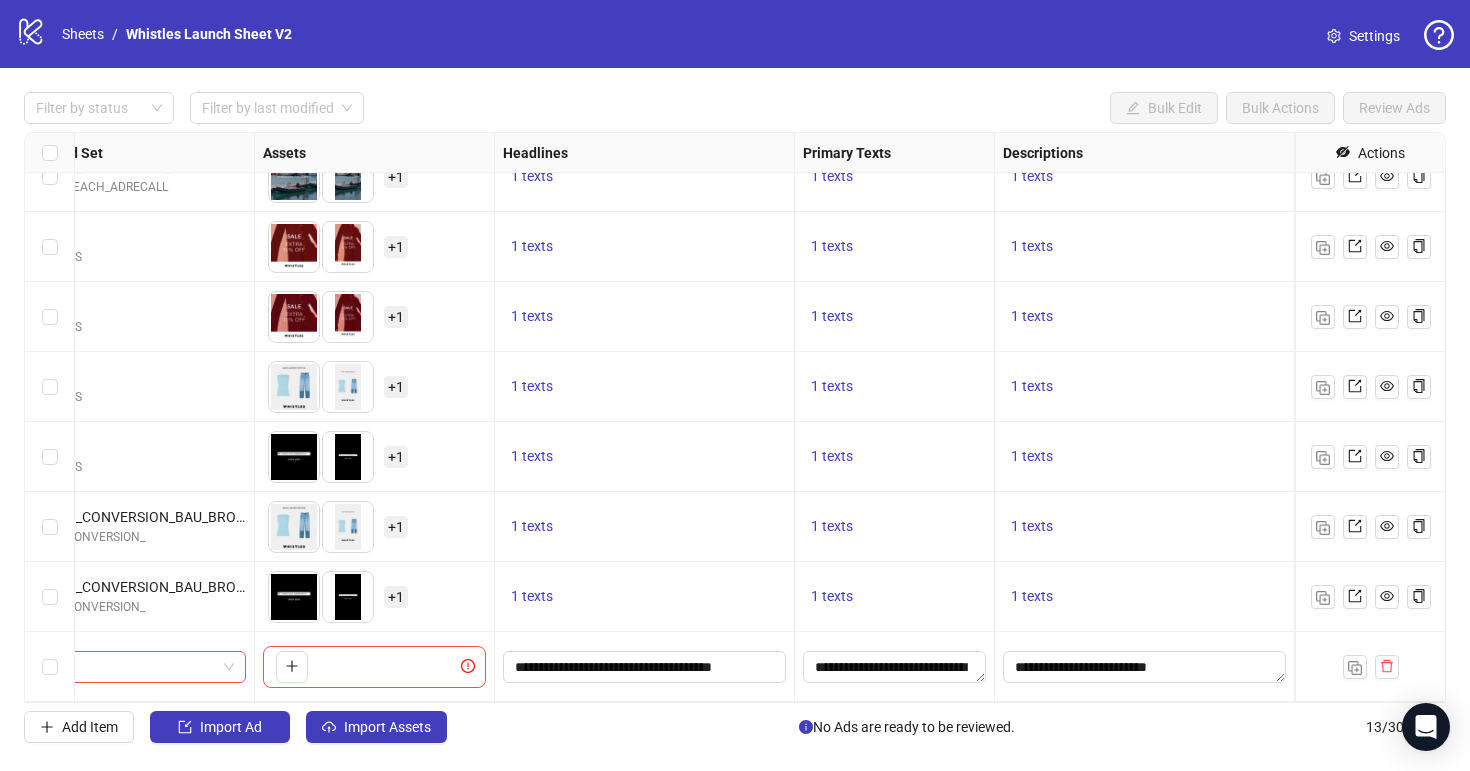 scroll, scrollTop: 381, scrollLeft: 266, axis: both 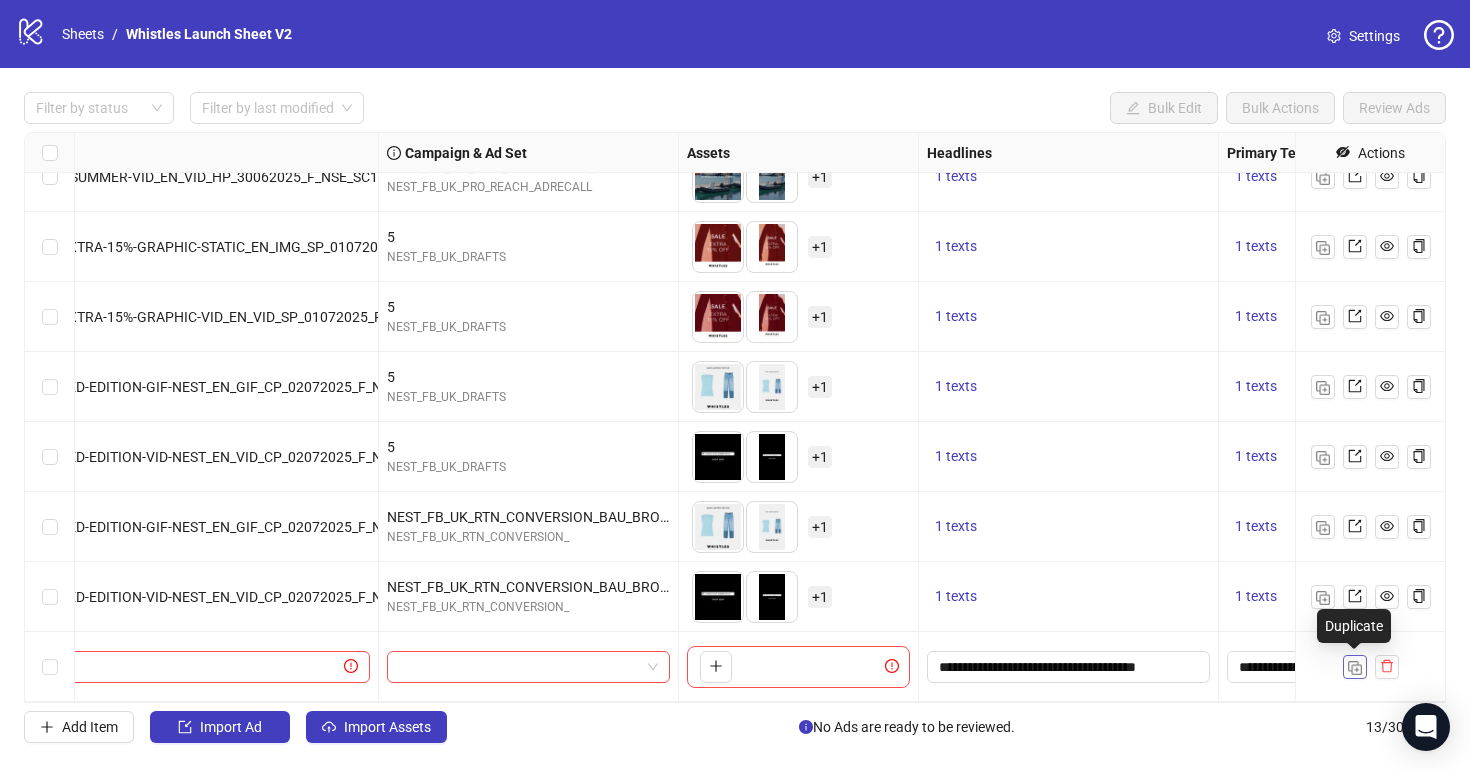 click at bounding box center (1355, 668) 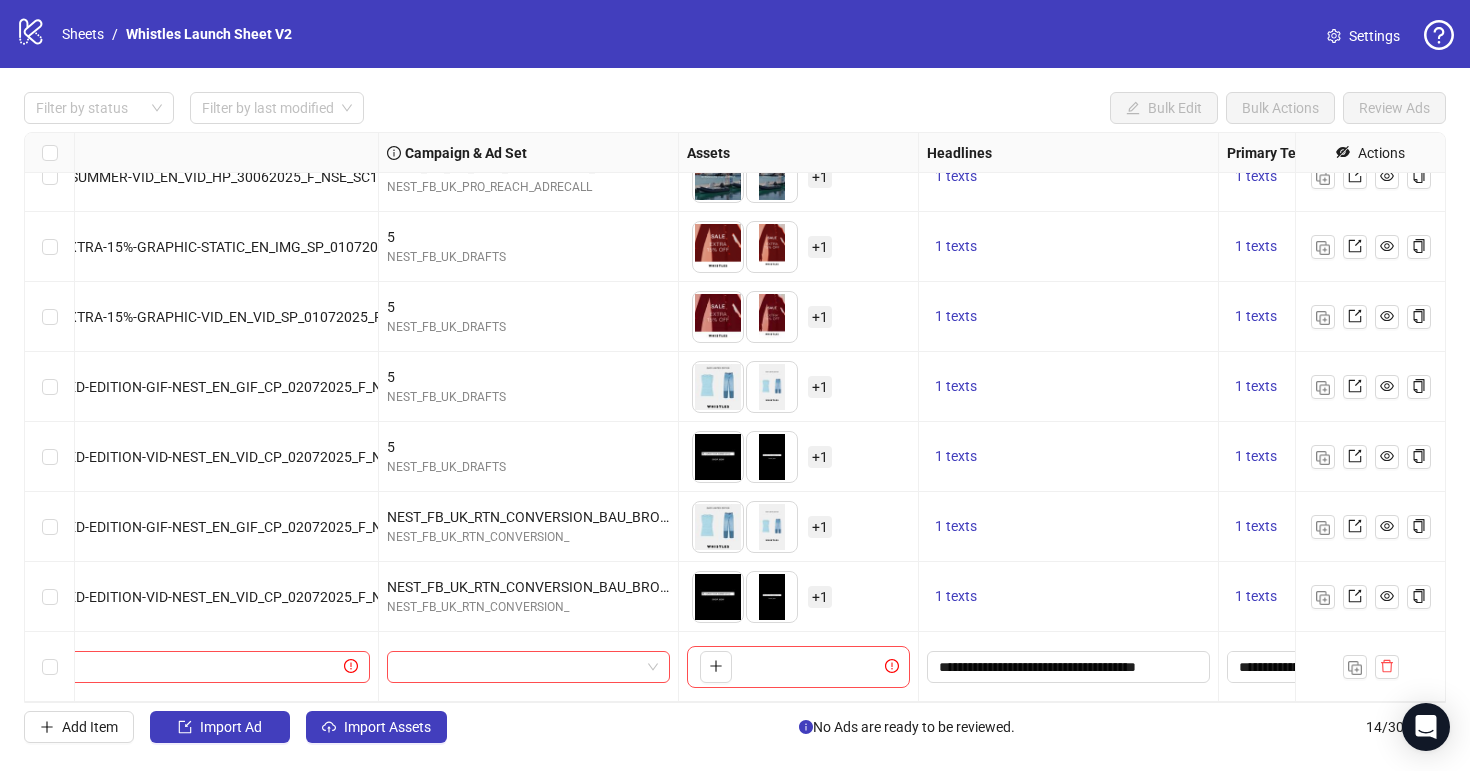 scroll, scrollTop: 451, scrollLeft: 266, axis: both 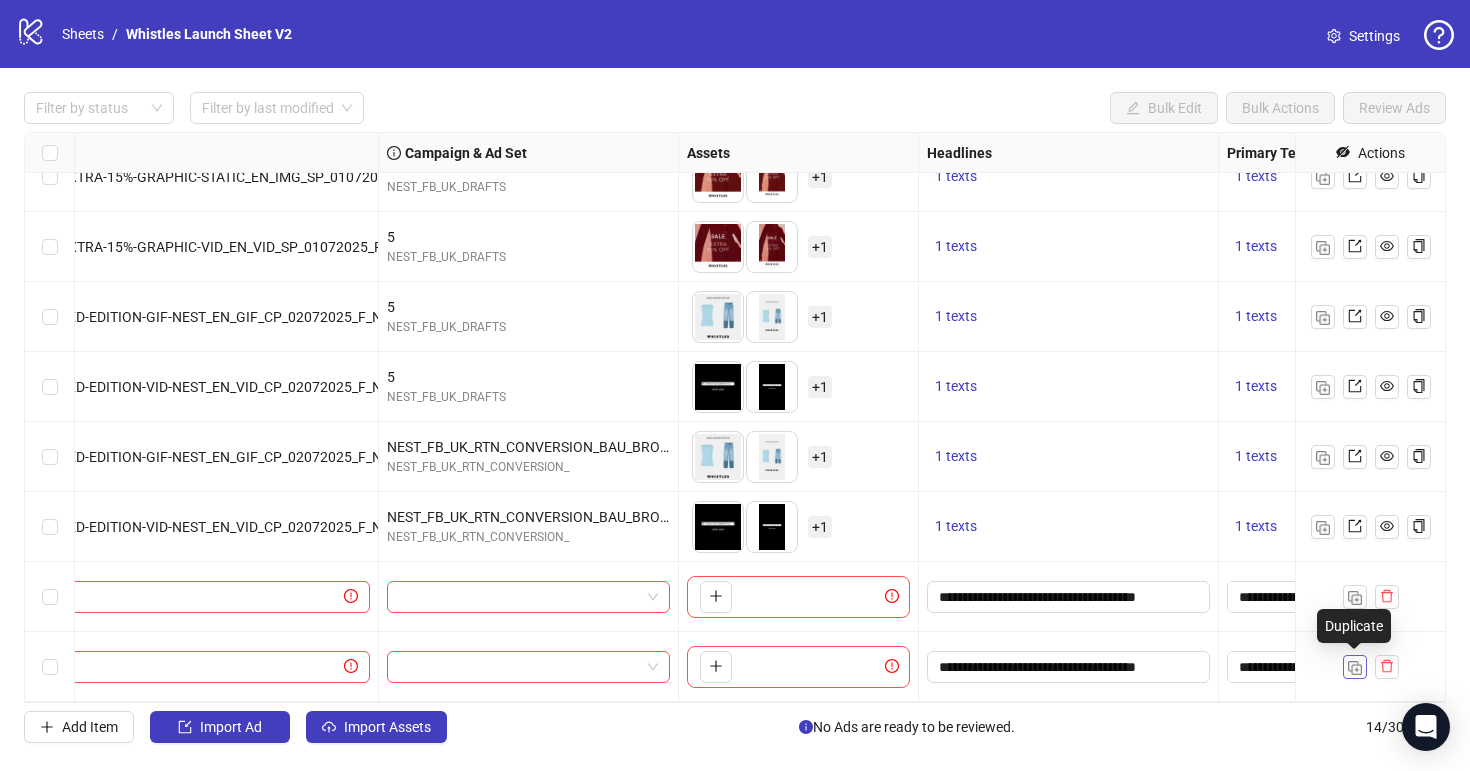 click at bounding box center (1355, 668) 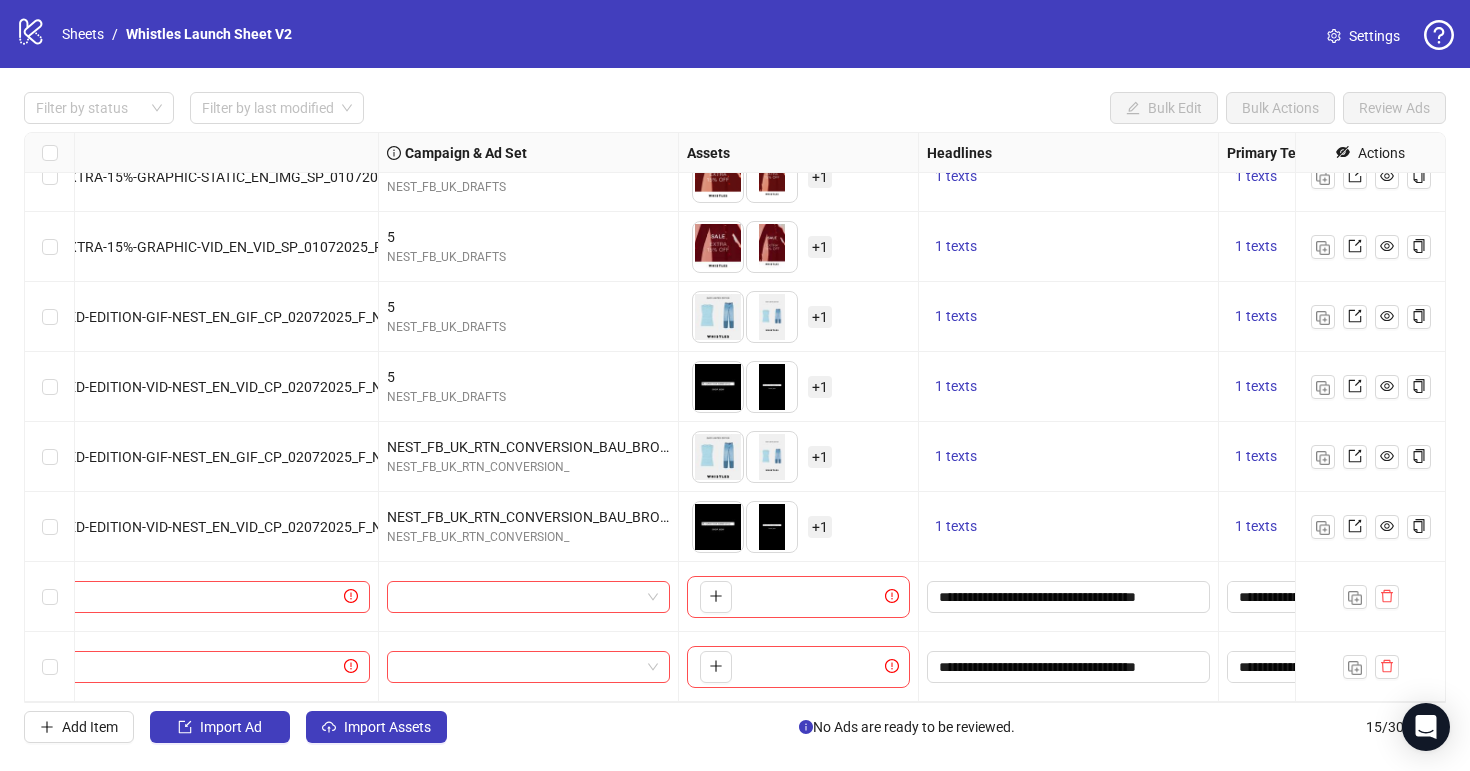 scroll, scrollTop: 521, scrollLeft: 266, axis: both 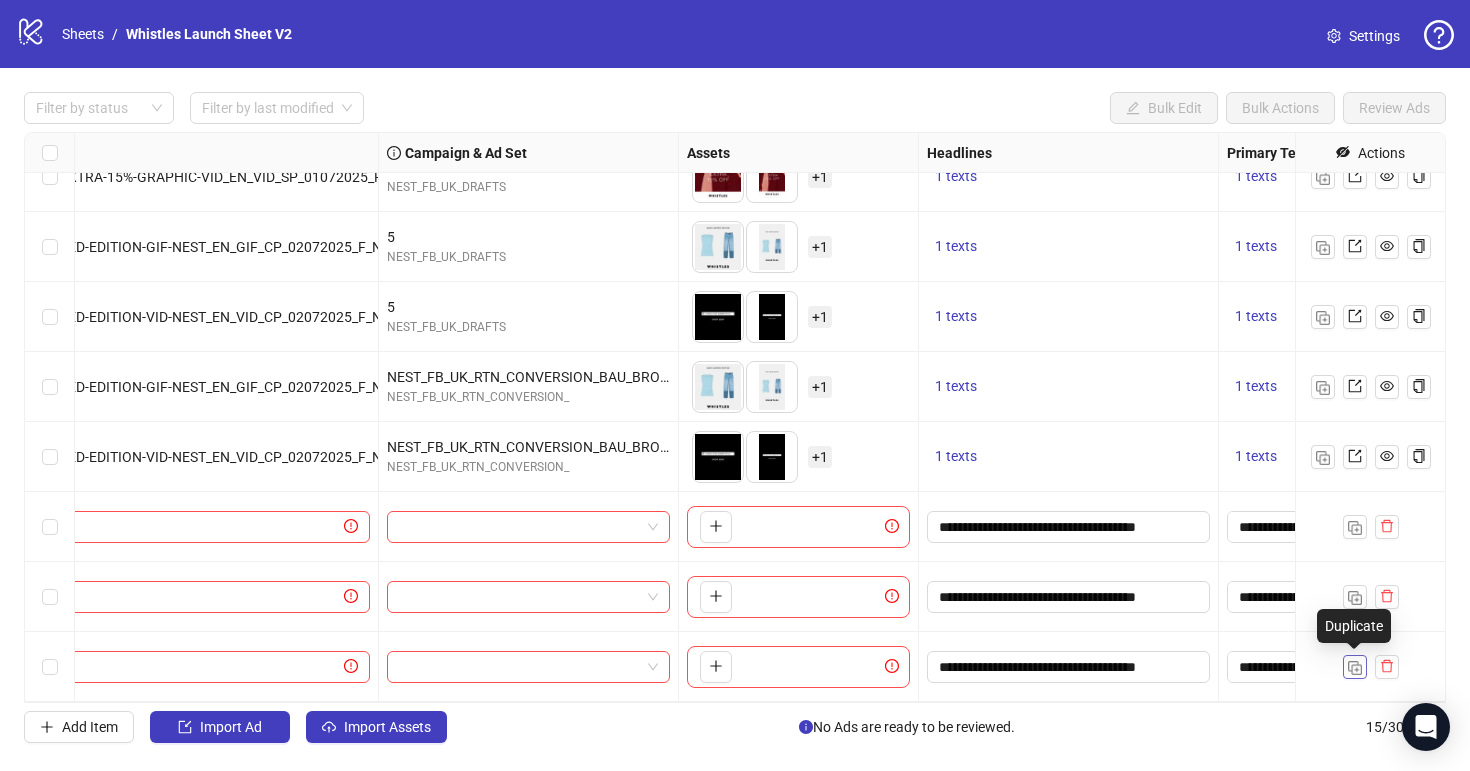 click at bounding box center [1355, 668] 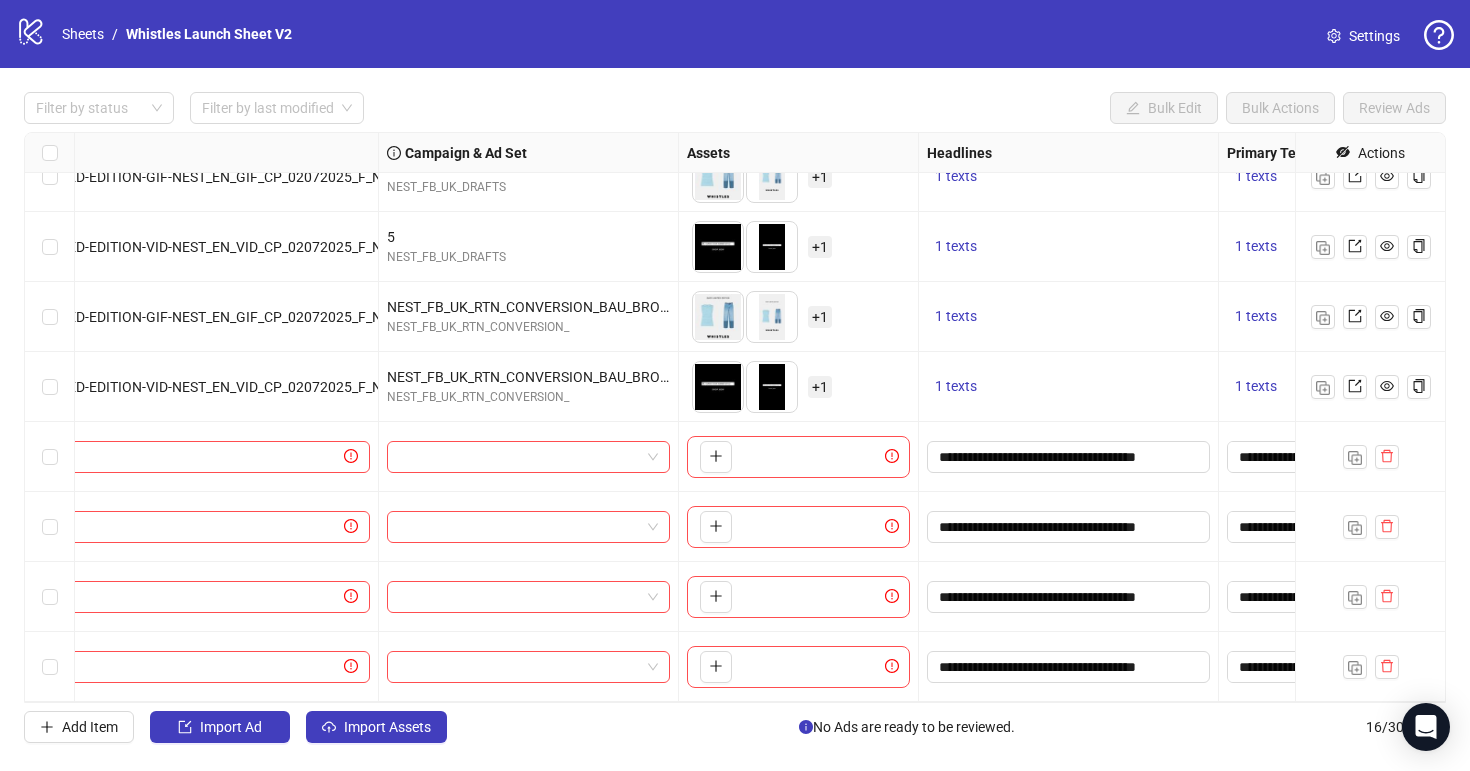 scroll, scrollTop: 591, scrollLeft: 0, axis: vertical 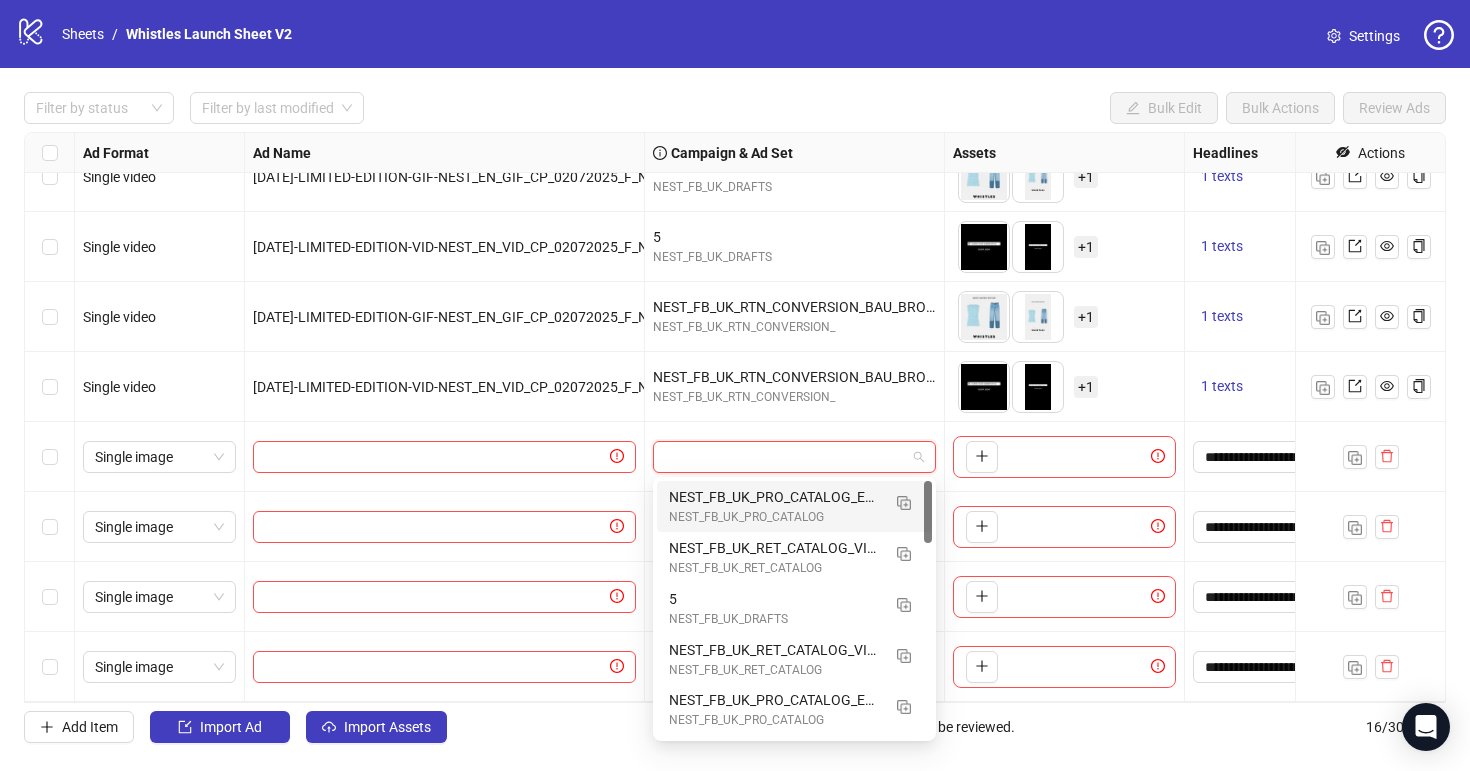 click at bounding box center (785, 457) 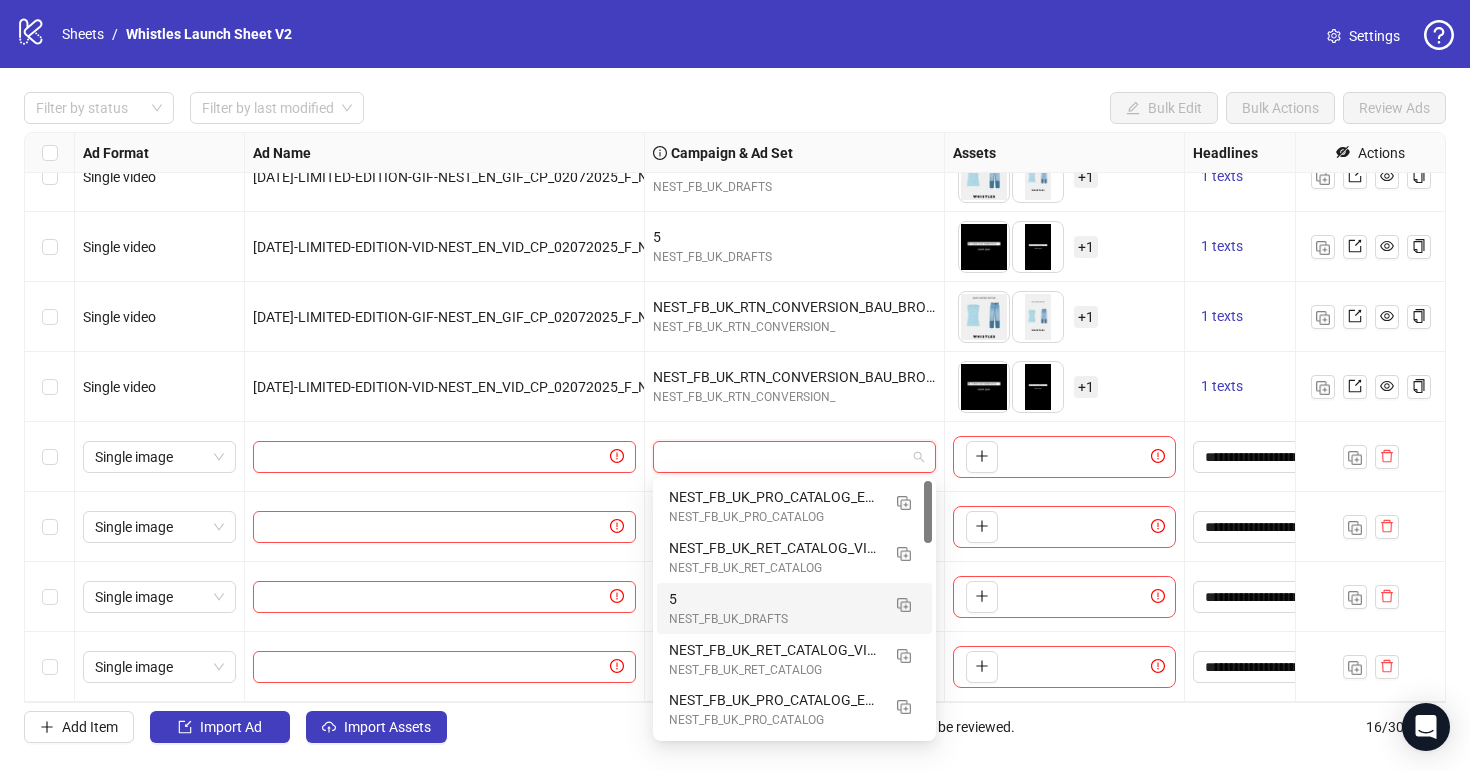 click on "NEST_FB_UK_DRAFTS" at bounding box center [774, 619] 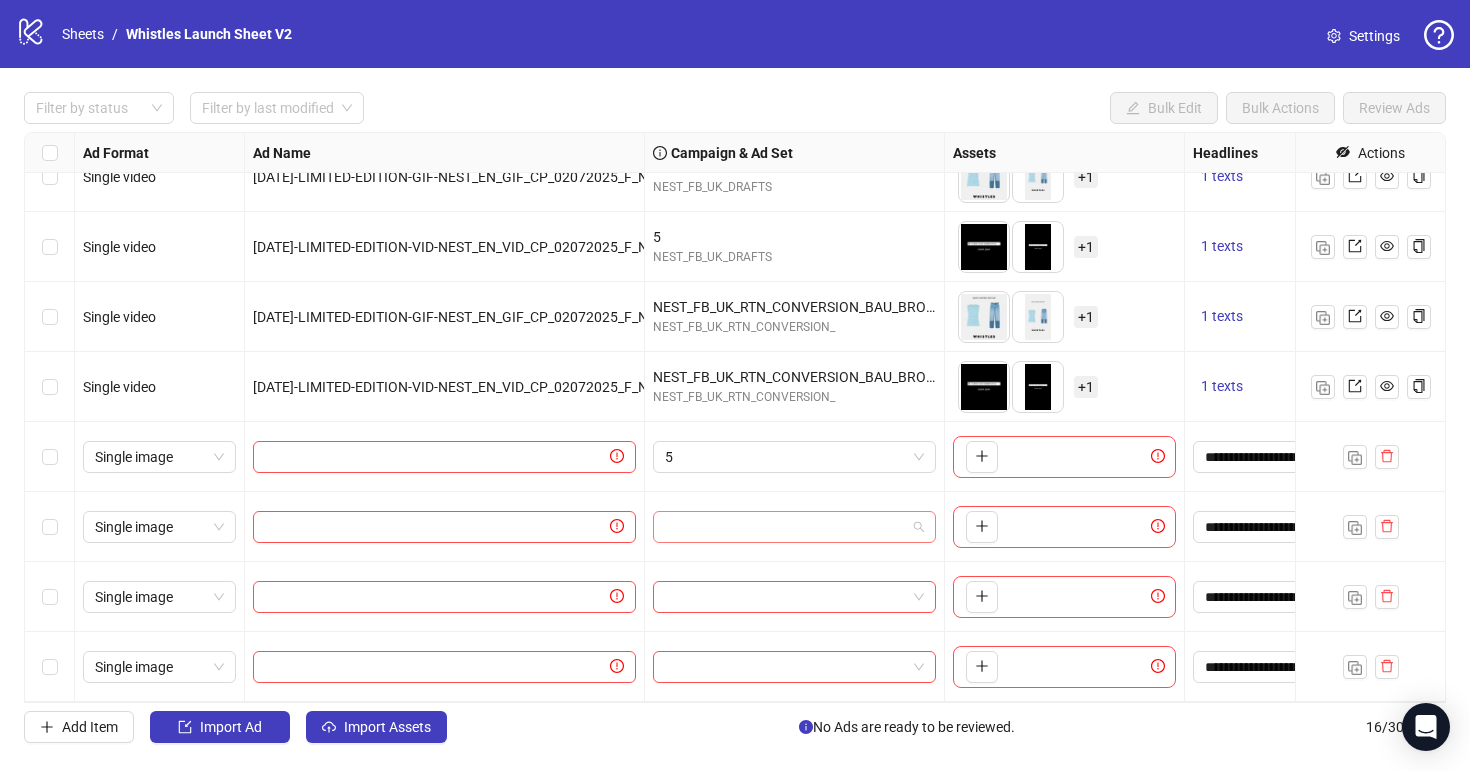 click at bounding box center [785, 527] 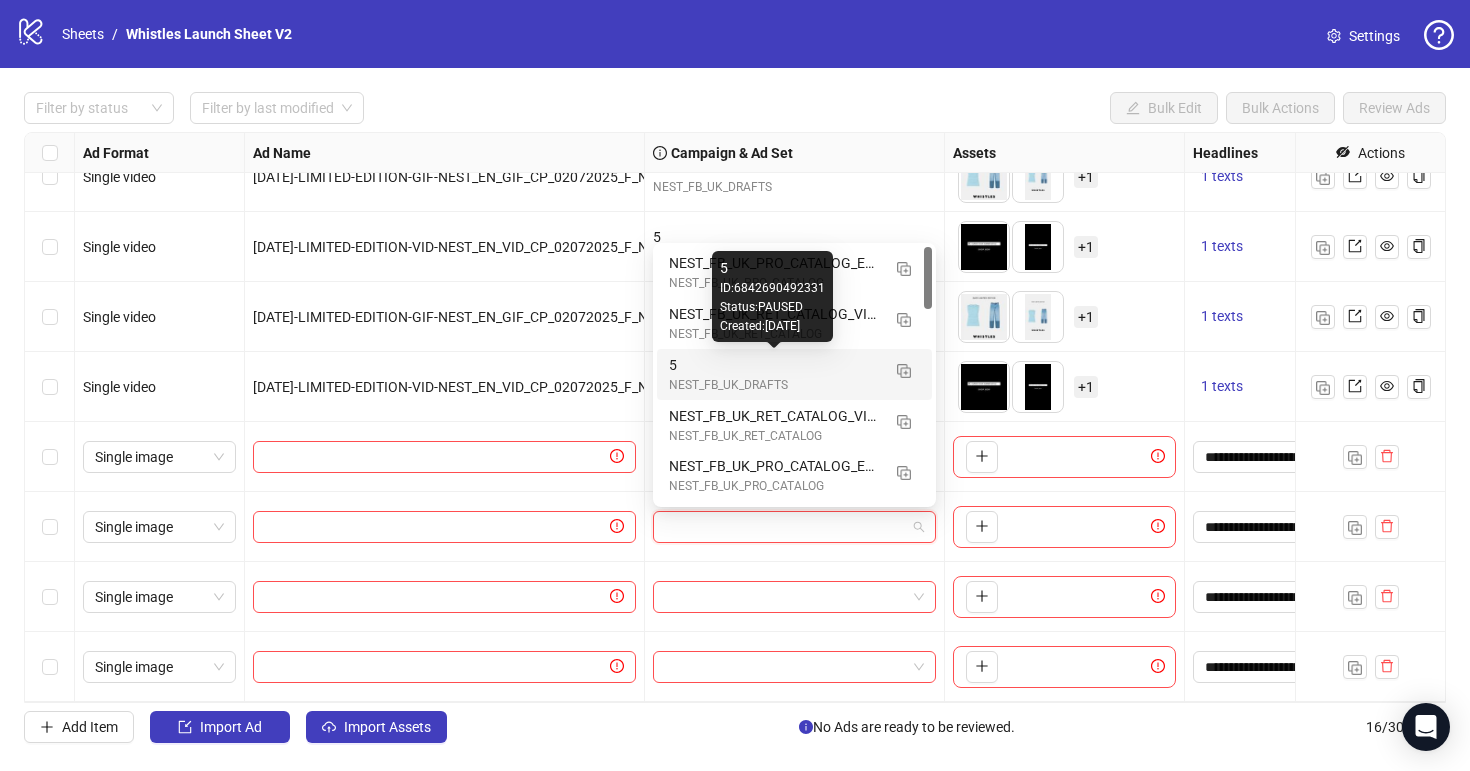 click on "5" at bounding box center (774, 365) 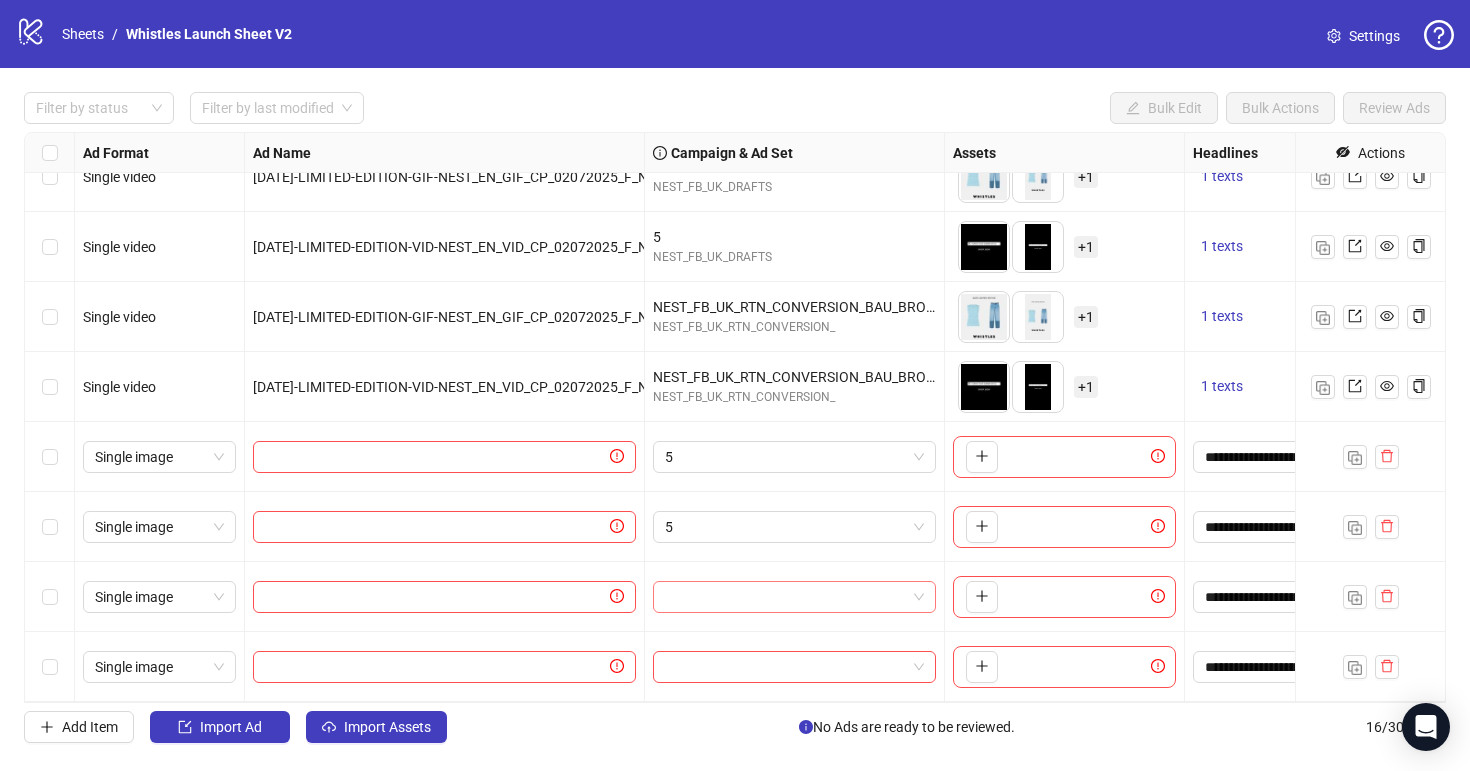 click at bounding box center [785, 597] 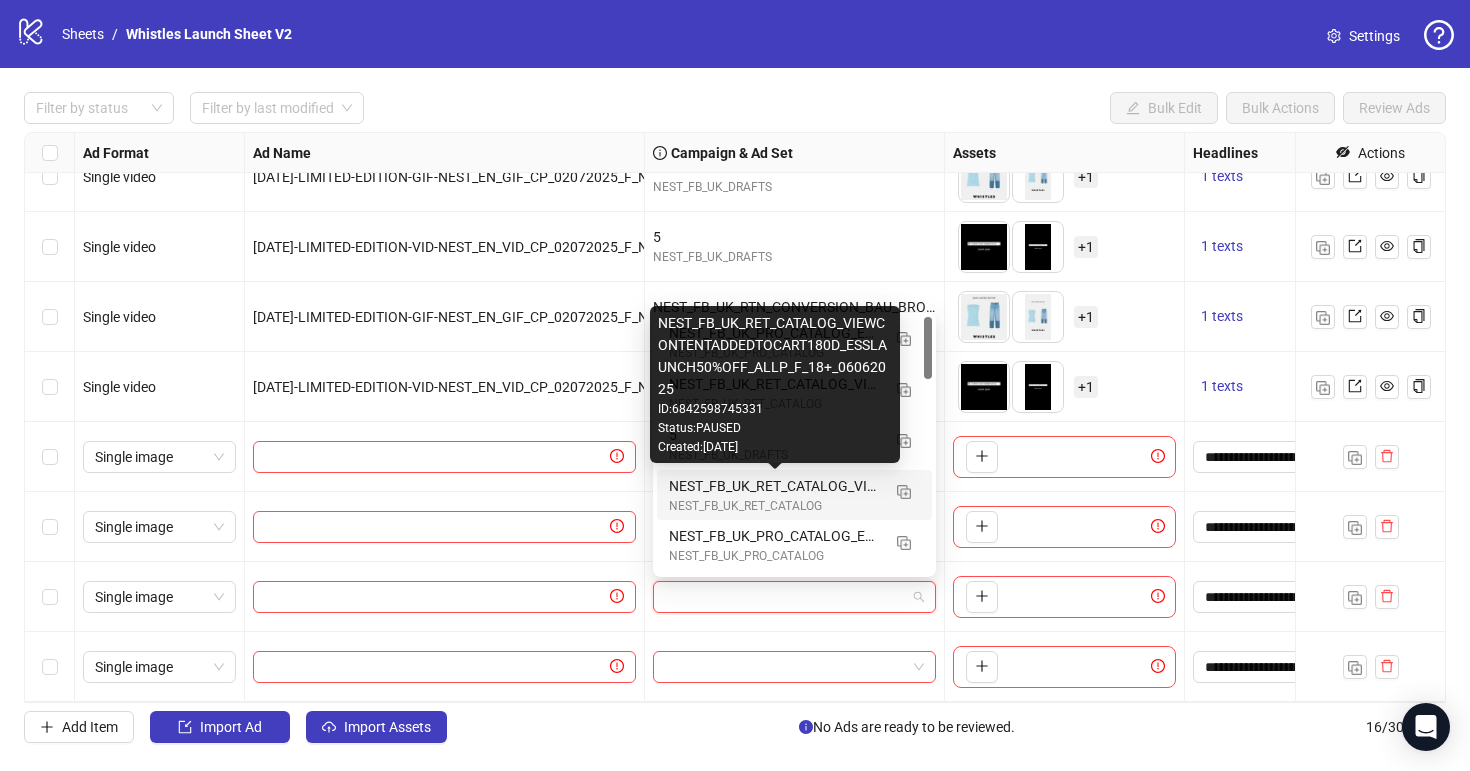 click on "Created:  2025-06-06" at bounding box center (775, 447) 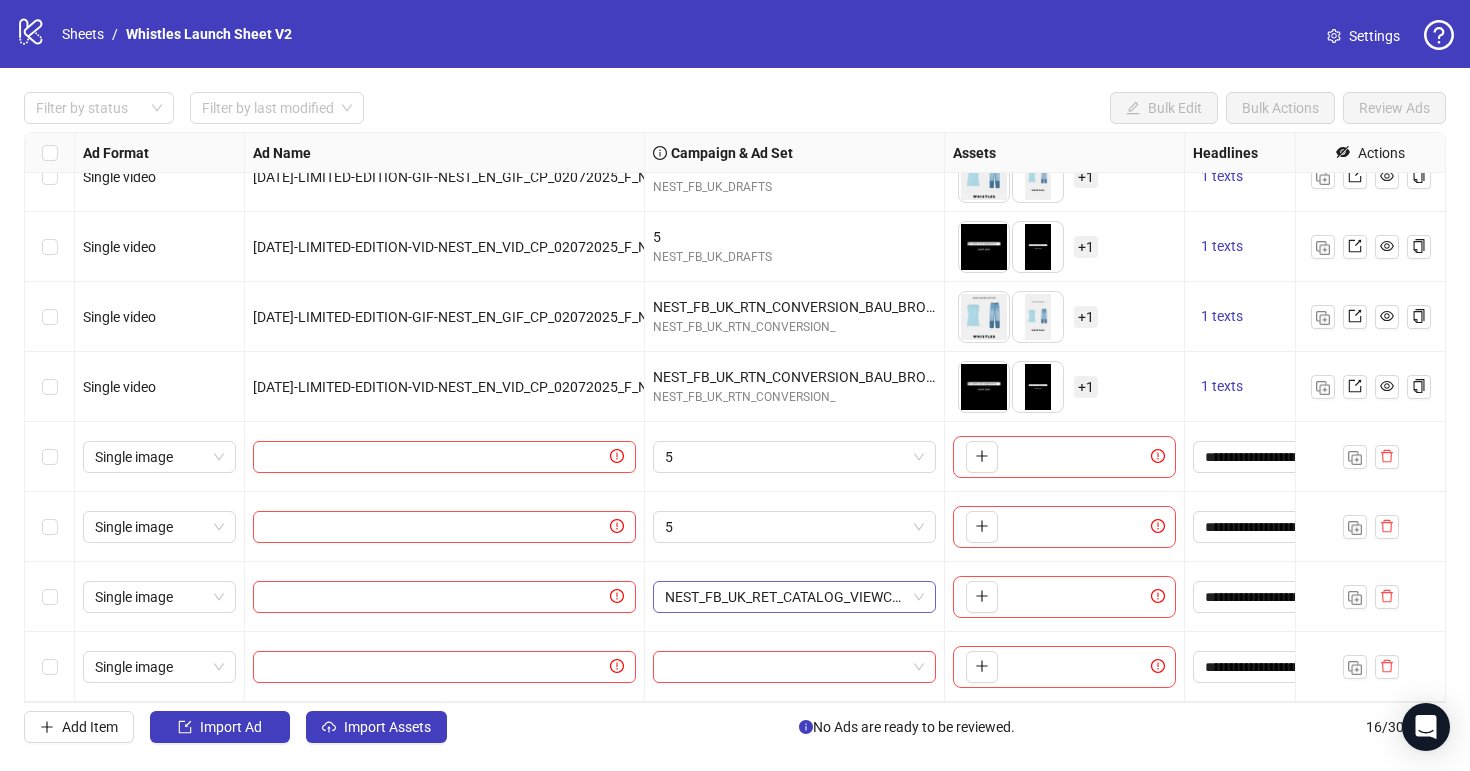click on "NEST_FB_UK_RET_CATALOG_VIEWCONTENTADDEDTOCART180D_ESSLAUNCH50%OFF_ALLP_F_18+_06062025" at bounding box center [794, 597] 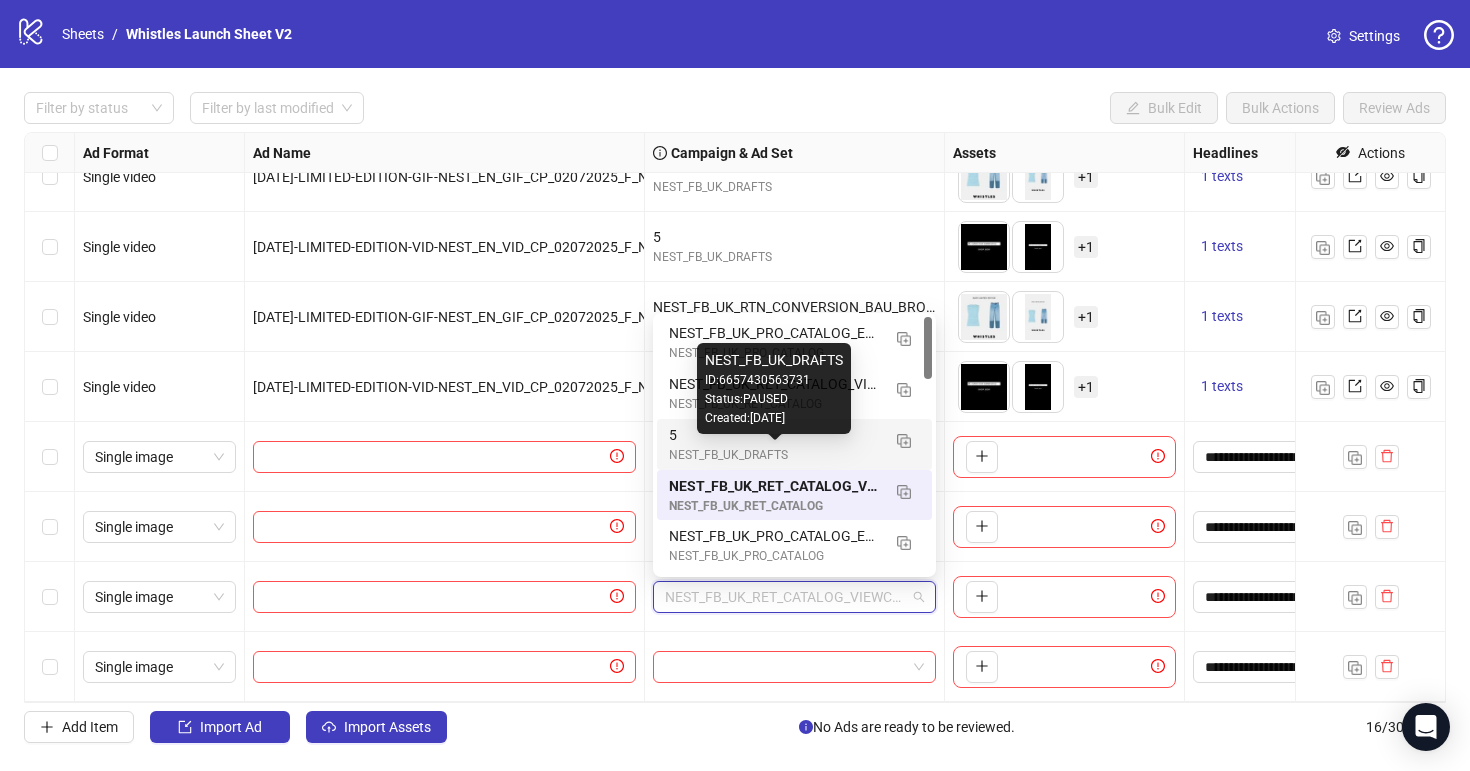 click on "NEST_FB_UK_DRAFTS" at bounding box center (774, 455) 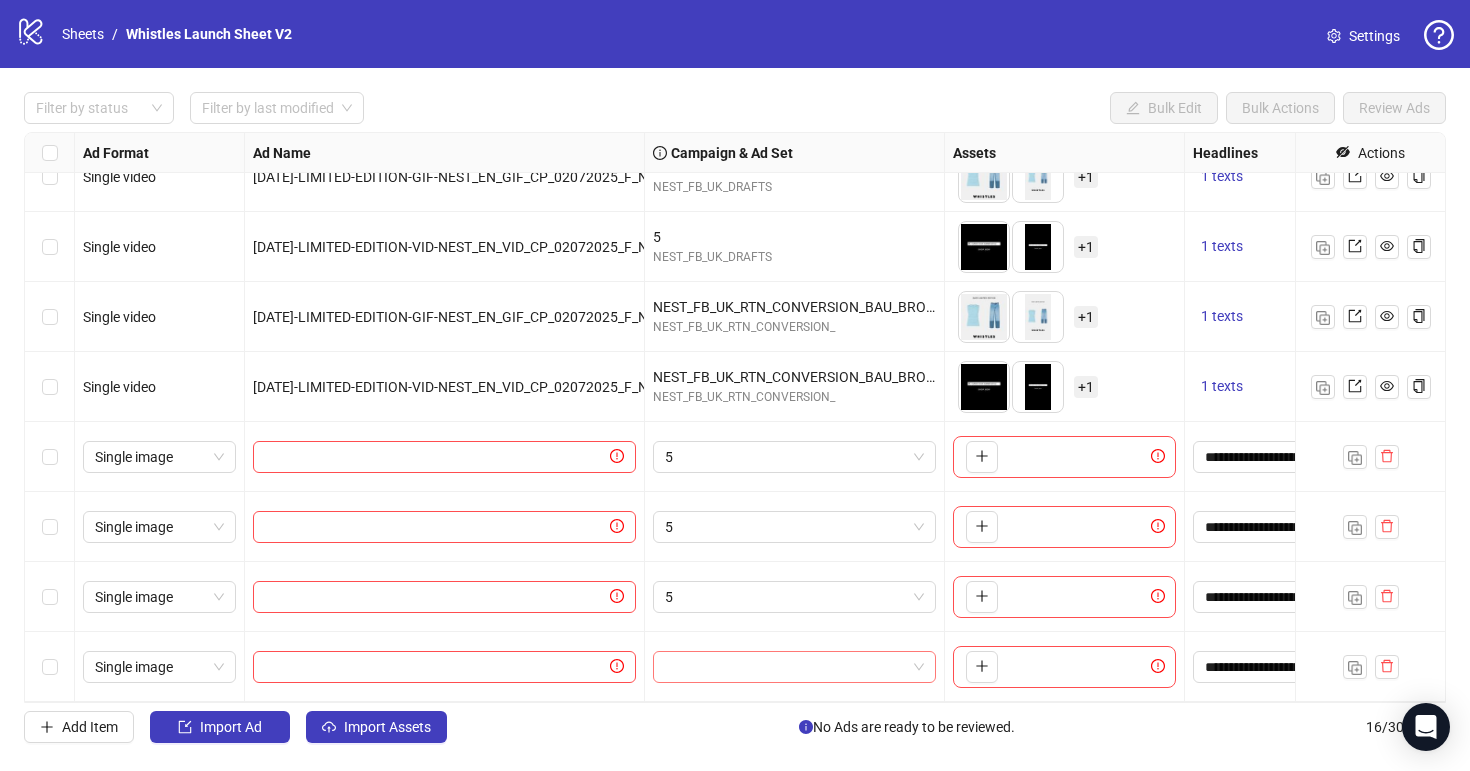 click at bounding box center [785, 667] 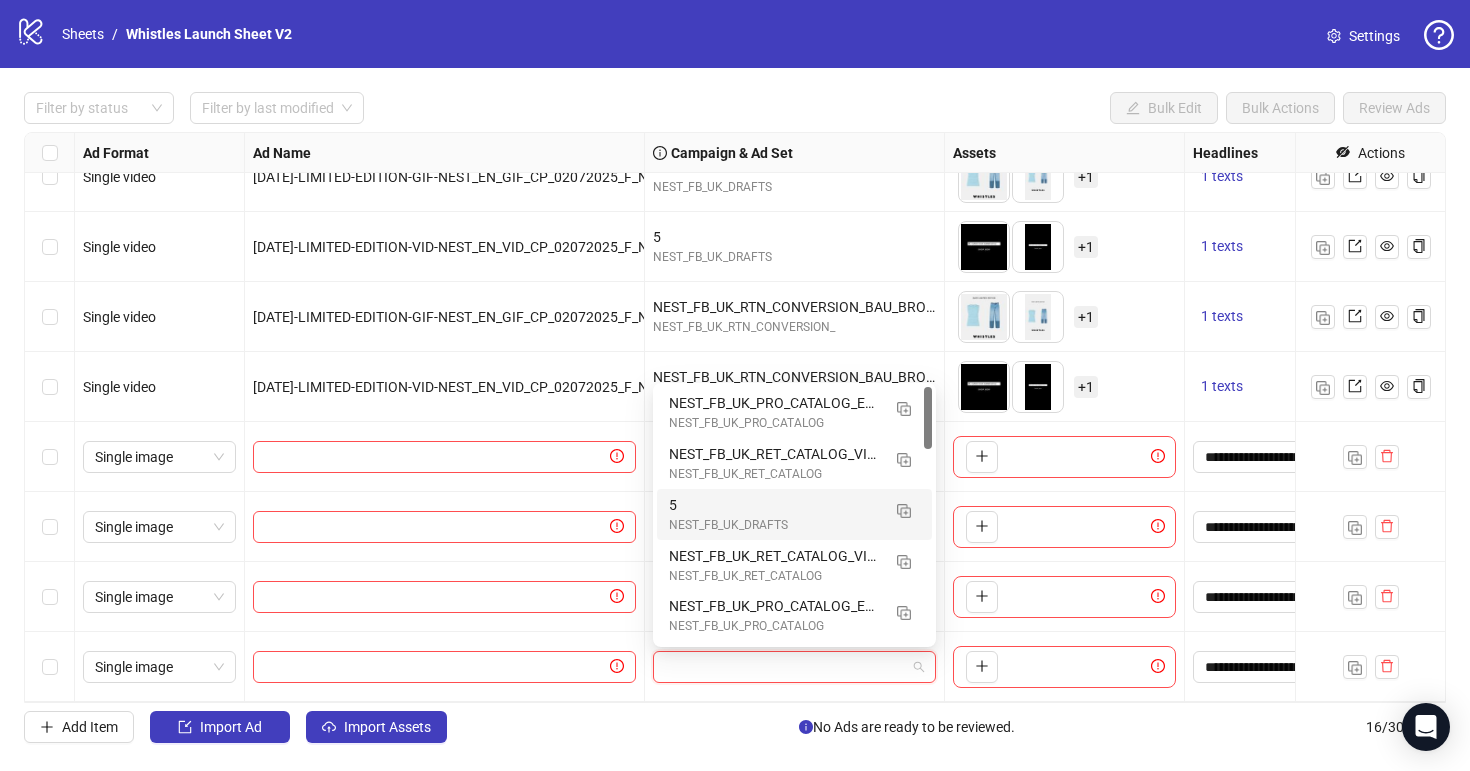 click on "5" at bounding box center (774, 505) 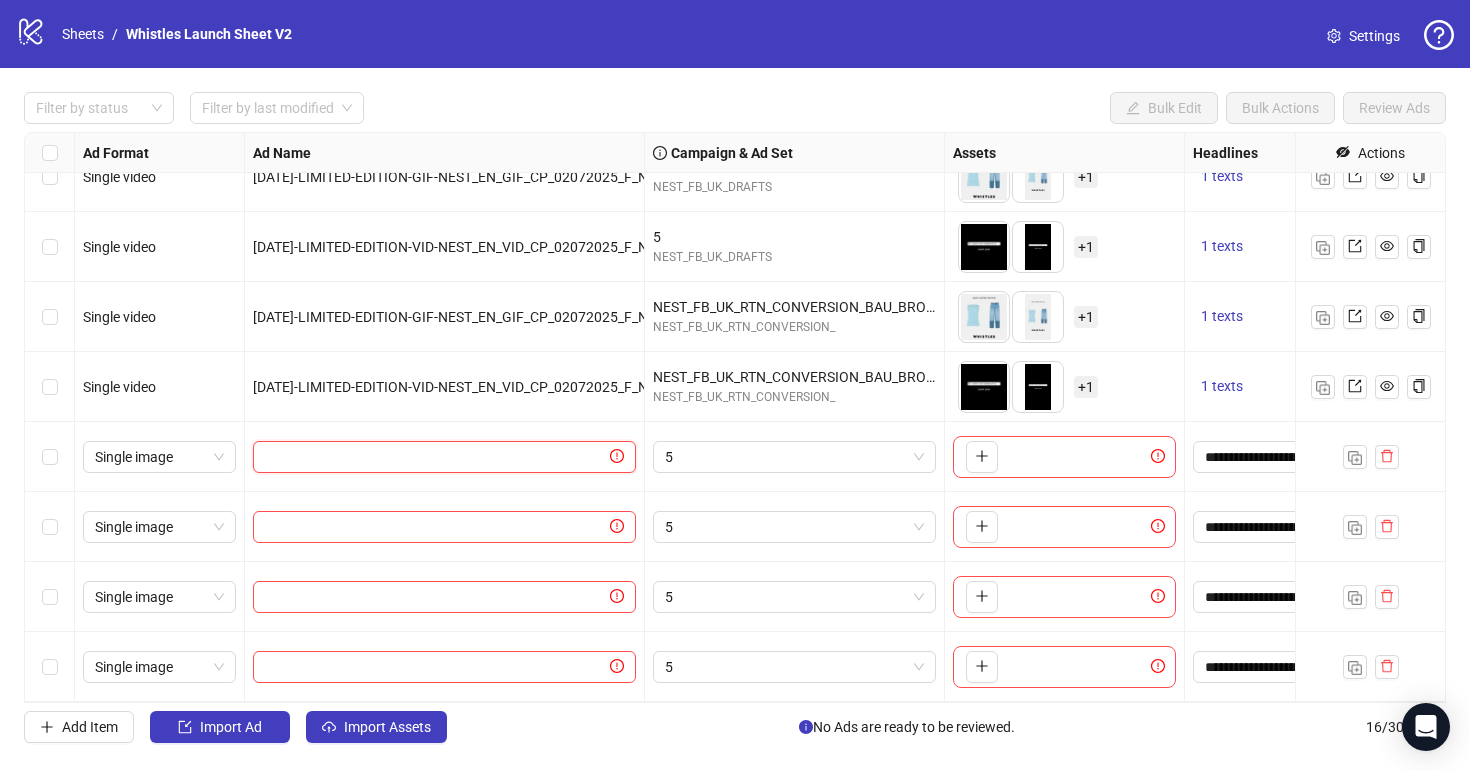 click at bounding box center (435, 457) 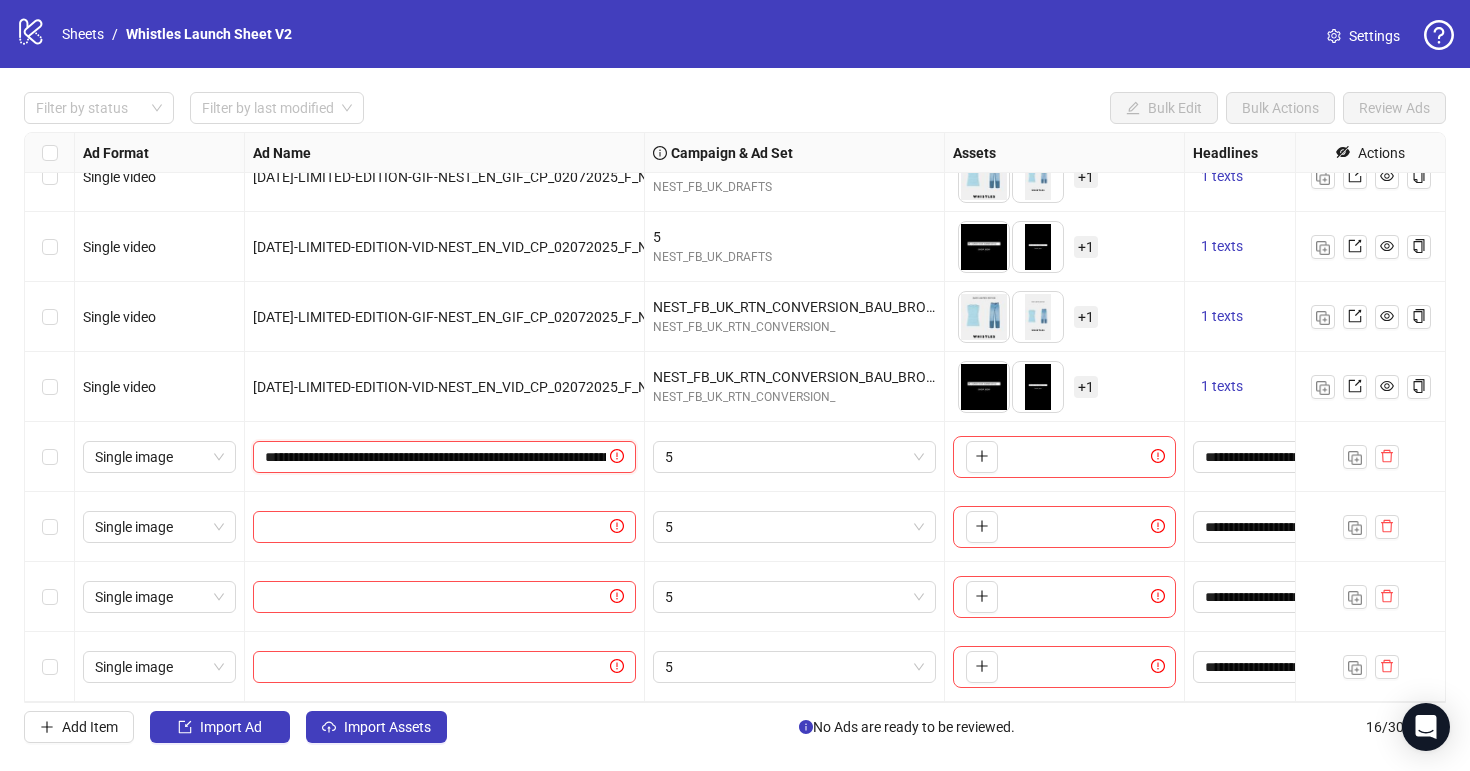 scroll, scrollTop: 0, scrollLeft: 216, axis: horizontal 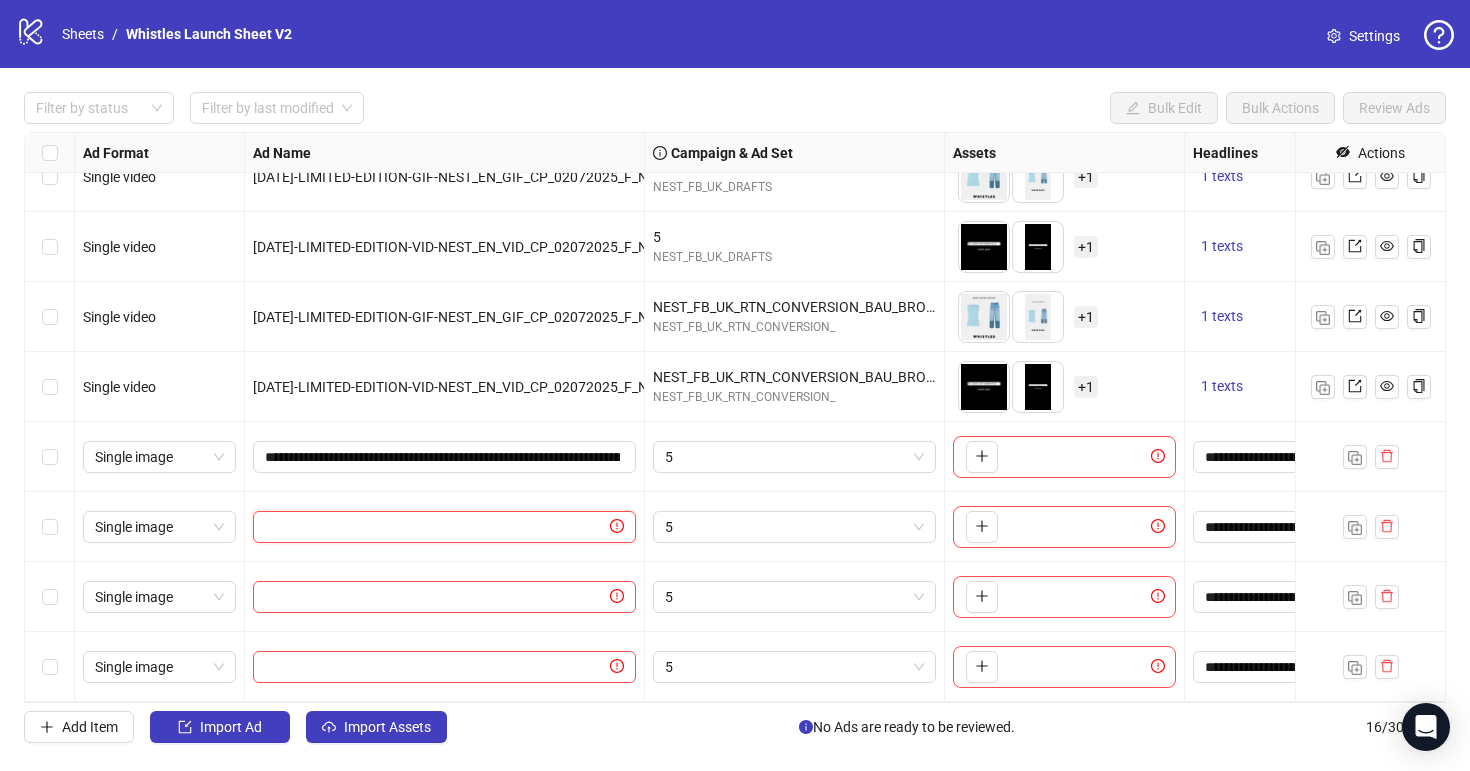 click at bounding box center [435, 527] 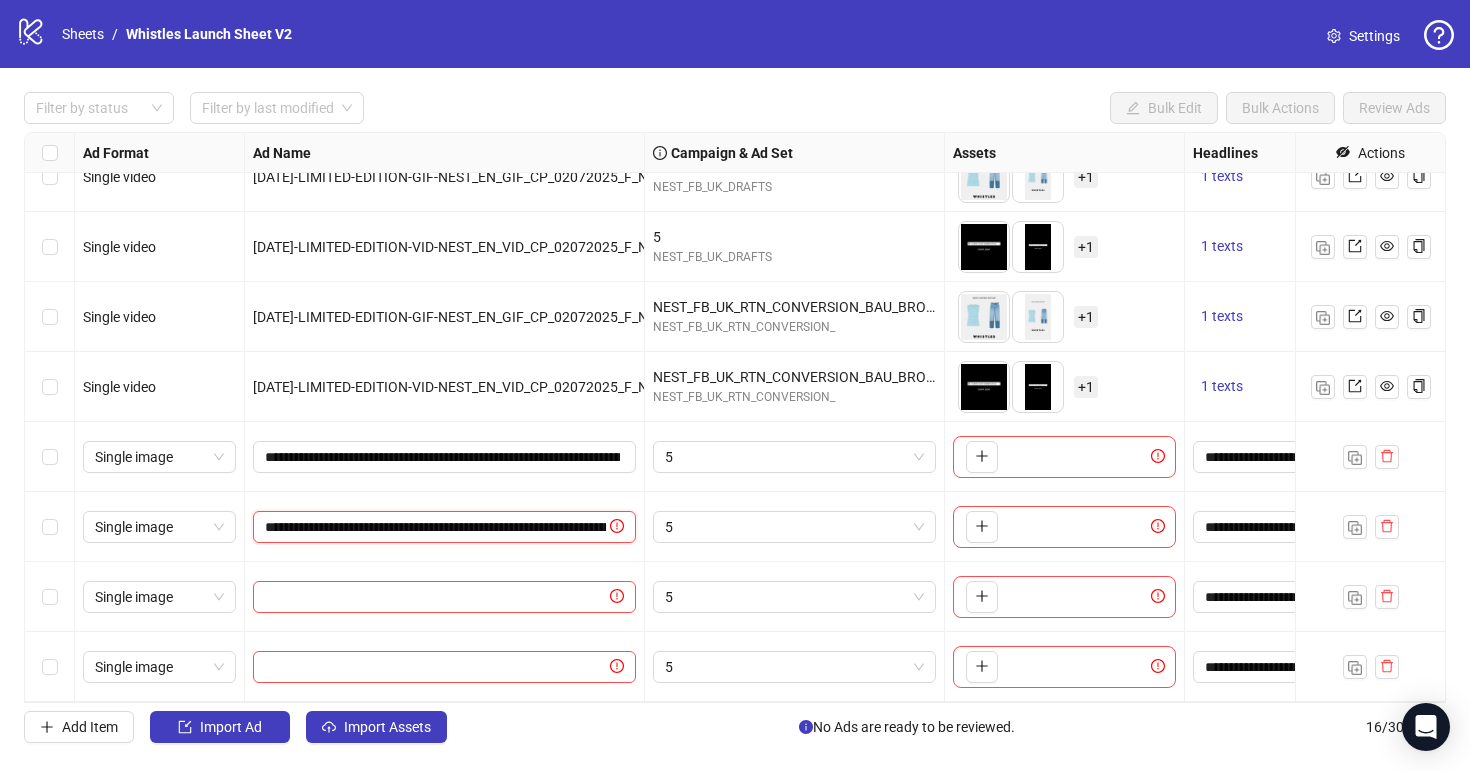 scroll, scrollTop: 0, scrollLeft: 253, axis: horizontal 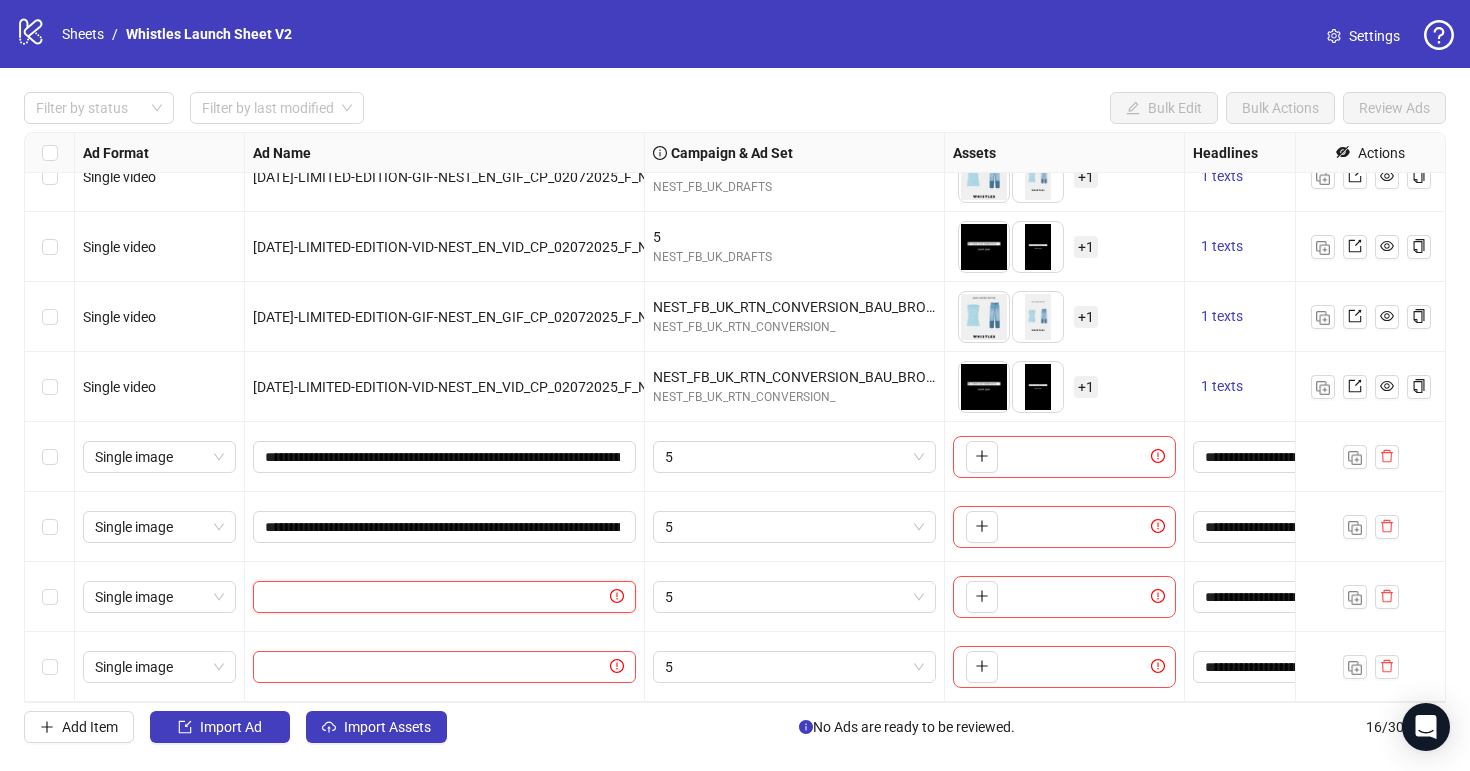 click at bounding box center [435, 597] 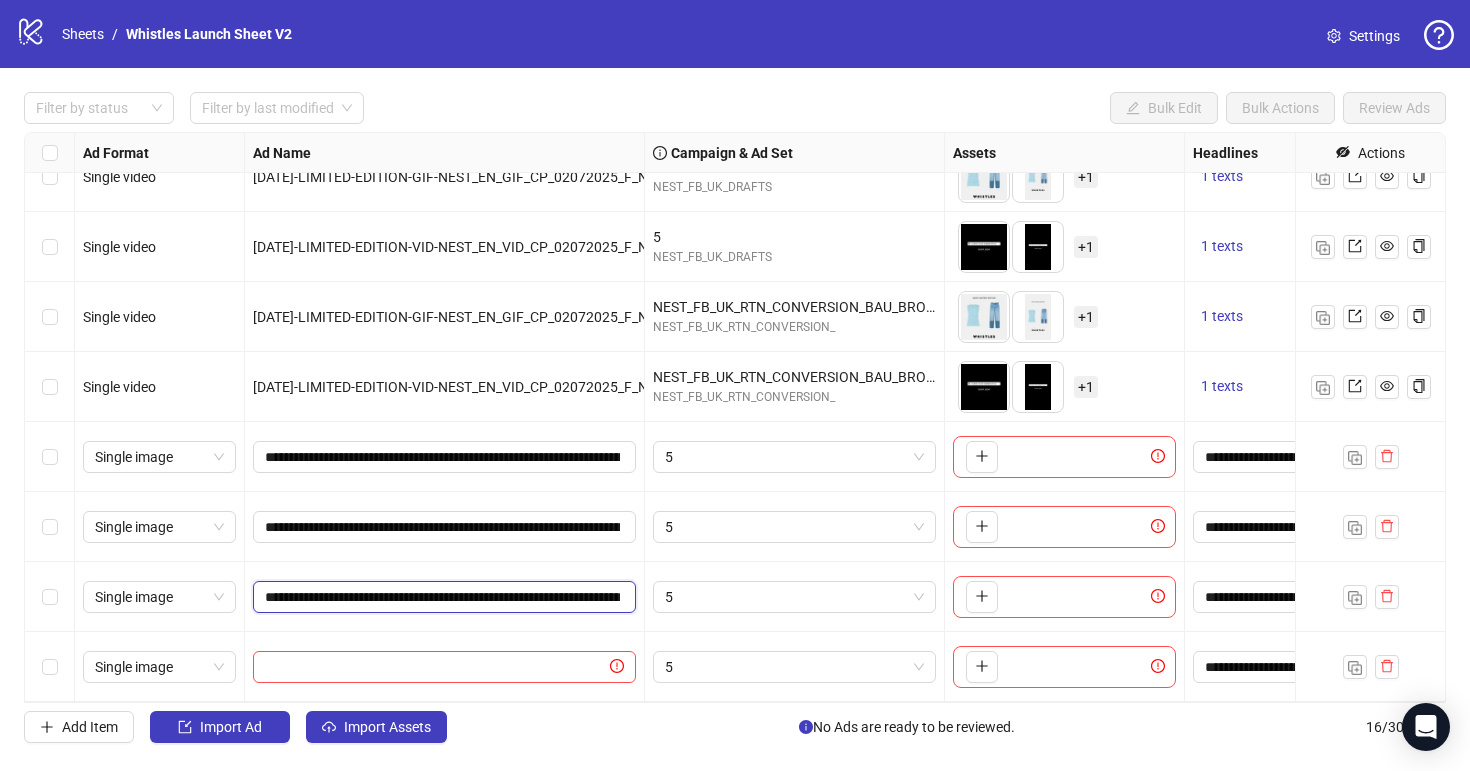 scroll, scrollTop: 0, scrollLeft: 188, axis: horizontal 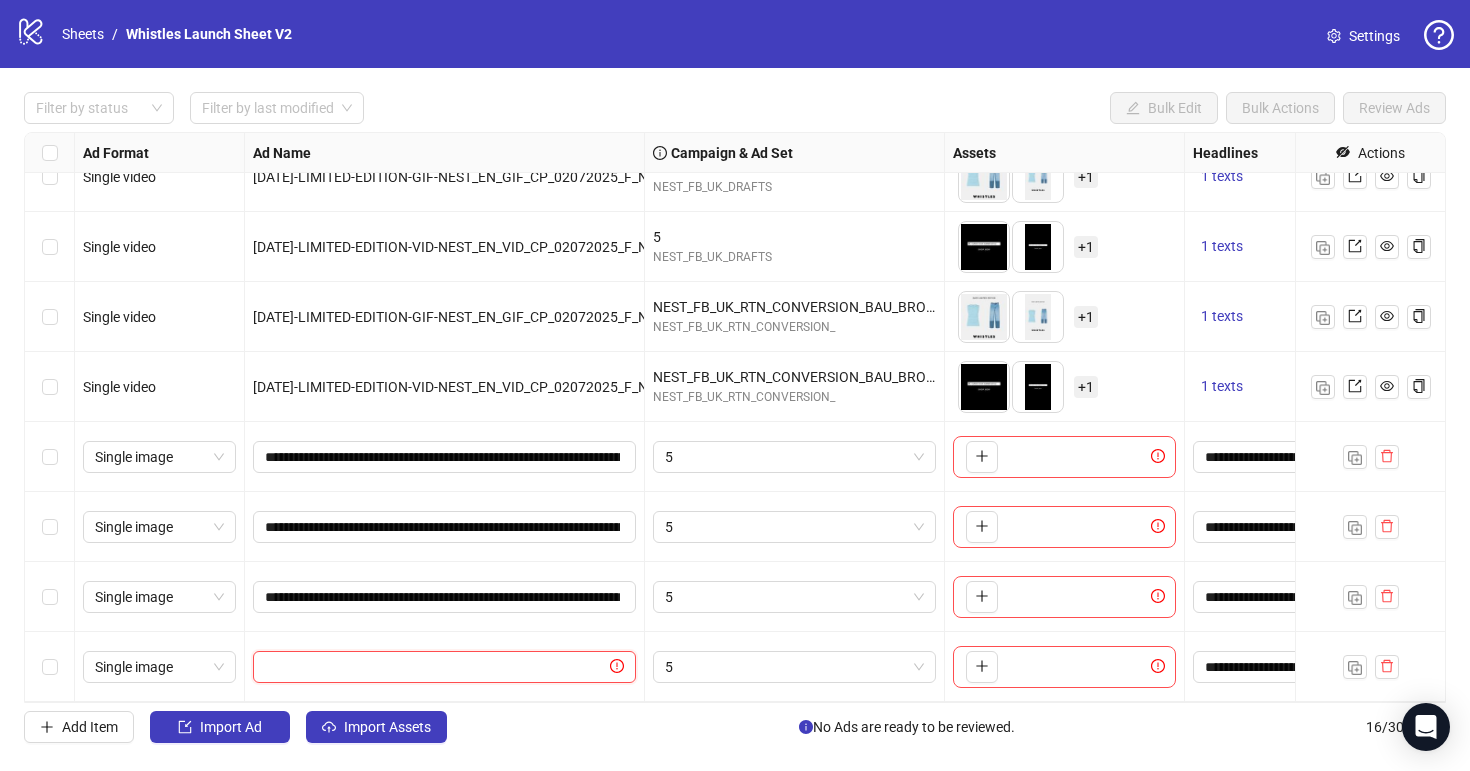 click at bounding box center (435, 667) 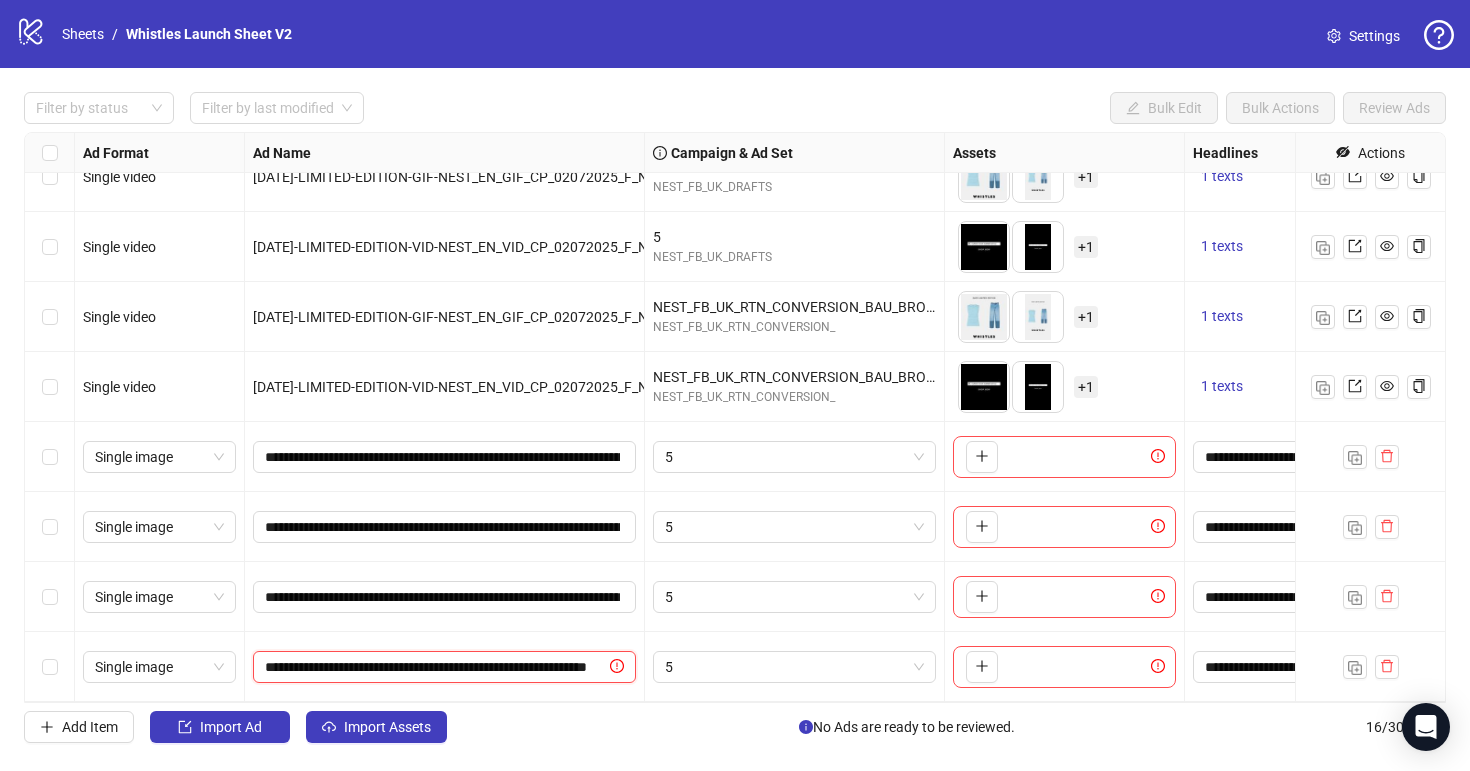 scroll, scrollTop: 0, scrollLeft: 124, axis: horizontal 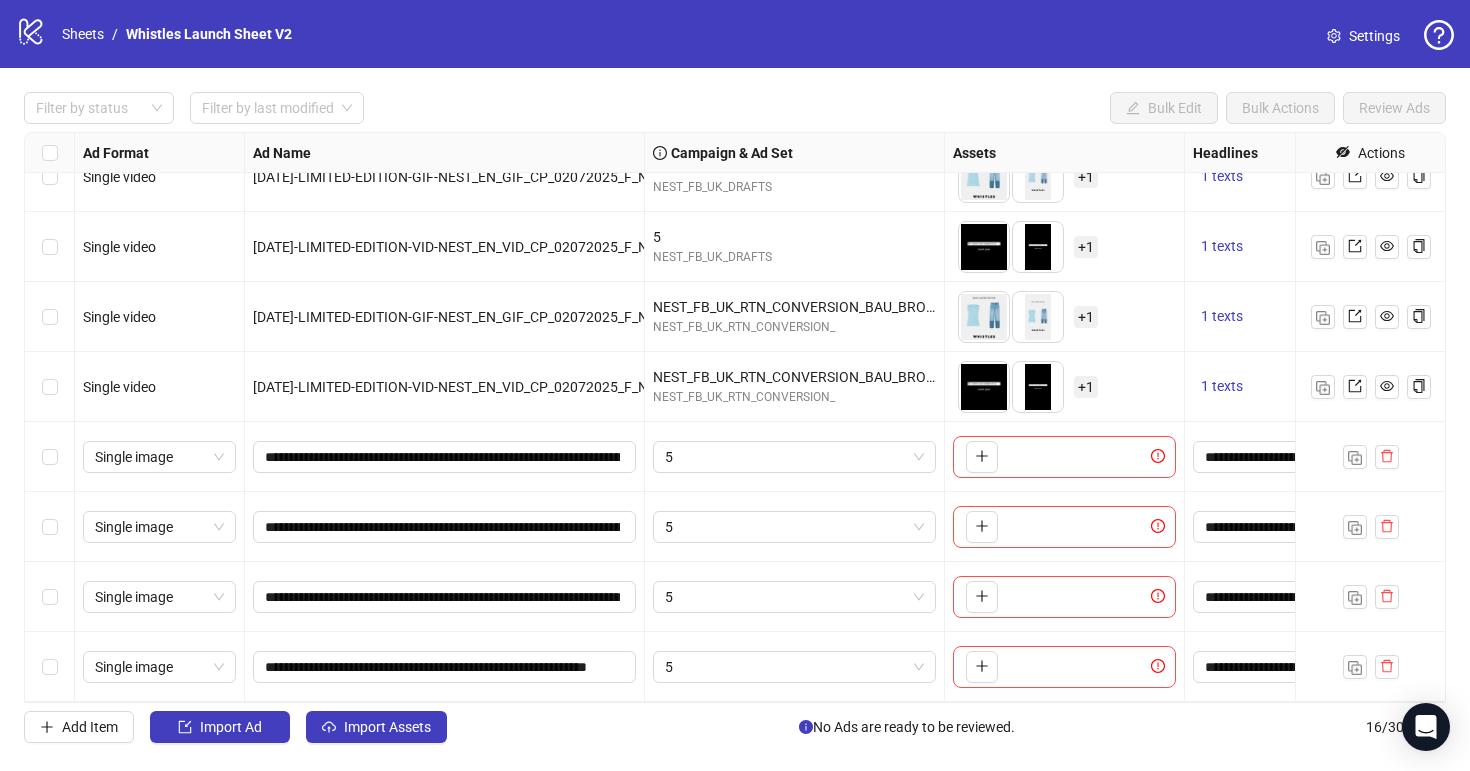 click on "Add Item Import Ad Import Assets  No Ads are ready to be reviewed. 16 / 300  items" at bounding box center (735, 727) 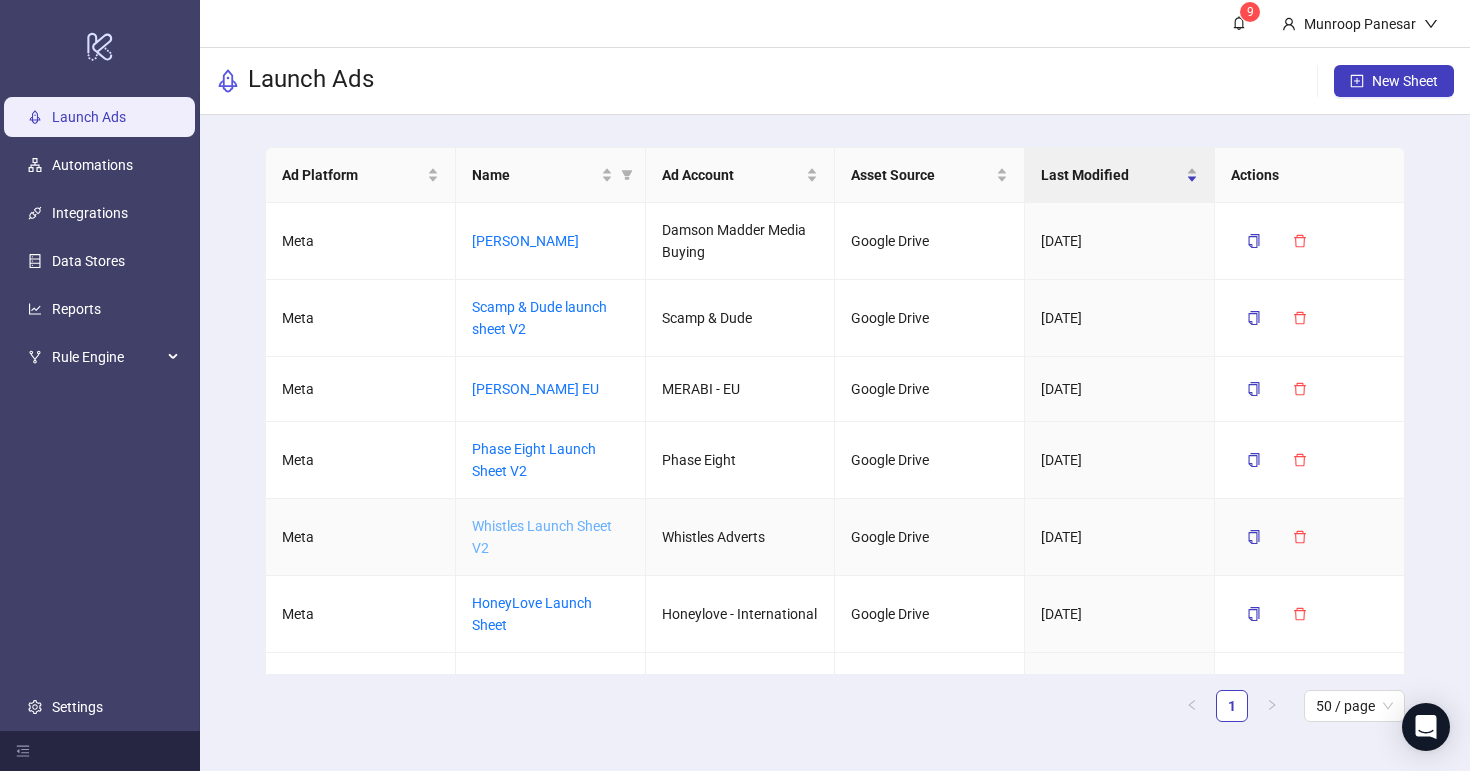 click on "Whistles Launch Sheet V2" at bounding box center [542, 537] 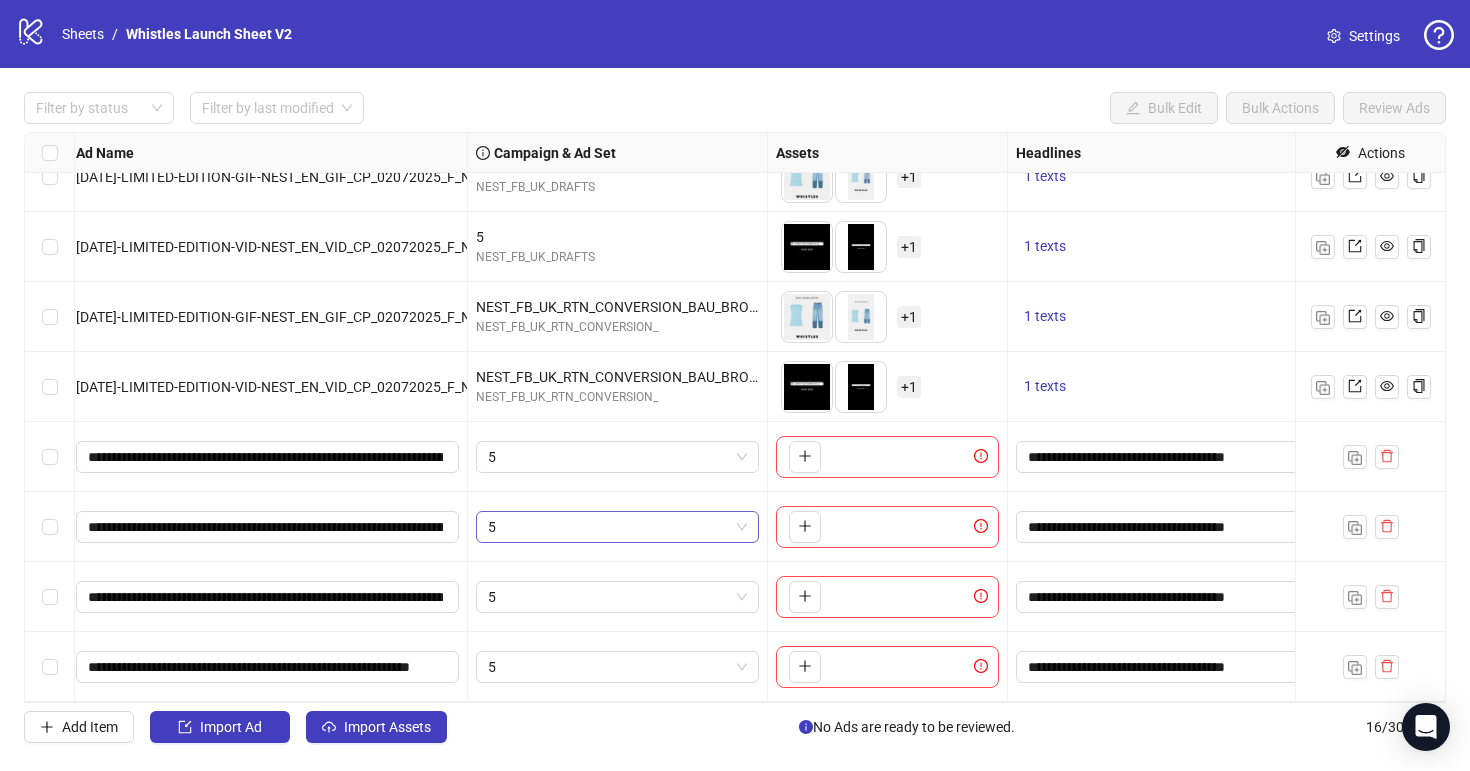 scroll, scrollTop: 591, scrollLeft: 189, axis: both 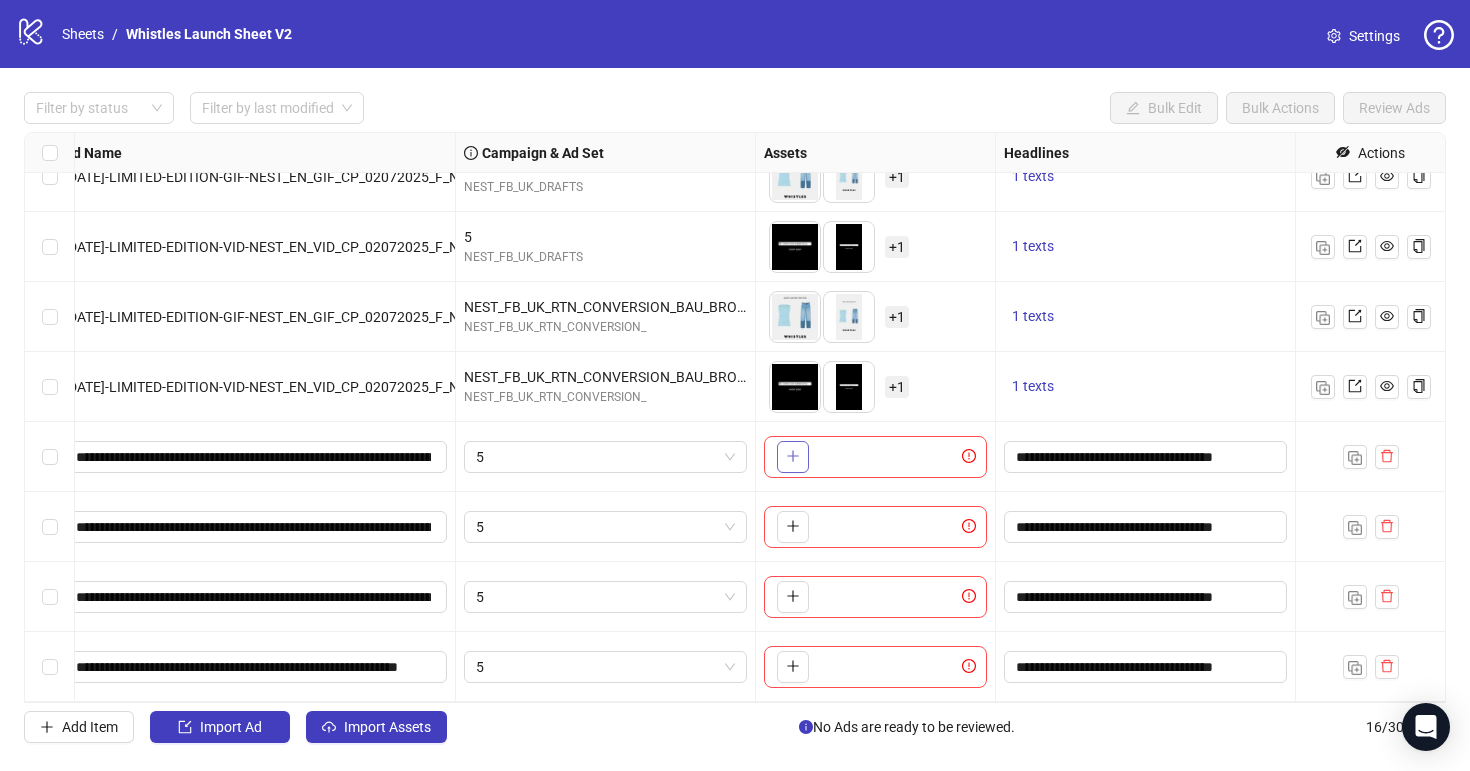 click 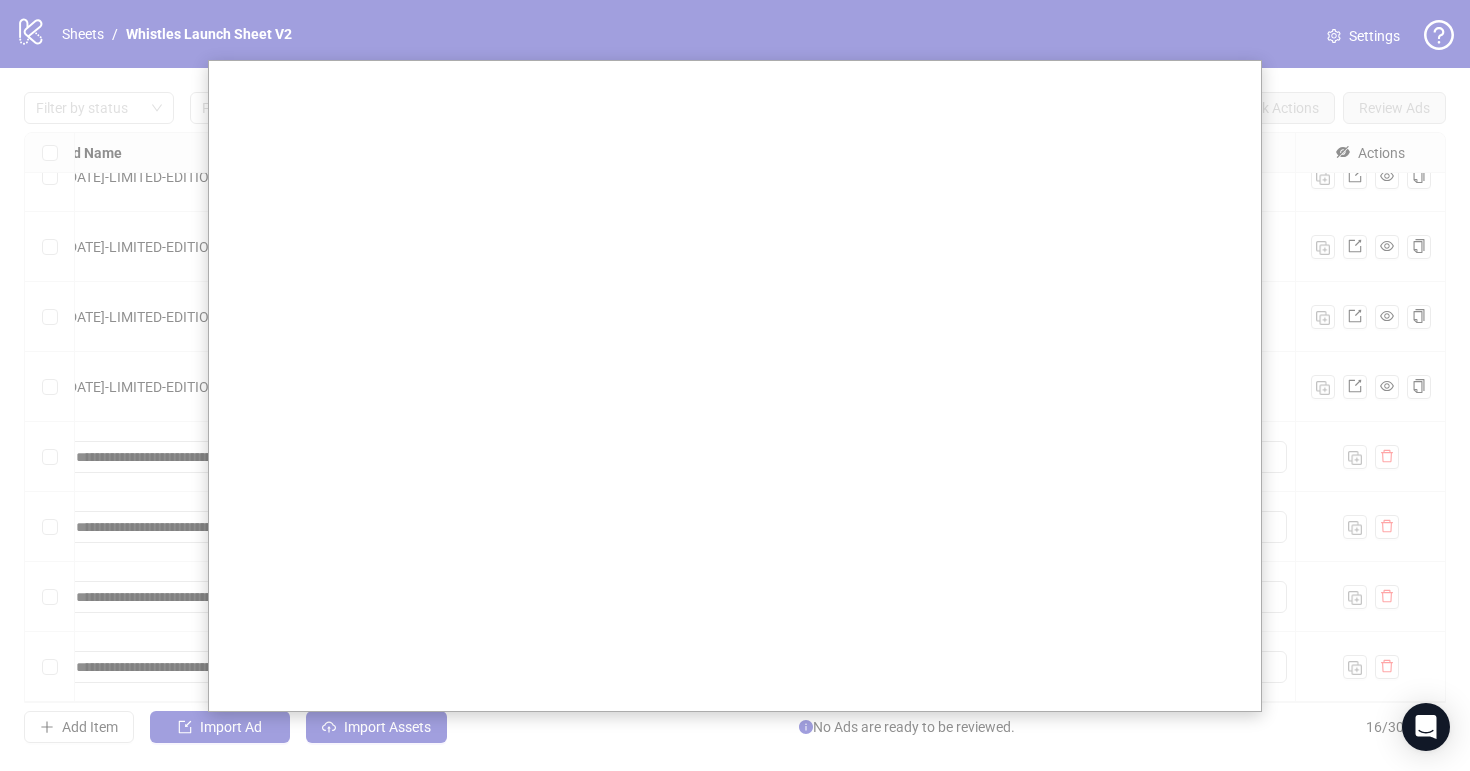 click at bounding box center (735, 385) 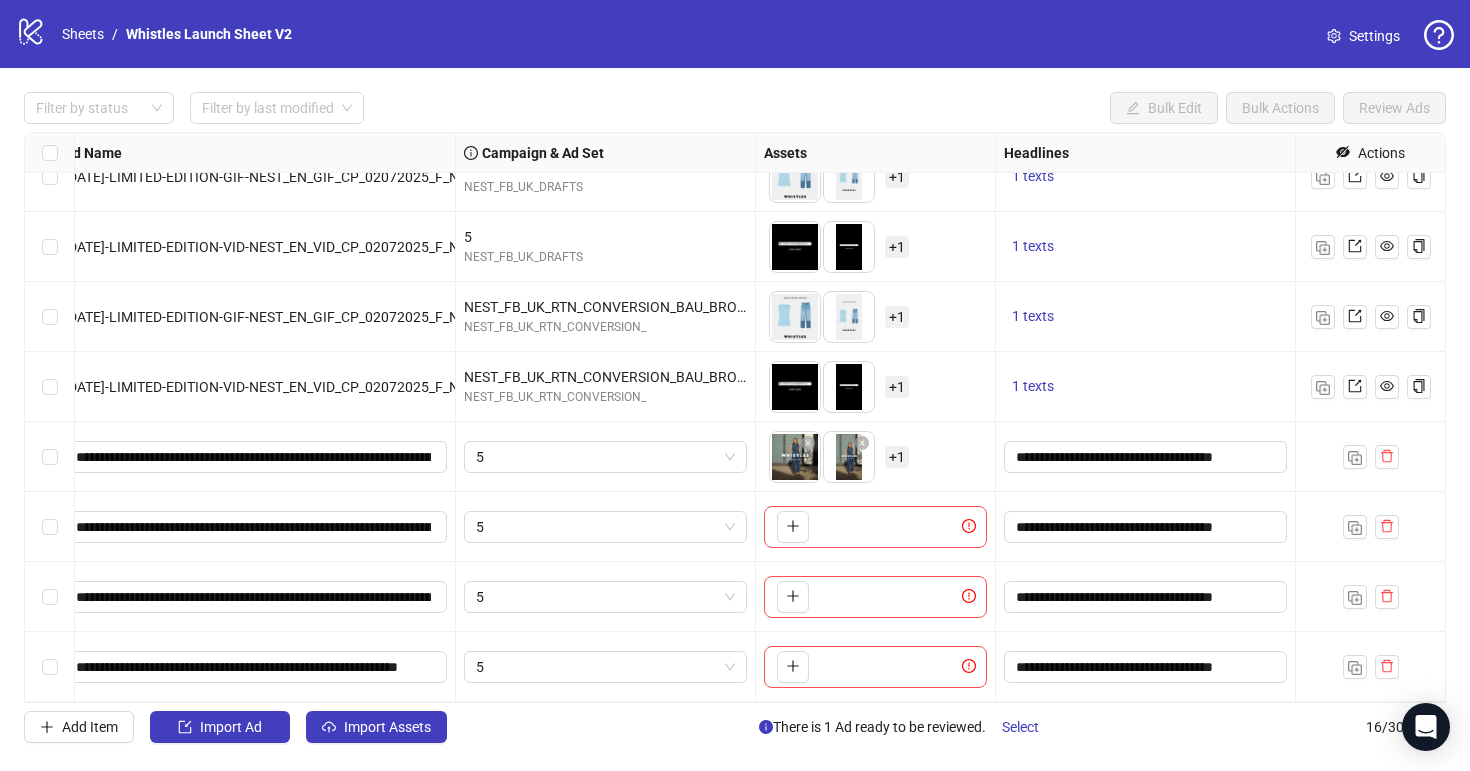 click on "+ 1" at bounding box center [897, 457] 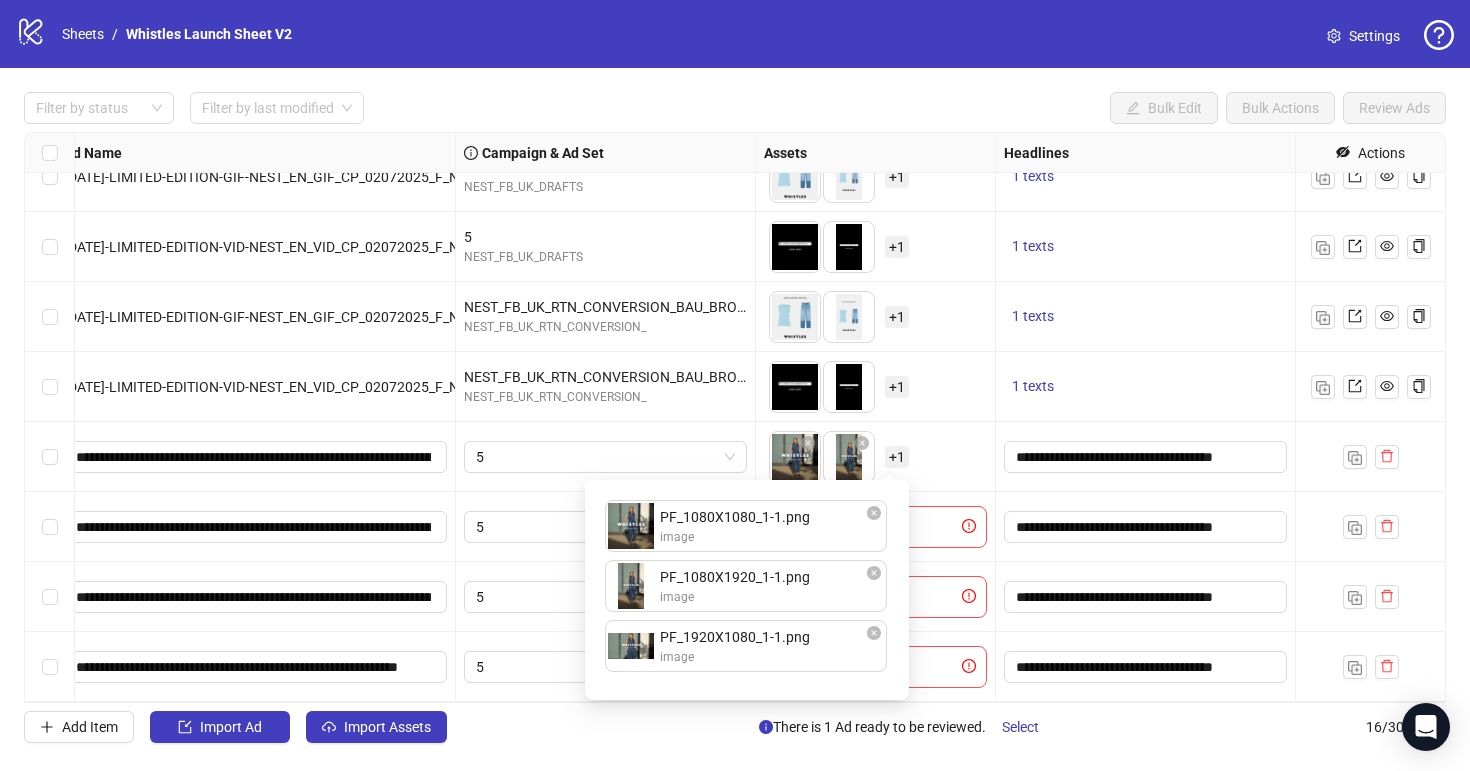 click on "To pick up a draggable item, press the space bar.
While dragging, use the arrow keys to move the item.
Press space again to drop the item in its new position, or press escape to cancel.
+ 1" at bounding box center (875, 457) 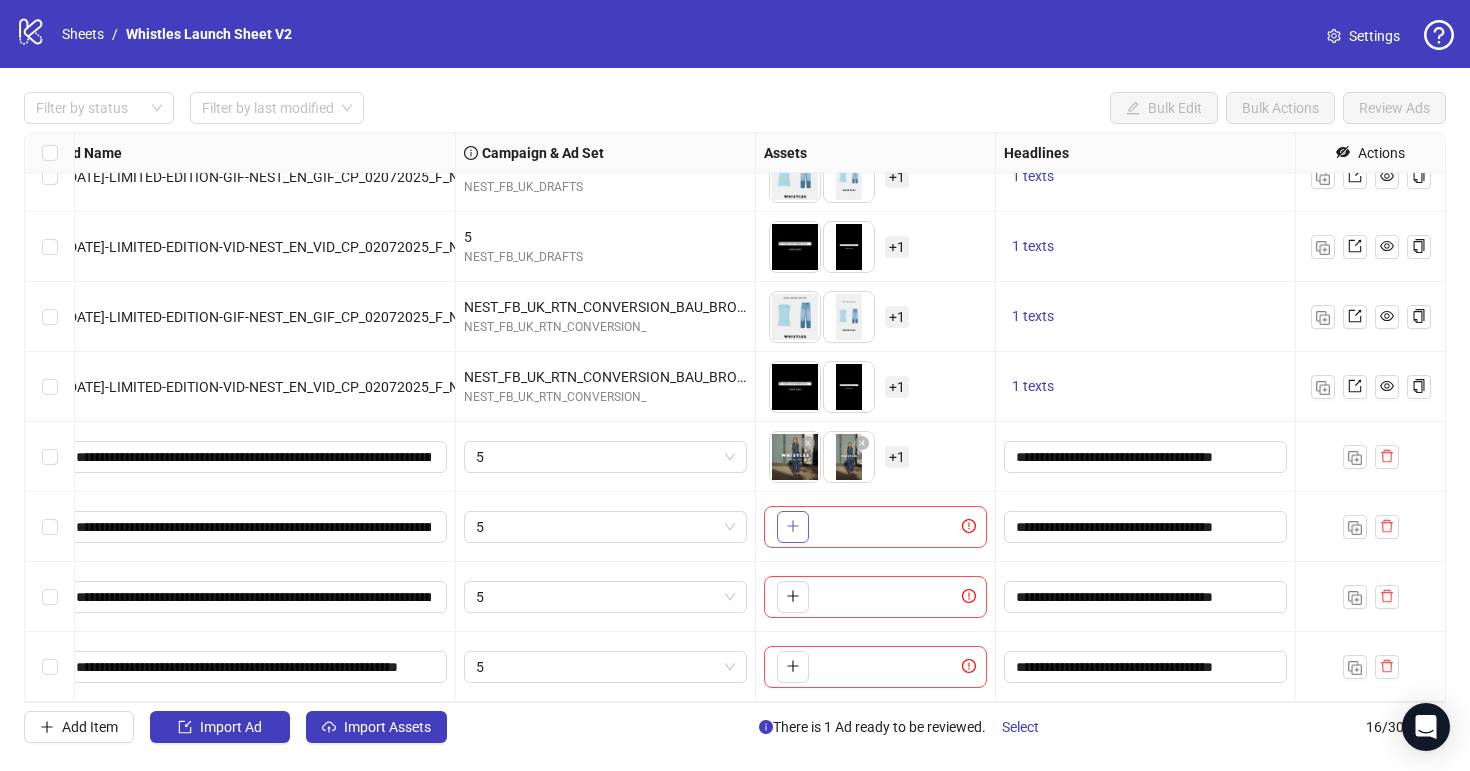 click 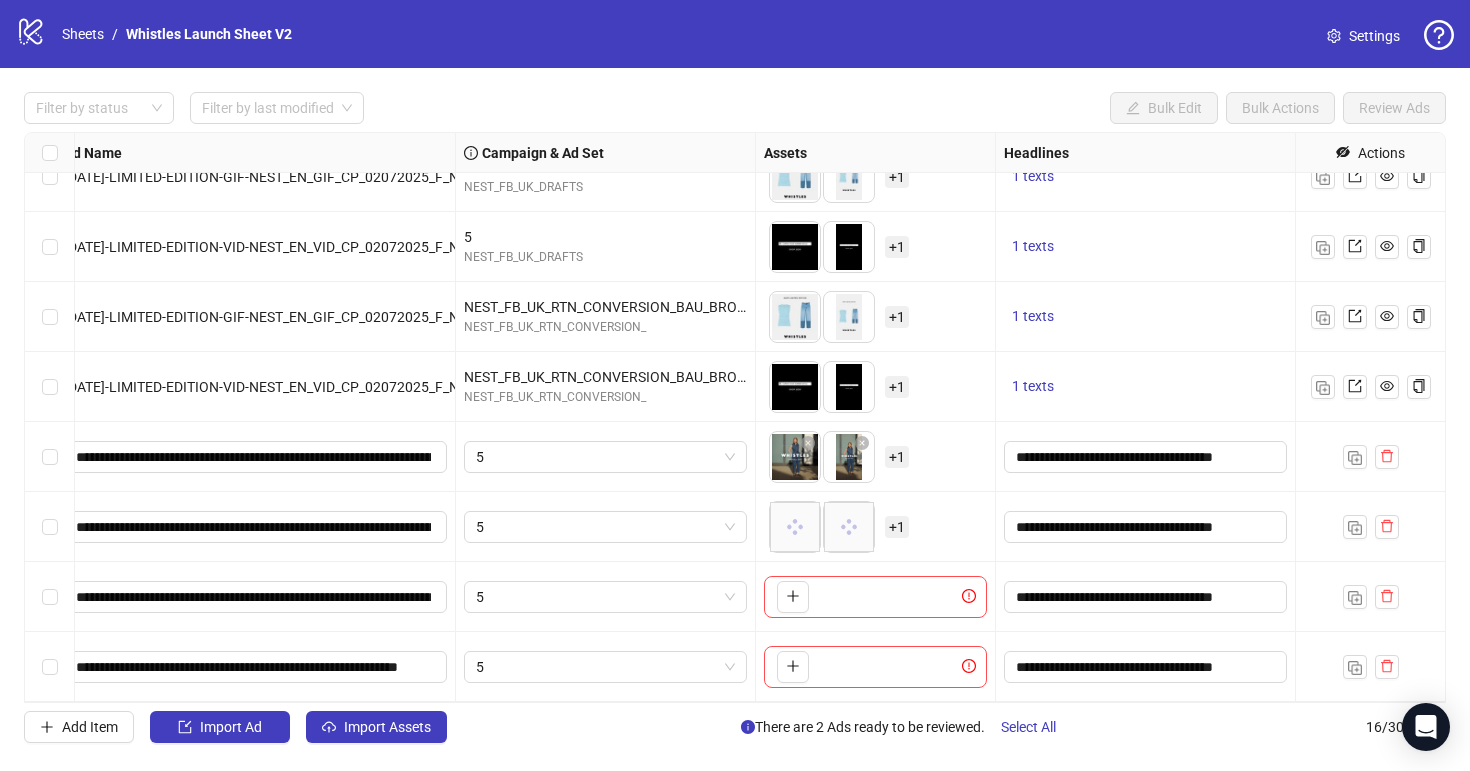 click on "+ 1" at bounding box center (897, 527) 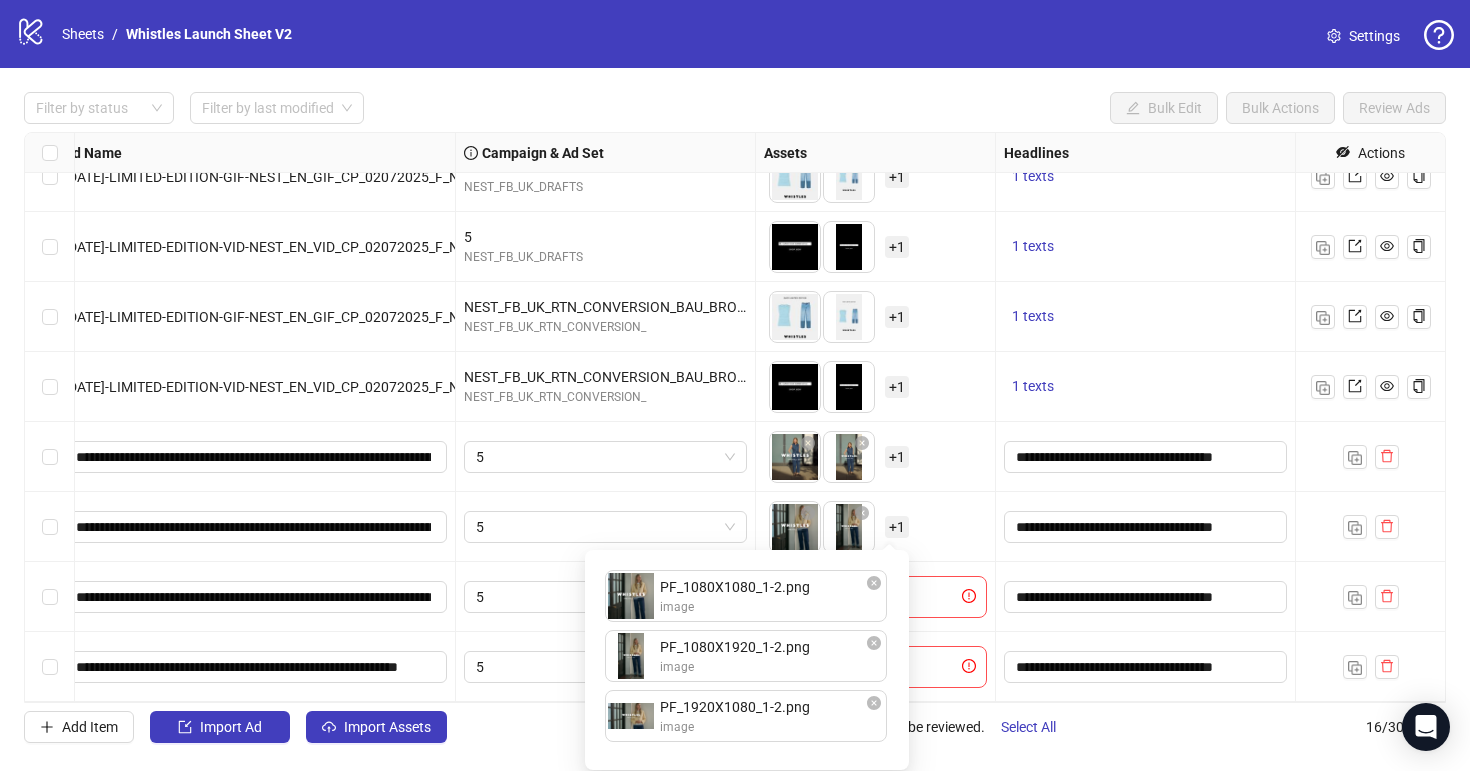 click on "To pick up a draggable item, press the space bar.
While dragging, use the arrow keys to move the item.
Press space again to drop the item in its new position, or press escape to cancel.
+ 1" at bounding box center [875, 527] 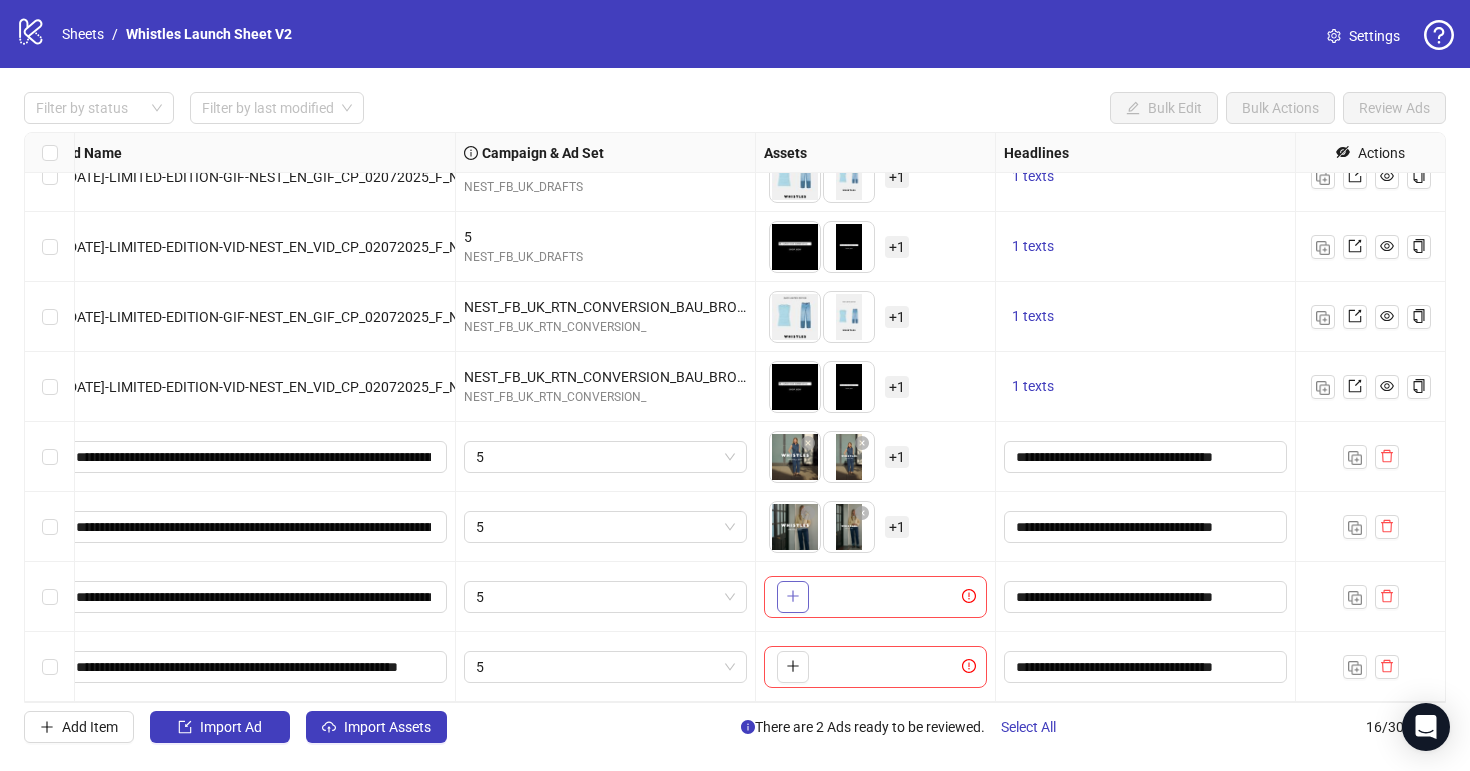 click at bounding box center [793, 597] 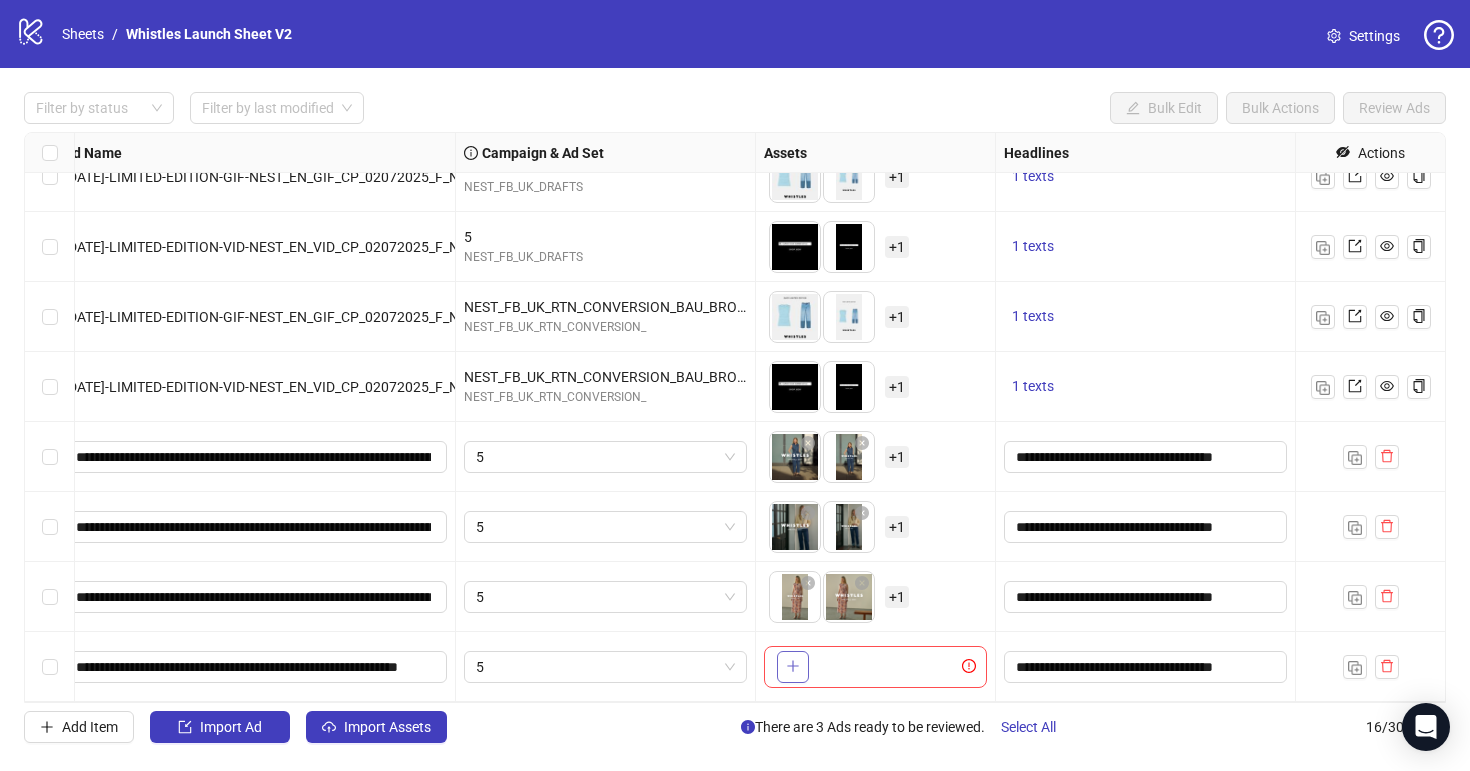 click 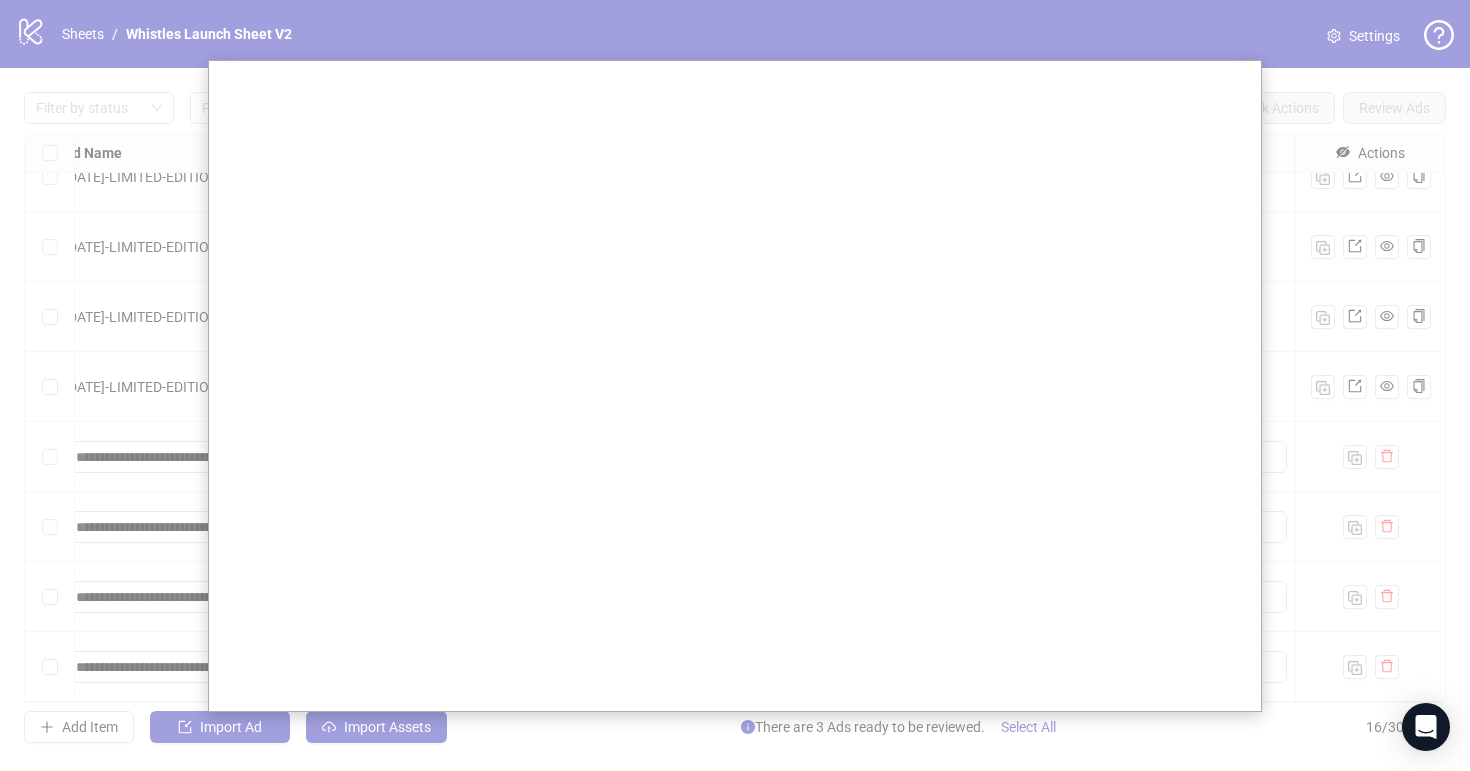 click at bounding box center [735, 385] 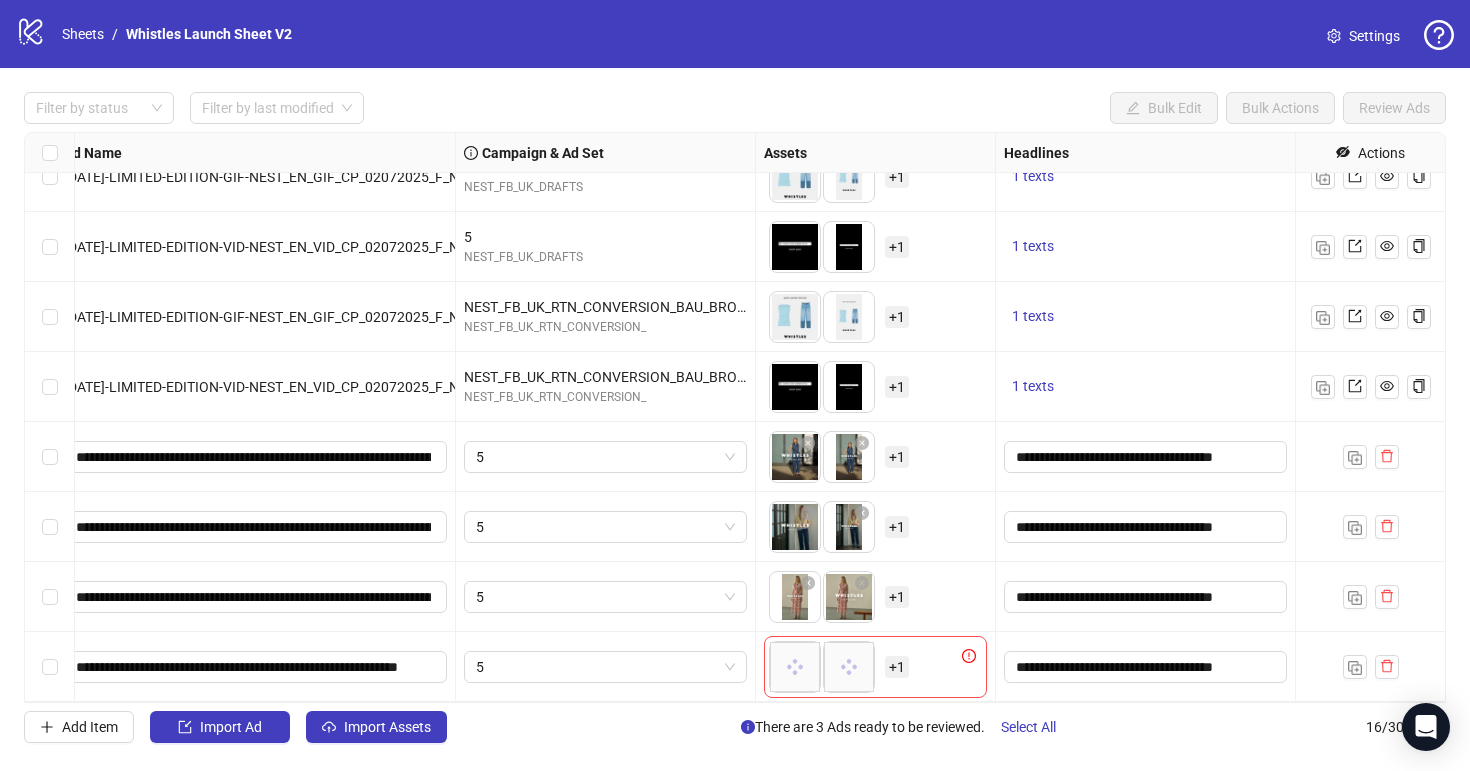 click on "+ 1" at bounding box center (897, 597) 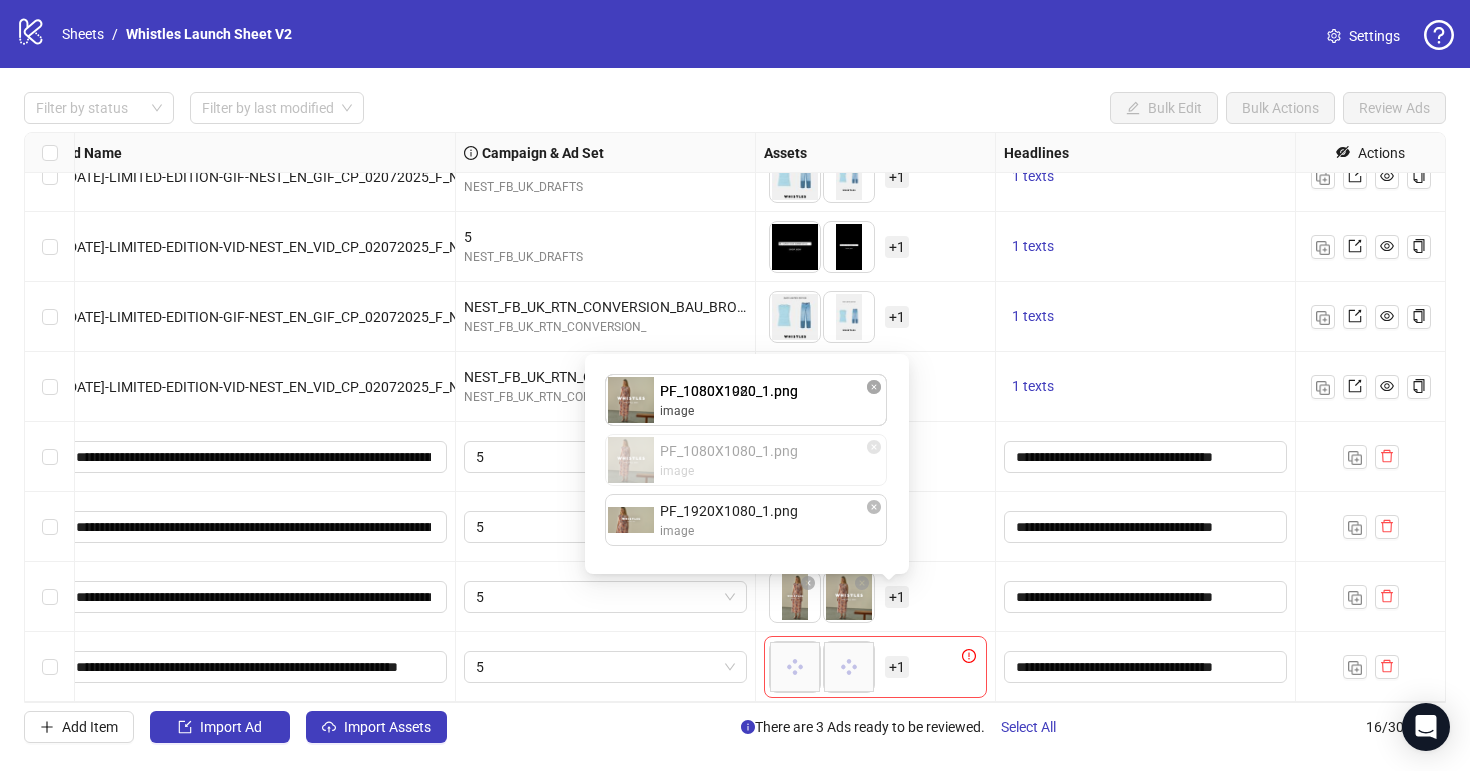 drag, startPoint x: 774, startPoint y: 484, endPoint x: 776, endPoint y: 379, distance: 105.01904 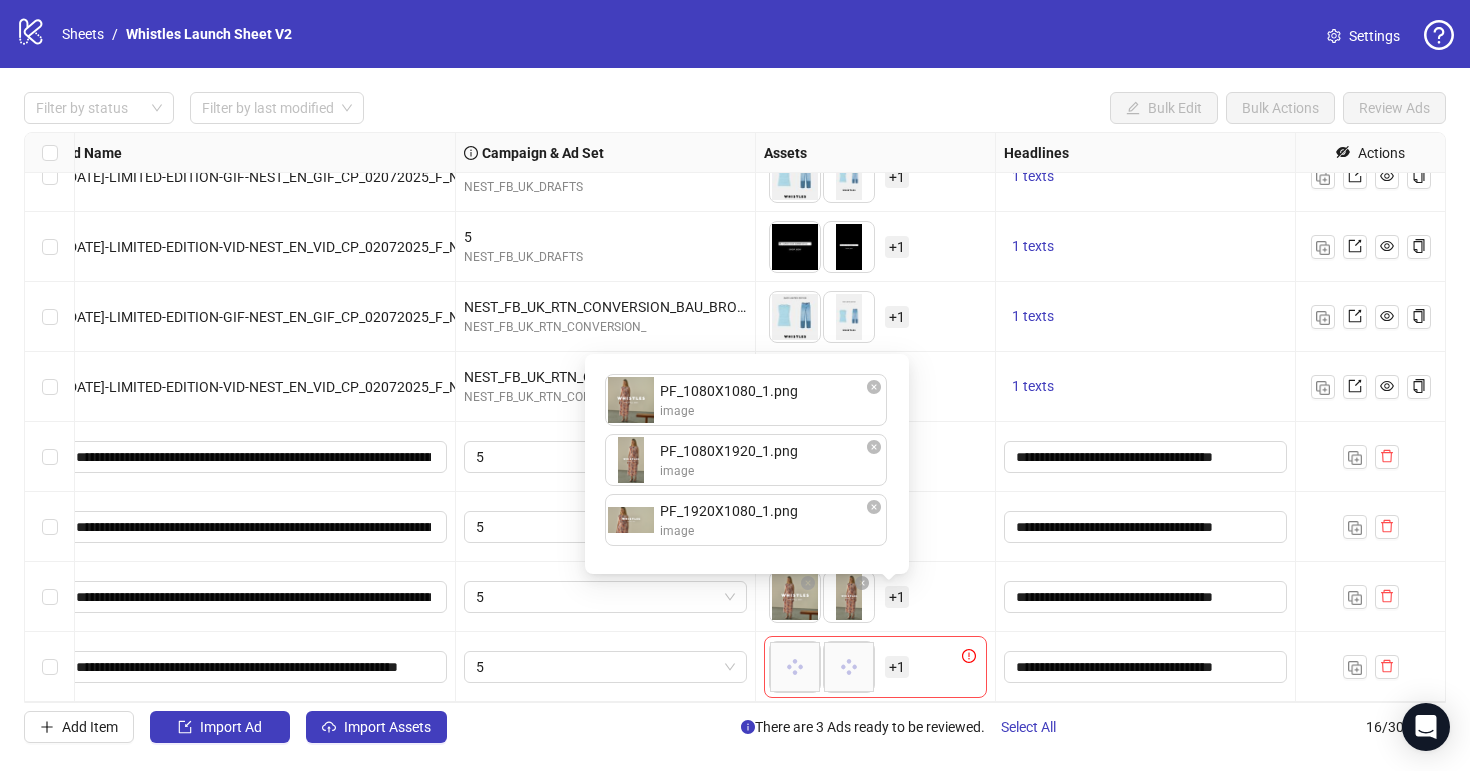 click on "To pick up a draggable item, press the space bar.
While dragging, use the arrow keys to move the item.
Press space again to drop the item in its new position, or press escape to cancel.
+ 1" at bounding box center (875, 527) 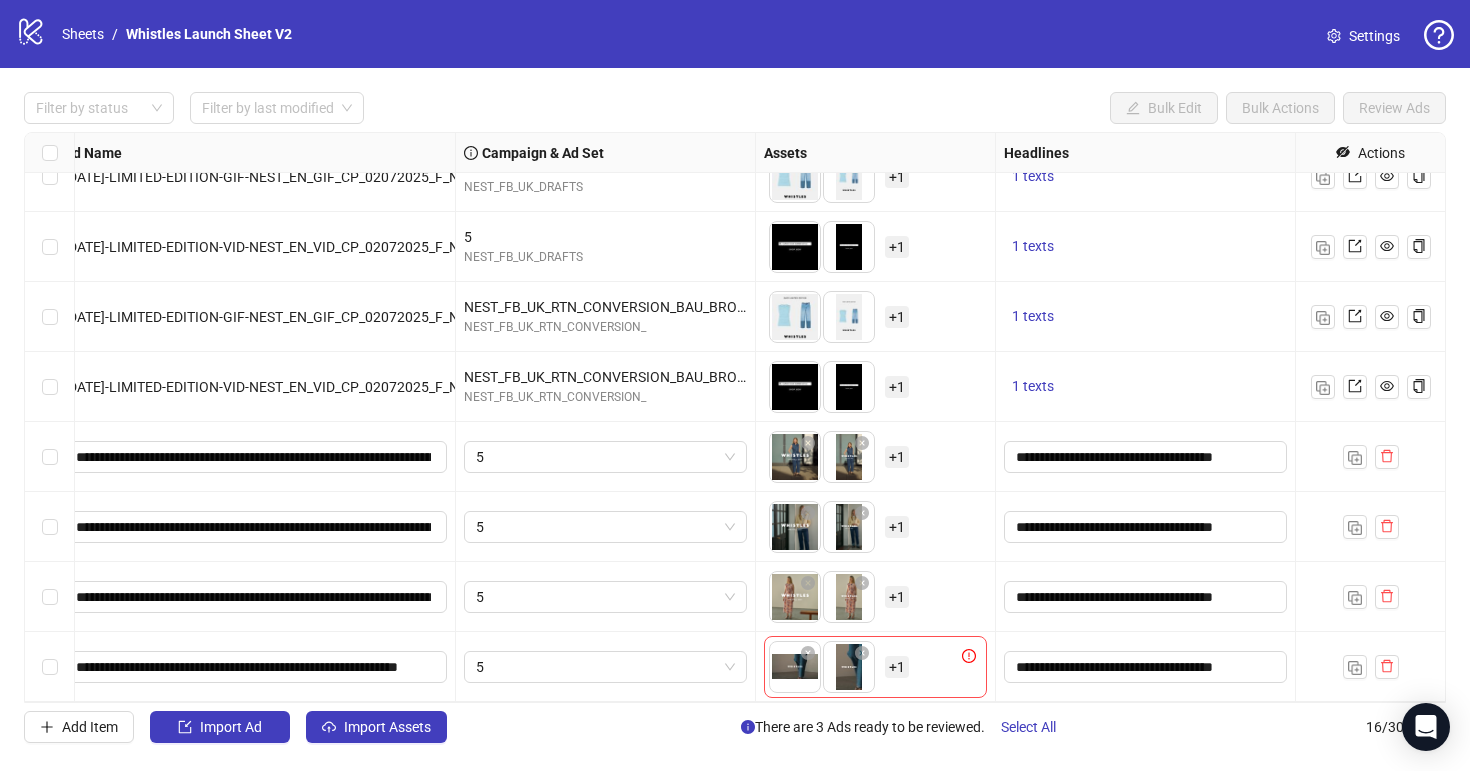 click on "+ 1" at bounding box center (897, 667) 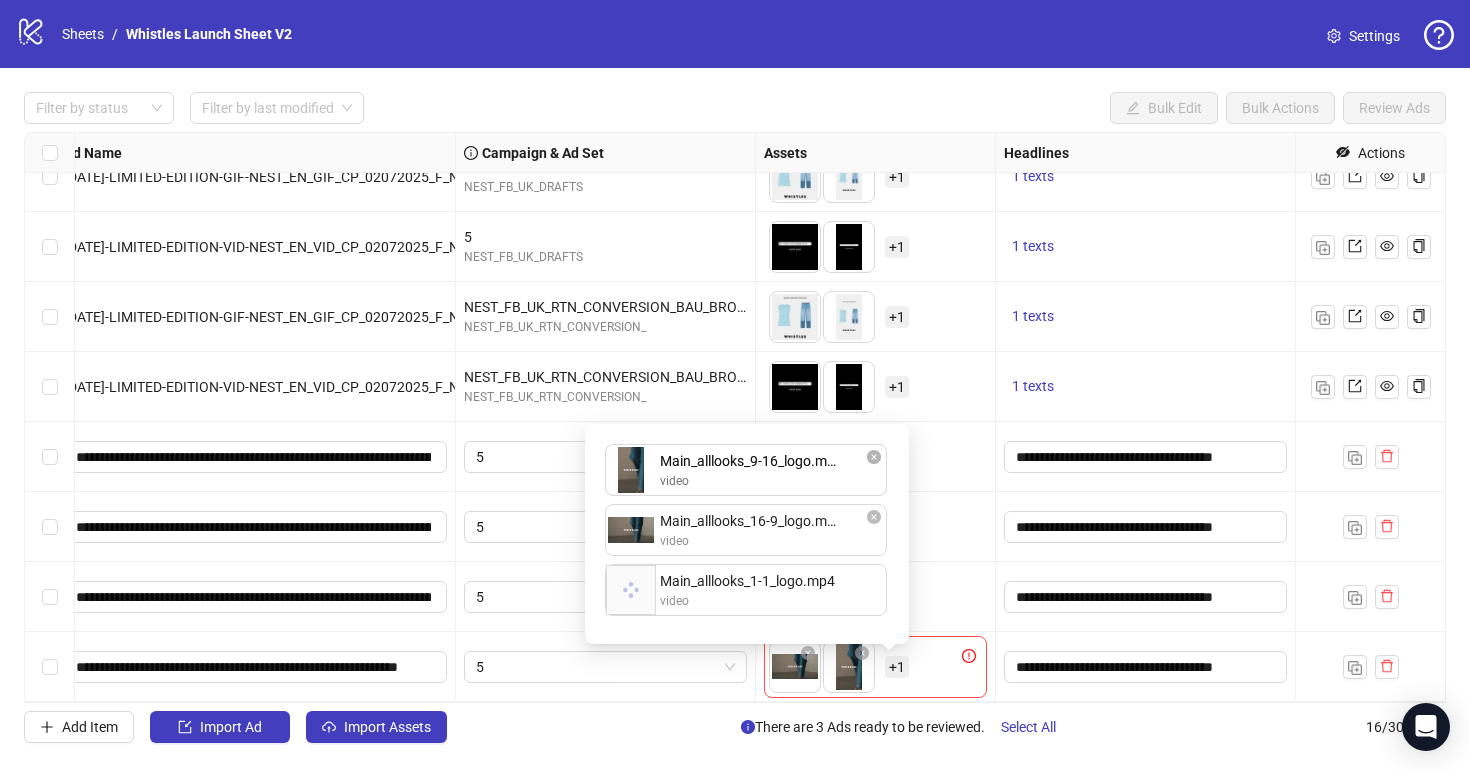 drag, startPoint x: 805, startPoint y: 548, endPoint x: 805, endPoint y: 499, distance: 49 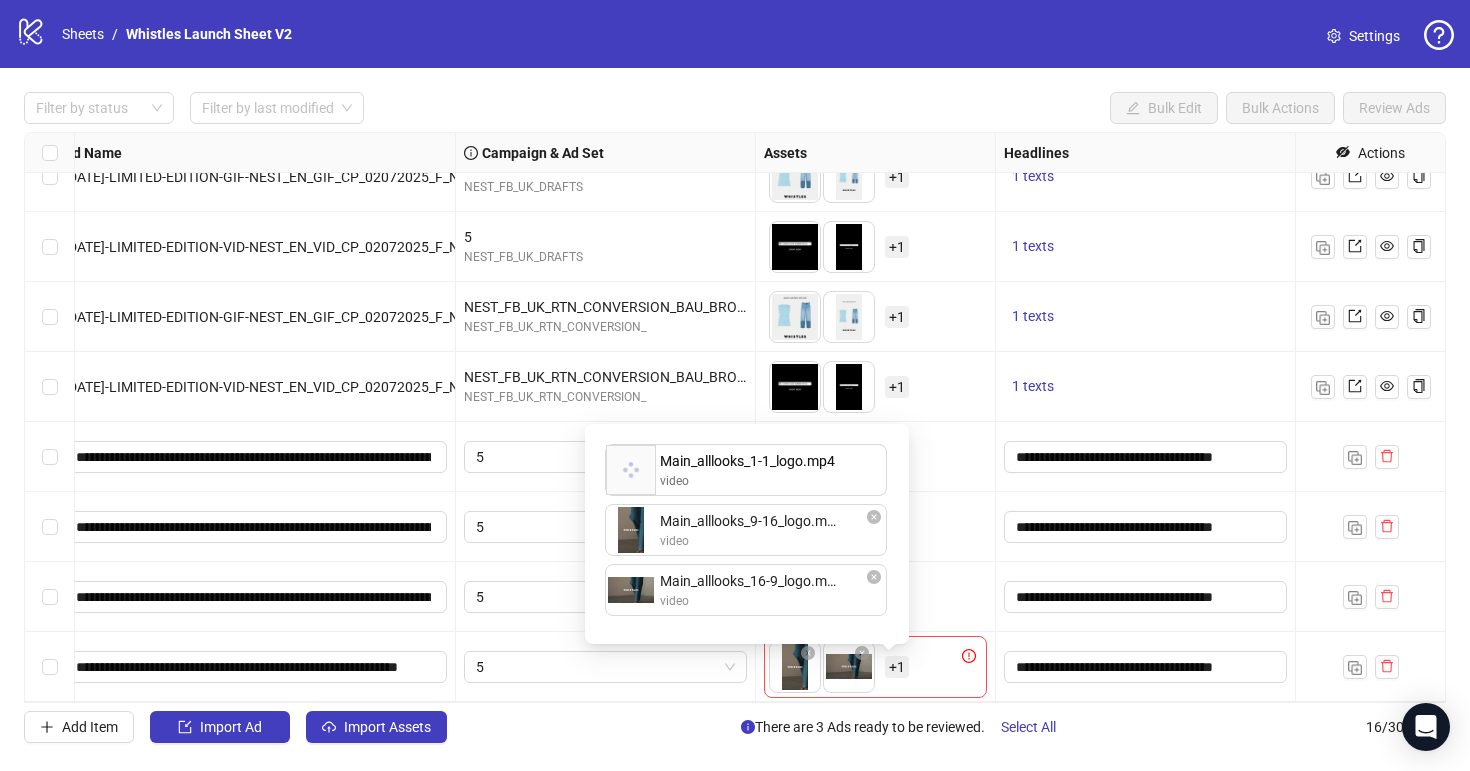 drag, startPoint x: 785, startPoint y: 602, endPoint x: 785, endPoint y: 467, distance: 135 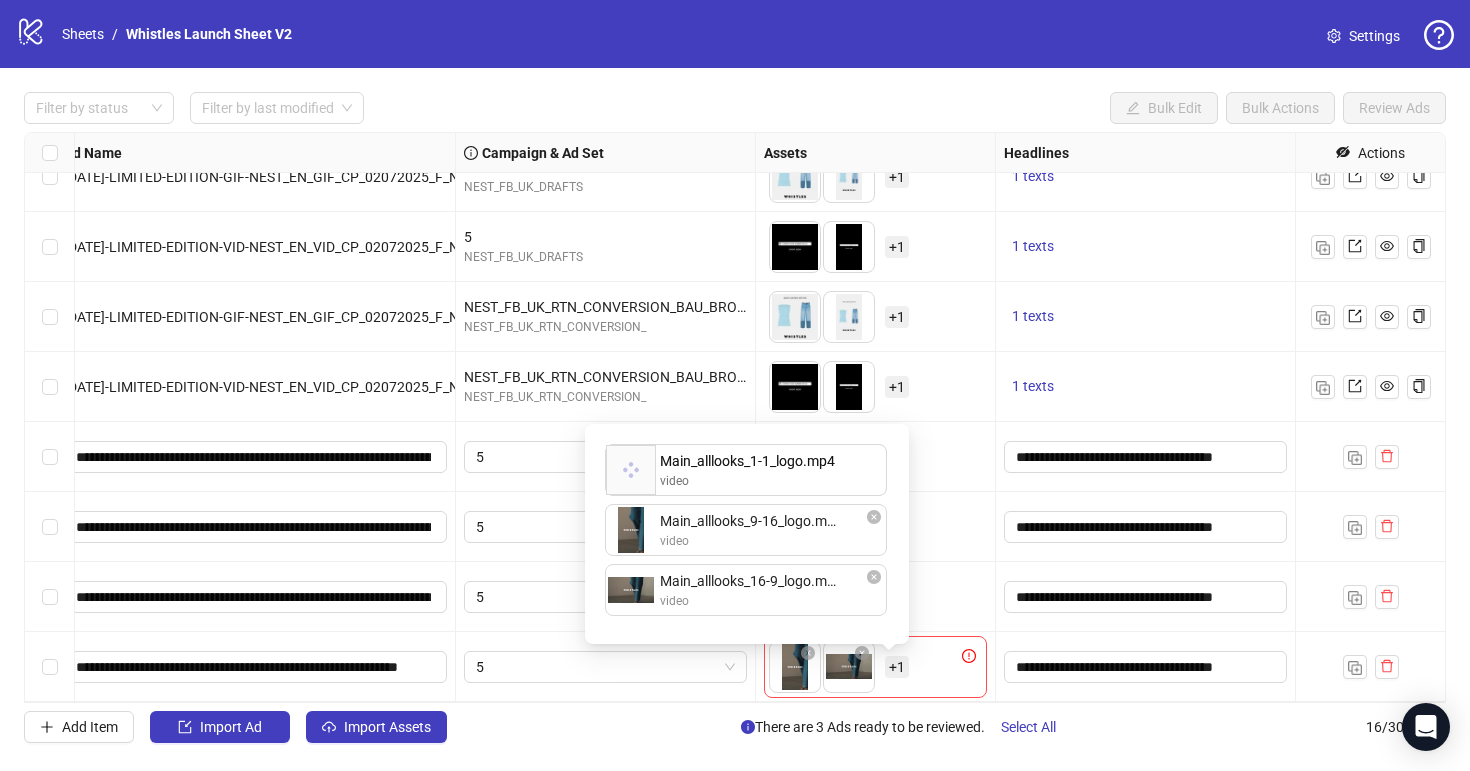 click on "Main_alllooks_9-16_logo.mp4 video Main_alllooks_16-9_logo.mp4 video Main_alllooks_1-1_logo.mp4 video Main_alllooks_1-1_logo.mp4 video
To pick up a draggable item, press the space bar.
While dragging, use the arrow keys to move the item.
Press space again to drop the item in its new position, or press escape to cancel.
Draggable item acfad0b0-8900-4cee-83ce-8b834761210b was moved over droppable area 2f391009-243c-4ac2-ac12-77b80a1e6190." at bounding box center (747, 534) 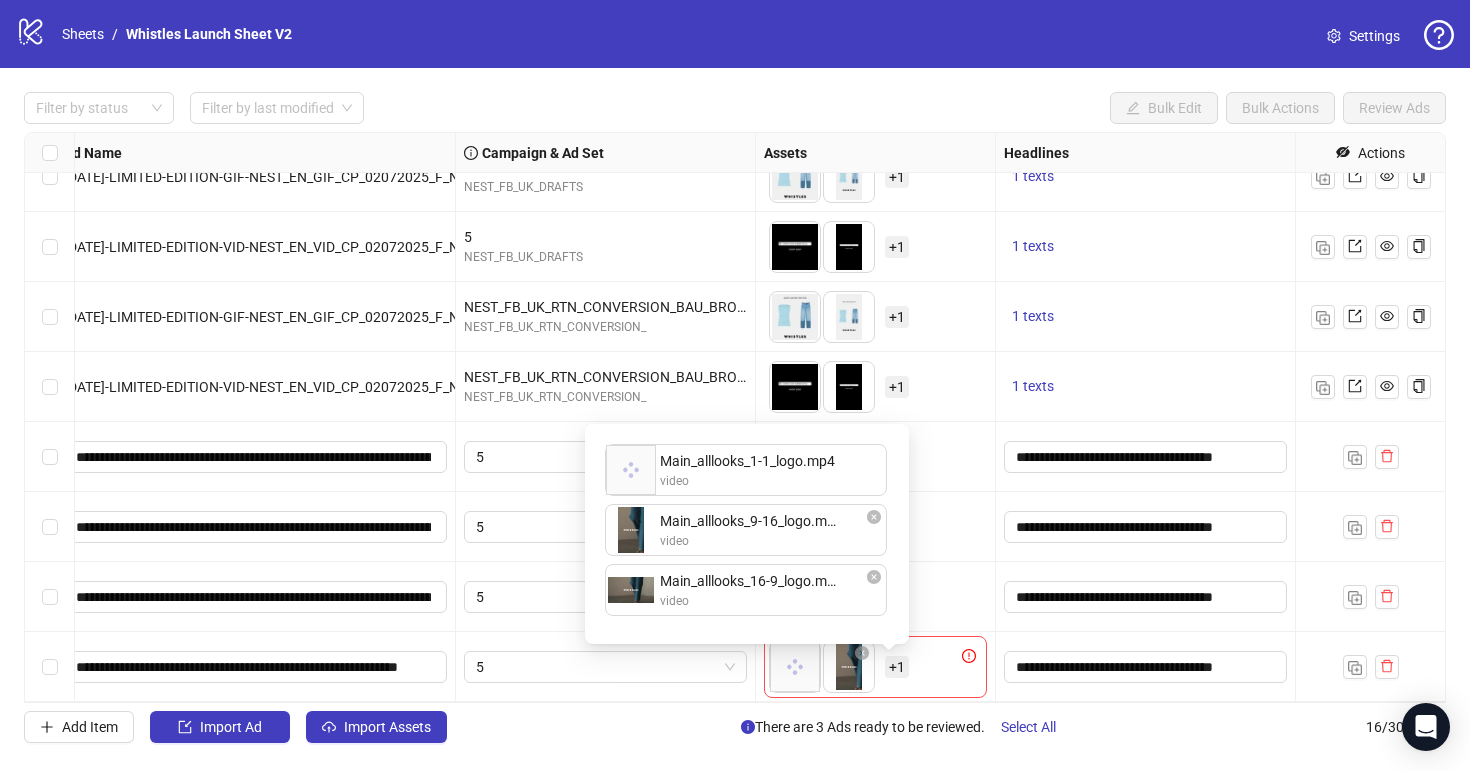 click on "To pick up a draggable item, press the space bar.
While dragging, use the arrow keys to move the item.
Press space again to drop the item in its new position, or press escape to cancel.
+ 1" at bounding box center (875, 597) 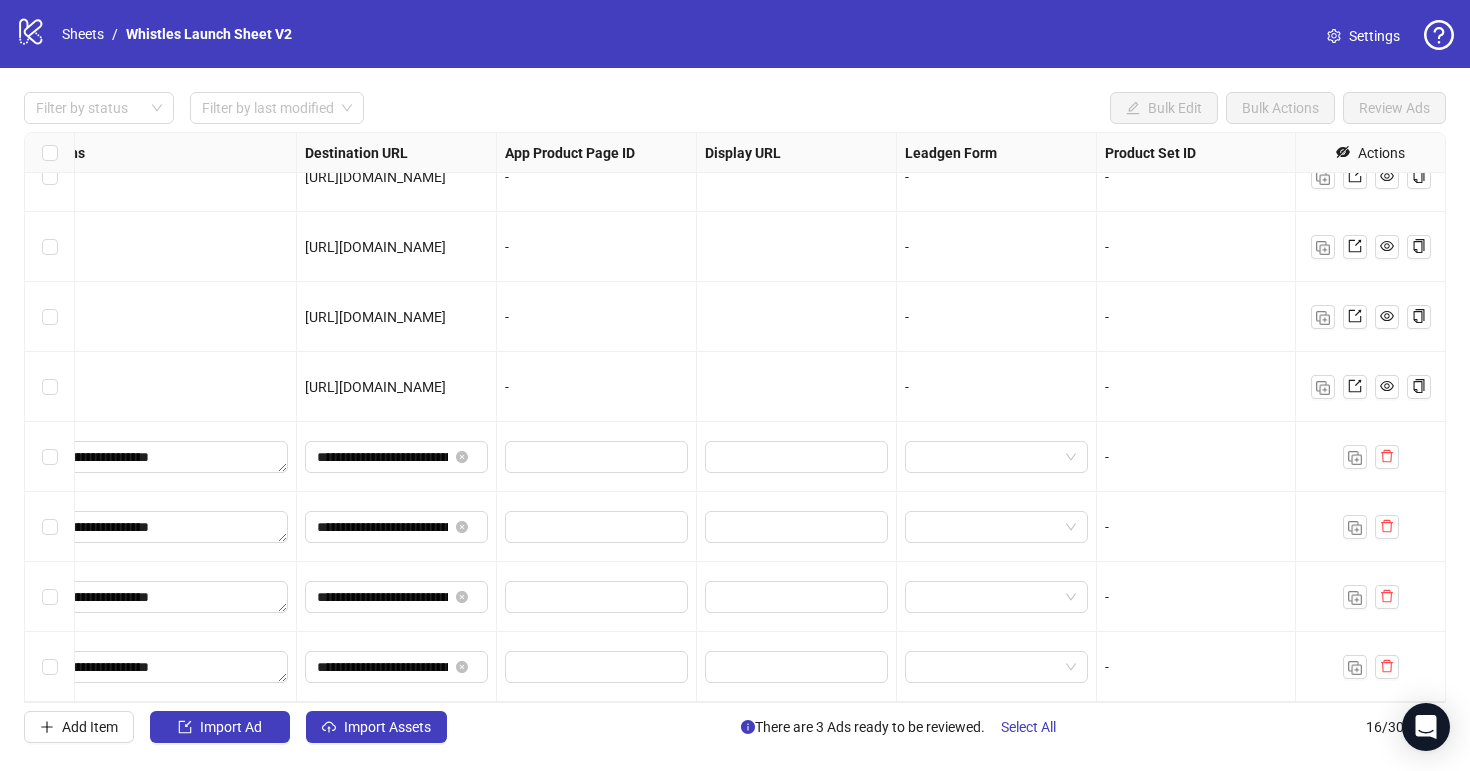 scroll, scrollTop: 591, scrollLeft: 1850, axis: both 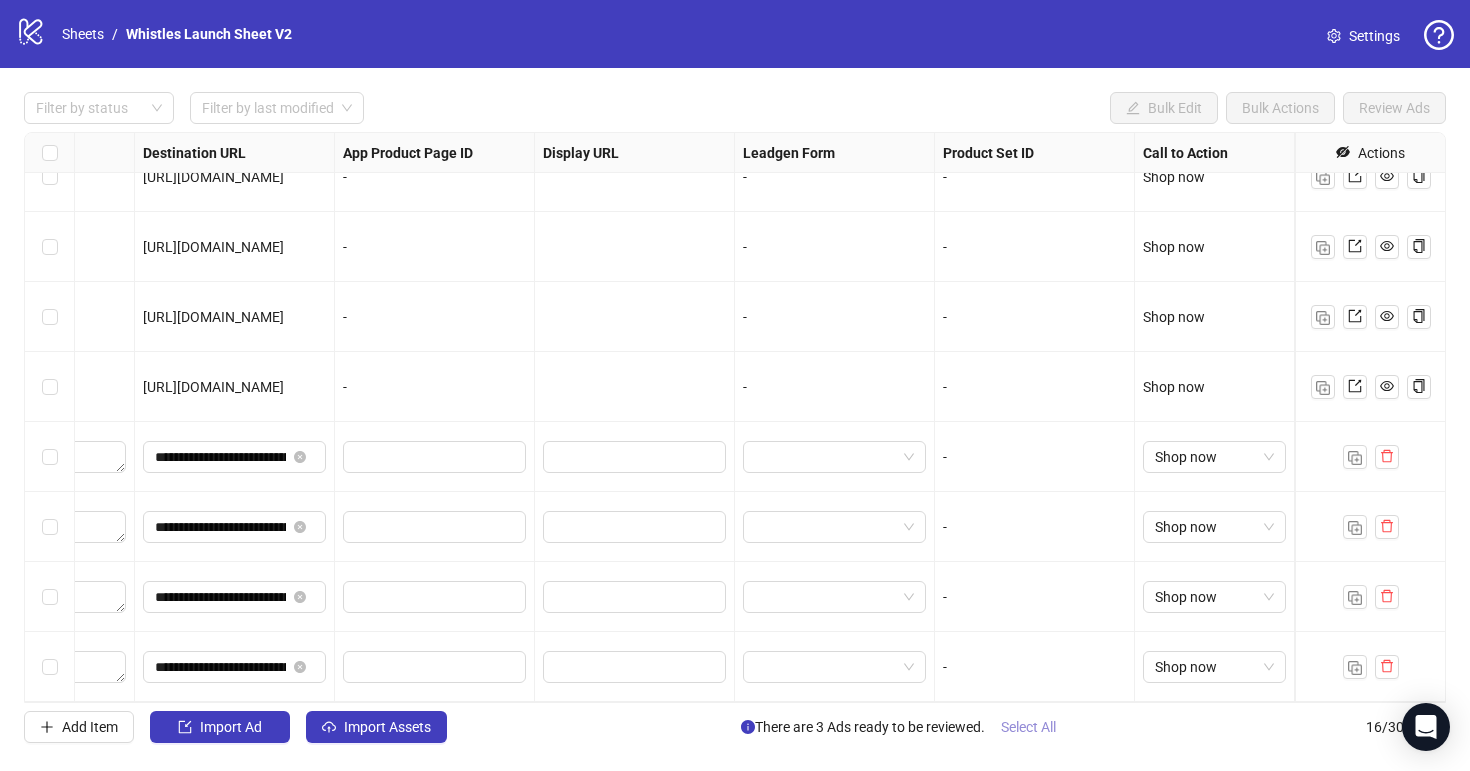click on "Select All" at bounding box center [1028, 727] 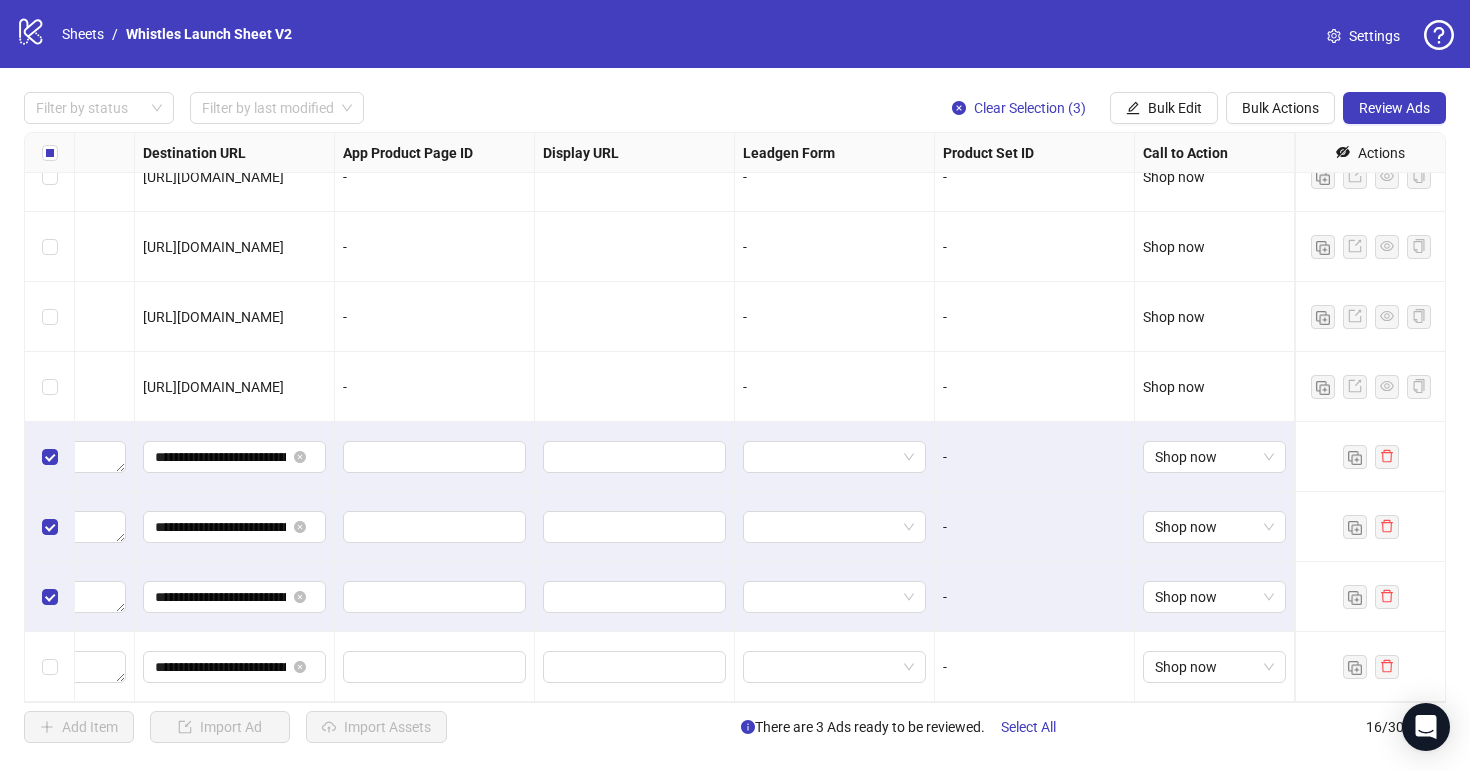 click on "-" at bounding box center (1035, 597) 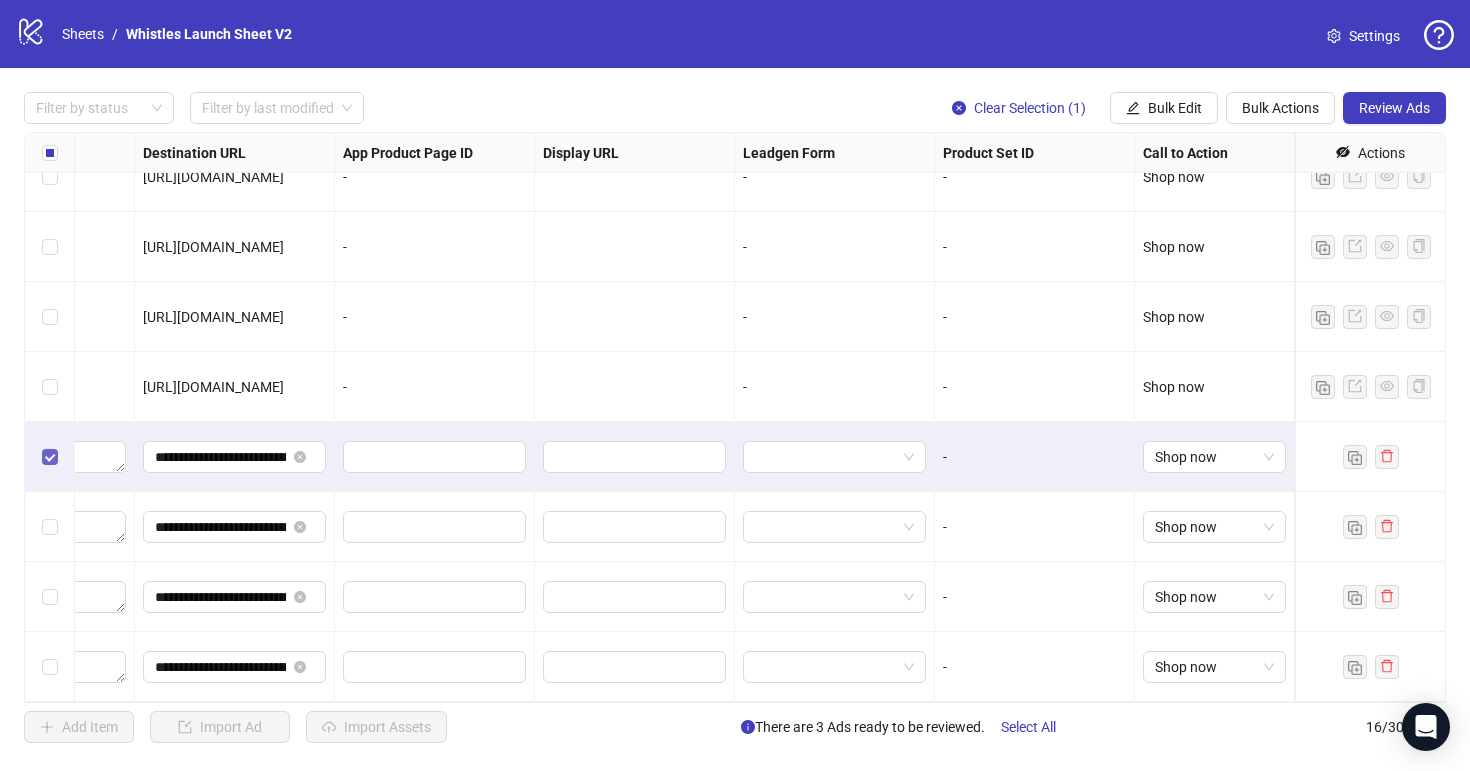 click at bounding box center [50, 457] 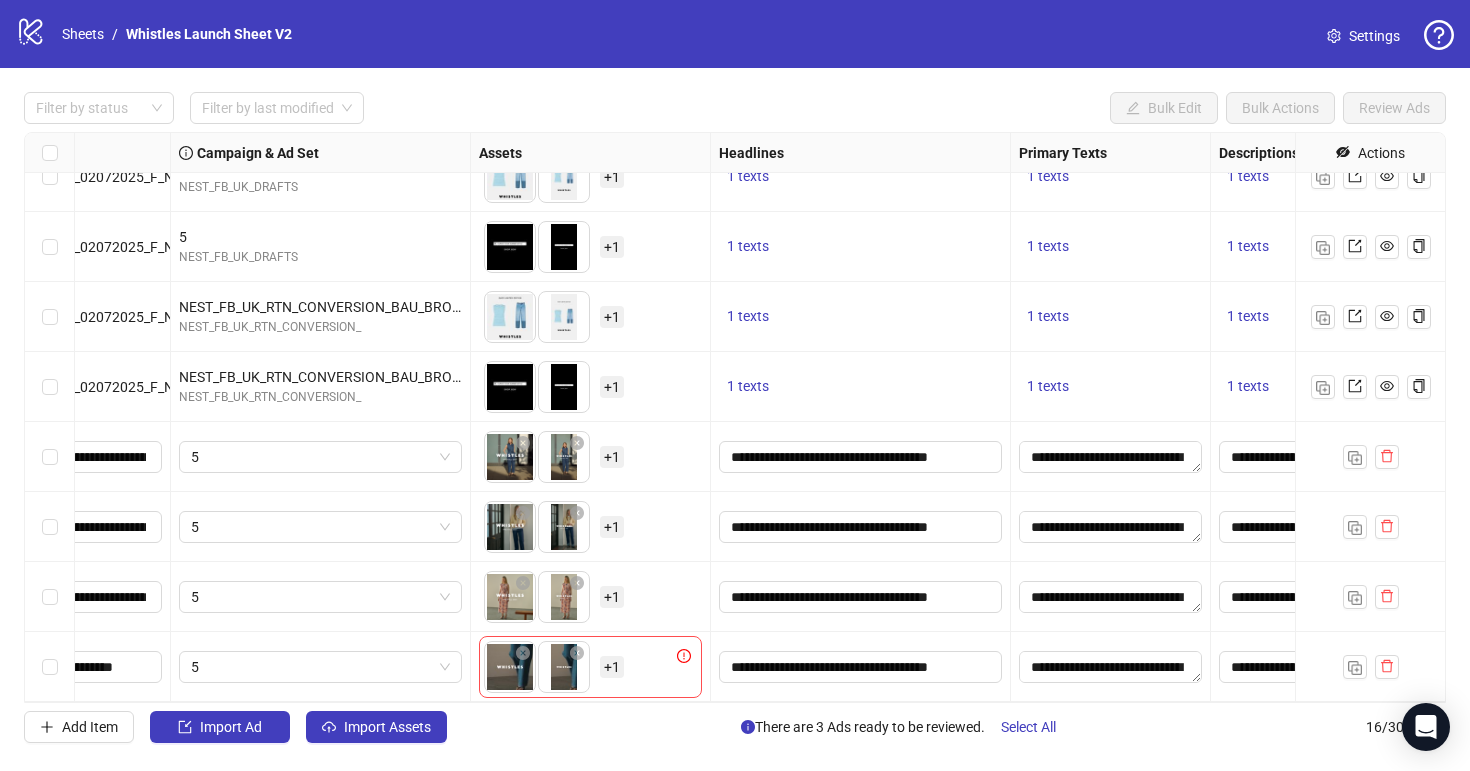 scroll, scrollTop: 591, scrollLeft: 69, axis: both 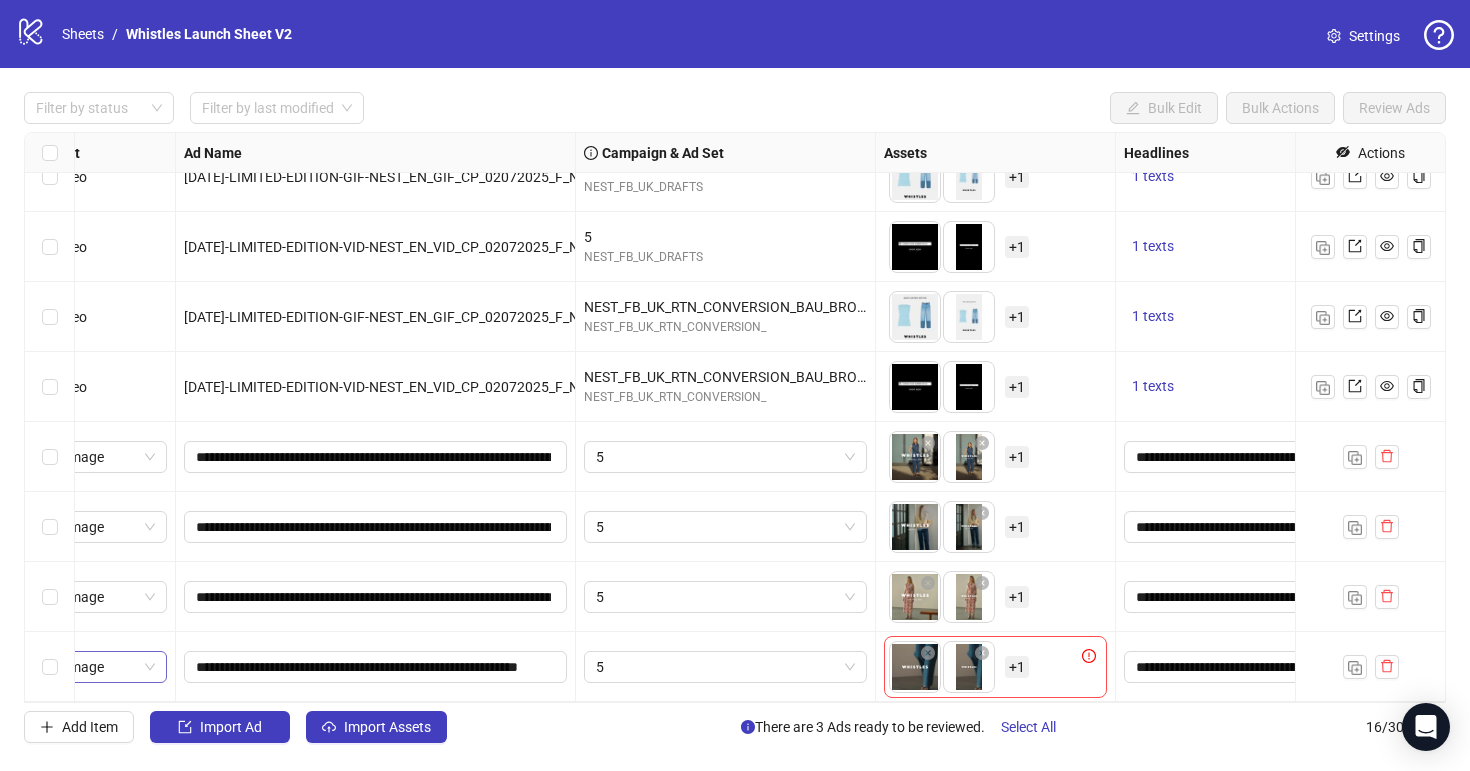 click on "Single image" at bounding box center [90, 667] 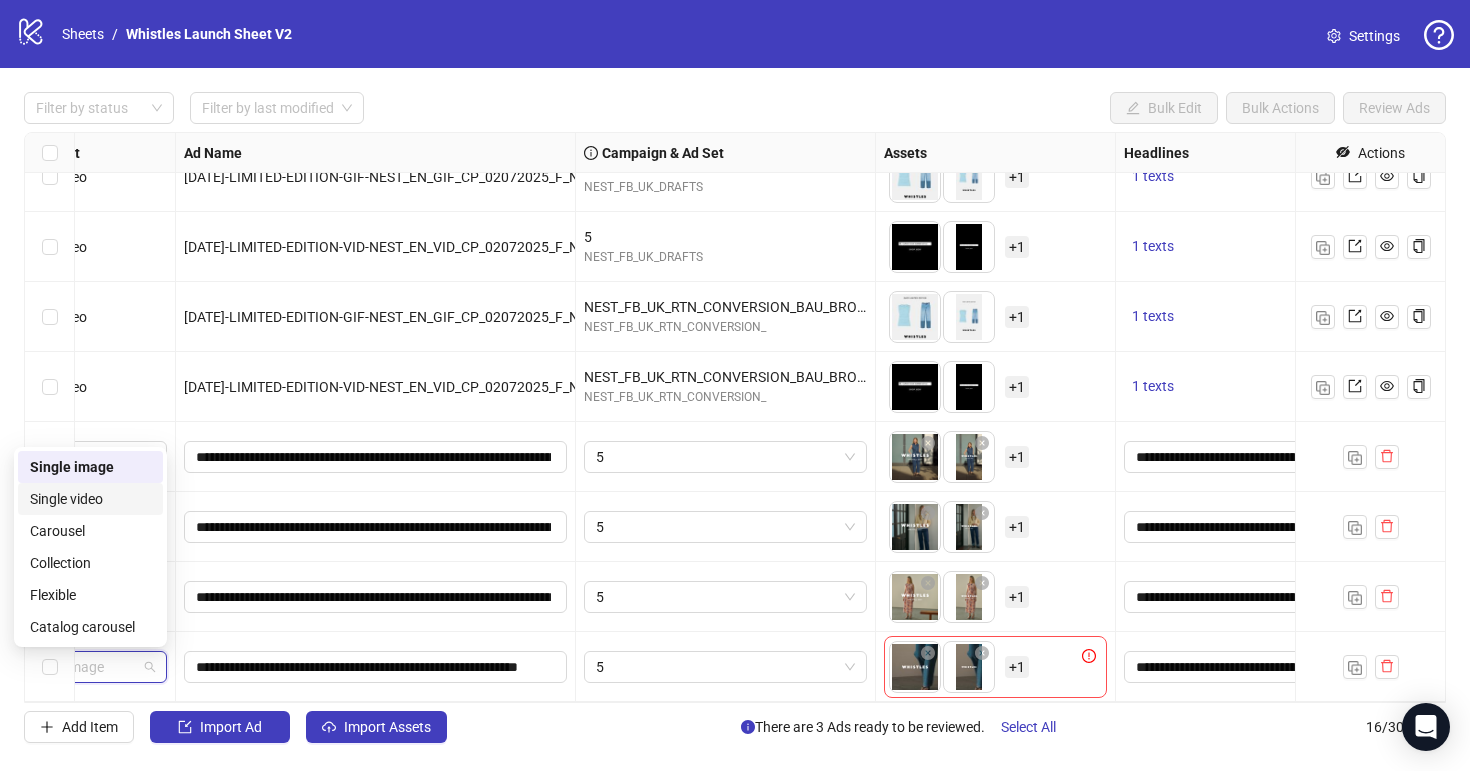 click on "Single video" at bounding box center [90, 499] 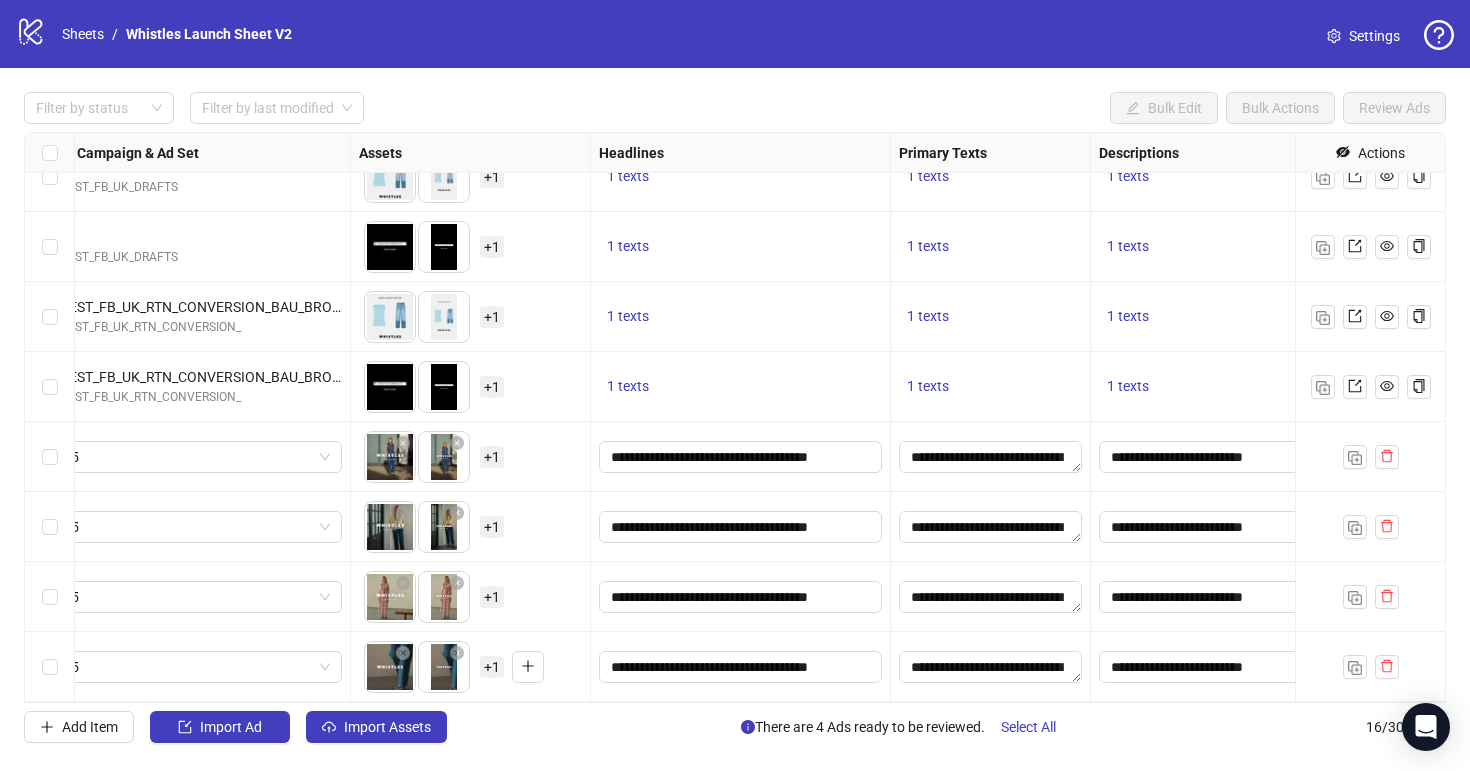 scroll, scrollTop: 591, scrollLeft: 1061, axis: both 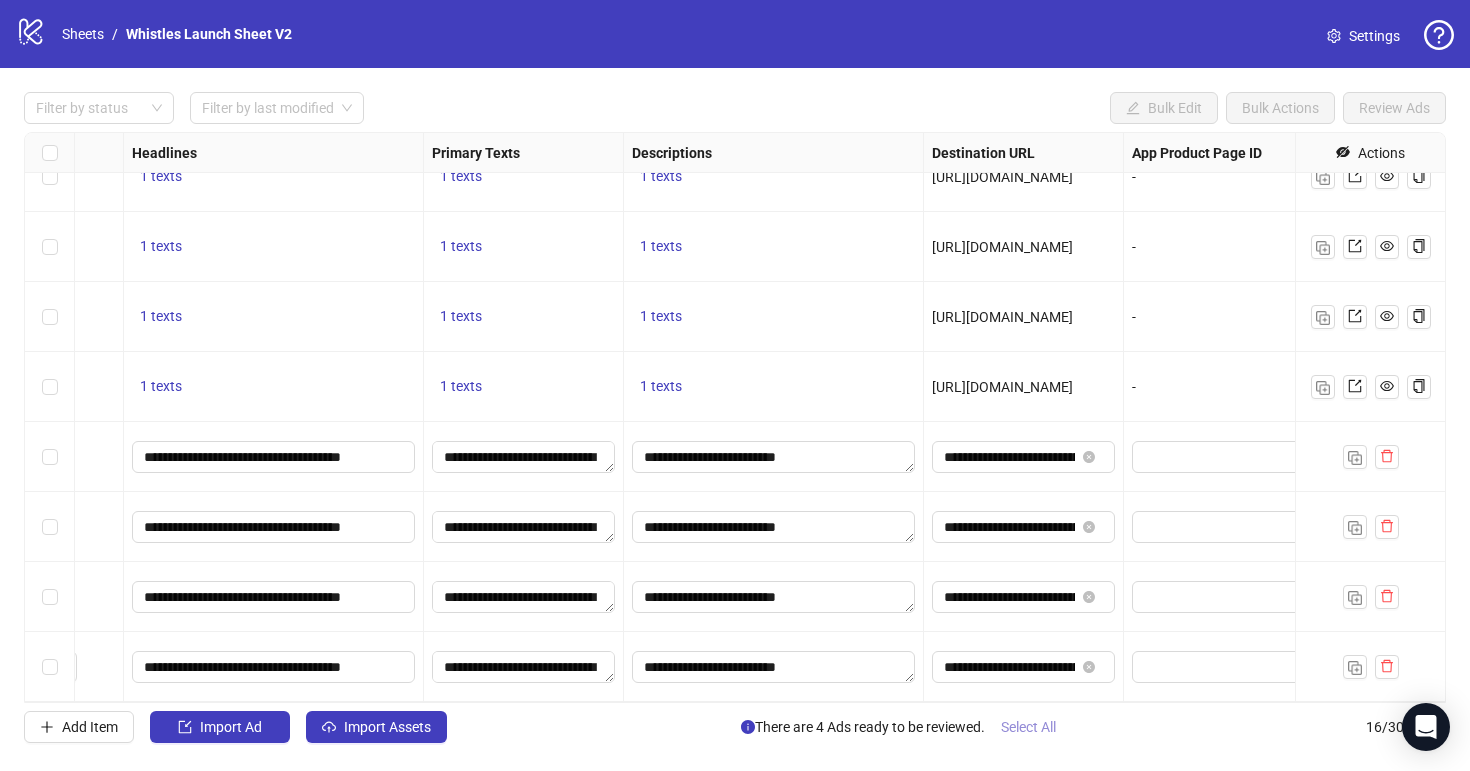 click on "Select All" at bounding box center [1028, 727] 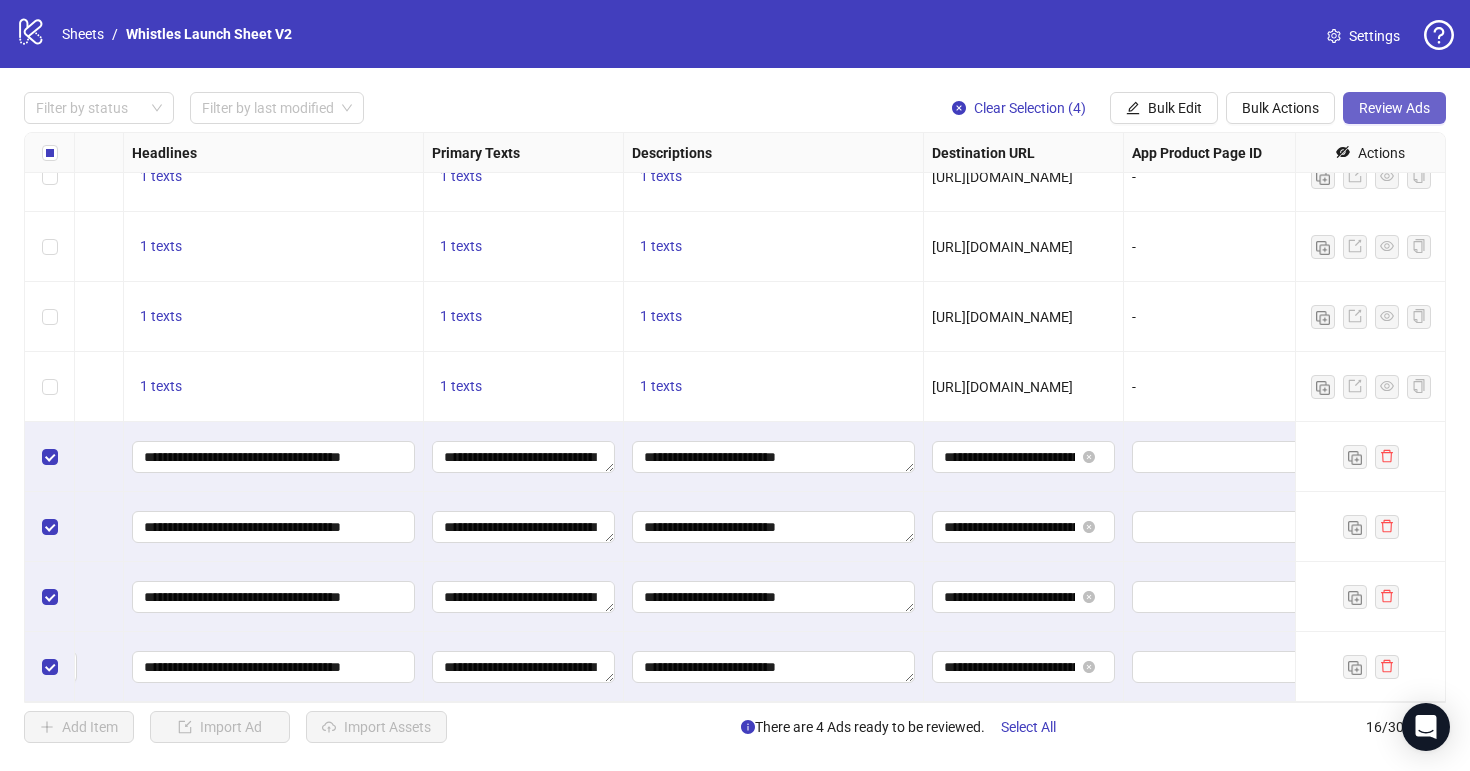 click on "Review Ads" at bounding box center (1394, 108) 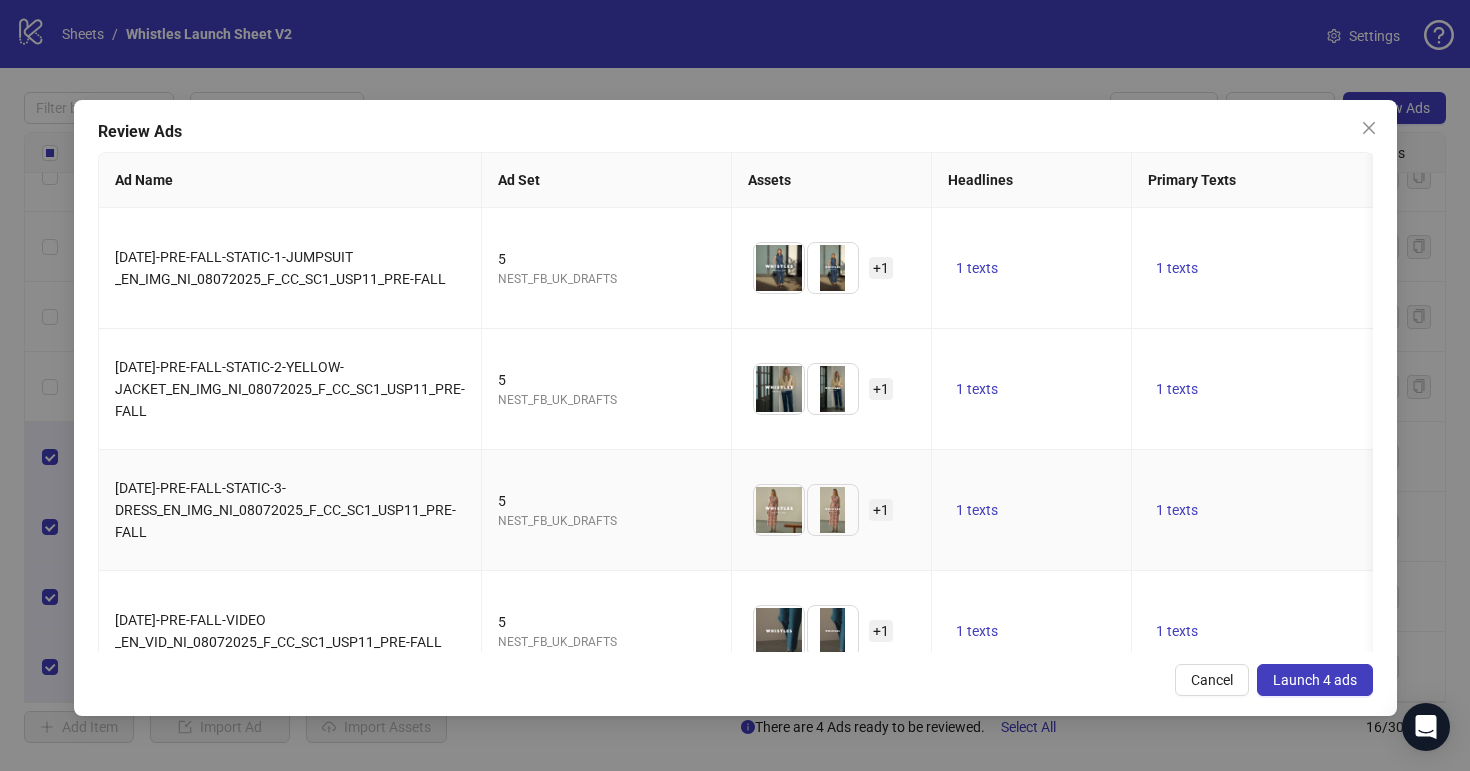 scroll, scrollTop: 0, scrollLeft: 63, axis: horizontal 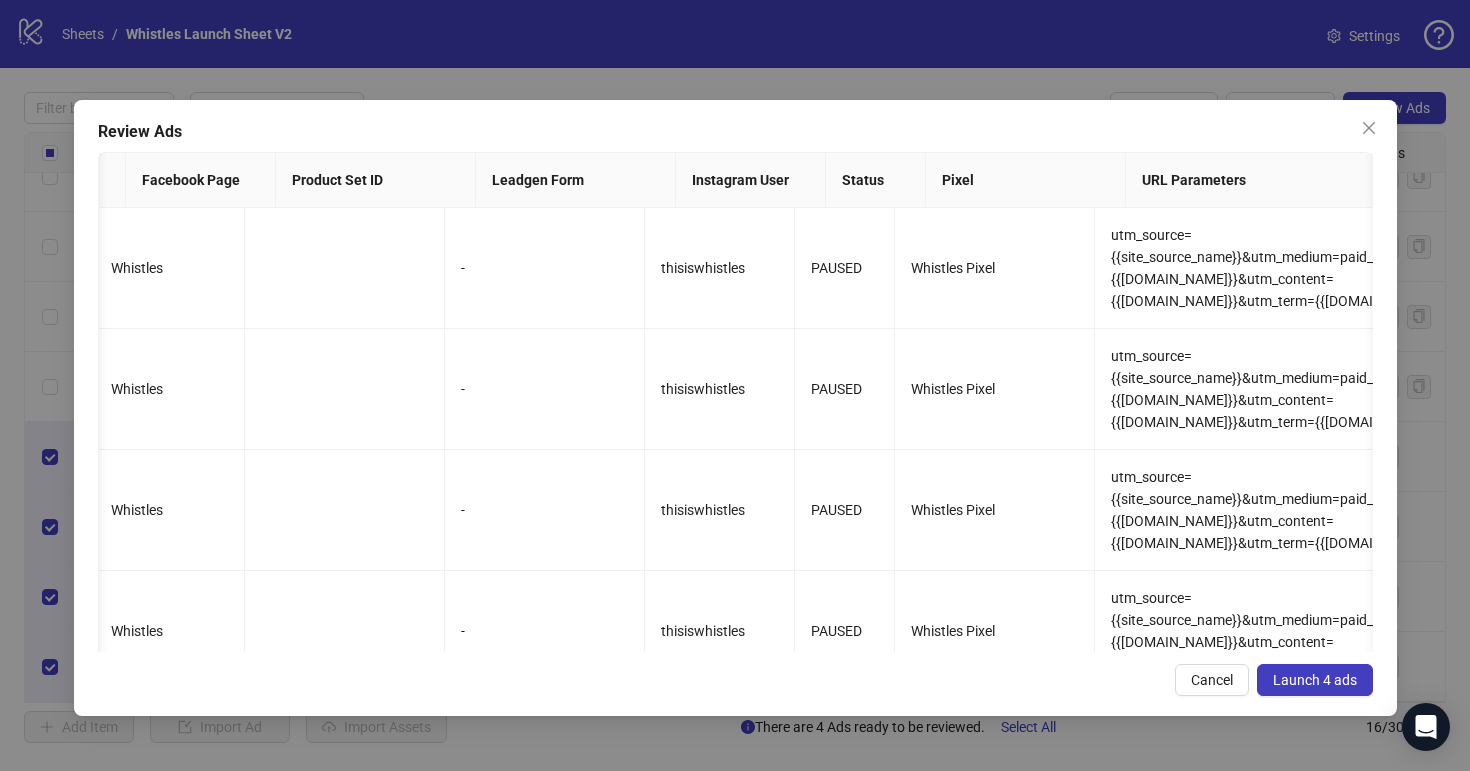 click on "Launch 4 ads" at bounding box center [1315, 680] 